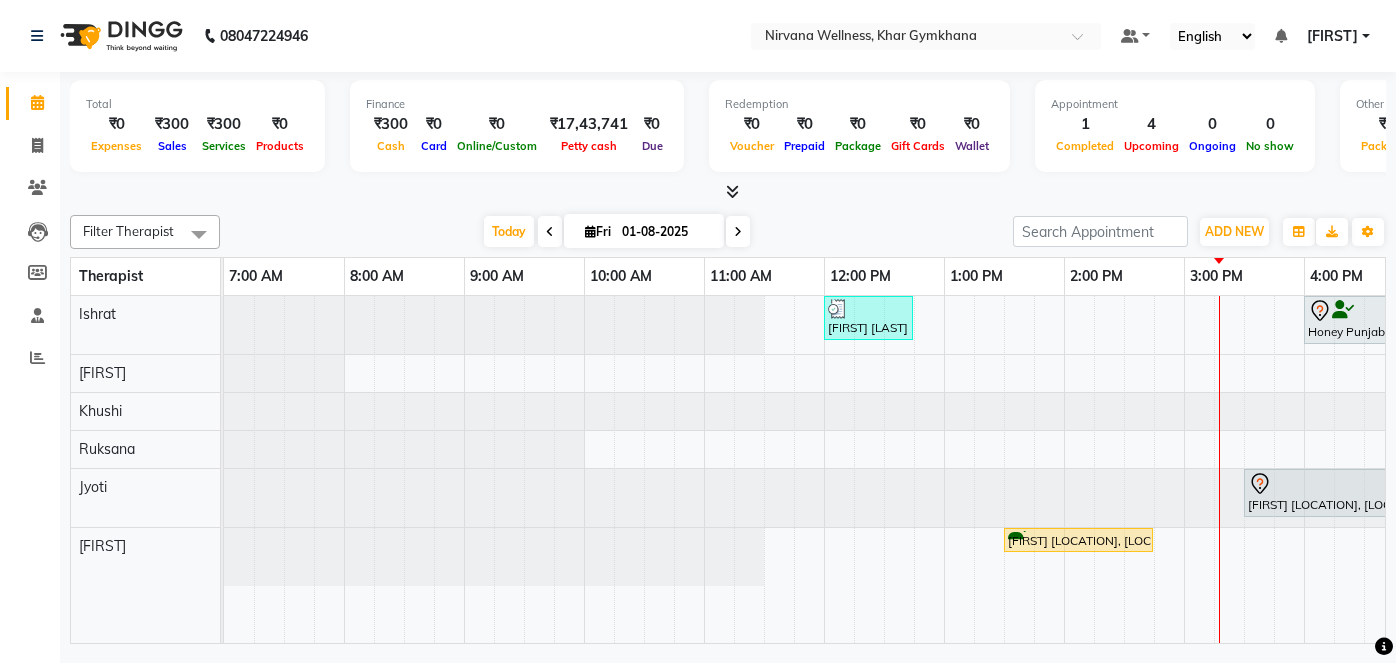 scroll, scrollTop: 0, scrollLeft: 0, axis: both 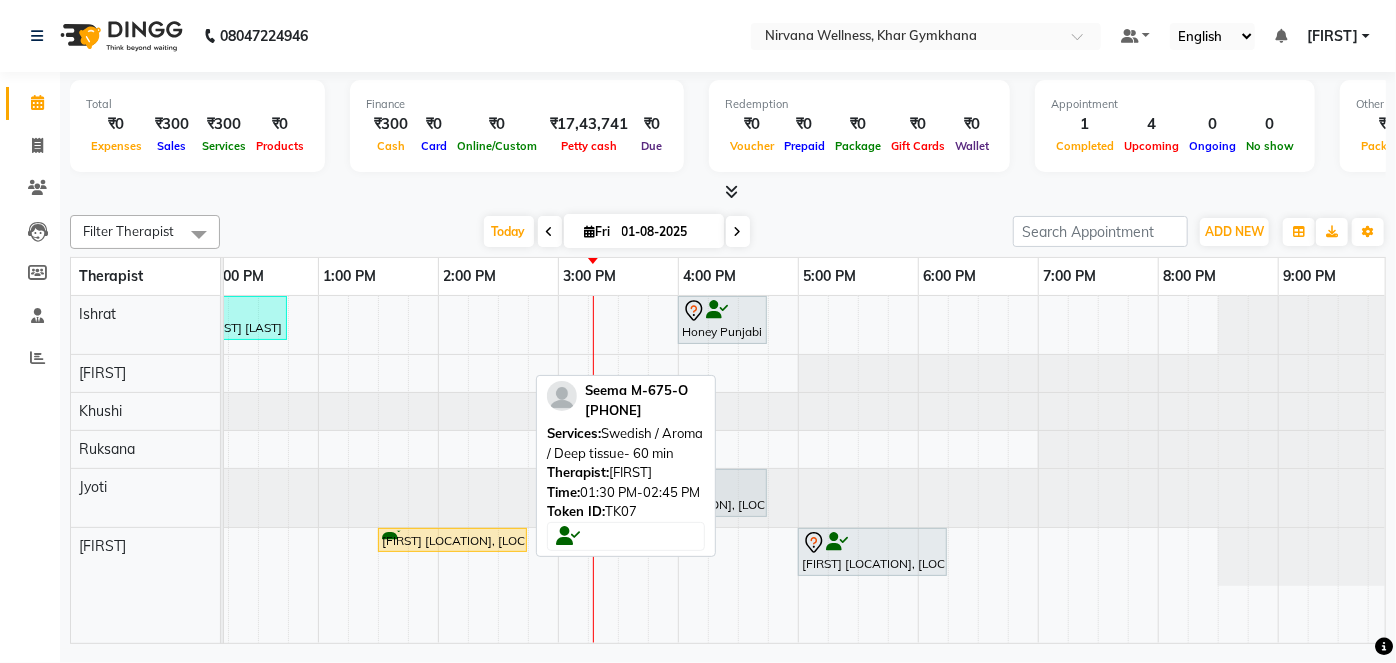 click on "[FIRST] [LOCATION], [LOCATION], [TIME]-[TIME], Swedish / Aroma / Deep tissue- 60 min" at bounding box center (452, 540) 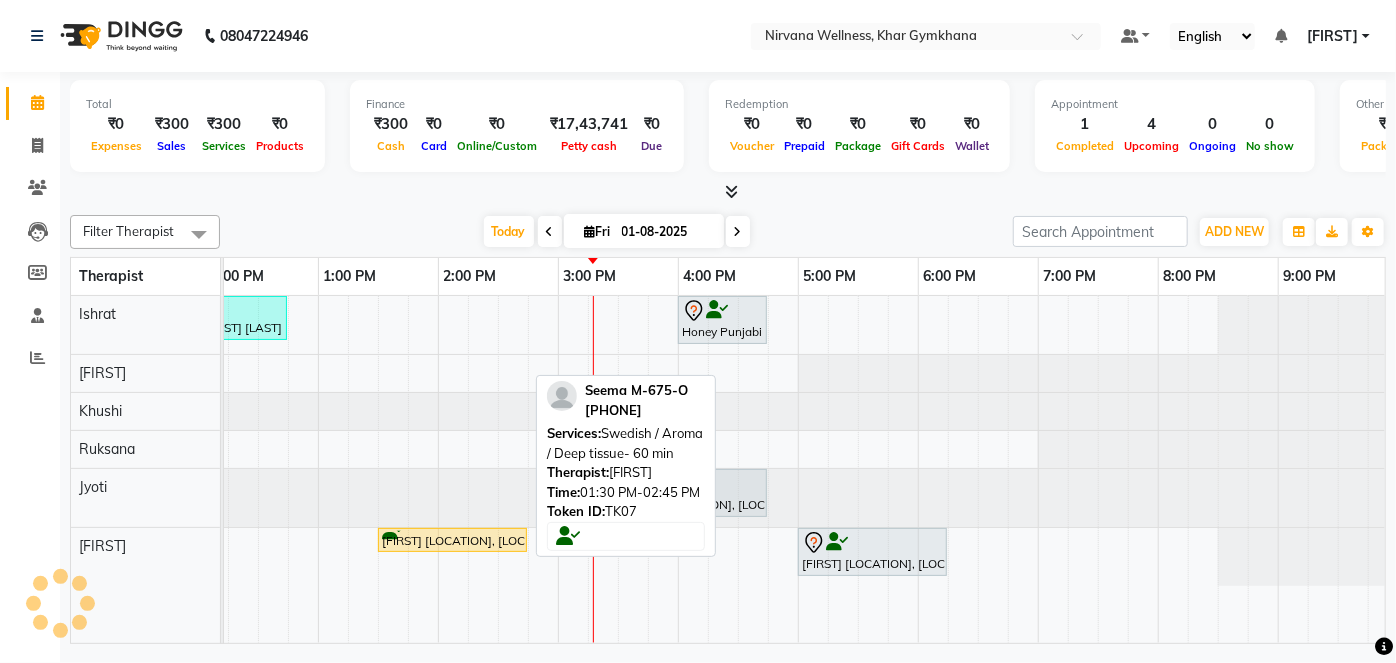 click on "[FIRST] [LOCATION], [LOCATION], [TIME]-[TIME], Swedish / Aroma / Deep tissue- 60 min" at bounding box center (452, 540) 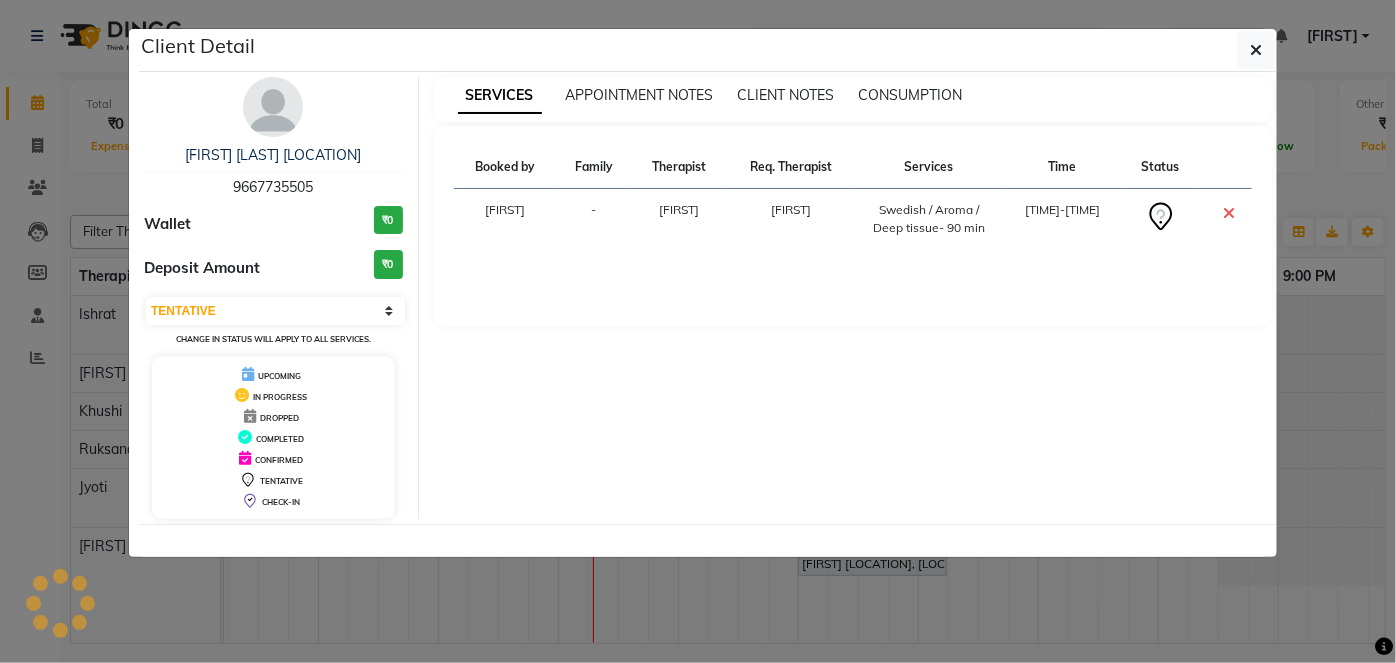 select on "1" 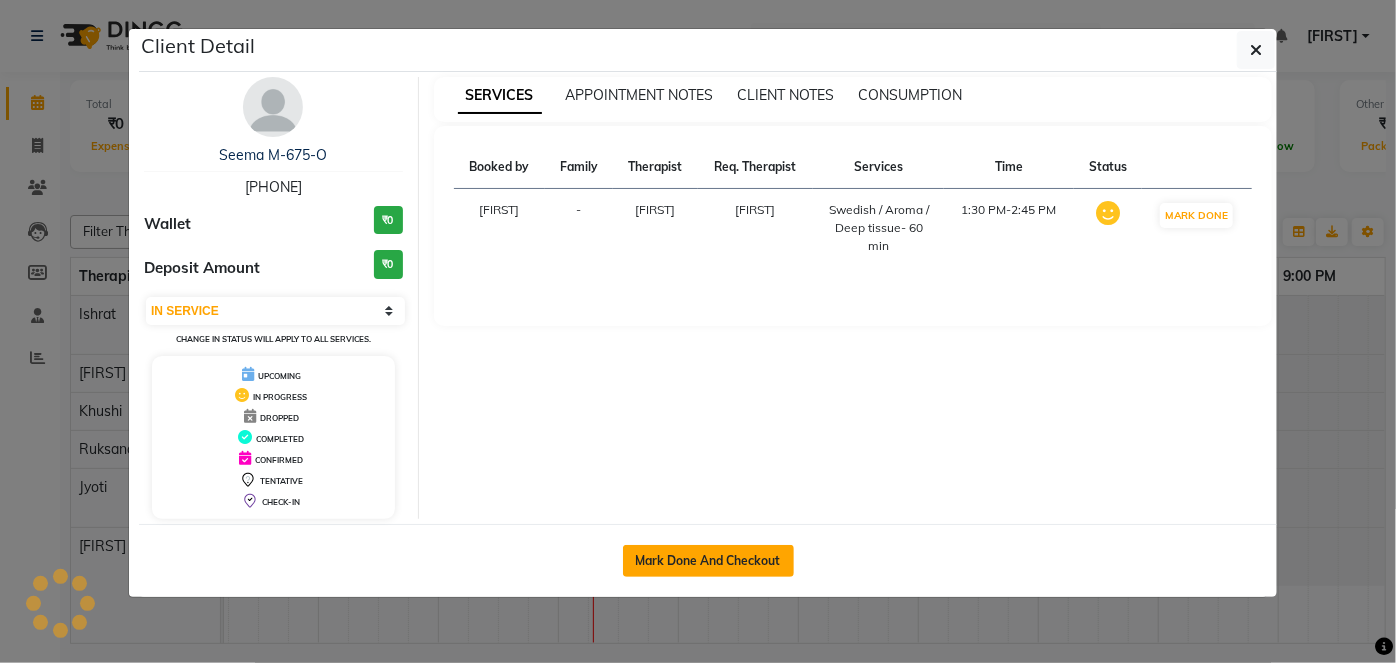 click on "Mark Done And Checkout" 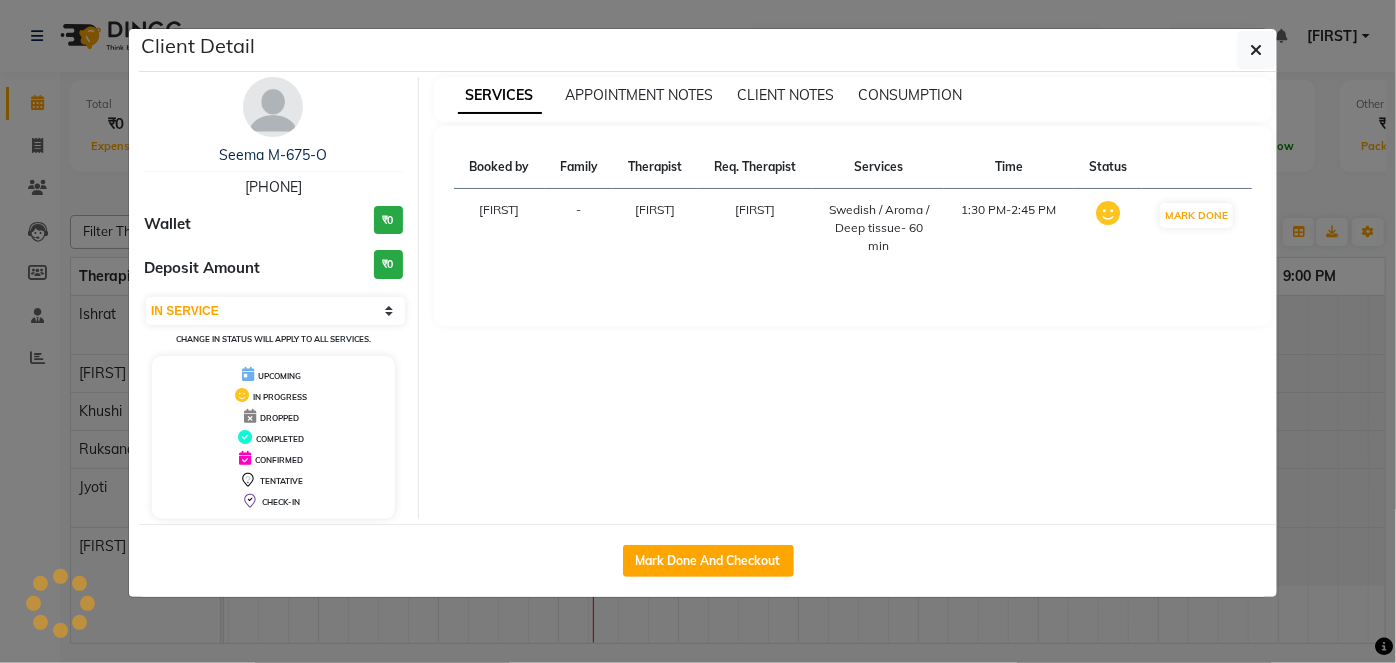select on "service" 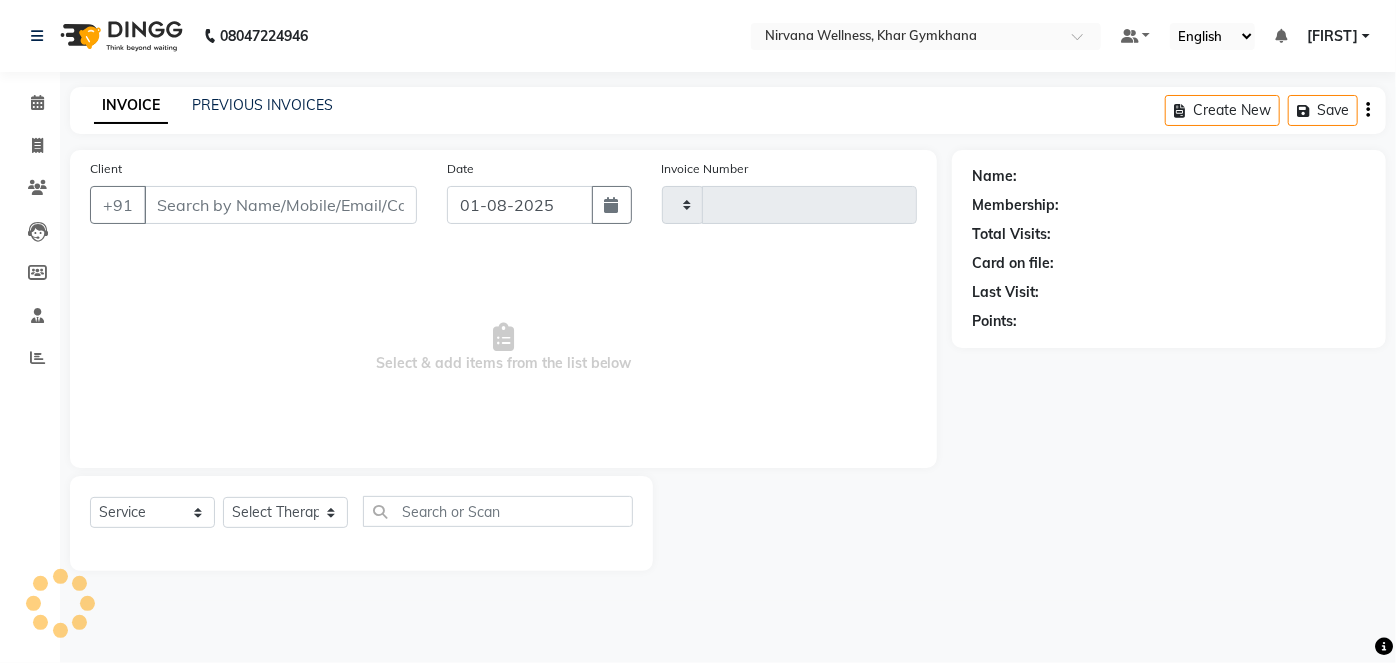 select on "3" 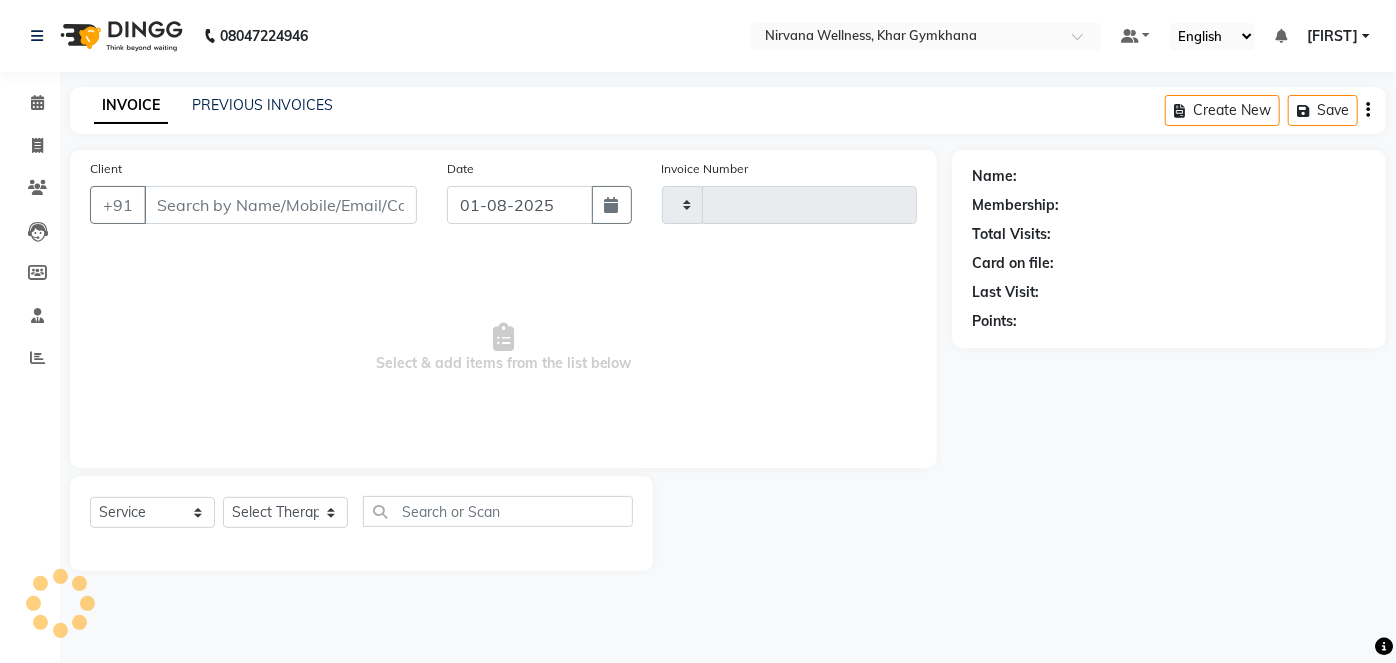 type on "[PHONE]" 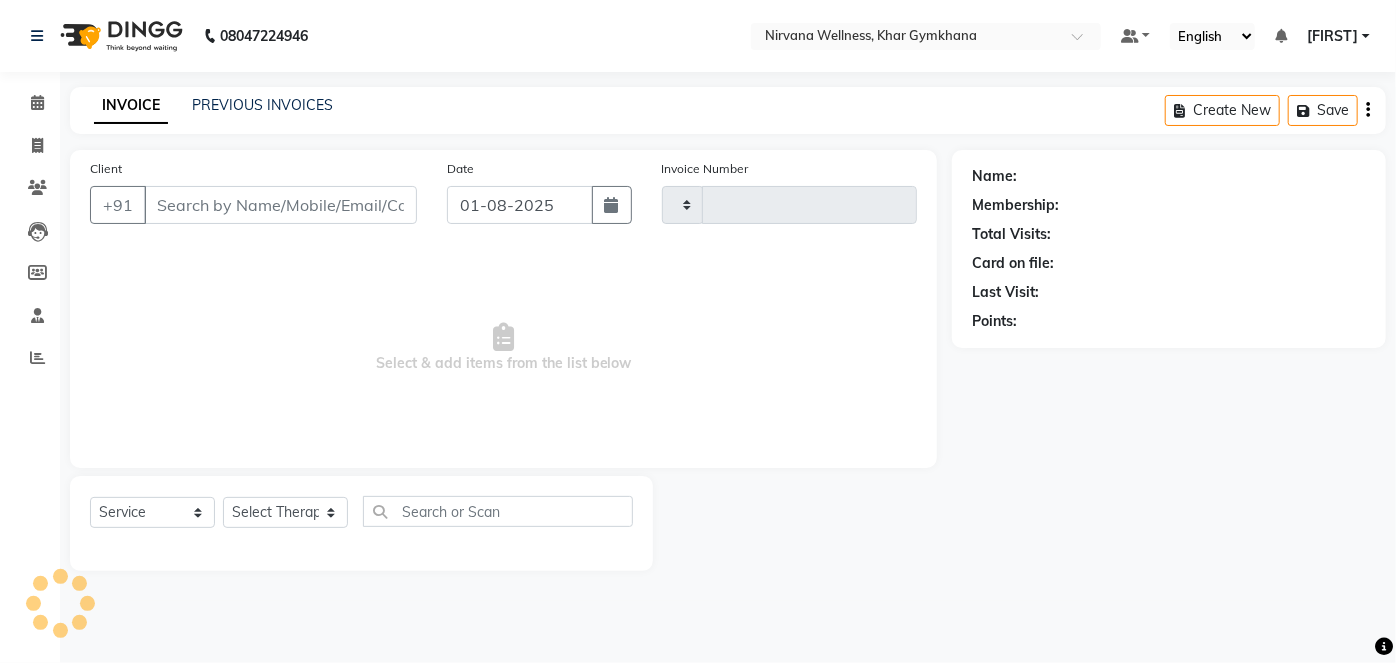 select on "79305" 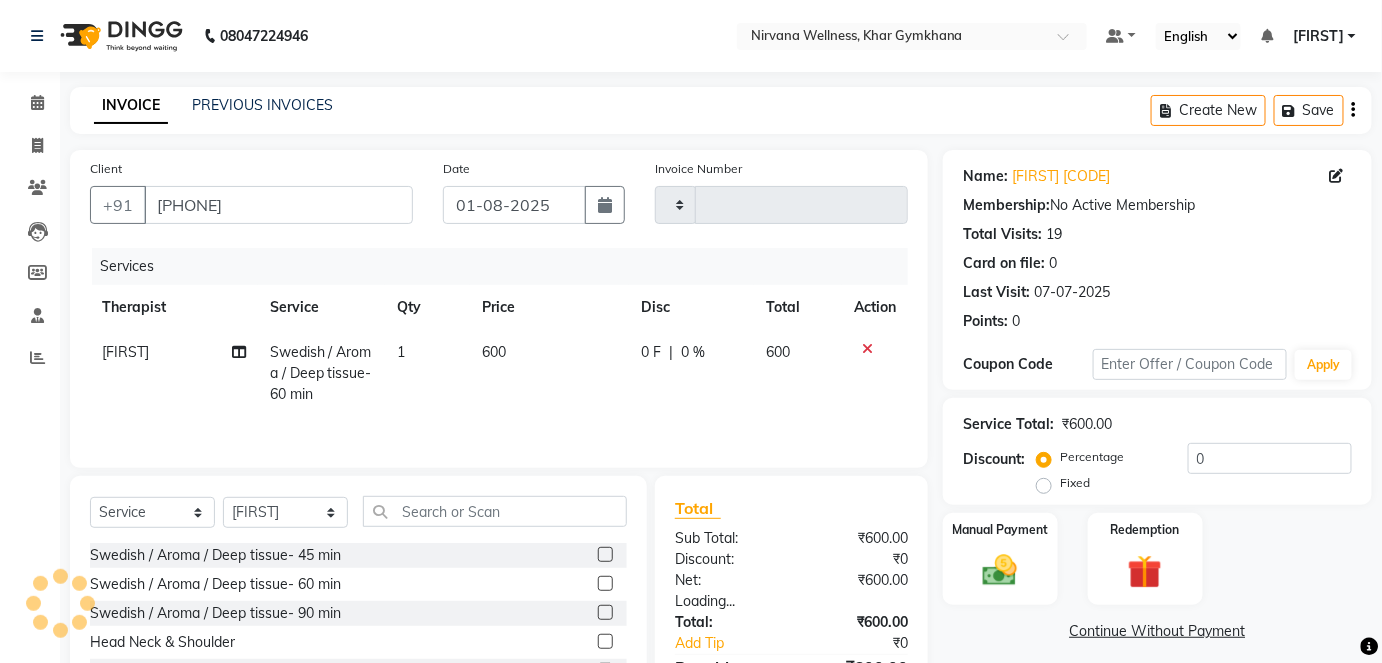 click on "Manual Payment" 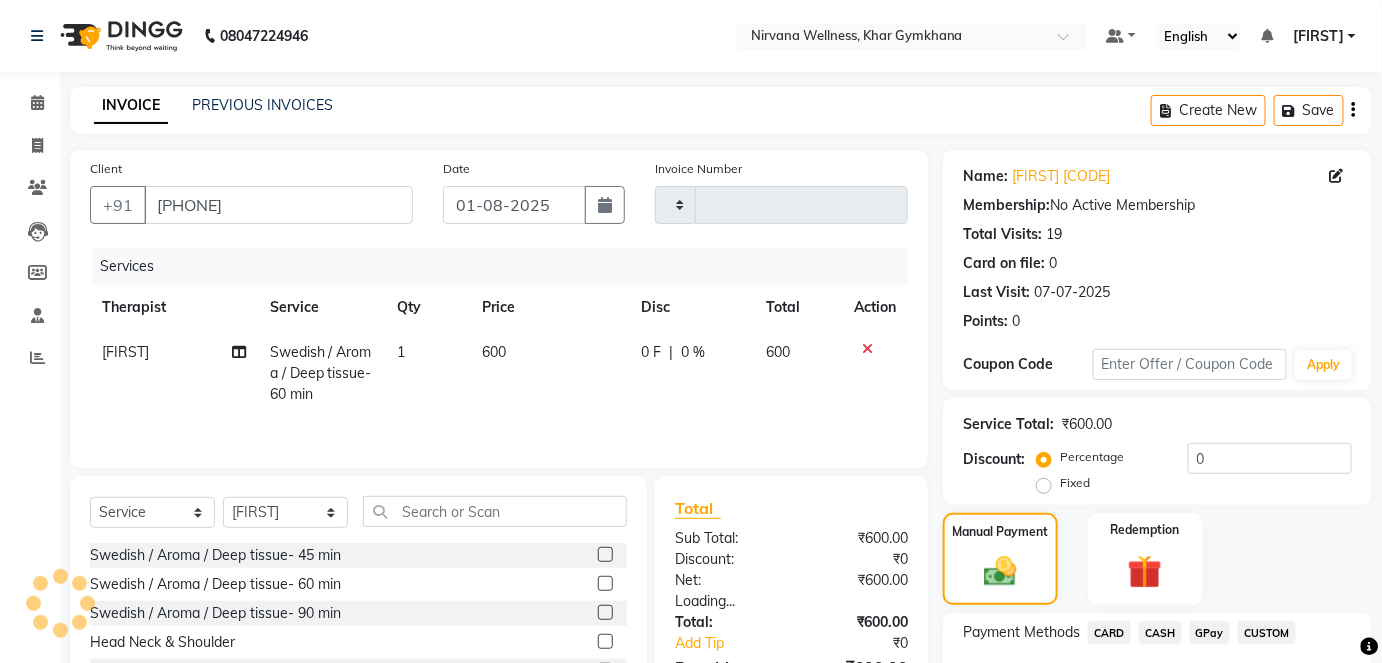 type on "1665" 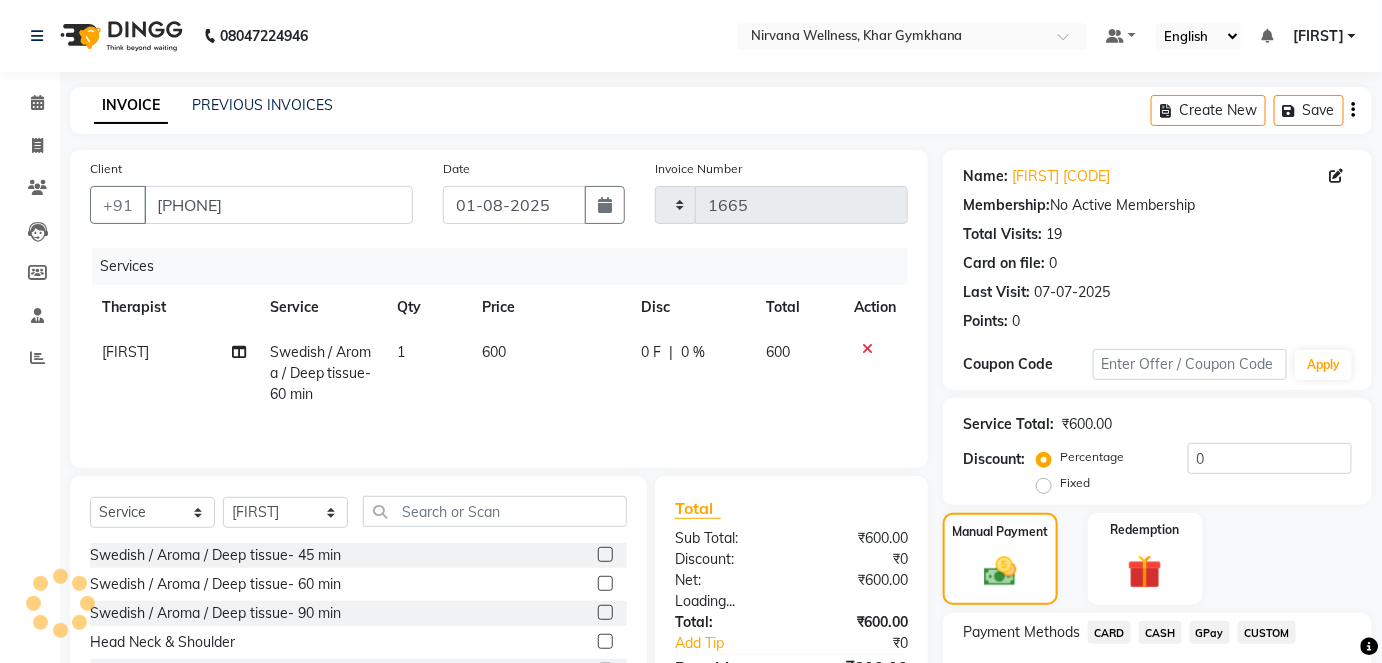select on "6844" 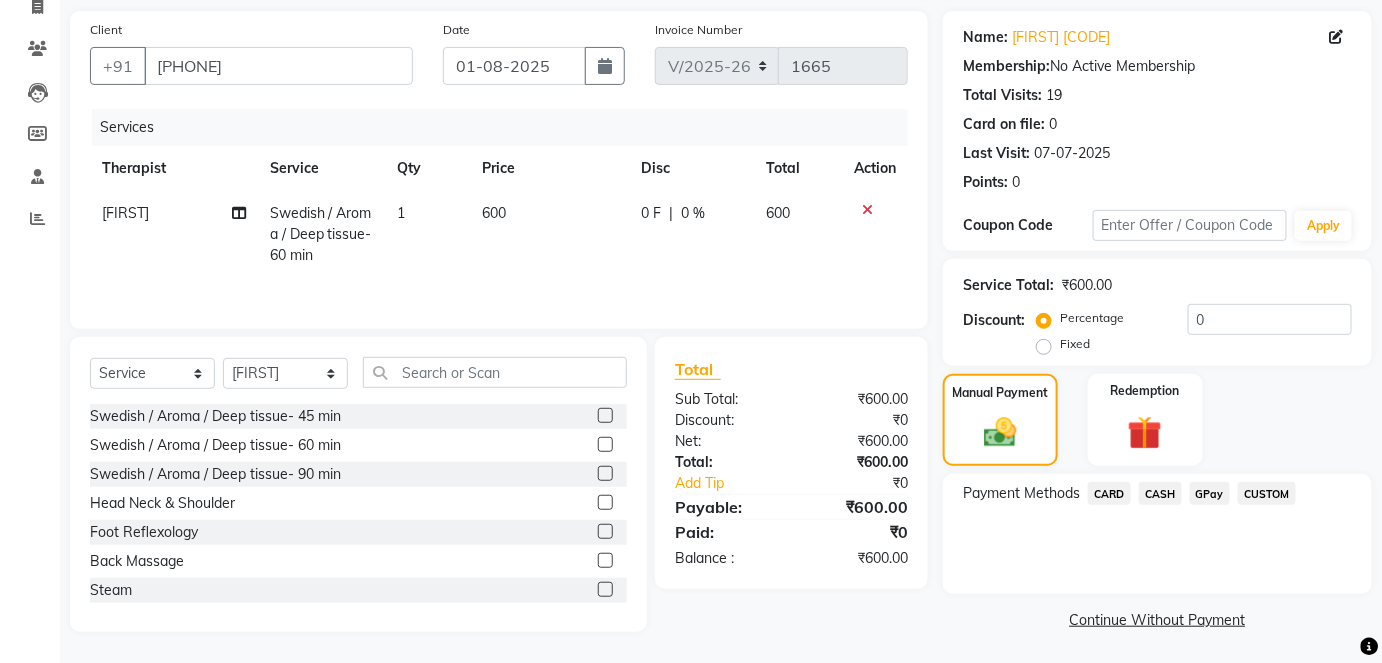 scroll, scrollTop: 140, scrollLeft: 0, axis: vertical 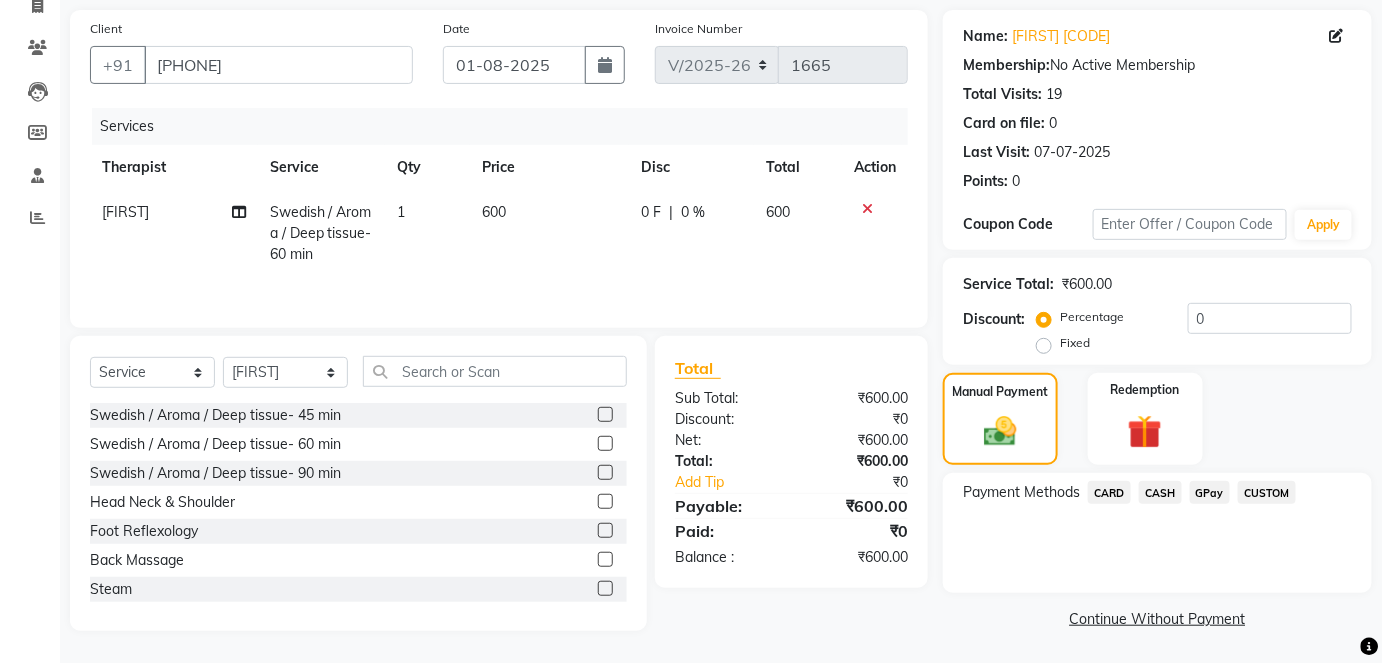 click on "CASH" 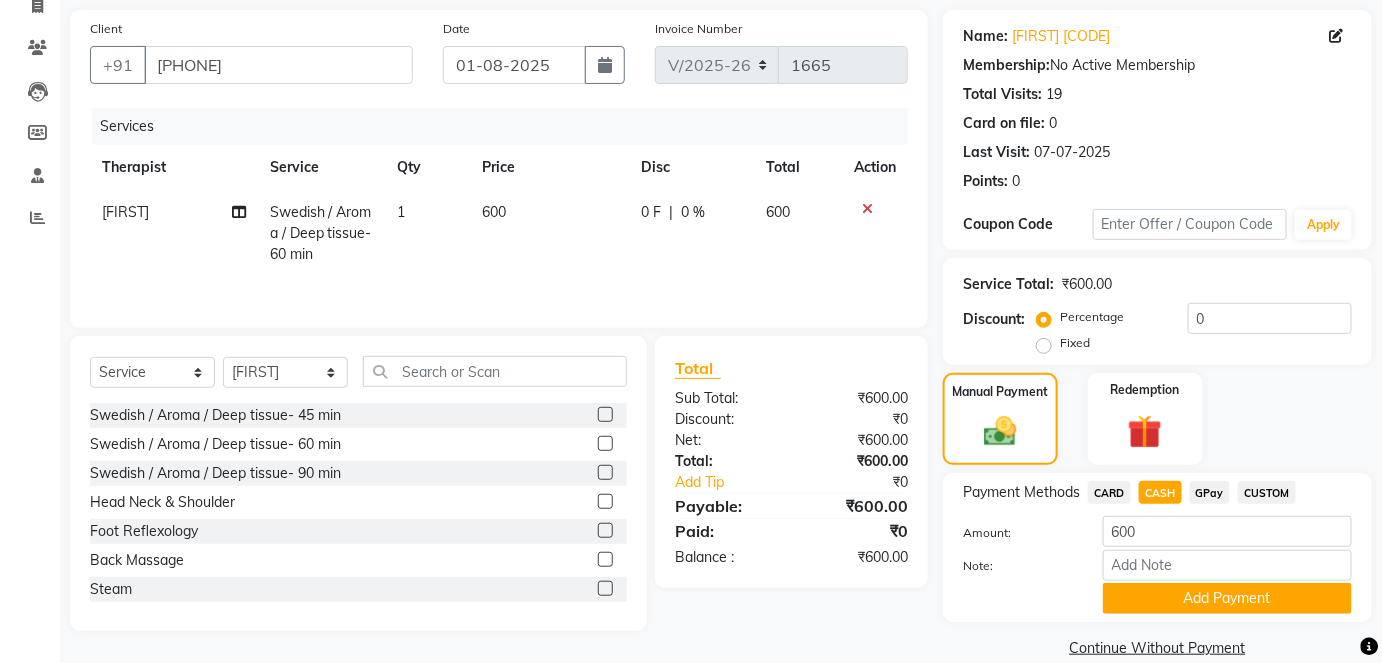 click on "Amount: 600" 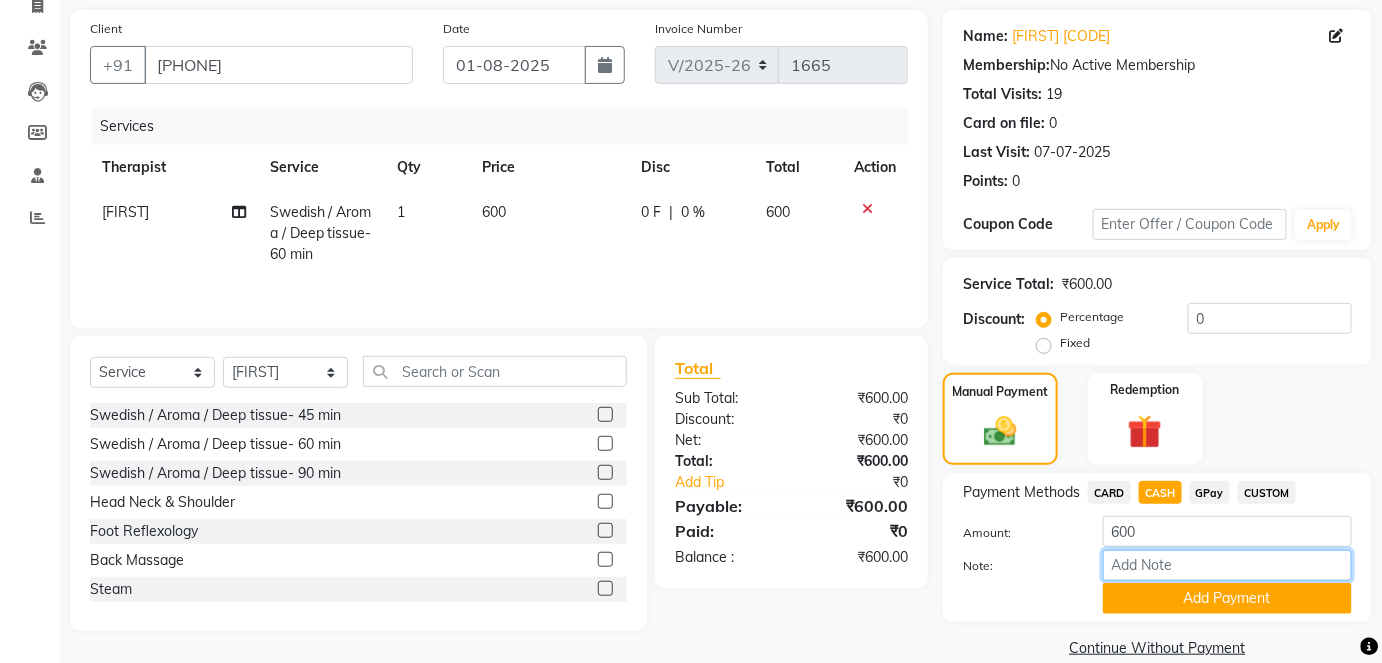 click on "Note:" at bounding box center [1227, 565] 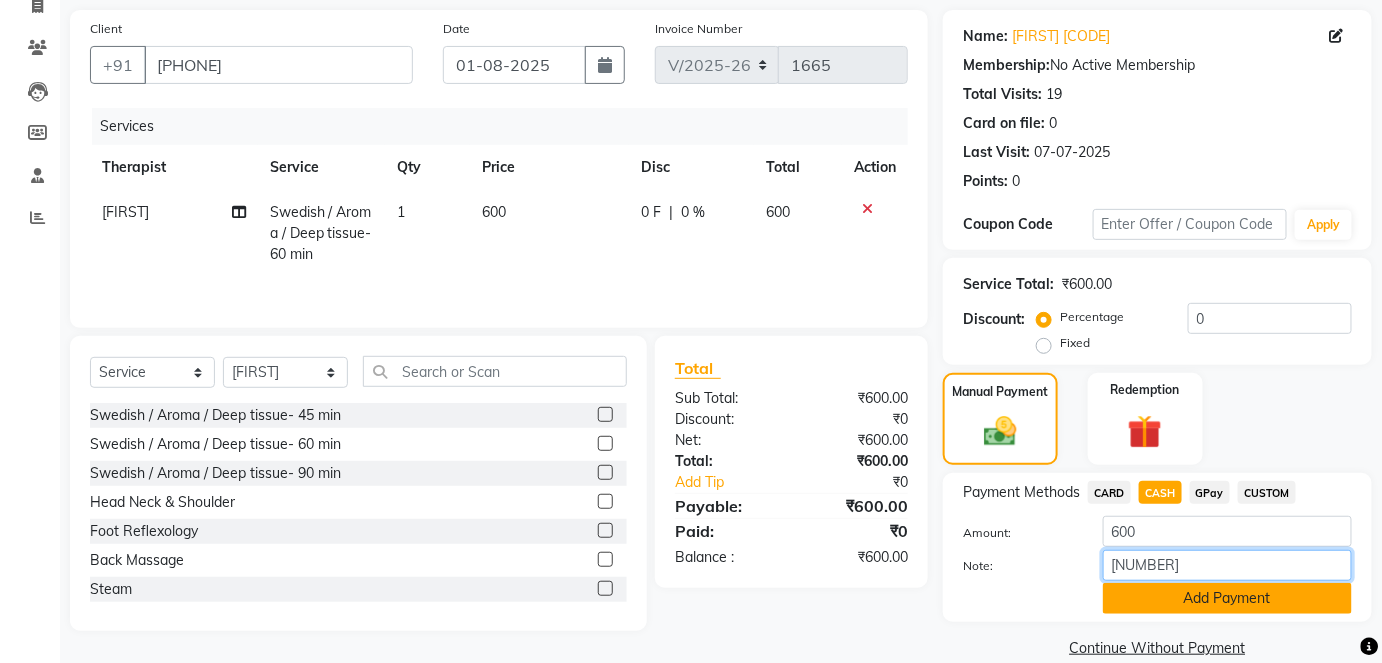 type on "[NUMBER]" 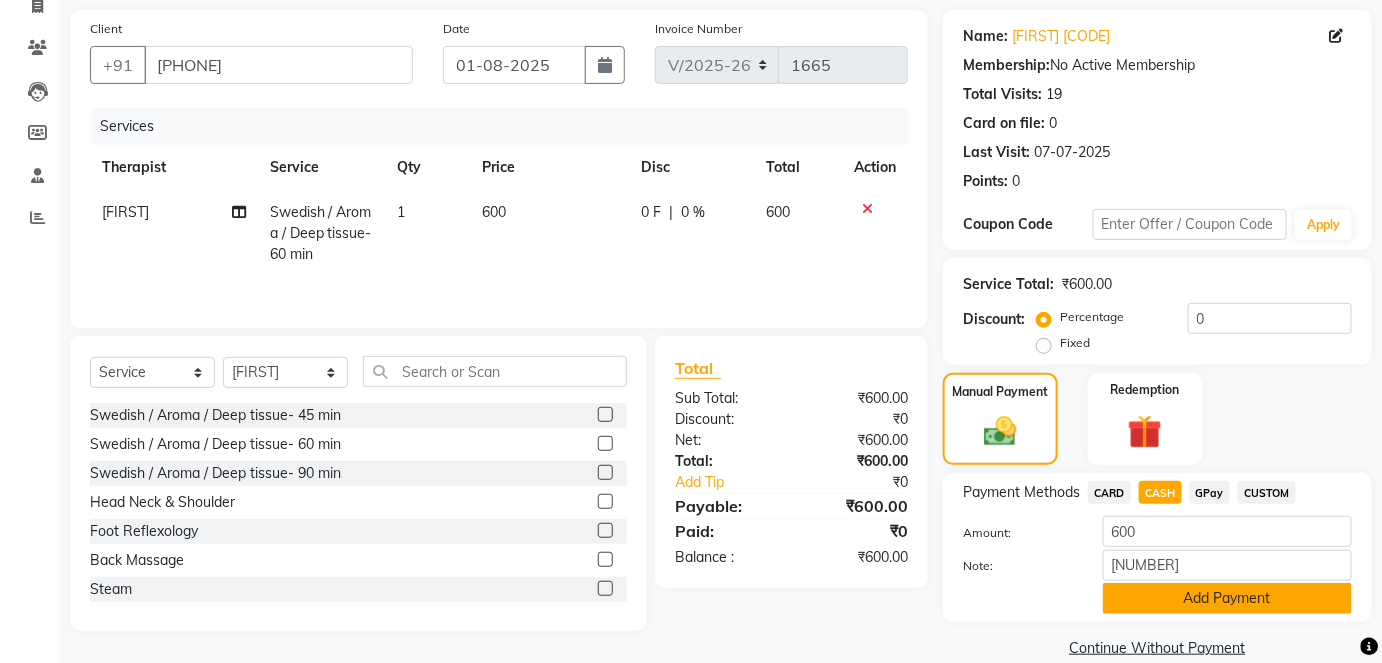 click on "Add Payment" 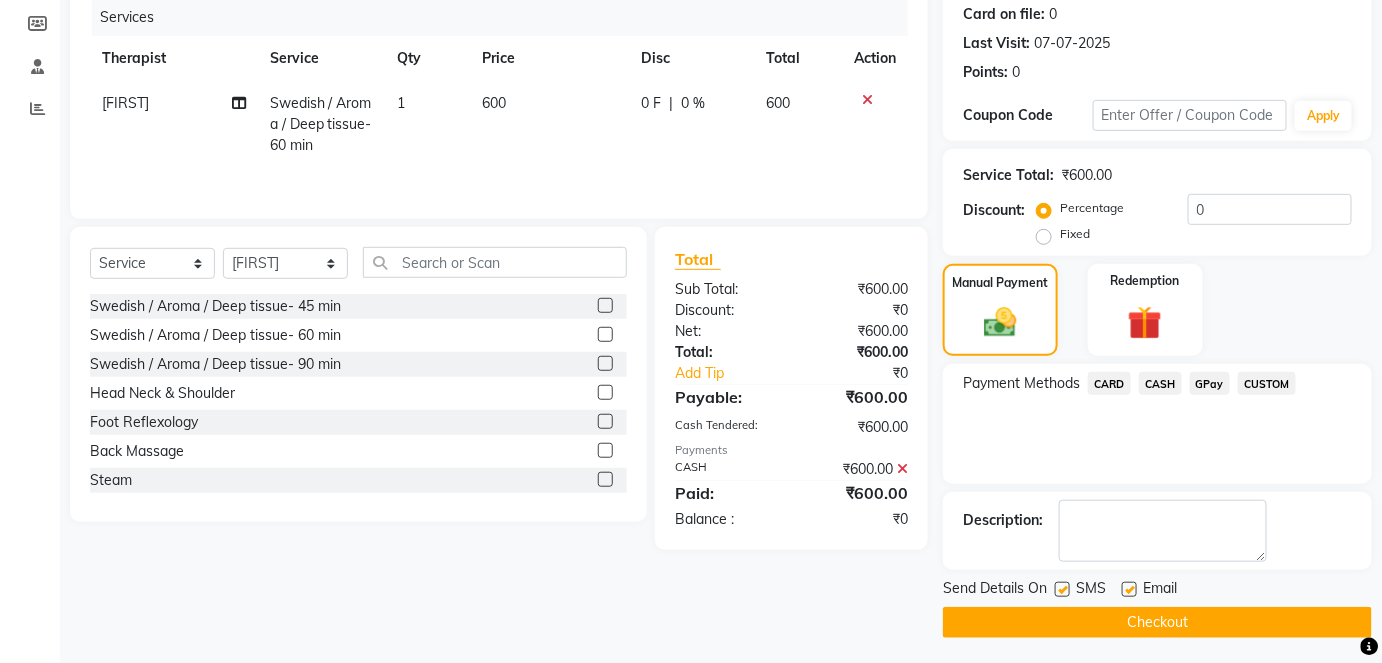 scroll, scrollTop: 252, scrollLeft: 0, axis: vertical 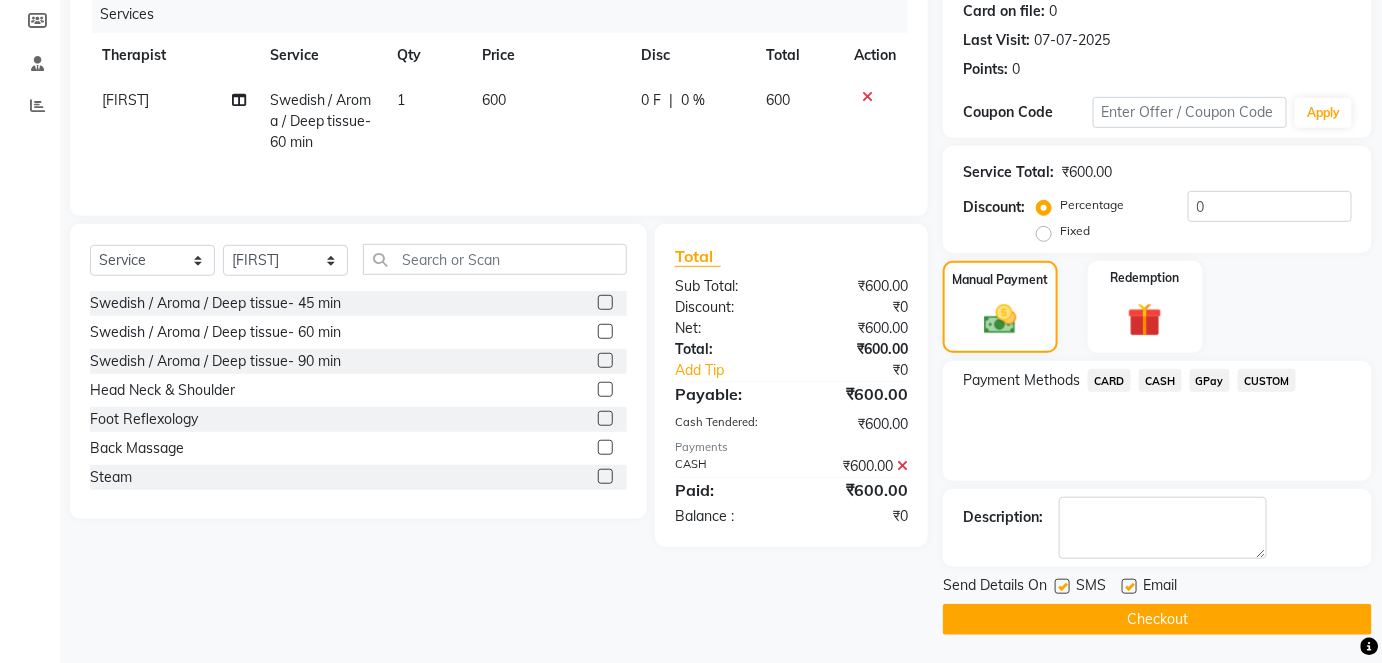 click on "Checkout" 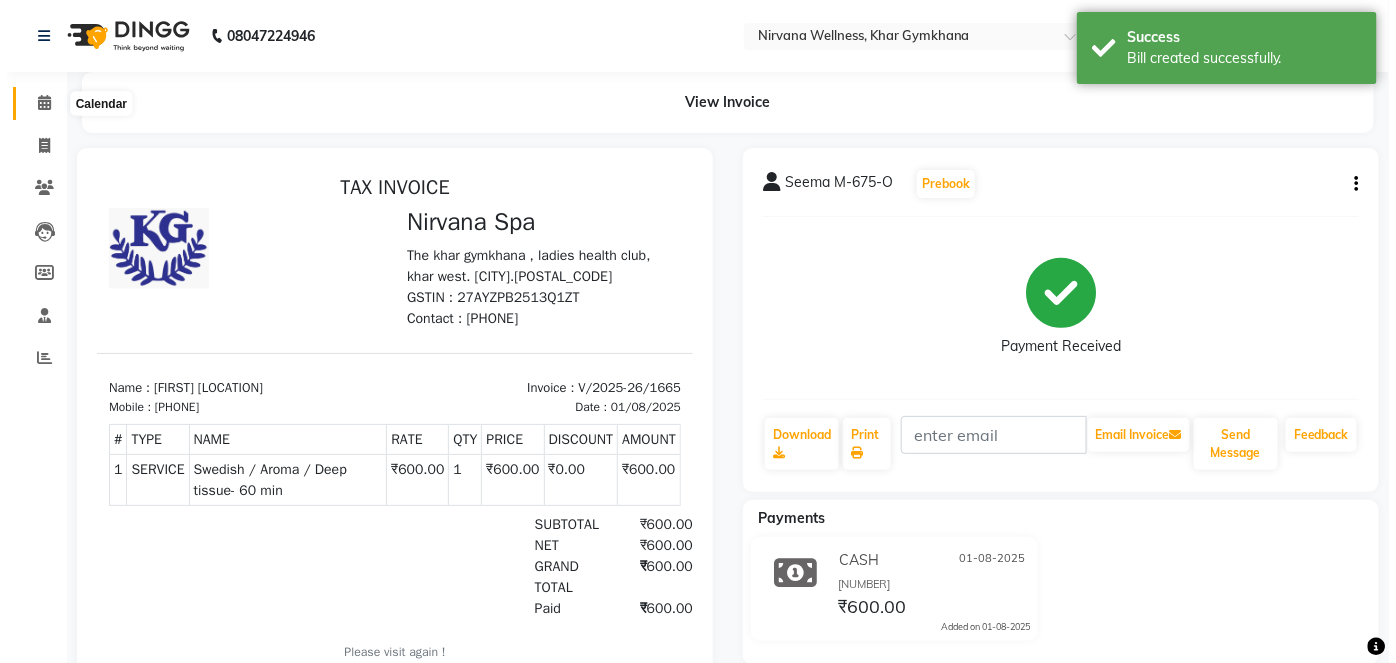 scroll, scrollTop: 0, scrollLeft: 0, axis: both 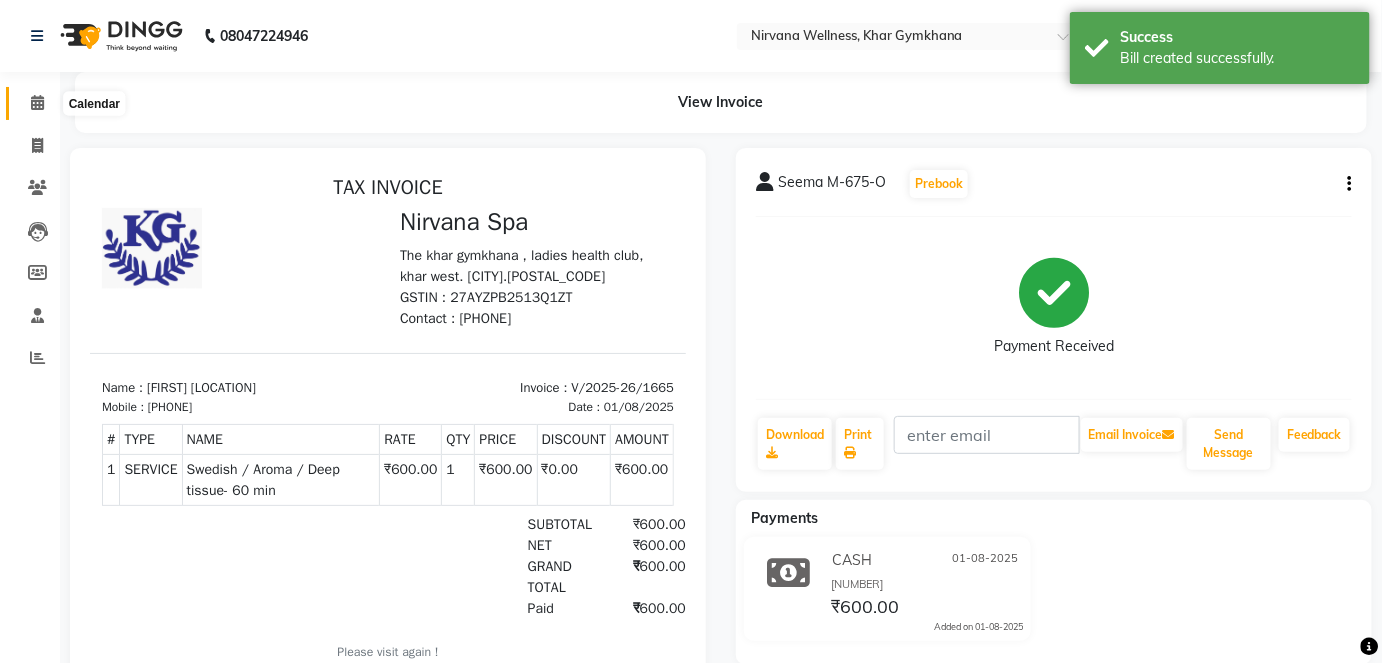 click 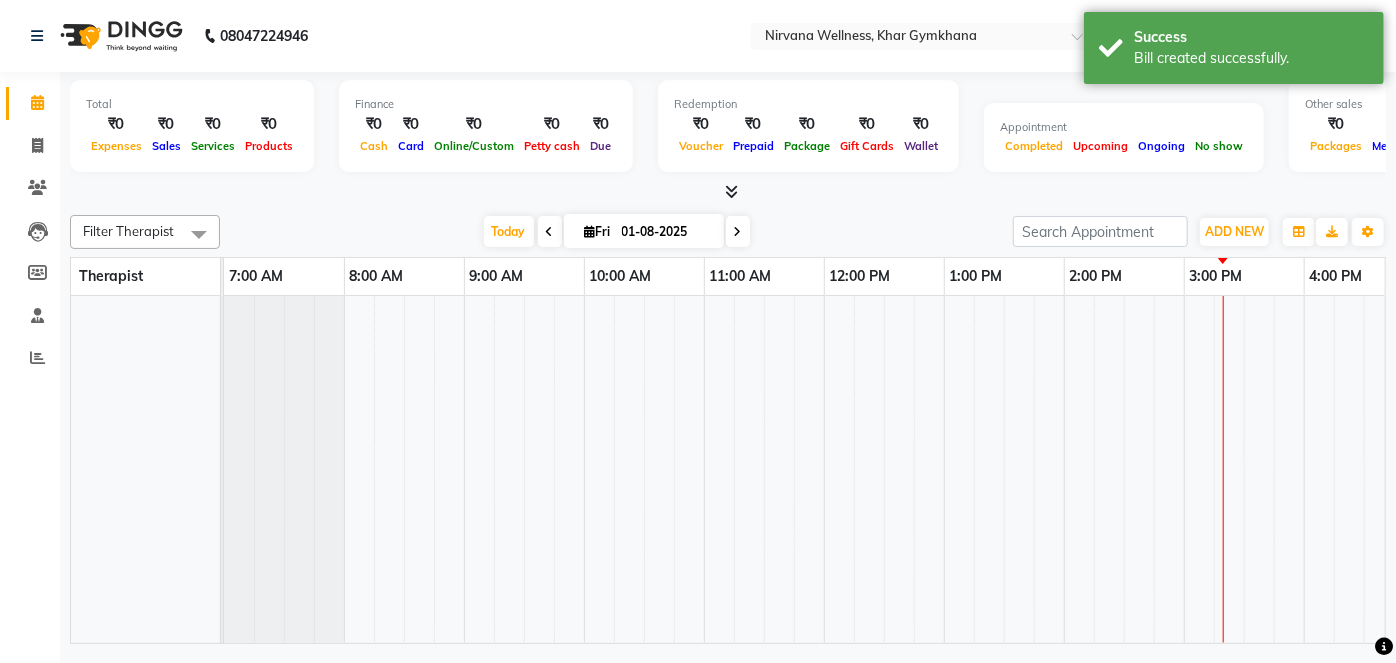 scroll, scrollTop: 0, scrollLeft: 0, axis: both 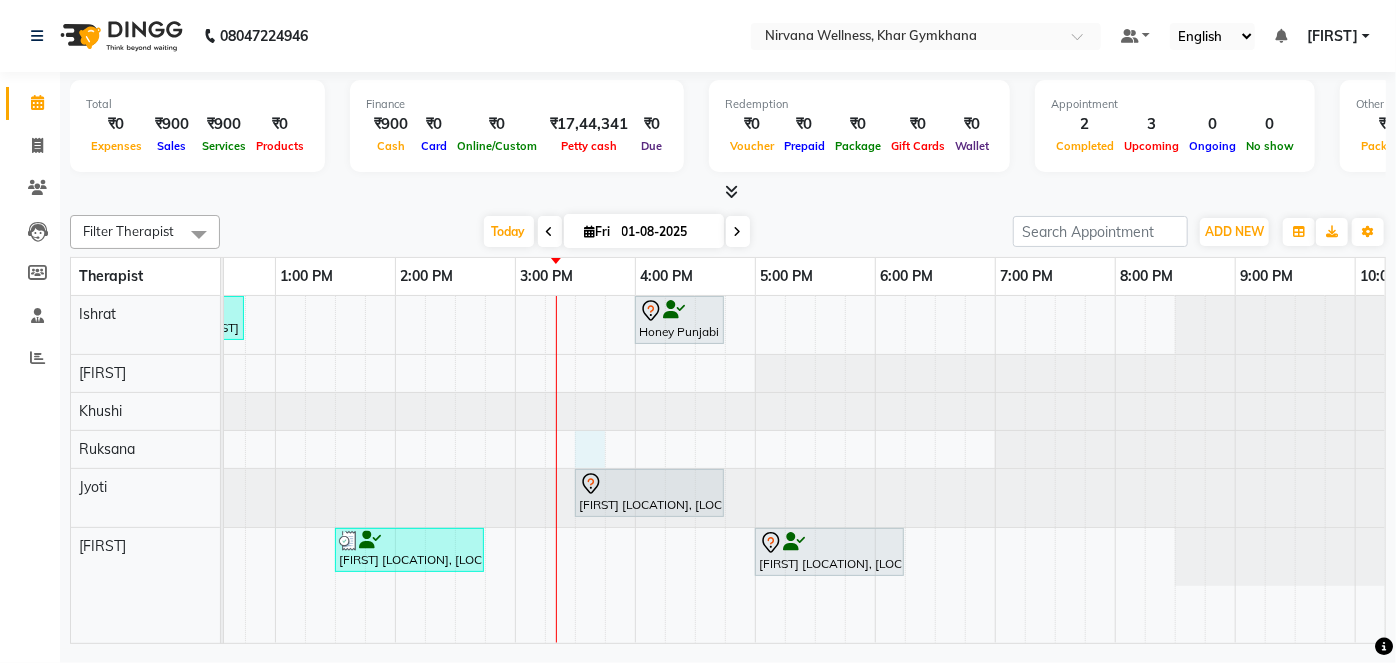 click on "[FIRST] [LAST] G-[NUMBER]-O, TK[NUMBER], [TIME]-[TIME], Back Massage             Honey Punjabi [LAST] [CODE], TK[NUMBER], [TIME]-[TIME], Head Neck  & Shoulder             [FIRST] [LAST] G-[NUMBER]-O, TK[NUMBER], [TIME]-[TIME], Swedish / Aroma / Deep tissue- 60 min     [FIRST] [LAST] M-[NUMBER]-O, TK[NUMBER], [TIME]-[TIME], Swedish / Aroma / Deep tissue- 60 min             [FIRST] [LAST] S-[NUMBER]-O, TK[NUMBER], [TIME]-[TIME], Swedish / Aroma / Deep tissue- 60 min" at bounding box center [515, 469] 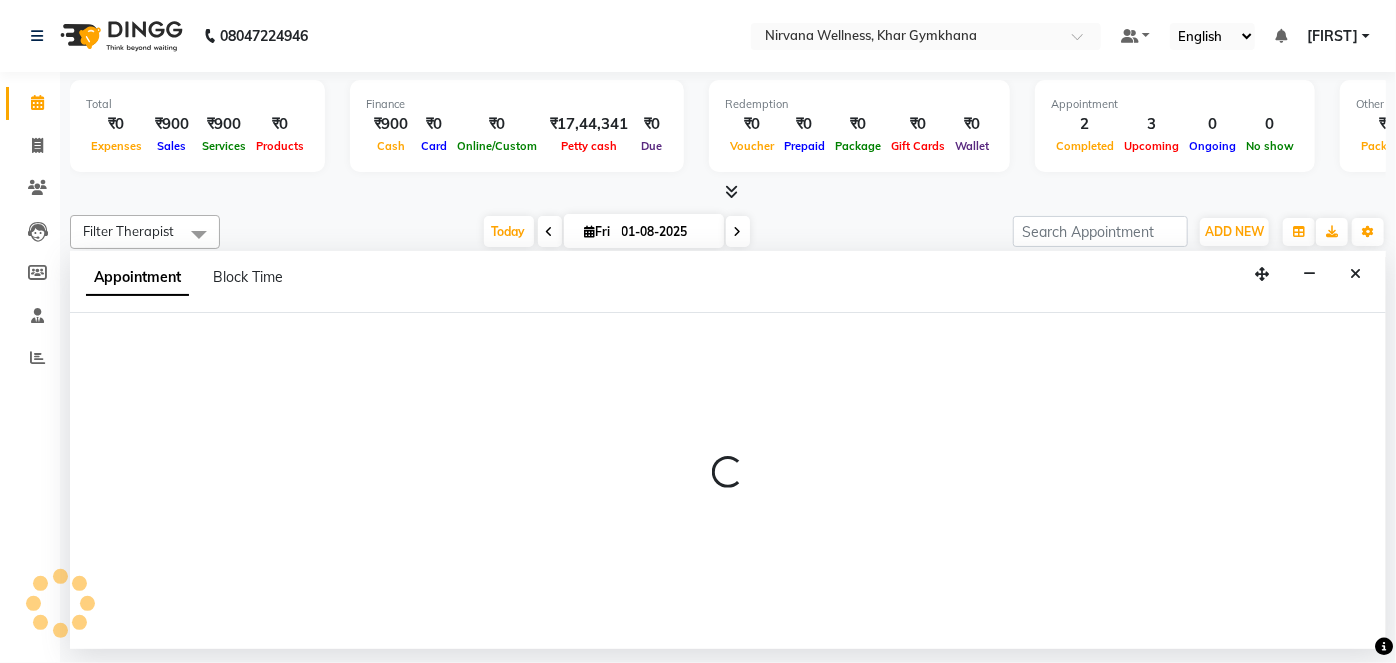 select on "72486" 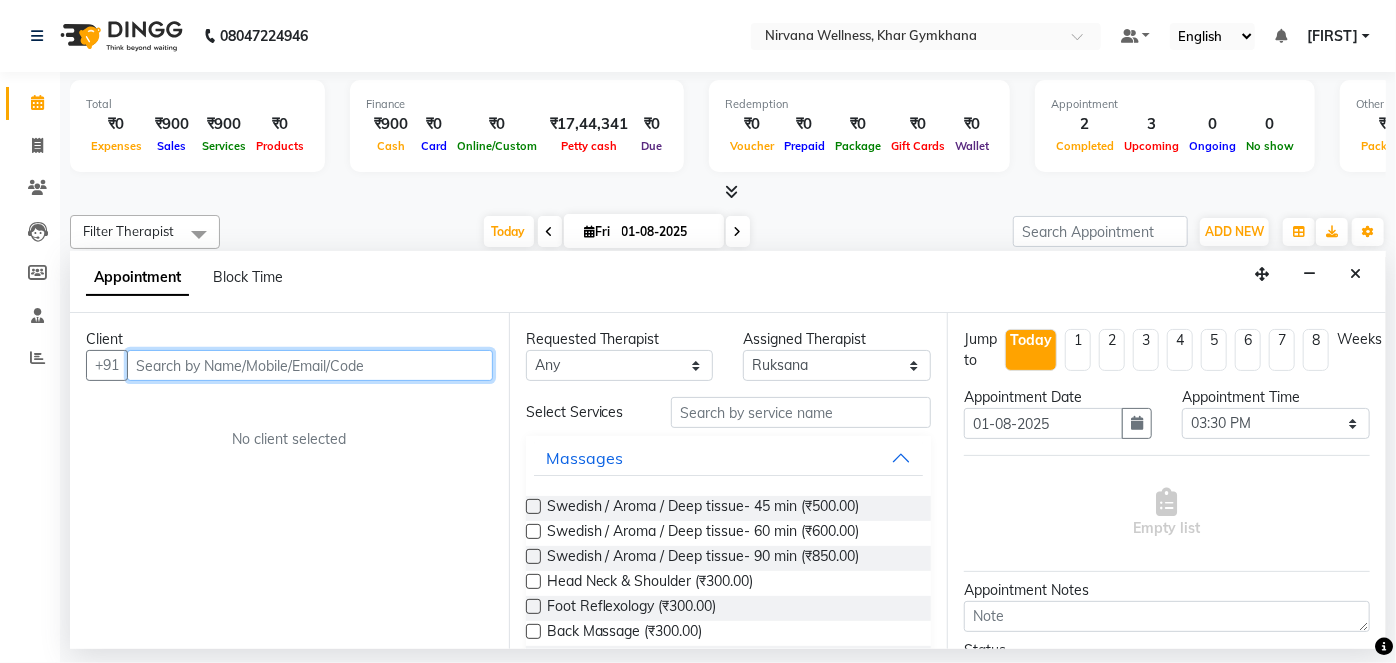 click at bounding box center (310, 365) 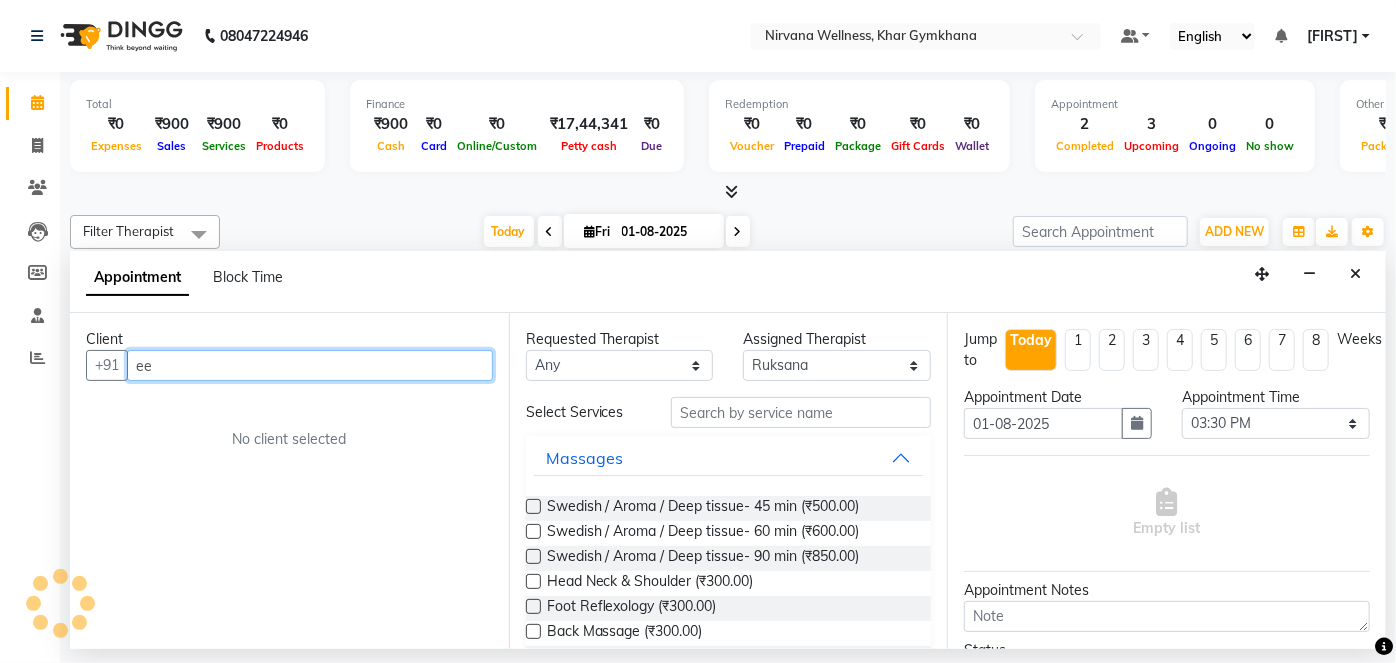 type on "e" 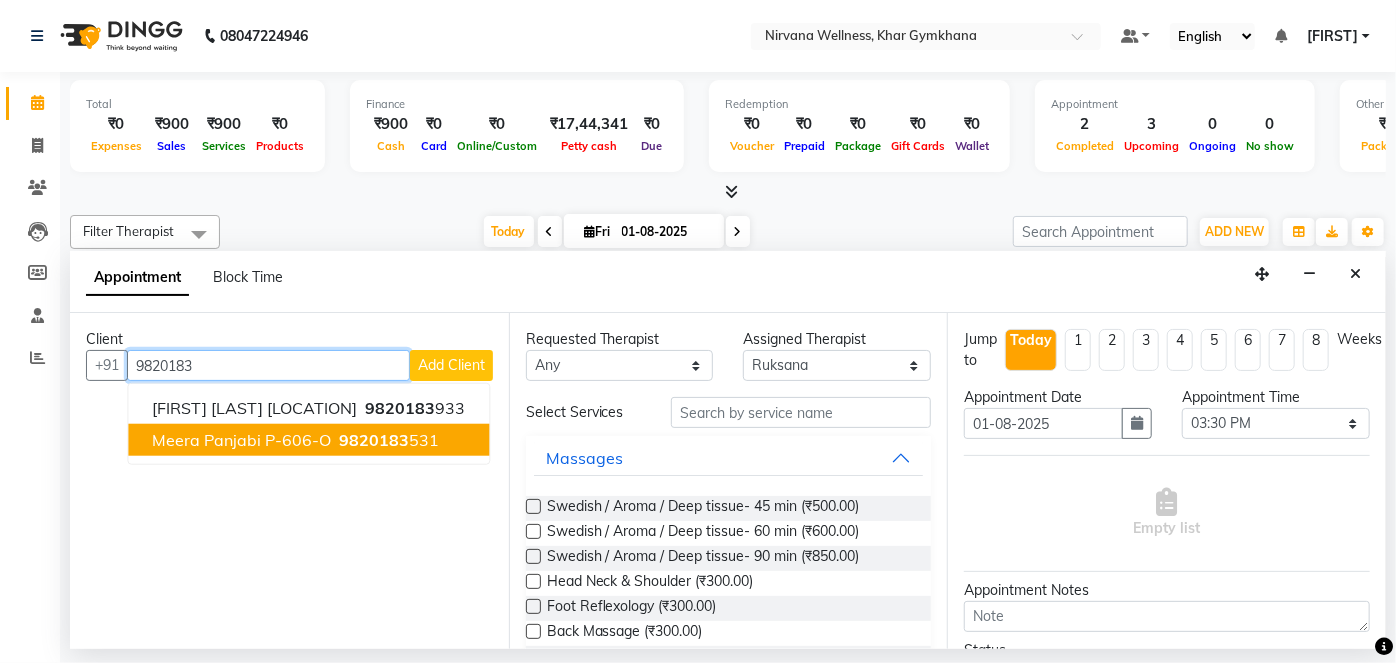 click on "Meera Panjabi P-606-O" at bounding box center (241, 440) 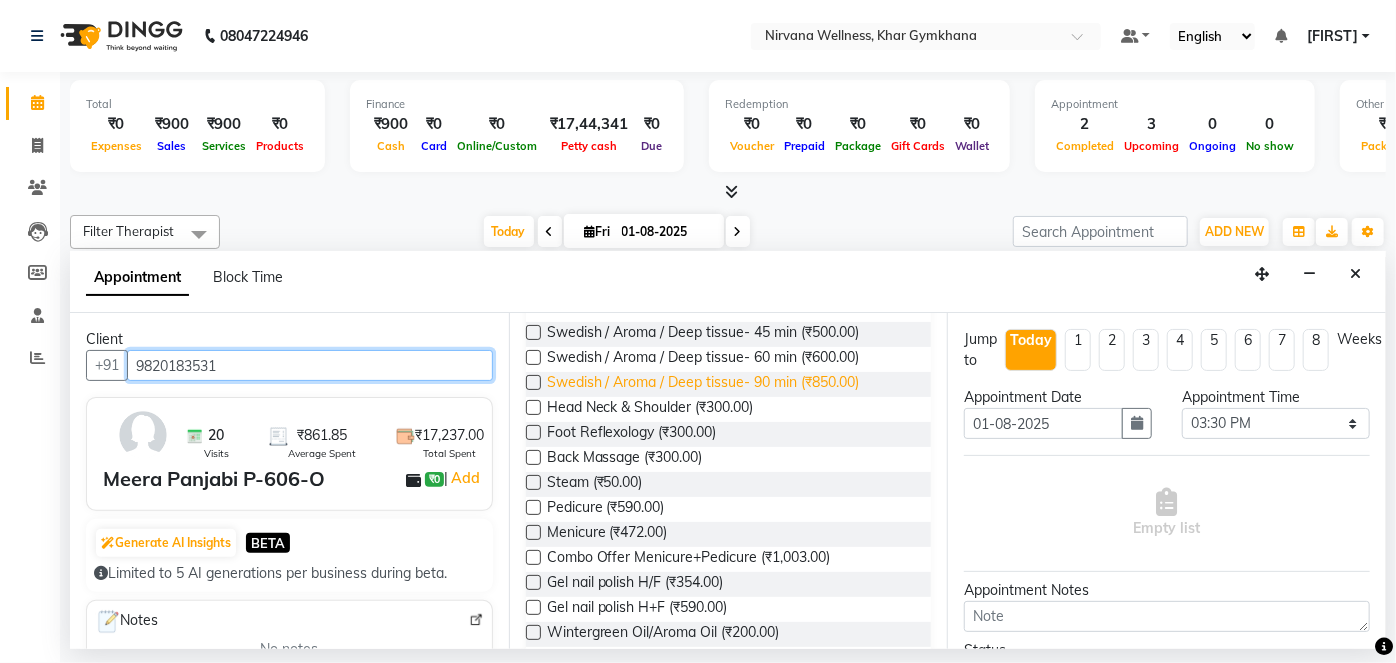 scroll, scrollTop: 181, scrollLeft: 0, axis: vertical 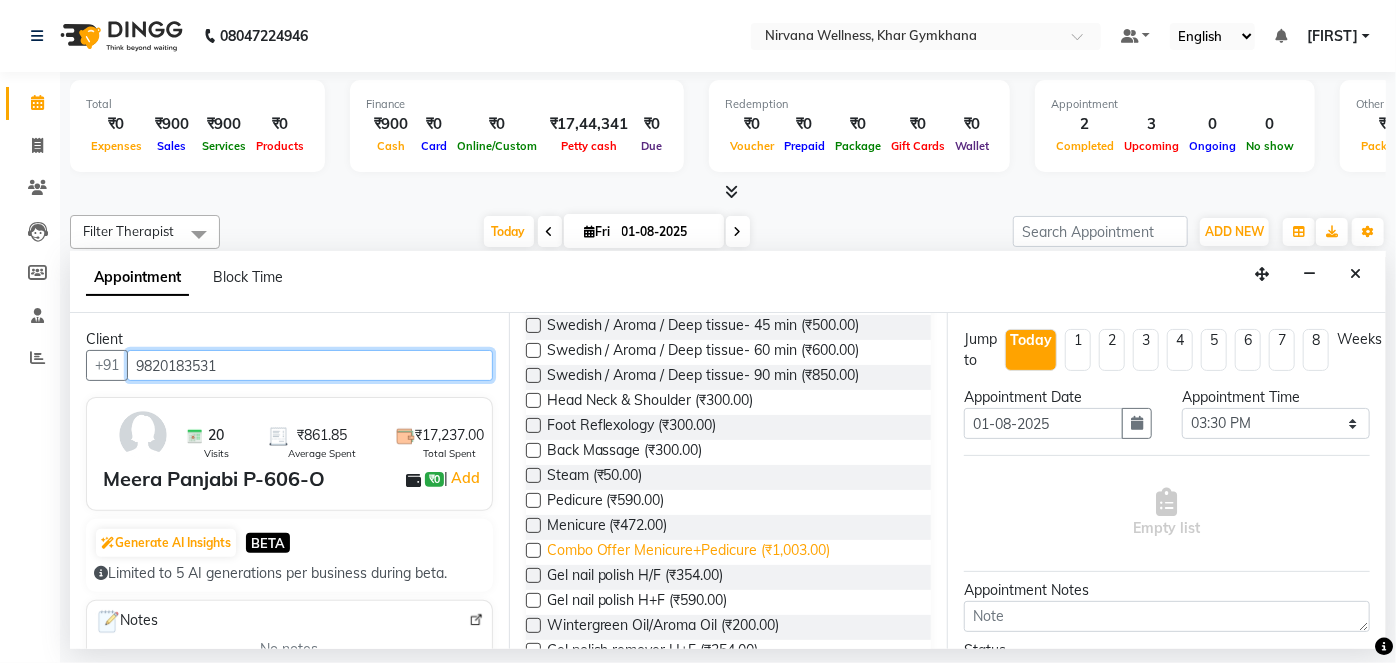 type on "9820183531" 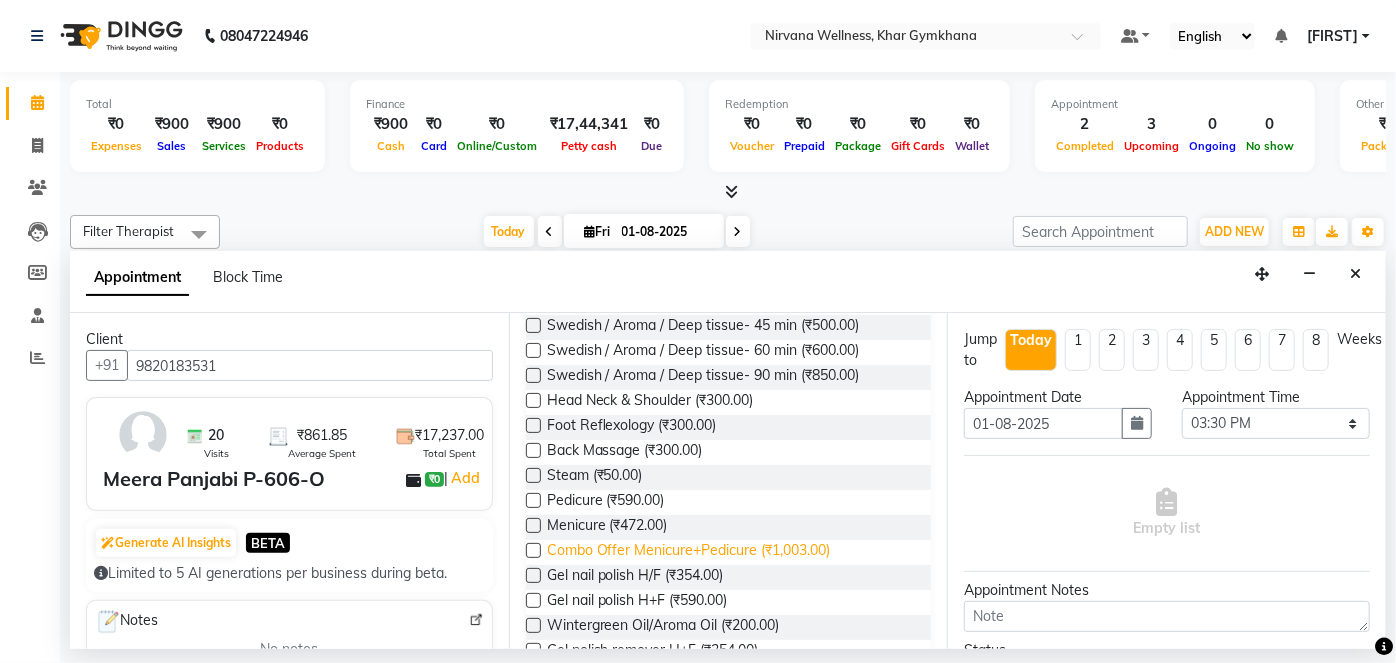click on "Combo Offer Menicure+Pedicure (₹1,003.00)" at bounding box center [689, 552] 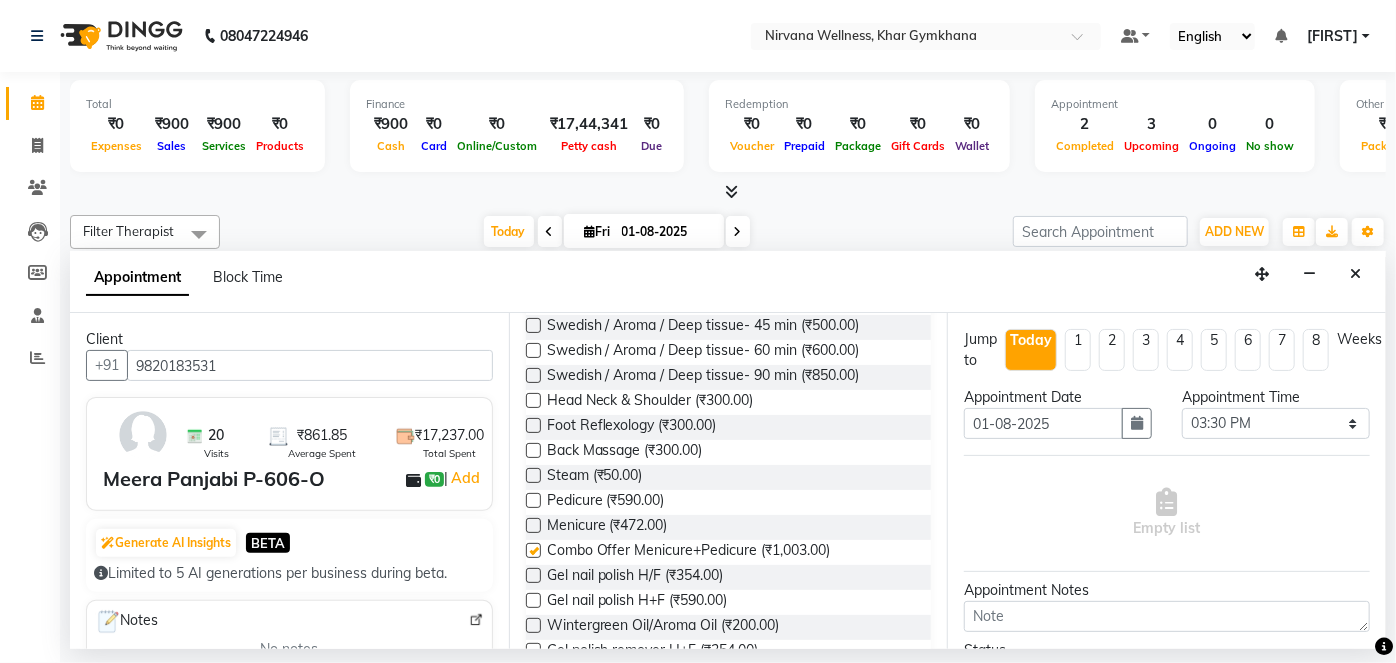 checkbox on "false" 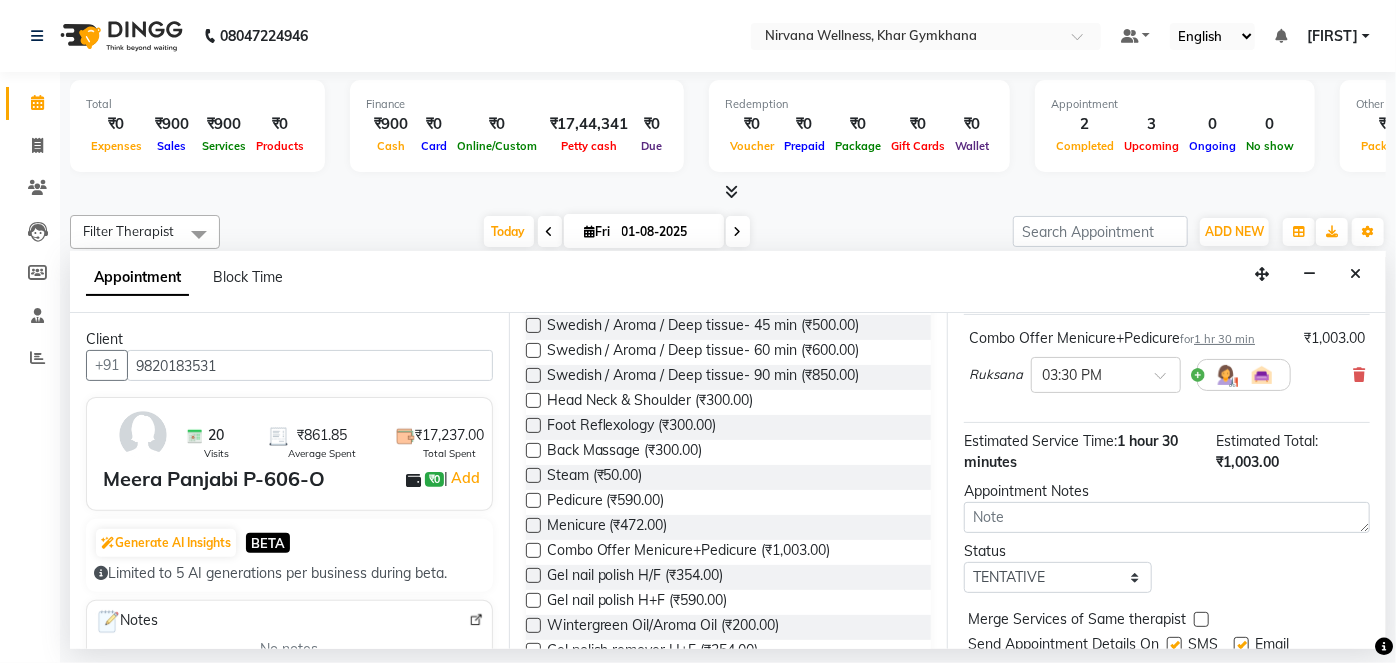 scroll, scrollTop: 210, scrollLeft: 0, axis: vertical 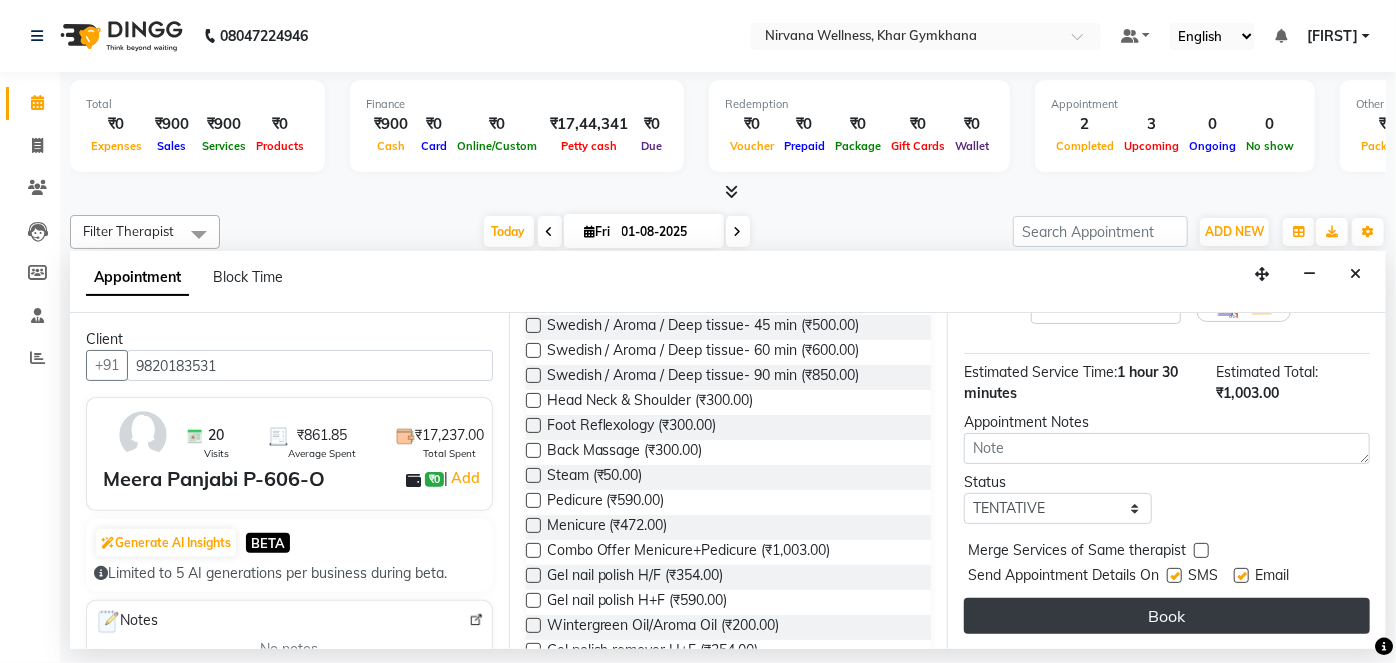 click on "Book" at bounding box center (1167, 616) 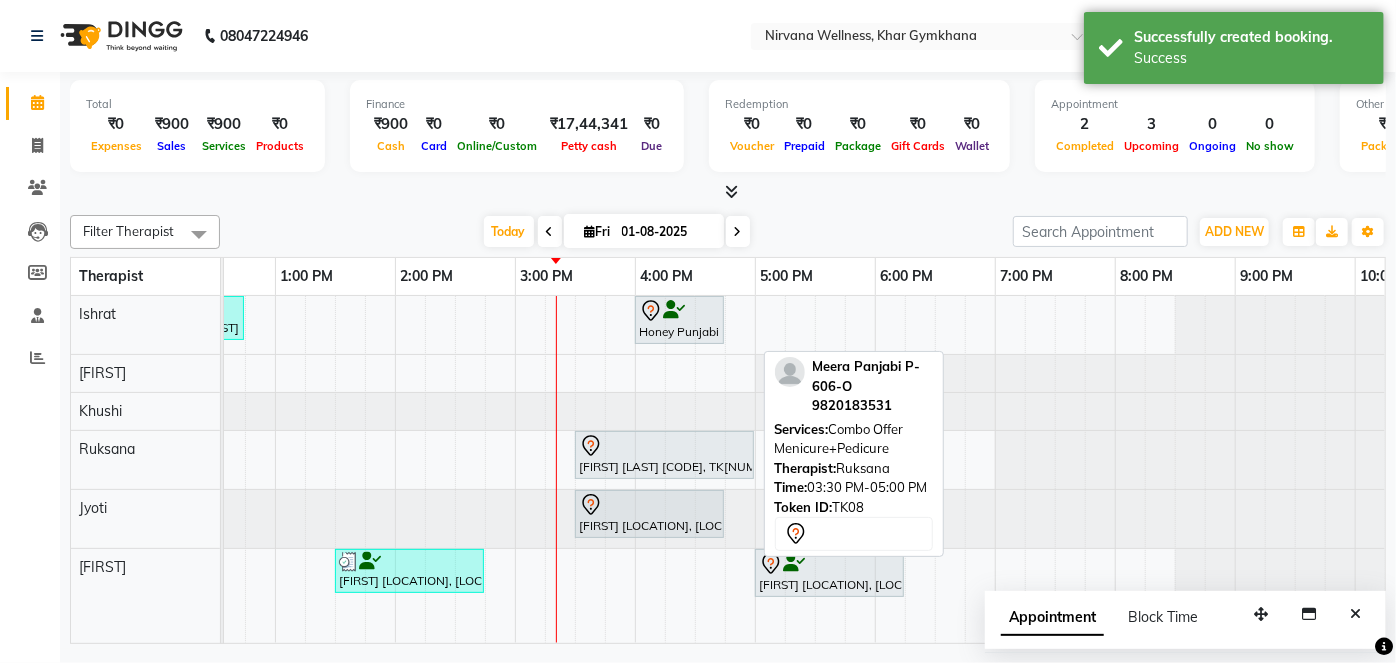 click on "[FIRST] [LAST] [CODE], TK[NUMBER], [TIME]-[TIME], Combo Offer Menicure+Pedicure" at bounding box center [664, 455] 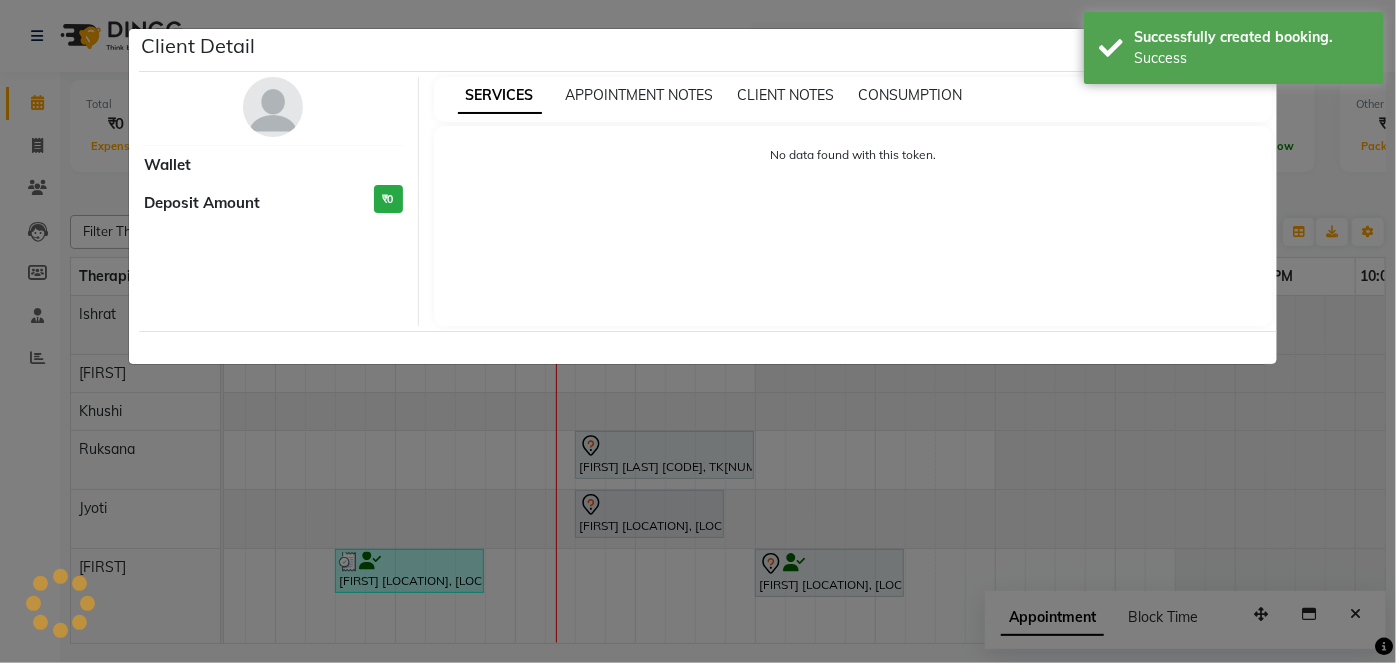select on "7" 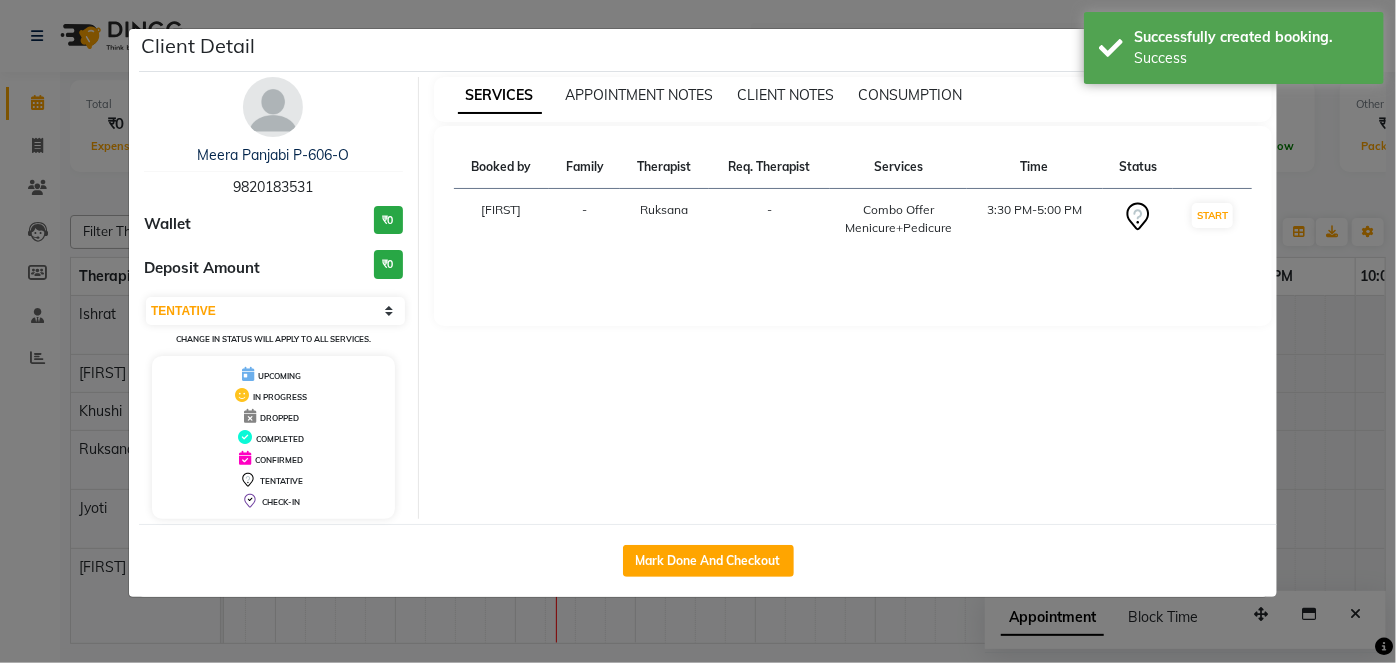 click on "Client Detail  [FIRST] [LAST] [LOCATION] [PHONE] Wallet ₹0 Deposit Amount  ₹0  Select IN SERVICE CONFIRMED TENTATIVE CHECK IN MARK DONE DROPPED UPCOMING Change in status will apply to all services. UPCOMING IN PROGRESS DROPPED COMPLETED CONFIRMED TENTATIVE CHECK-IN SERVICES APPOINTMENT NOTES CLIENT NOTES CONSUMPTION Booked by Family Therapist Req. Therapist Services Time Status  [FIRST]  - [LAST]  -  Combo Offer Menicure+Pedicure   3:30 PM-5:00 PM   START   Mark Done And Checkout" 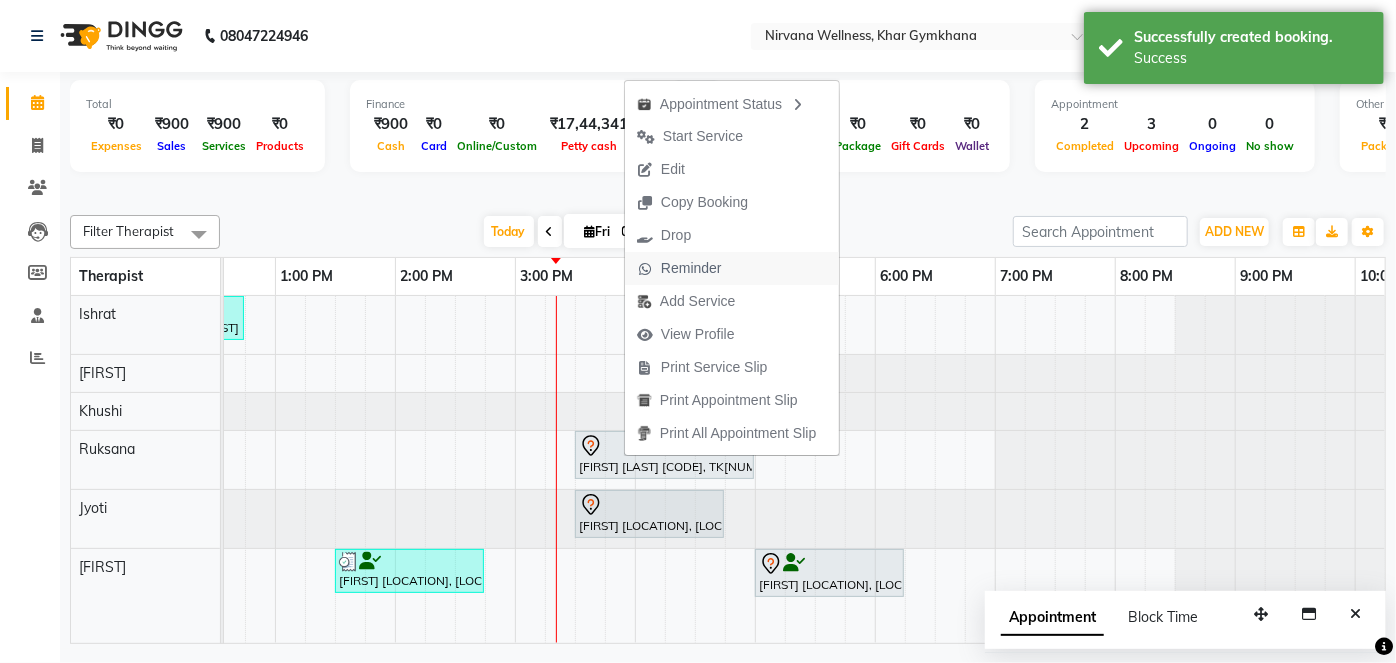 click on "Reminder" at bounding box center [679, 268] 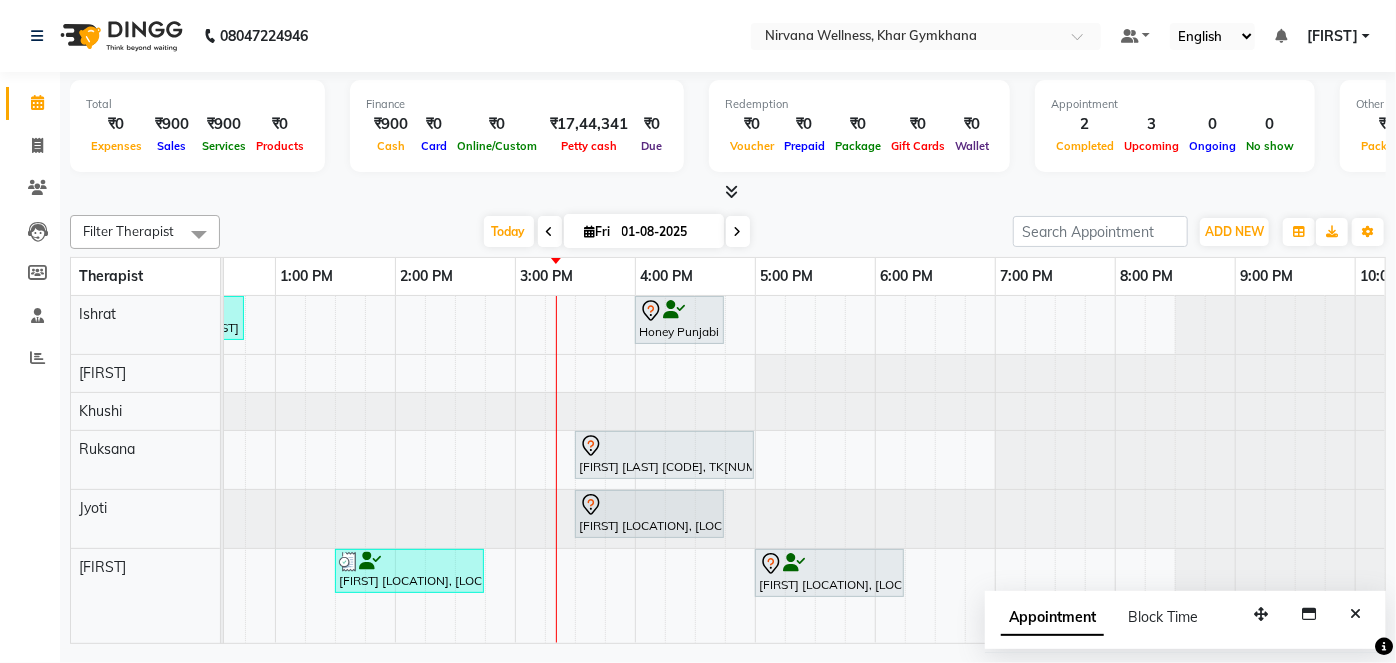 click at bounding box center [1355, 614] 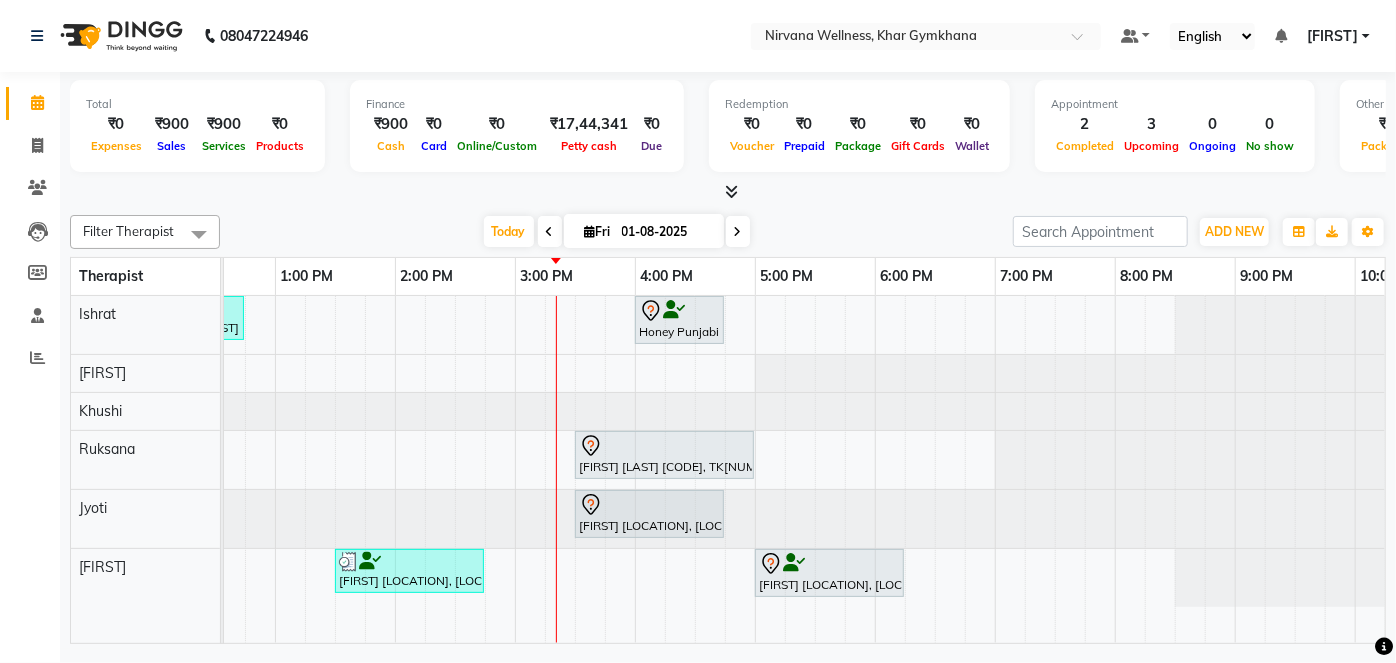 scroll, scrollTop: 0, scrollLeft: 771, axis: horizontal 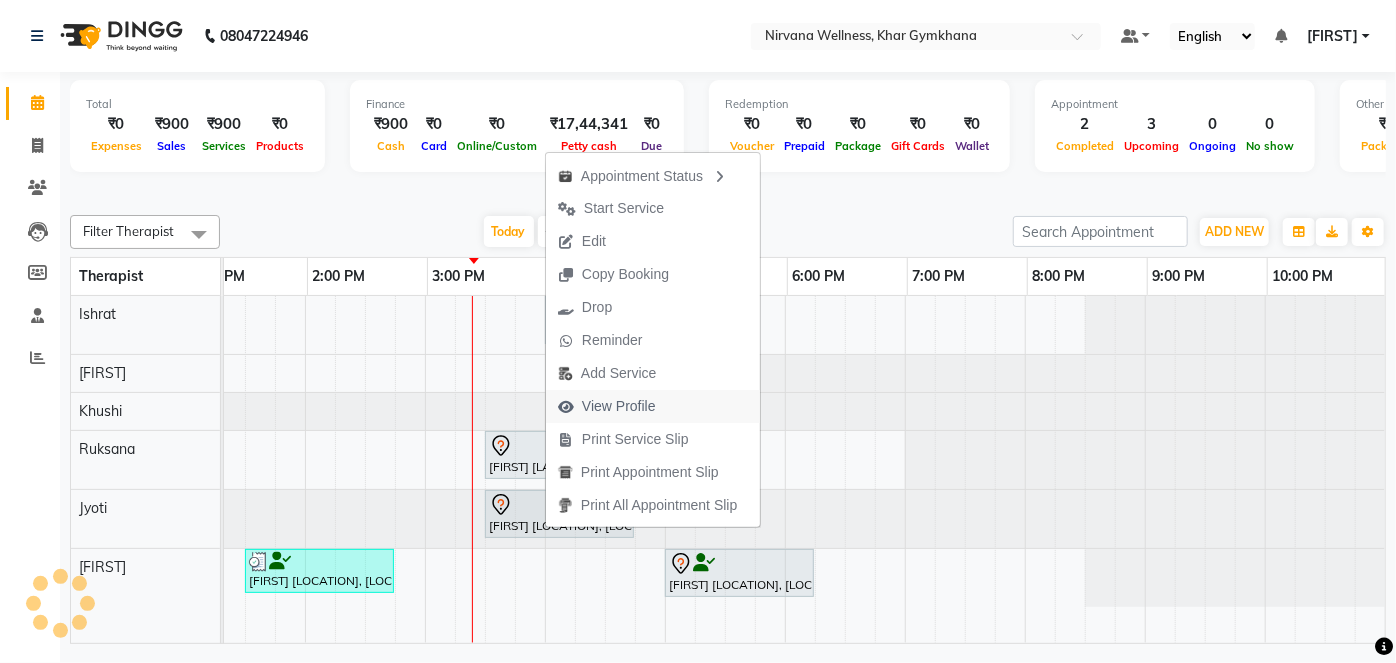 click on "View Profile" at bounding box center [619, 406] 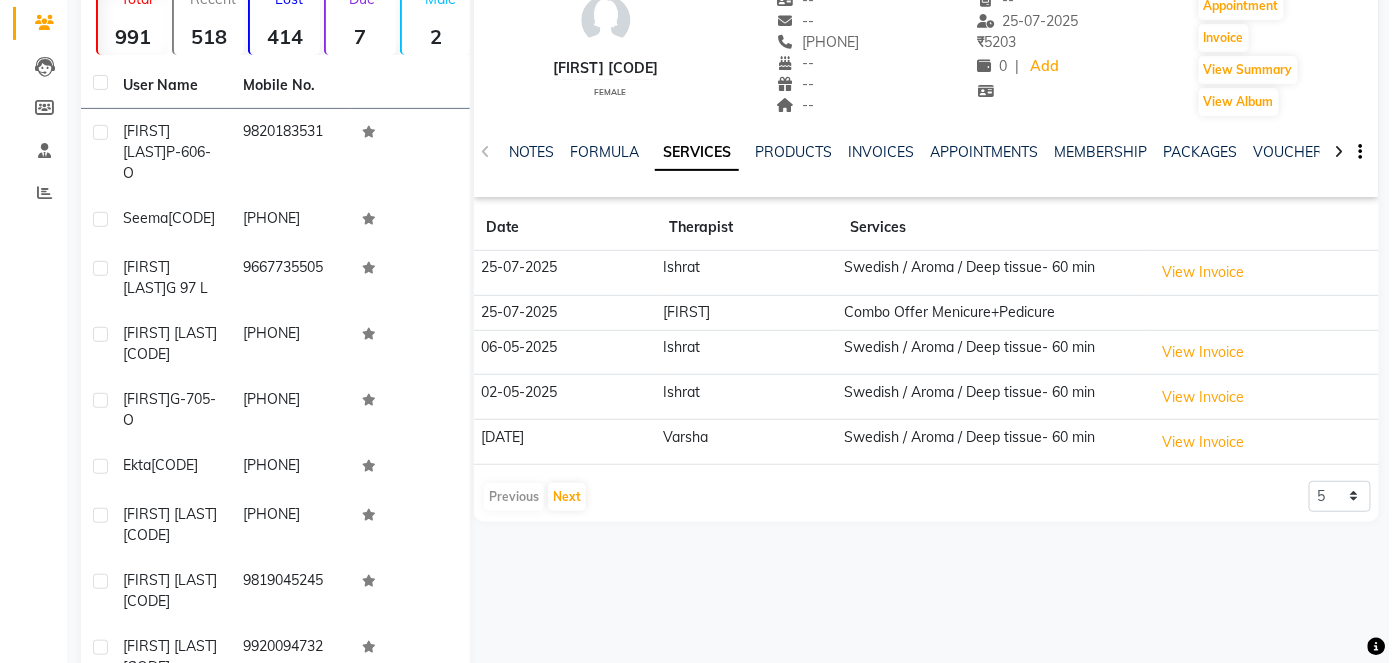 scroll, scrollTop: 0, scrollLeft: 0, axis: both 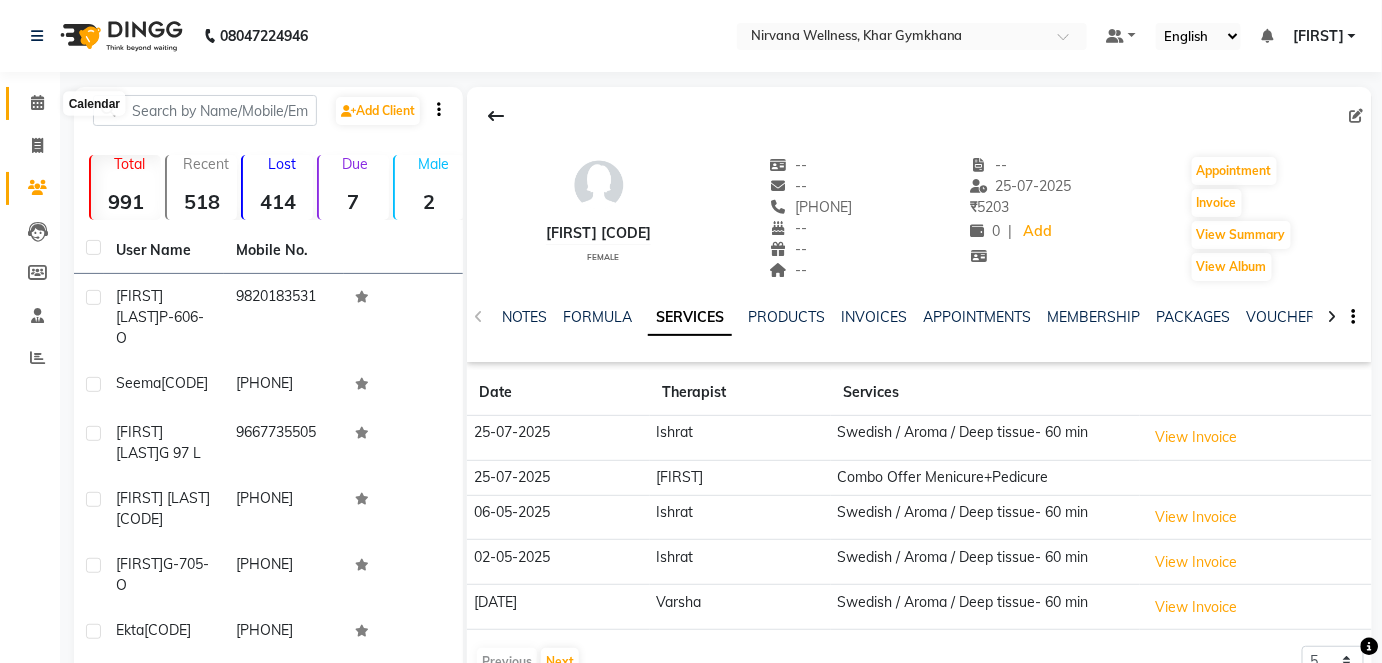 click 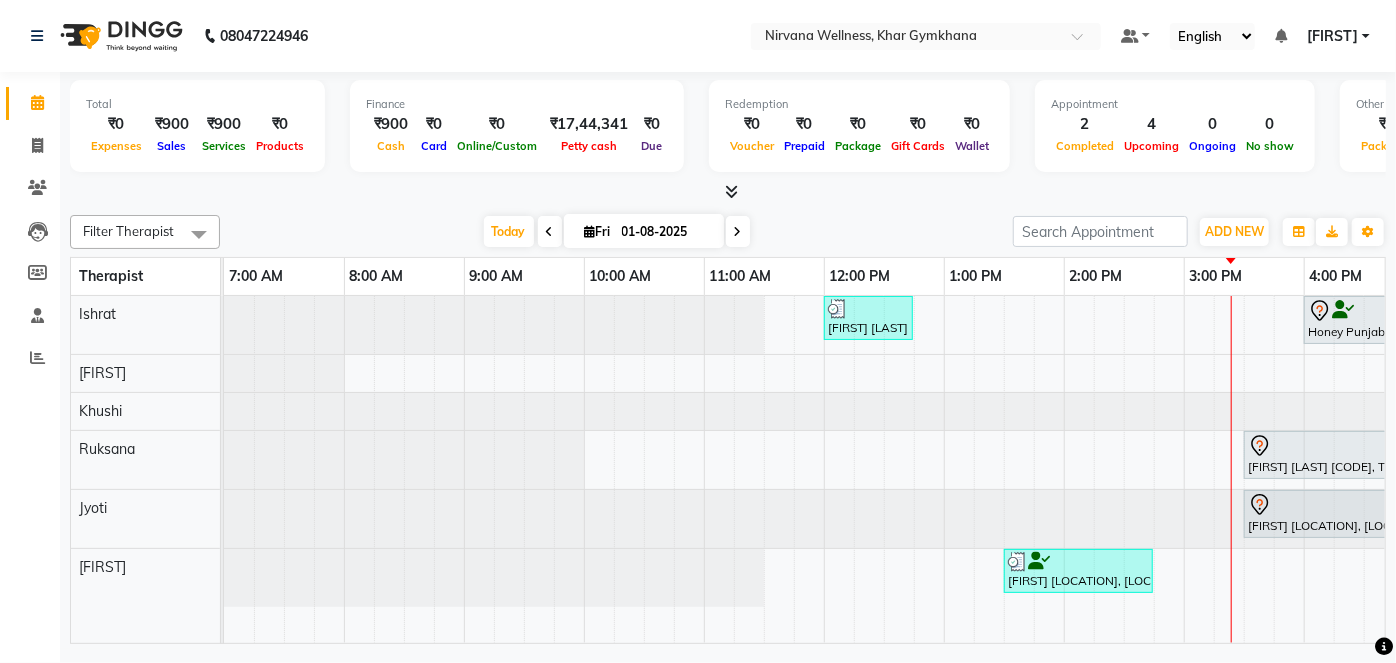 scroll, scrollTop: 0, scrollLeft: 575, axis: horizontal 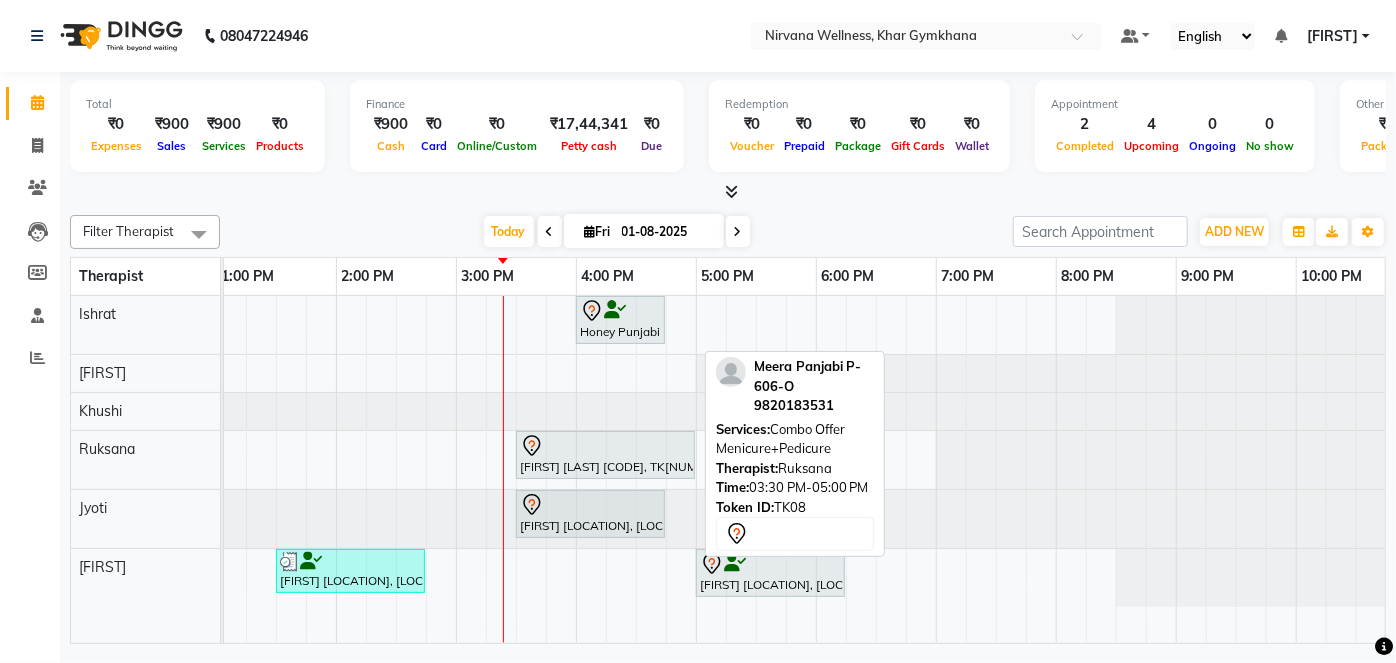click at bounding box center [605, 446] 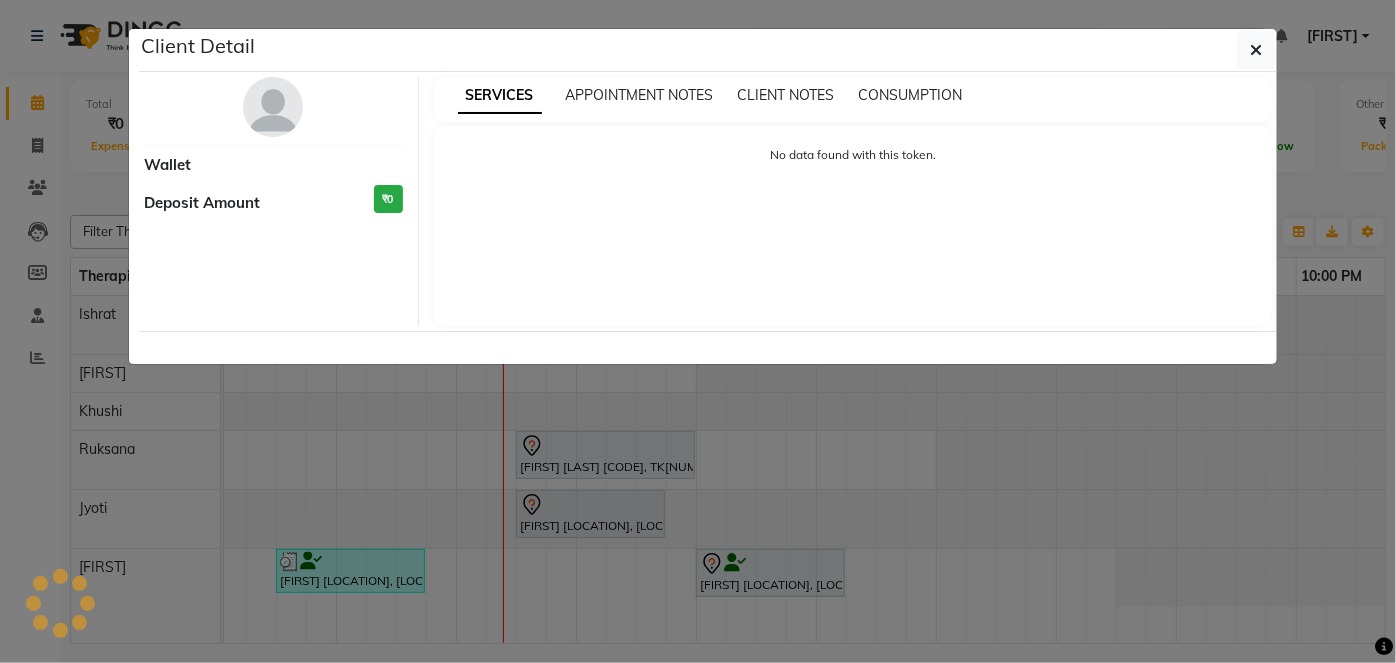 click on "Client Detail     Wallet Deposit Amount  ₹0  SERVICES APPOINTMENT NOTES CLIENT NOTES CONSUMPTION No data found with this token." 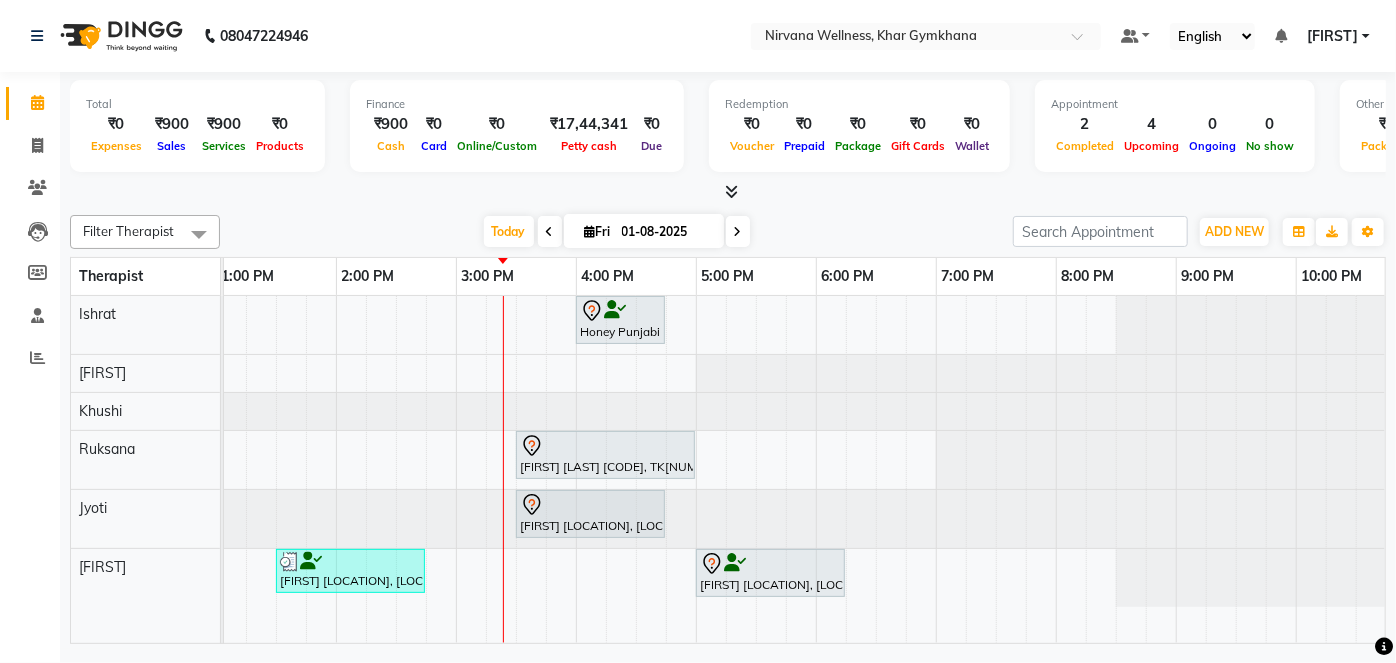 scroll, scrollTop: 0, scrollLeft: 714, axis: horizontal 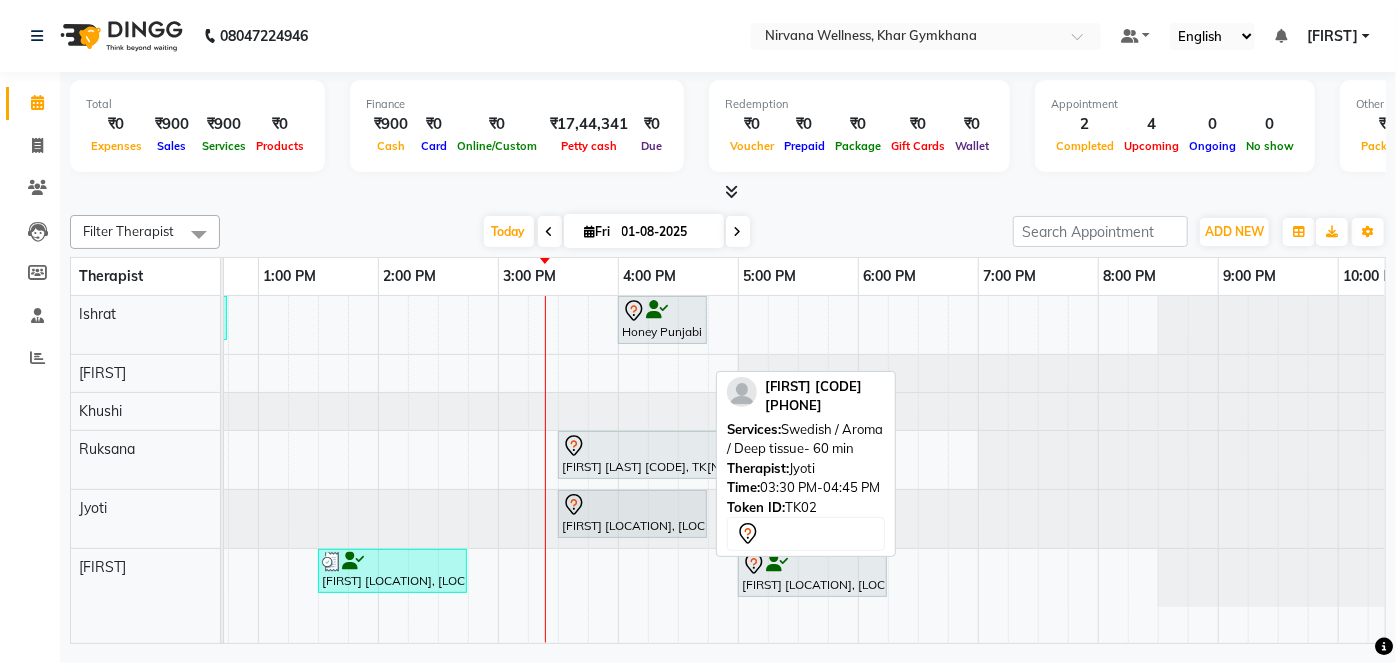 click at bounding box center (632, 505) 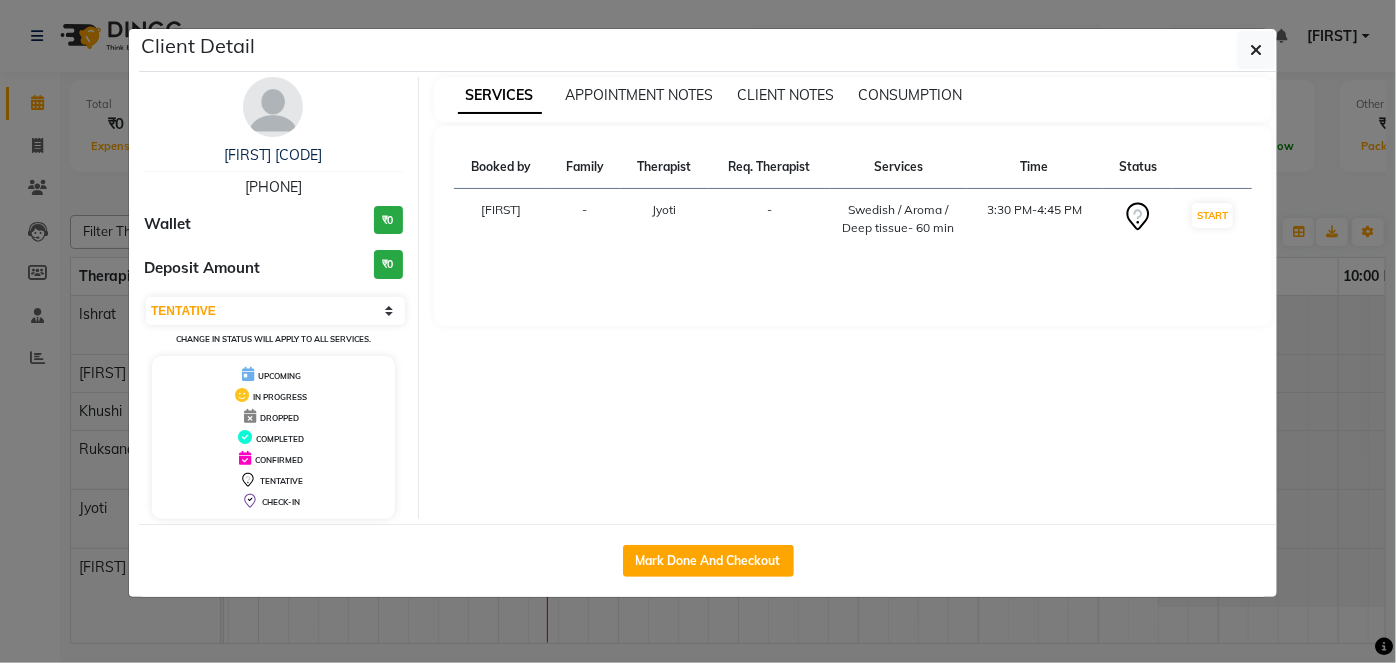 click on "Client Detail  [FIRST] [CODE]   [PHONE] Wallet ₹0 Deposit Amount  ₹0  Select IN SERVICE CONFIRMED TENTATIVE CHECK IN MARK DONE DROPPED UPCOMING Change in status will apply to all services. UPCOMING IN PROGRESS DROPPED COMPLETED CONFIRMED TENTATIVE CHECK-IN SERVICES APPOINTMENT NOTES CLIENT NOTES CONSUMPTION Booked by Family Therapist Req. Therapist Services Time Status  [FIRST]  - [FIRST] -  Swedish / Aroma / Deep tissue- 60 min   [TIME]-[TIME]   START   Mark Done And Checkout" 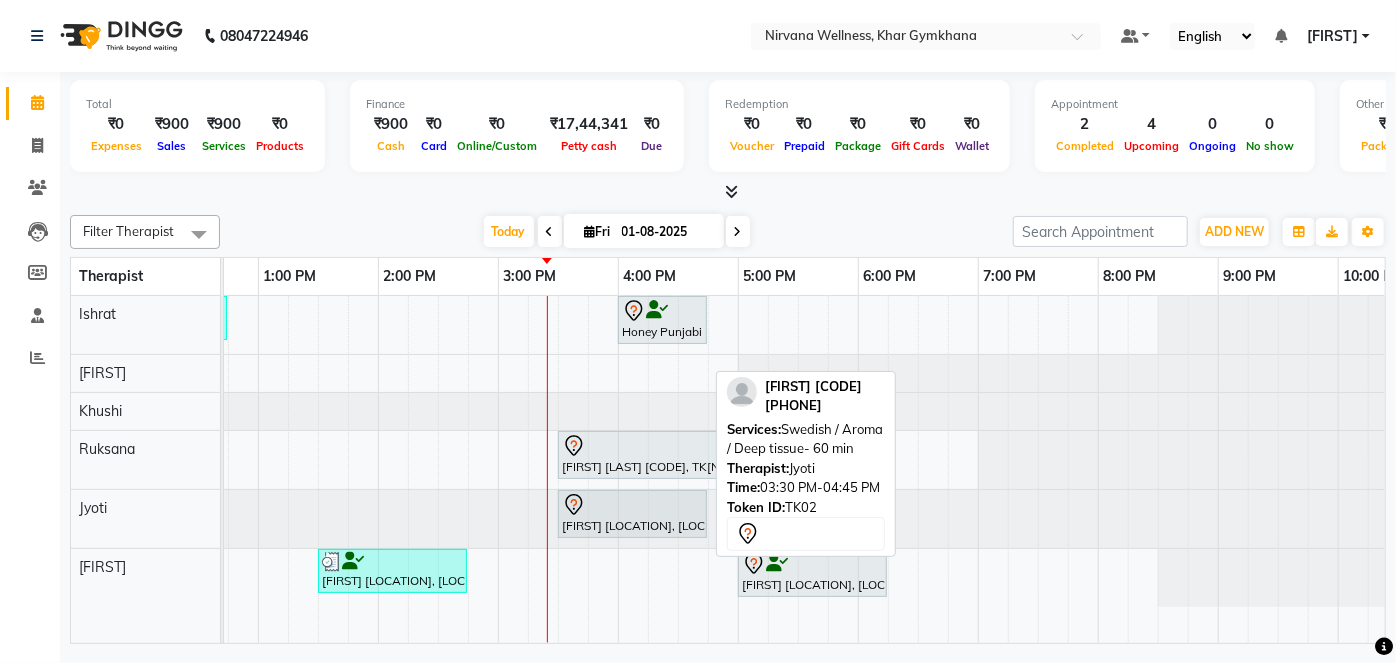 click on "[FIRST] [LOCATION], [LOCATION], [TIME]-[TIME], Swedish / Aroma / Deep tissue- 60 min" at bounding box center (632, 514) 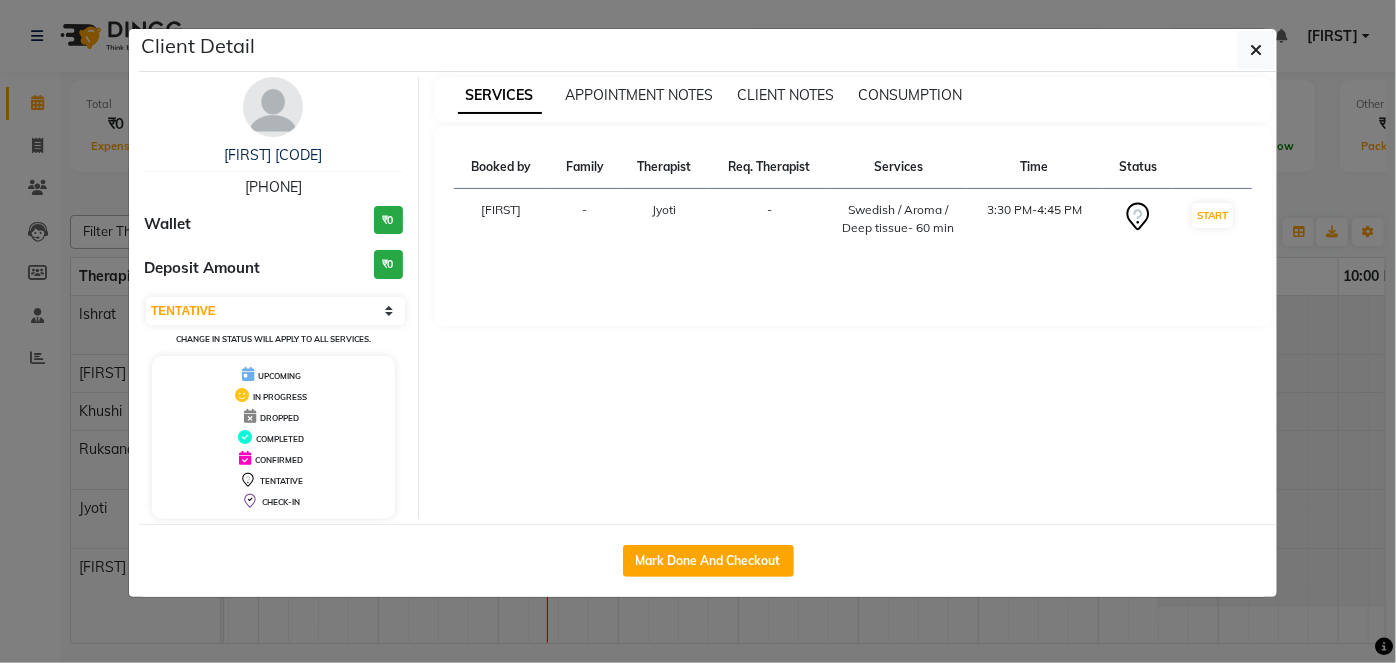 click on "Client Detail  [FIRST] [CODE]   [PHONE] Wallet ₹0 Deposit Amount  ₹0  Select IN SERVICE CONFIRMED TENTATIVE CHECK IN MARK DONE DROPPED UPCOMING Change in status will apply to all services. UPCOMING IN PROGRESS DROPPED COMPLETED CONFIRMED TENTATIVE CHECK-IN SERVICES APPOINTMENT NOTES CLIENT NOTES CONSUMPTION Booked by Family Therapist Req. Therapist Services Time Status  [FIRST]  - [FIRST] -  Swedish / Aroma / Deep tissue- 60 min   [TIME]-[TIME]   START   Mark Done And Checkout" 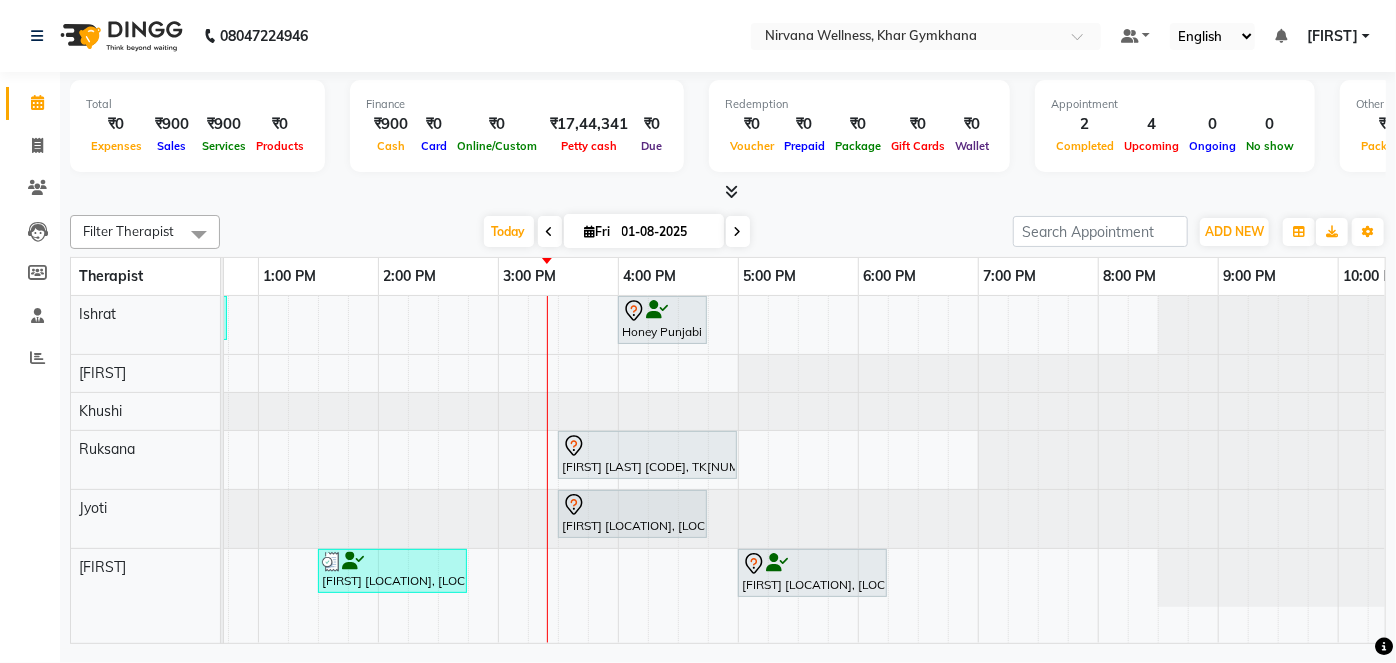 scroll, scrollTop: 0, scrollLeft: 771, axis: horizontal 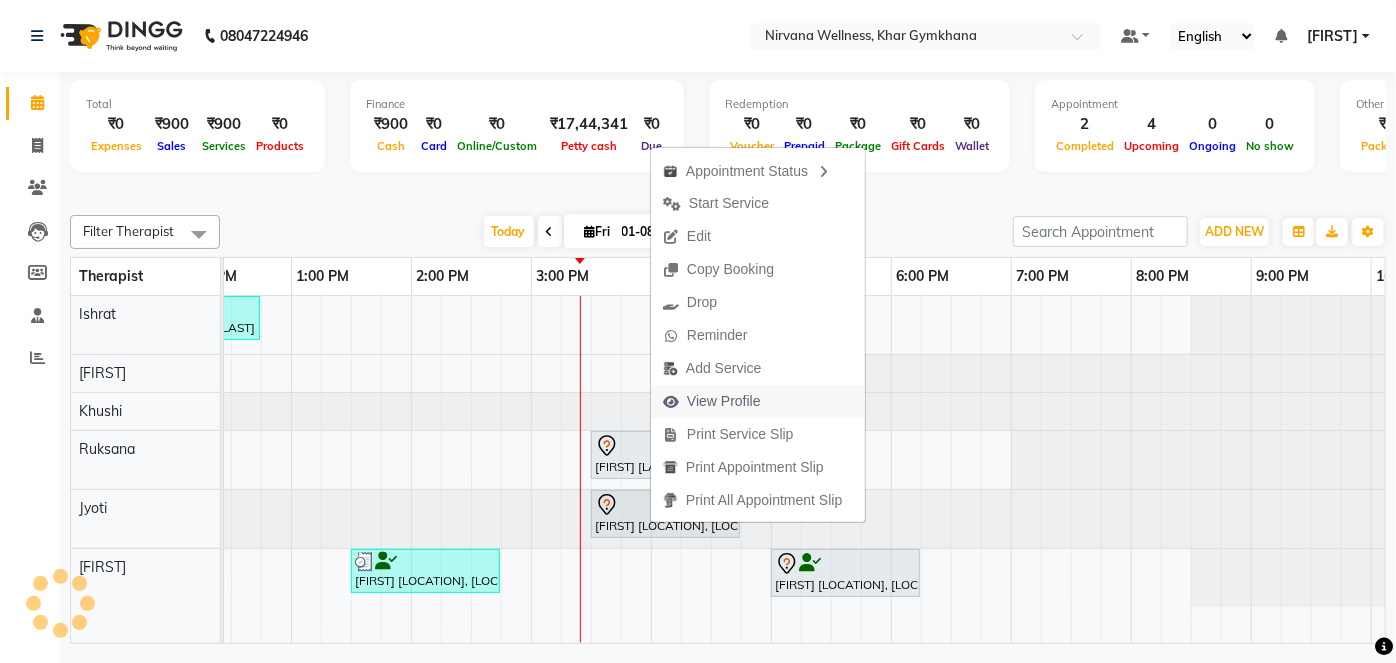 click at bounding box center (671, 402) 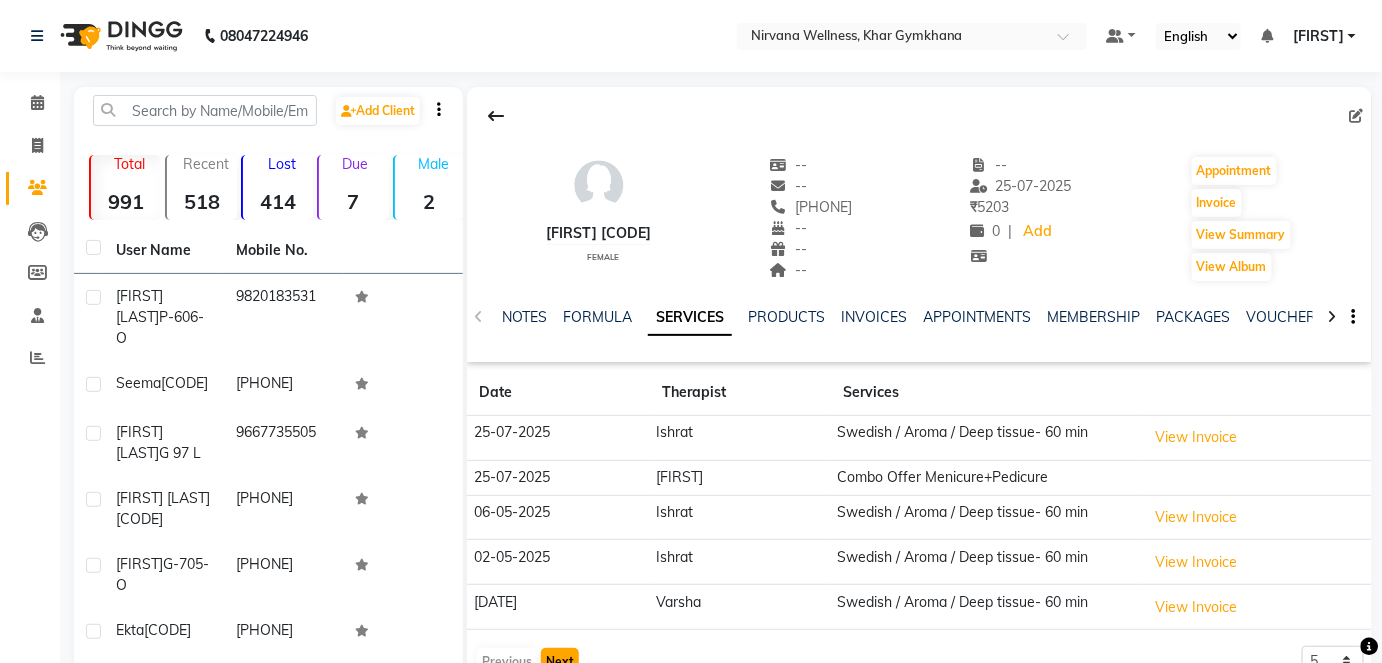 click on "Next" 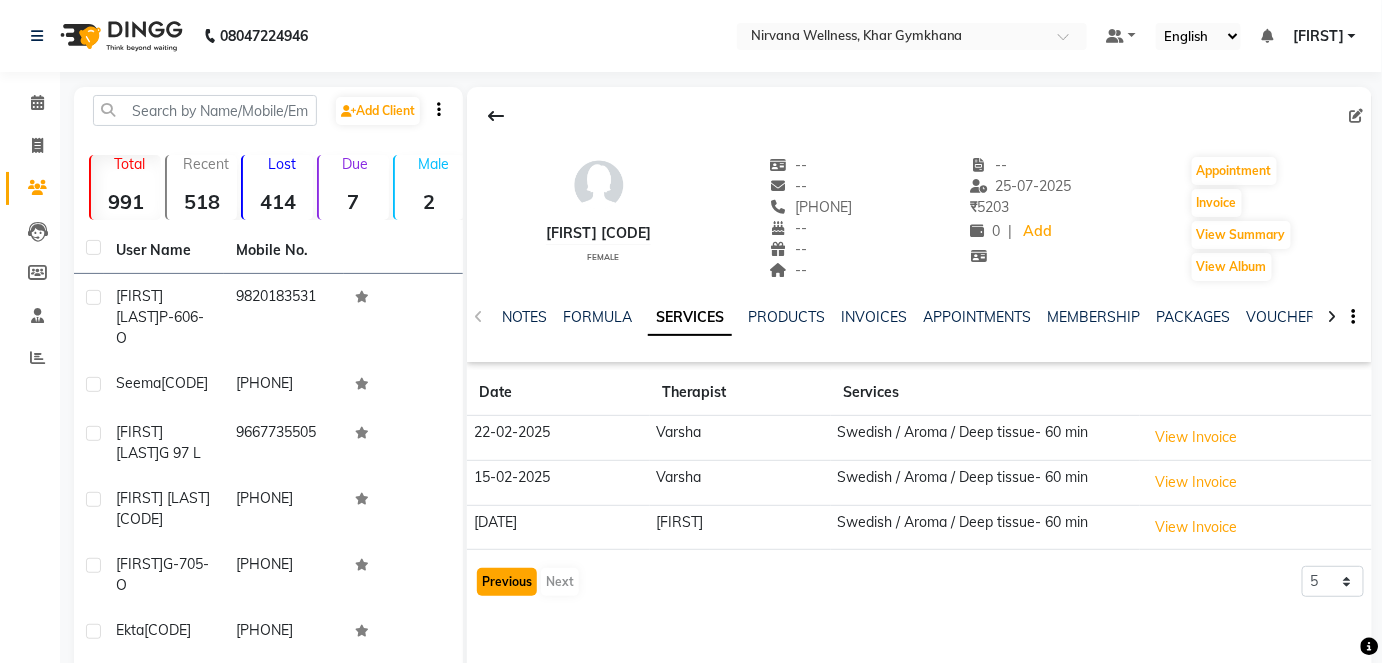 click on "Previous" 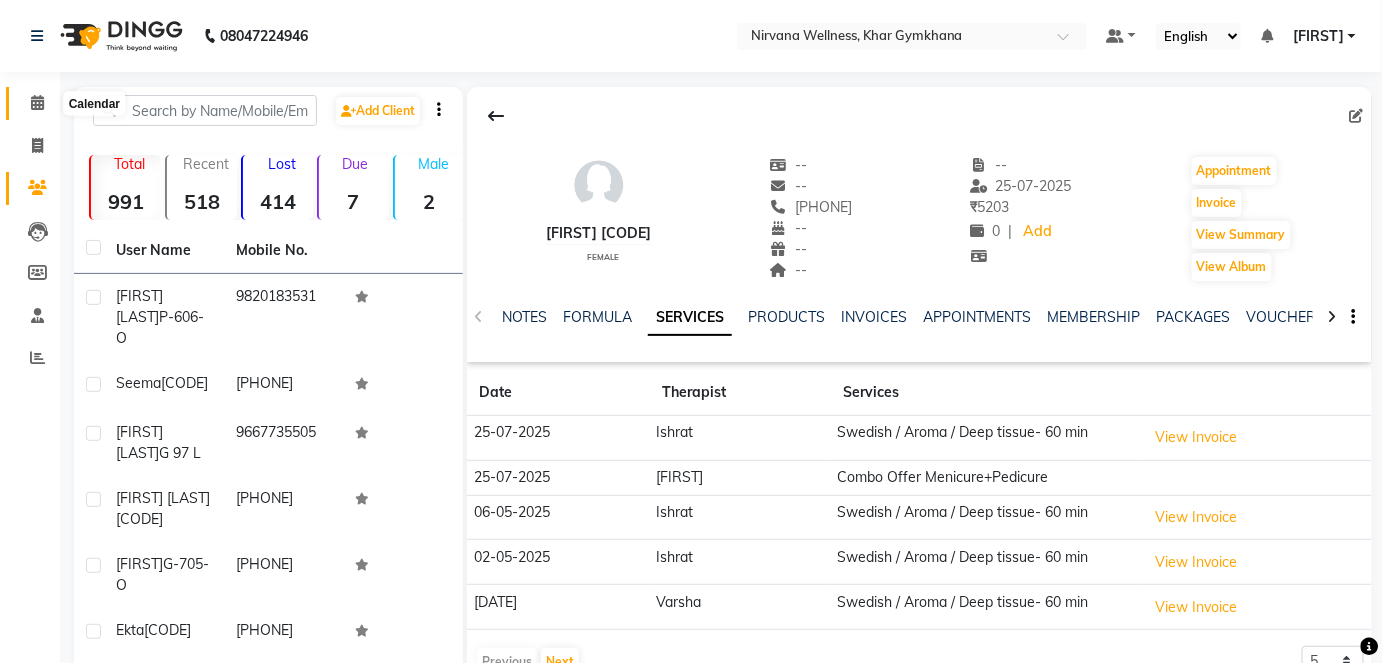 click 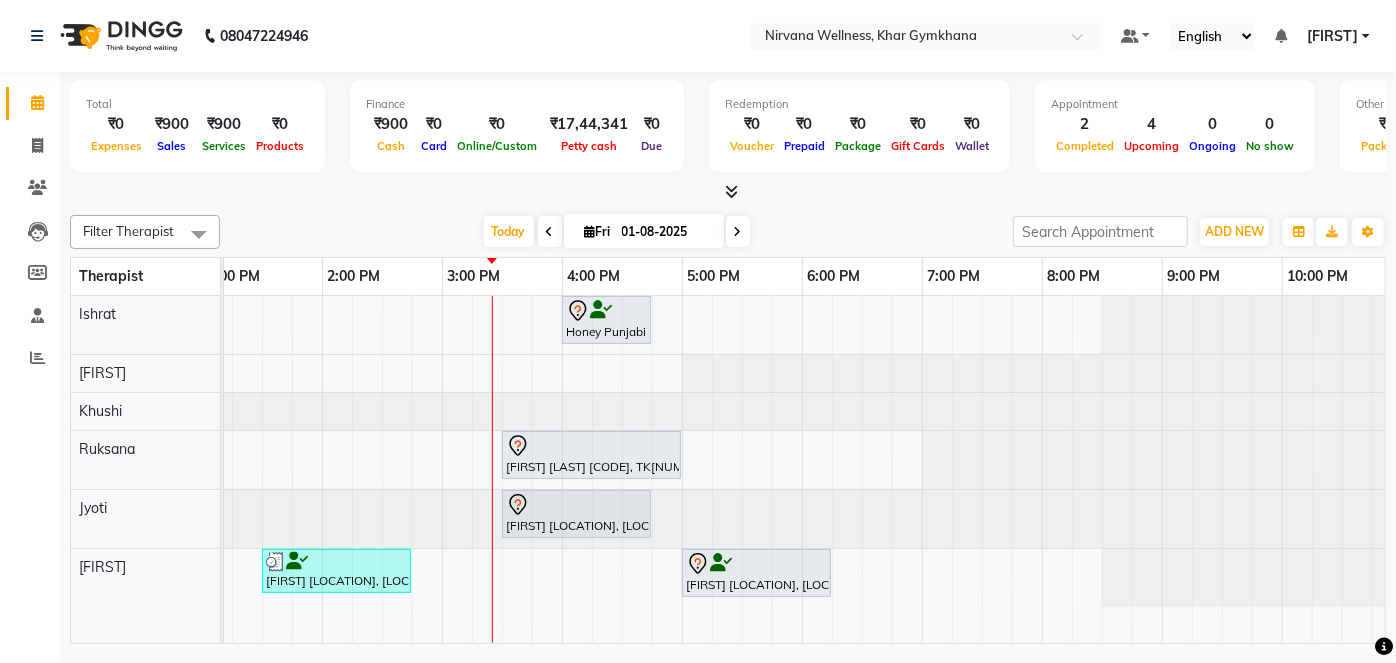 scroll, scrollTop: 0, scrollLeft: 675, axis: horizontal 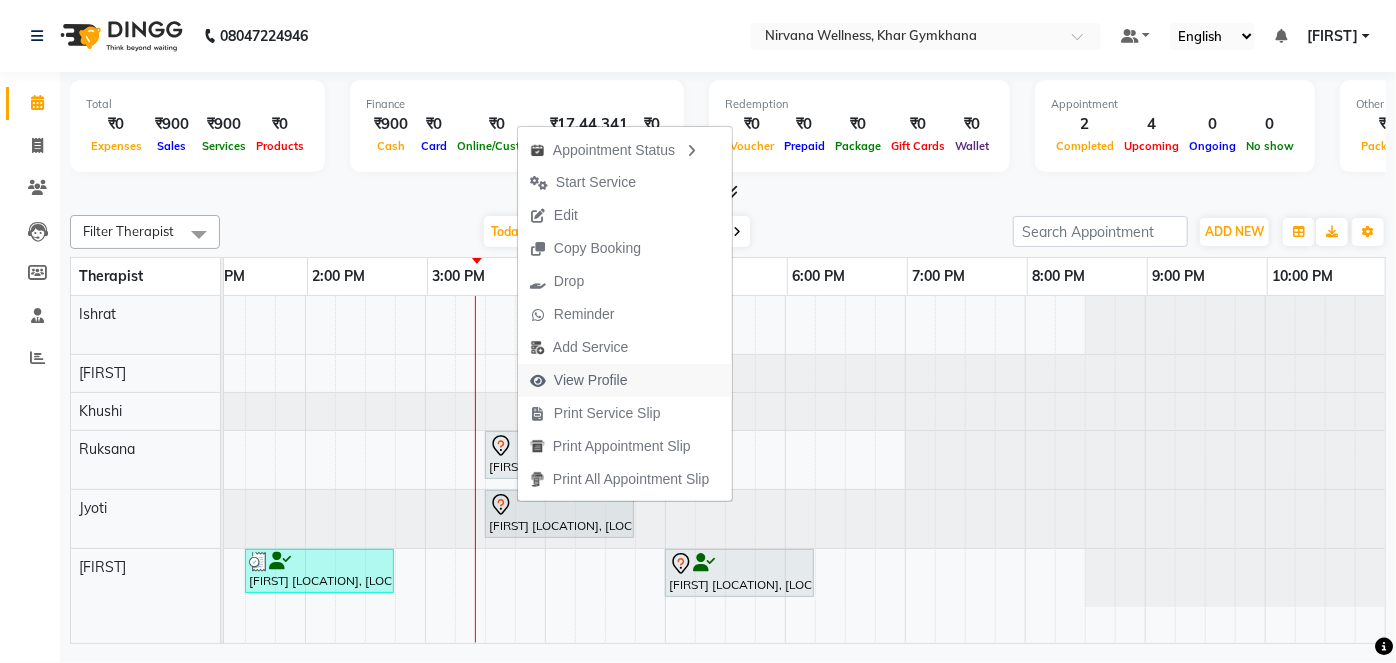 click on "View Profile" at bounding box center [591, 380] 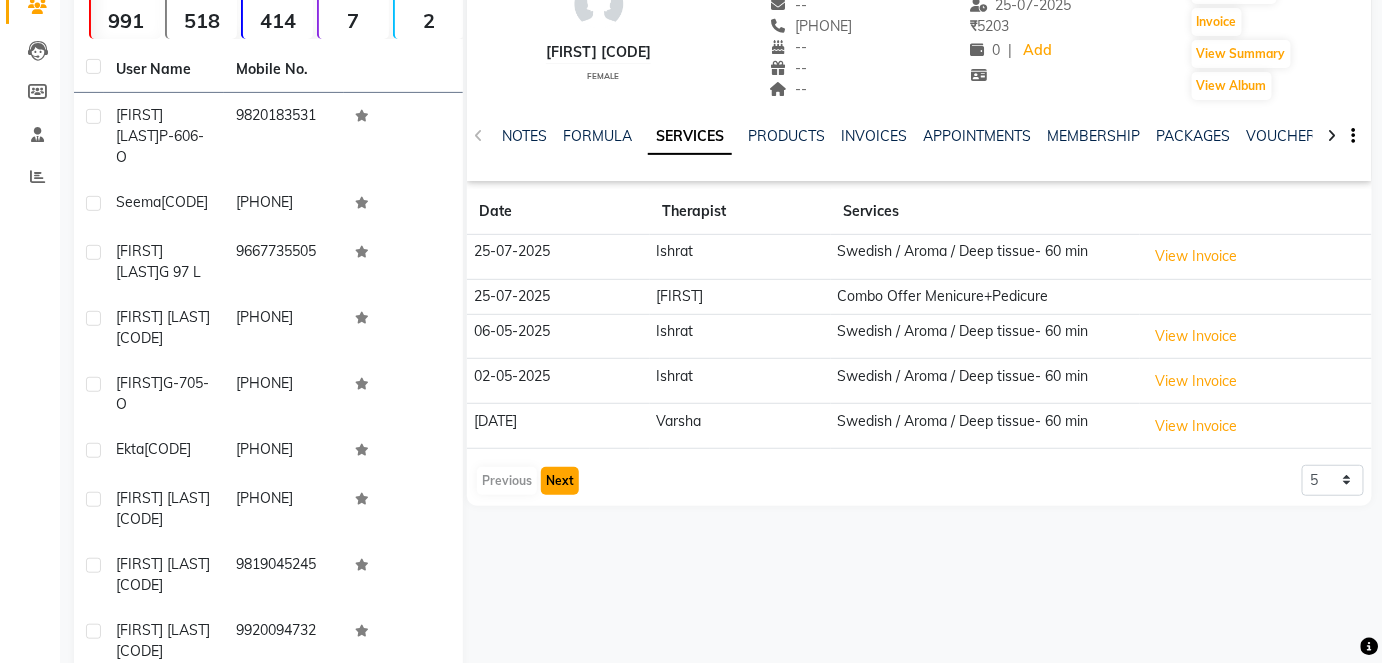 click on "Next" 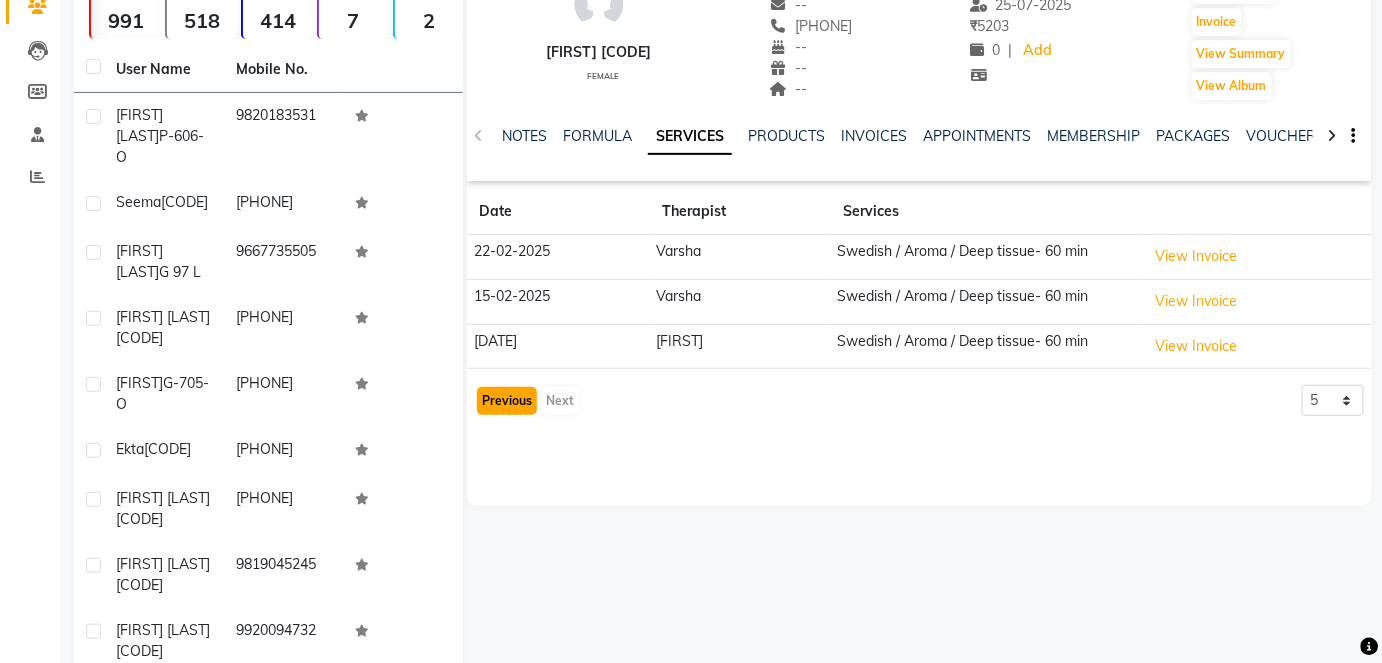 click on "Previous" 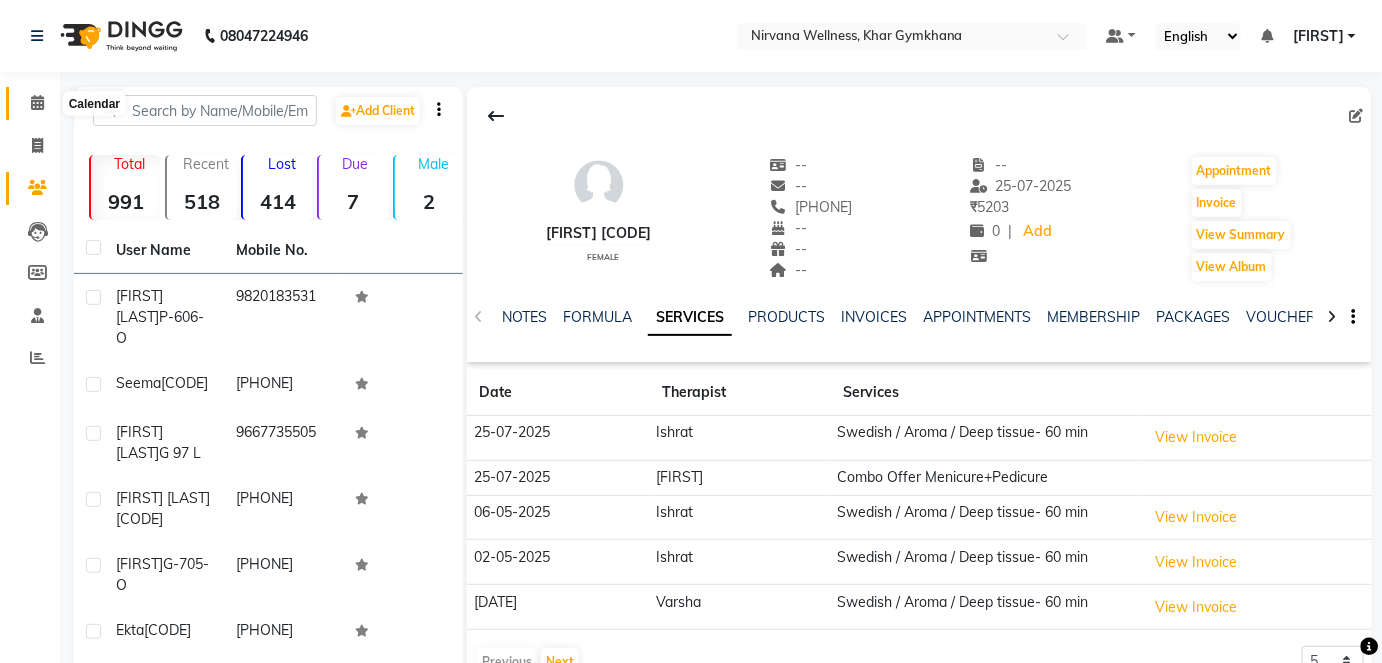 click 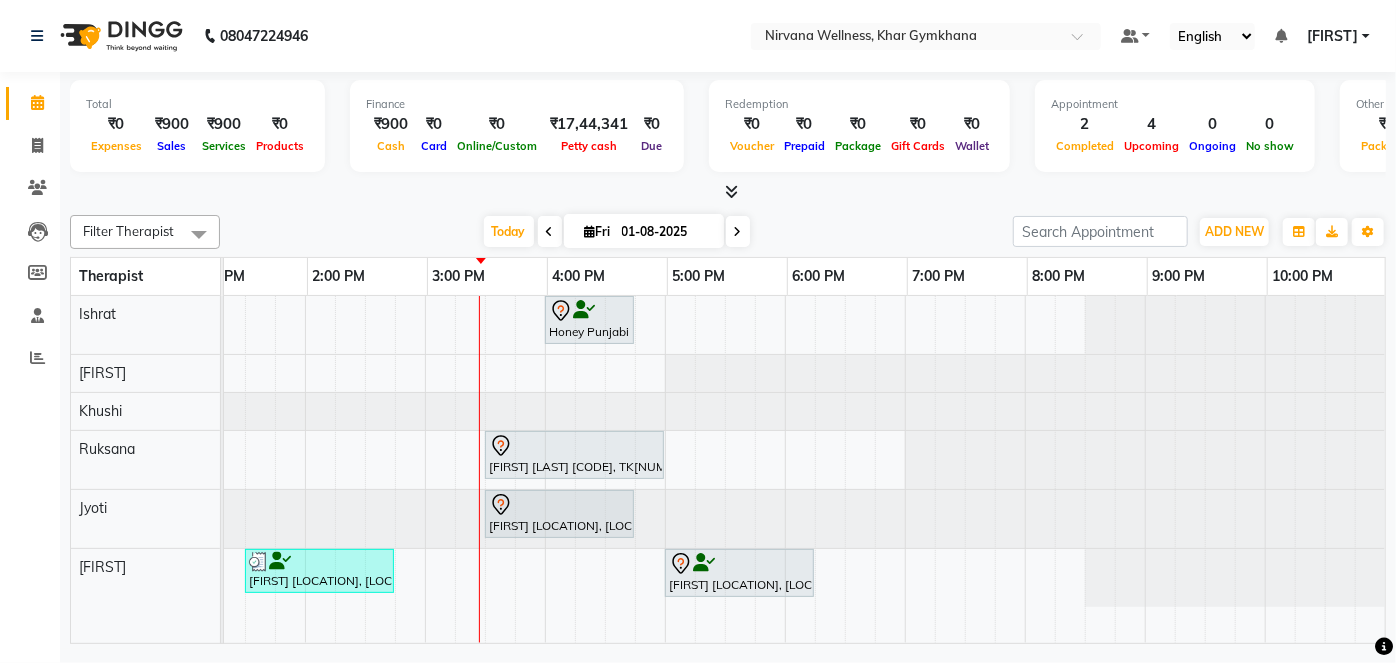 scroll, scrollTop: 0, scrollLeft: 771, axis: horizontal 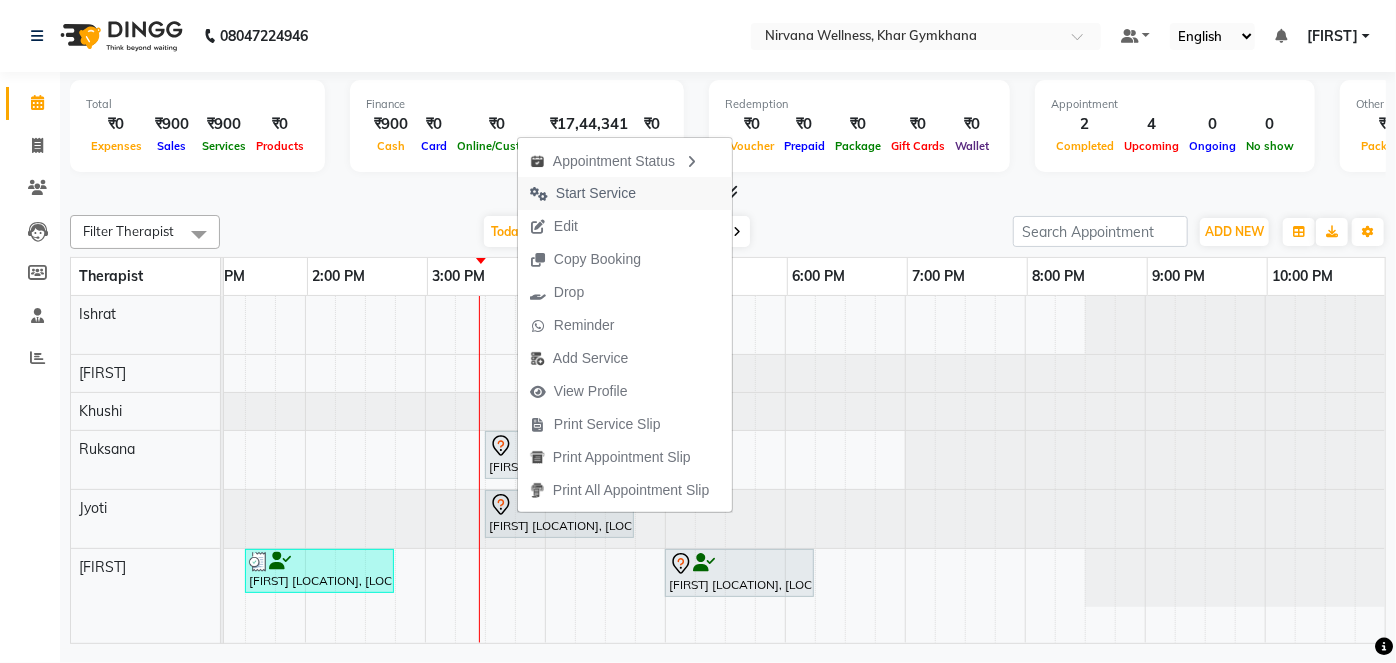 click on "Start Service" at bounding box center [596, 193] 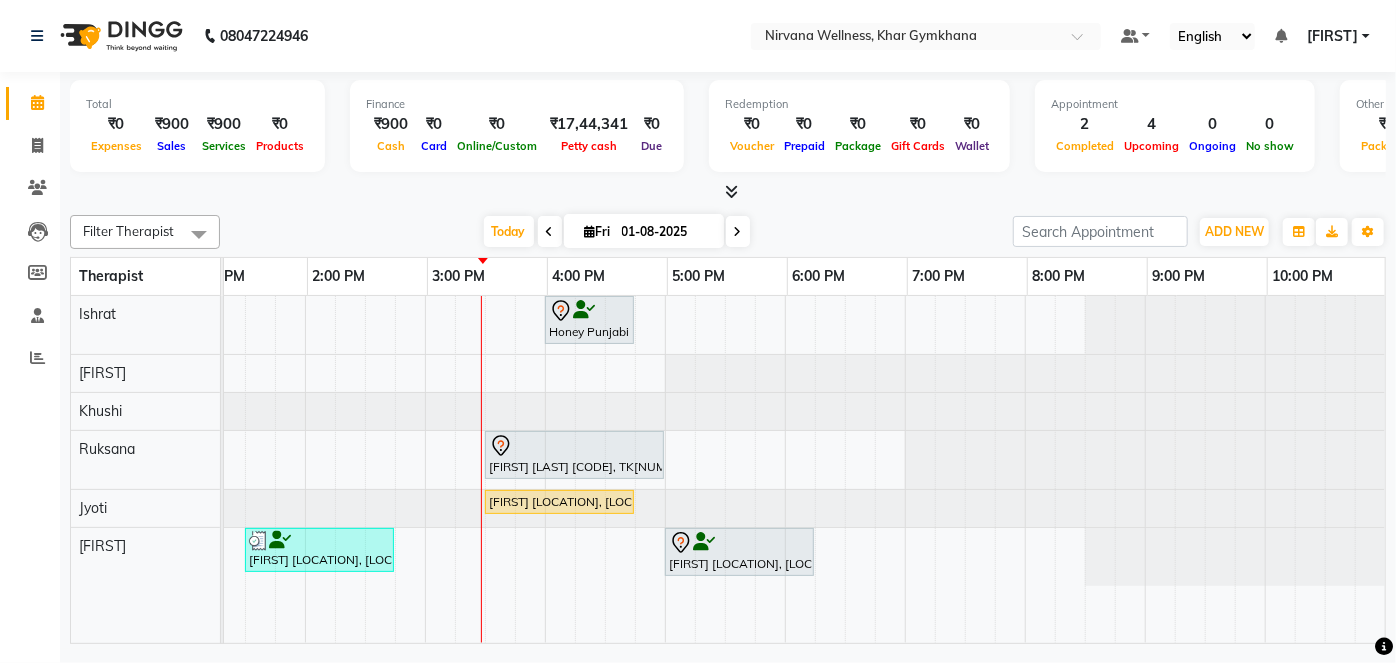 click on "Filter Therapist Select All [FIRST] [LAST] [FIRST] [LAST] [FIRST] [LAST] [FIRST] [LAST] [FIRST] [LAST] [FIRST] [LAST] Today  Fri [DATE] Toggle Dropdown Add Appointment Add Invoice Add Attendance Add Client Toggle Dropdown Add Appointment Add Invoice Add Attendance Add Client ADD NEW Toggle Dropdown Add Appointment Add Invoice Add Attendance Add Client Filter Therapist Select All [FIRST] [LAST] [FIRST] [LAST] [FIRST] [LAST] [FIRST] [LAST] [FIRST] [LAST] [FIRST] [LAST] Group By  Staff View   Room View  View as Vertical  Vertical - Week View  Horizontal  Horizontal - Week View  List  Toggle Dropdown Calendar Settings Manage Tags   Arrange Therapists   Reset Therapists  Full Screen  Show Available Stylist  Appointment Form Zoom 100% Therapist 7:00 AM 8:00 AM 9:00 AM 10:00 AM 11:00 AM 12:00 PM 1:00 PM 2:00 PM 3:00 PM 4:00 PM 5:00 PM 6:00 PM 7:00 PM 8:00 PM 9:00 PM 10:00 PM [FIRST] [LAST] [FIRST] [LAST] [FIRST] [LAST] [FIRST] [LAST] [FIRST] [LAST] [FIRST] [LAST]     [FIRST] [LAST] [LOCATION], [LOCATION], [TIME]-[TIME], Back Massage             [FIRST] [LAST] [LOCATION], [LOCATION], [TIME]-[TIME], Head Neck & Shoulder" 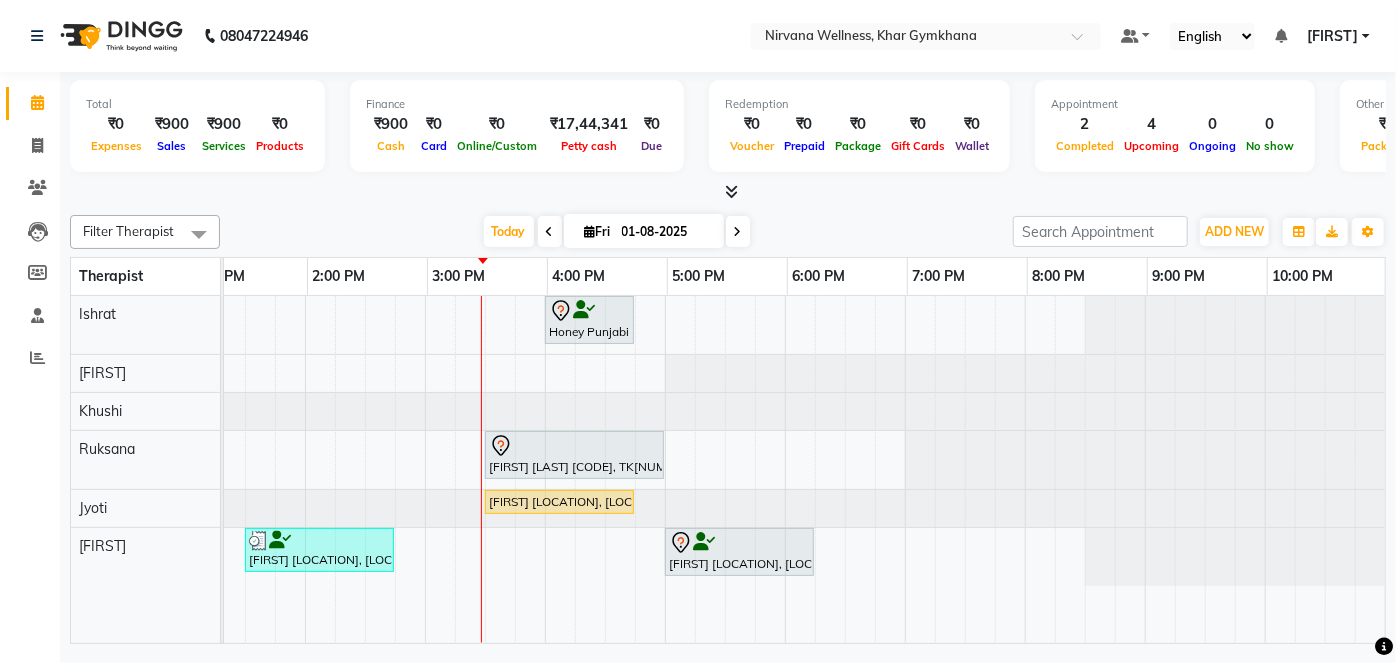 scroll, scrollTop: 0, scrollLeft: 442, axis: horizontal 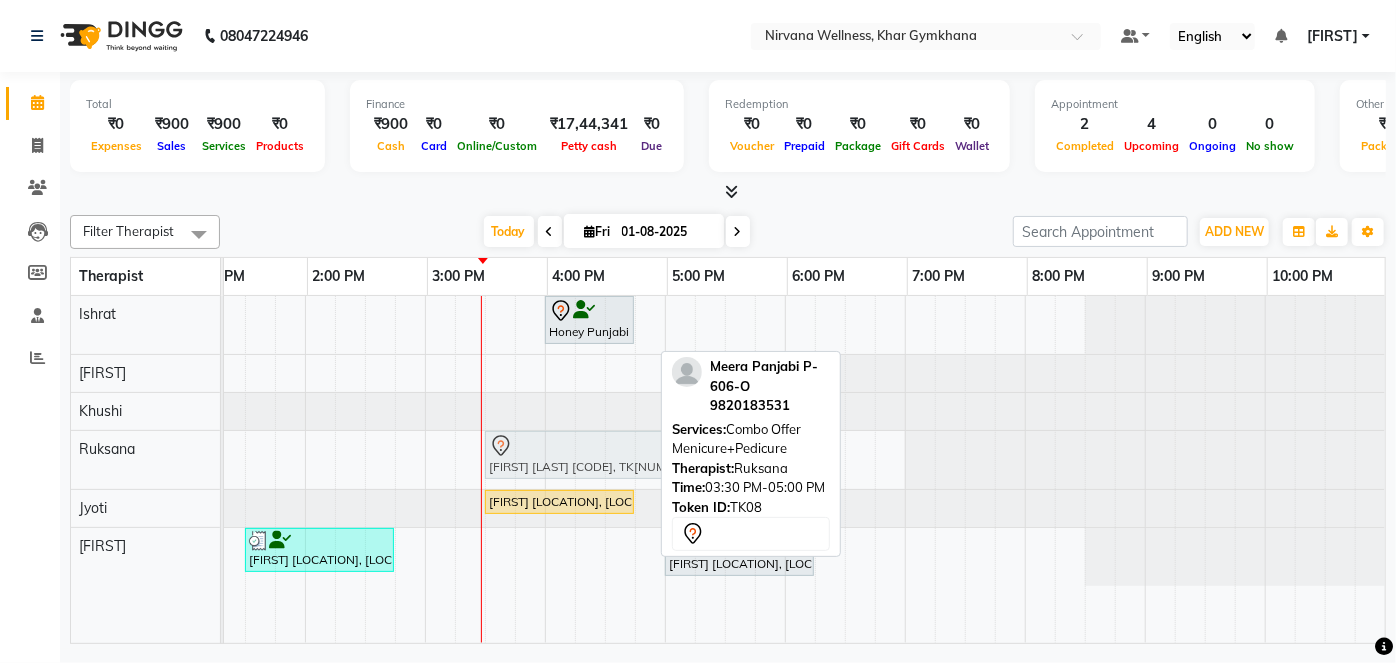 click on "[FIRST] [LAST] [CODE], TK[NUMBER], [TIME]-[TIME], Combo Offer Menicure+Pedicure             [FIRST] [LAST] [CODE], TK[NUMBER], [TIME]-[TIME], Combo Offer Menicure+Pedicure" at bounding box center (-535, 460) 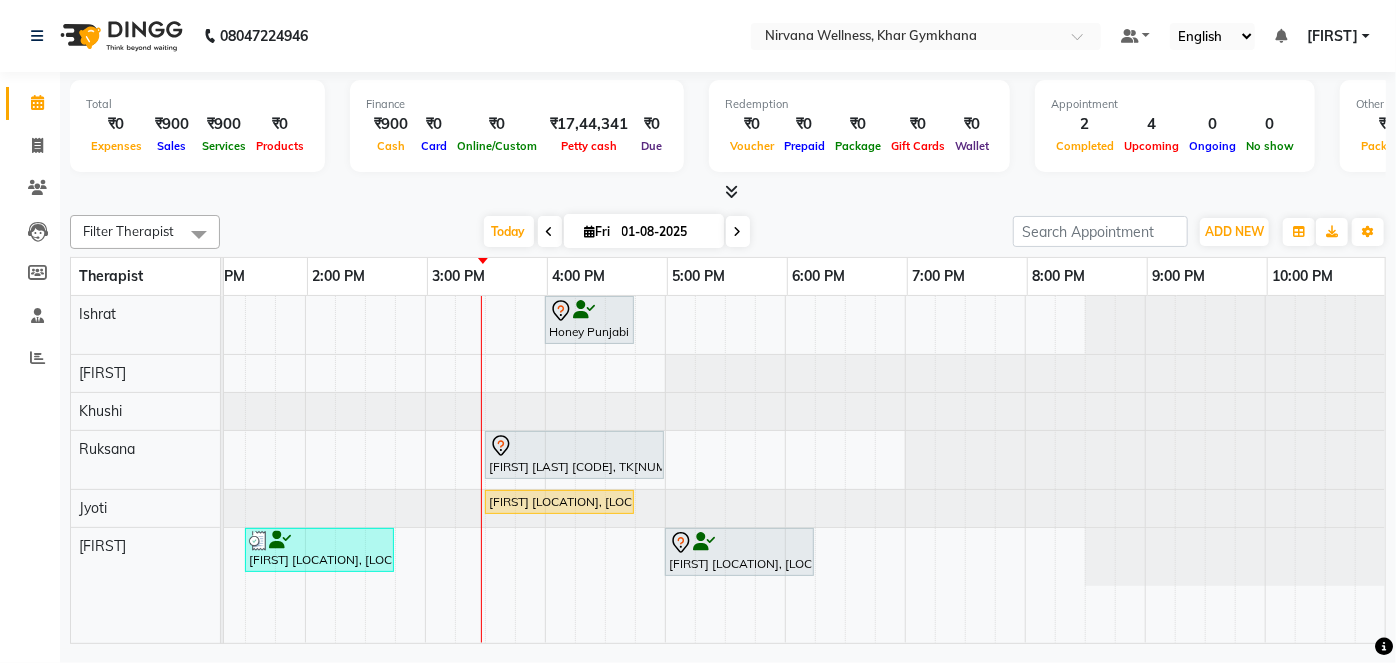 scroll, scrollTop: 0, scrollLeft: 682, axis: horizontal 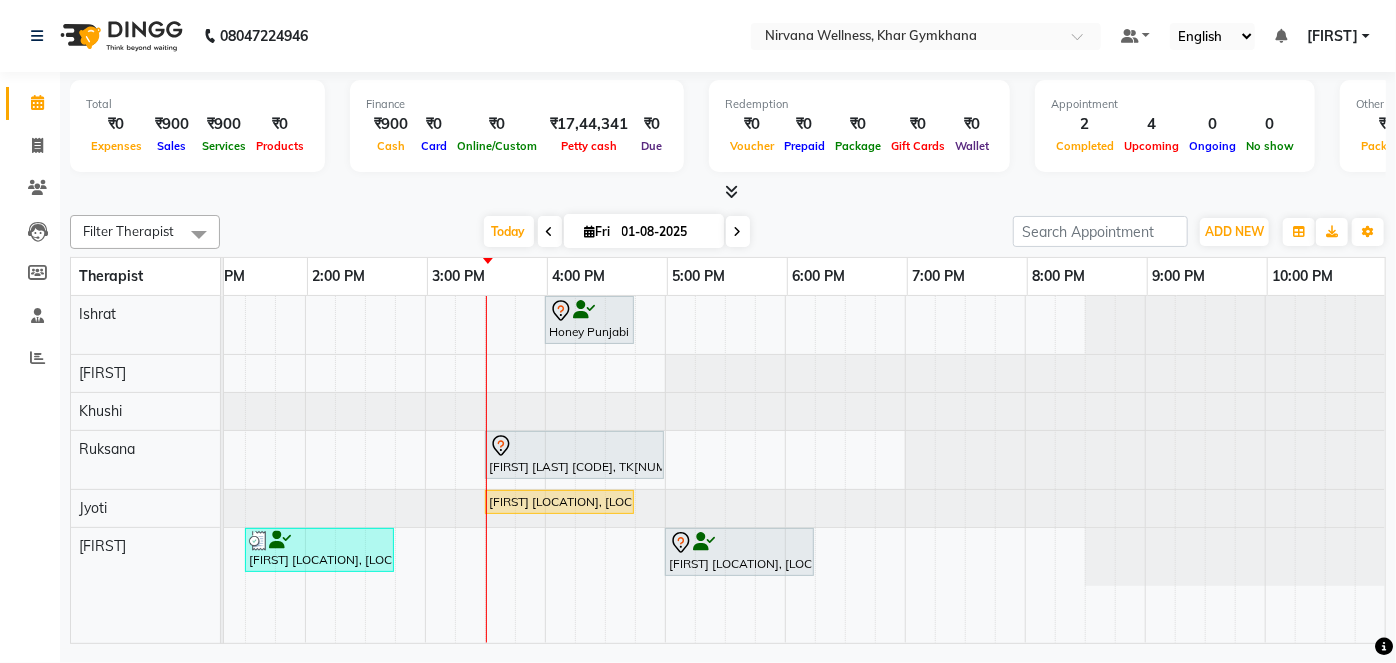 drag, startPoint x: 833, startPoint y: 627, endPoint x: 803, endPoint y: 635, distance: 31.04835 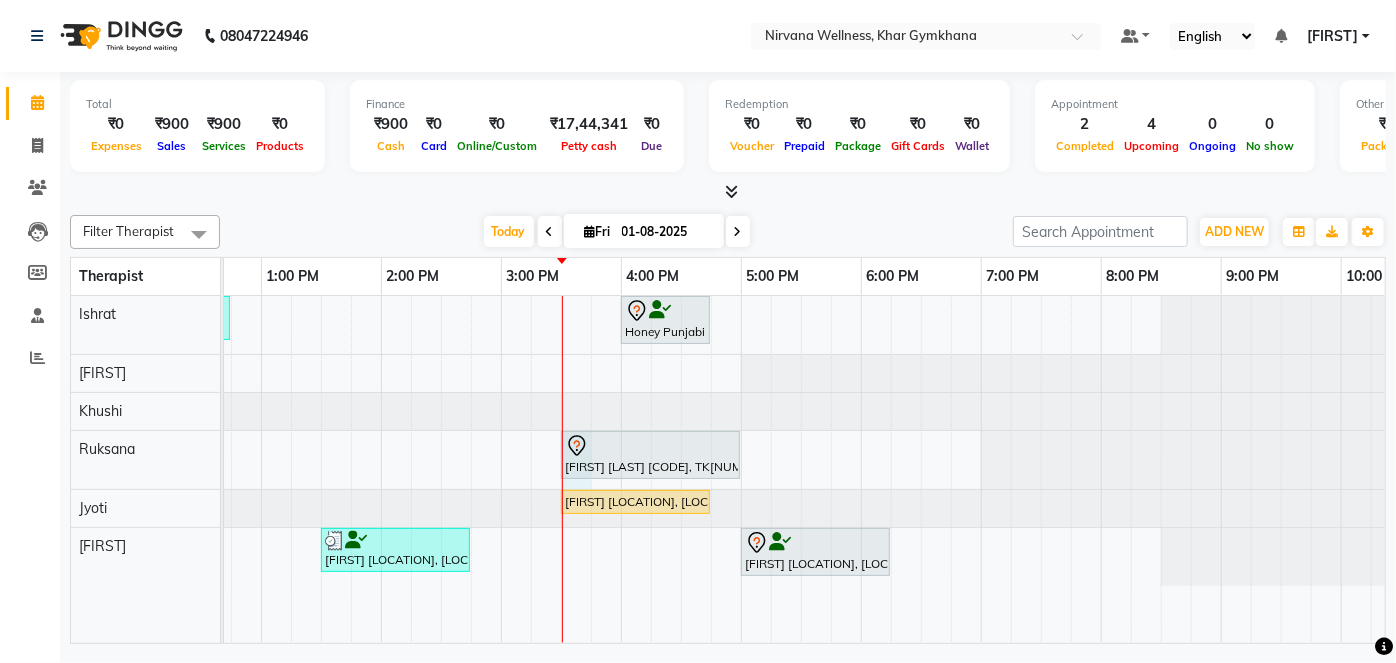 click on "[FIRST] [LAST] [CODE], TK[NUMBER], [TIME]-[TIME], Back Massage             Honey Punjabi [LAST] [CODE], TK[NUMBER], [TIME]-[TIME], Head Neck  & Shoulder             [FIRST] [LAST] [CODE], TK[NUMBER], [TIME]-[TIME], Combo Offer Menicure+Pedicure    Seema [CODE], TK[NUMBER], [TIME]-[TIME], Swedish / Aroma / Deep tissue- 60 min     Seema M-[NUMBER]-O, TK[NUMBER], [TIME]-[TIME], Swedish / Aroma / Deep tissue- 60 min             [FIRST] [LAST] S-[NUMBER]-O, TK[NUMBER], [TIME]-[TIME], Swedish / Aroma / Deep tissue- 60 min" at bounding box center (501, 469) 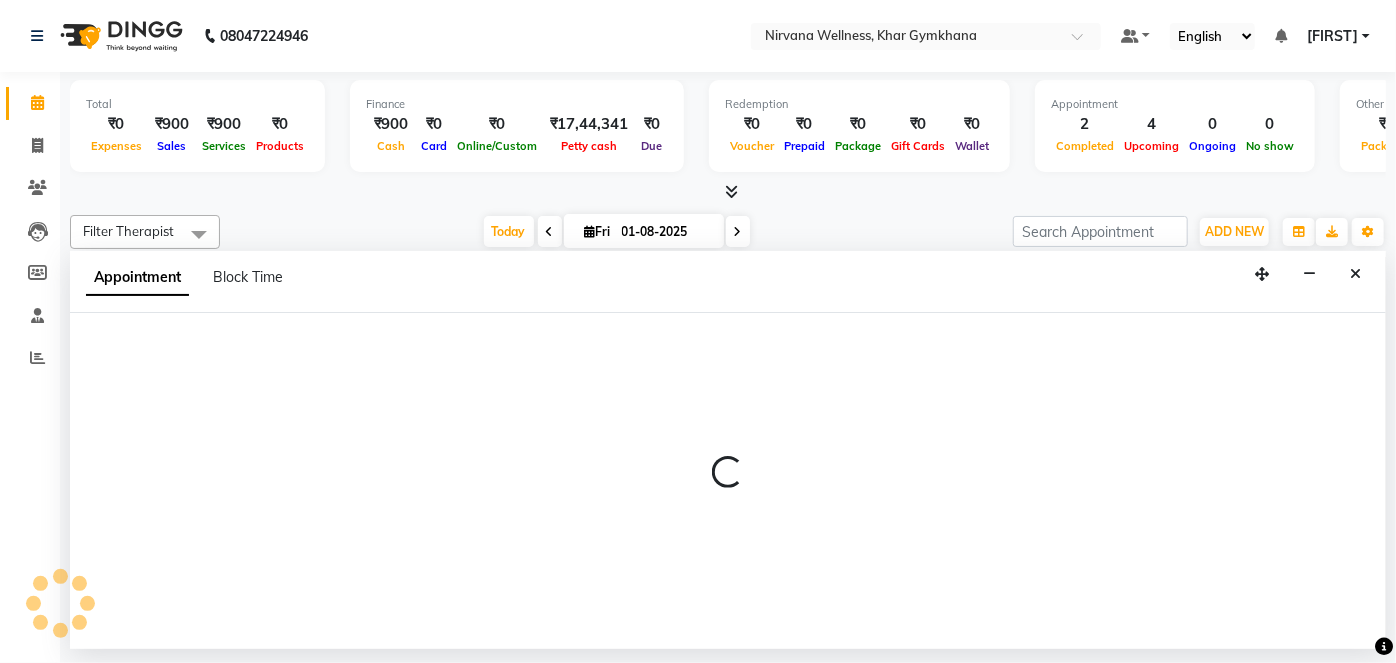 select on "72486" 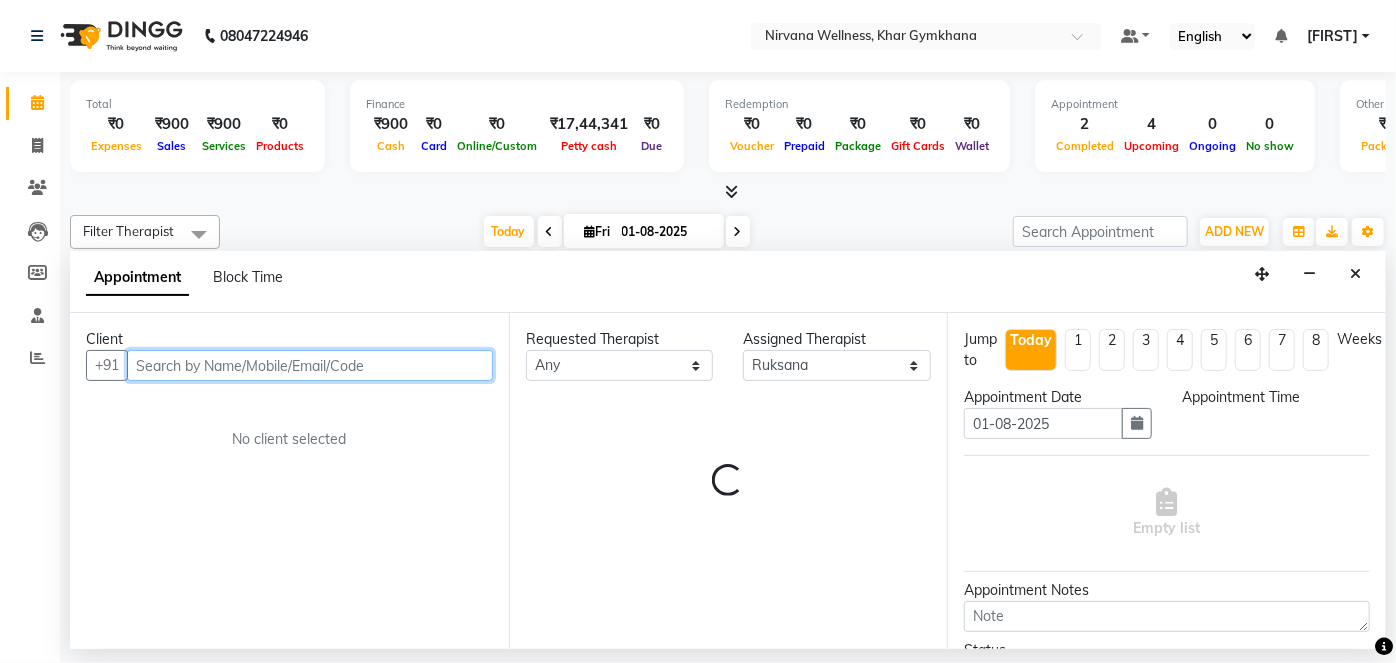 select on "930" 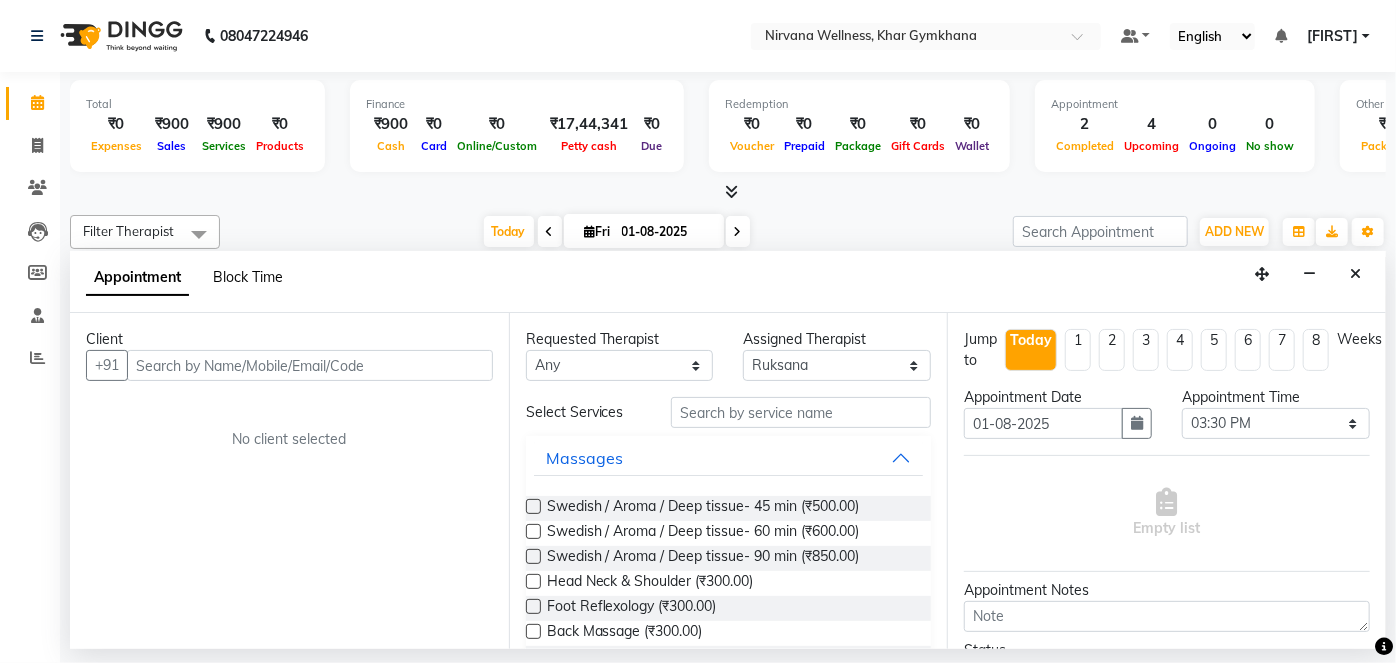 click on "Block Time" at bounding box center [248, 277] 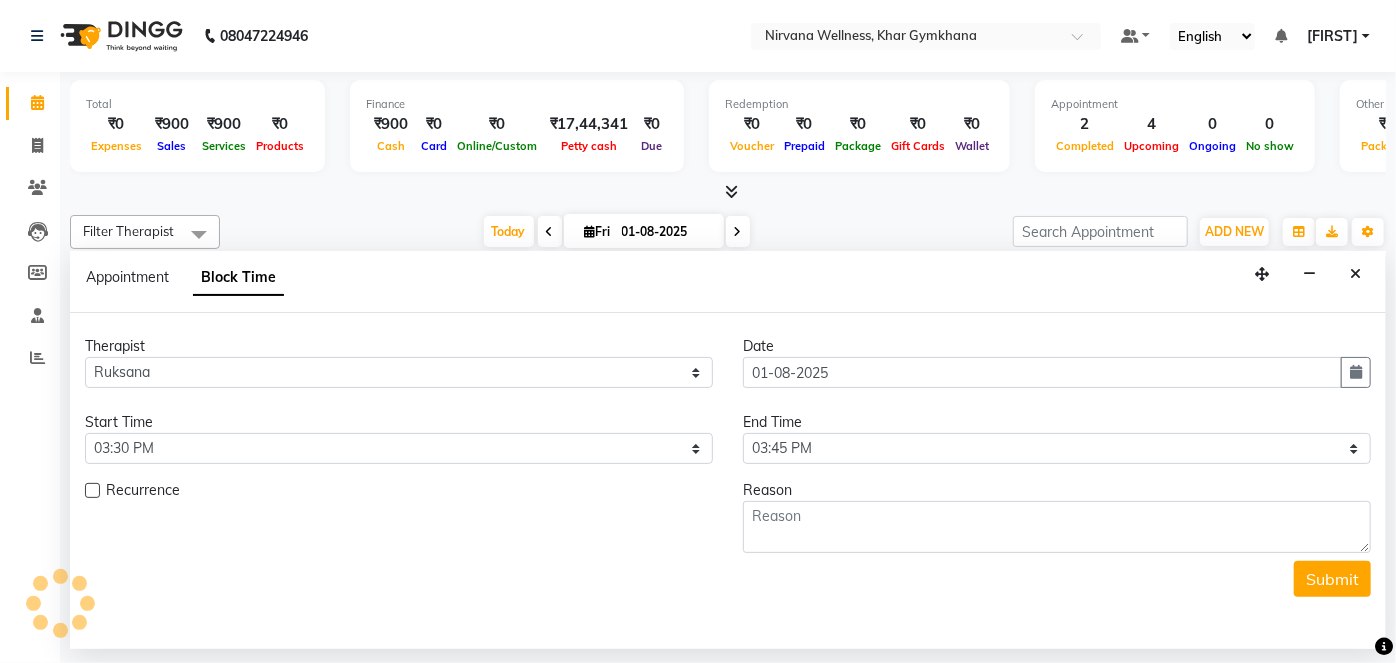 scroll, scrollTop: 0, scrollLeft: 757, axis: horizontal 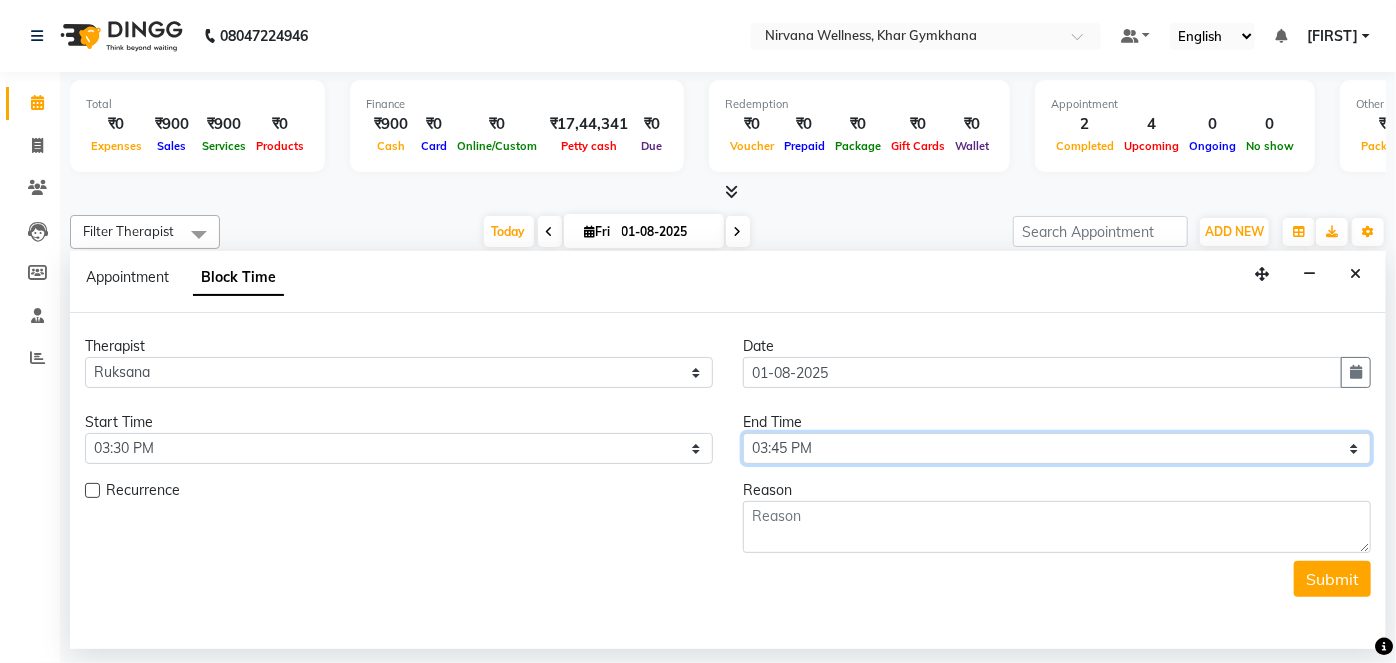 click on "Select 08:00 AM 08:15 AM 08:30 AM 08:45 AM 09:00 AM 09:15 AM 09:30 AM 09:45 AM 10:00 AM 10:15 AM 10:30 AM 10:45 AM 11:00 AM 11:15 AM 11:30 AM 11:45 AM 12:00 PM 12:15 PM 12:30 PM 12:45 PM 01:00 PM 01:15 PM 01:30 PM 01:45 PM 02:00 PM 02:15 PM 02:30 PM 02:45 PM 03:00 PM 03:15 PM 03:30 PM 03:45 PM 04:00 PM 04:15 PM 04:30 PM 04:45 PM 05:00 PM 05:15 PM 05:30 PM 05:45 PM 06:00 PM 06:15 PM 06:30 PM 06:45 PM 07:00 PM 07:15 PM 07:30 PM 07:45 PM 08:00 PM 08:15 PM 08:30 PM 08:45 PM 09:00 PM 09:15 PM 09:30 PM 09:45 PM 10:00 PM" at bounding box center (1057, 448) 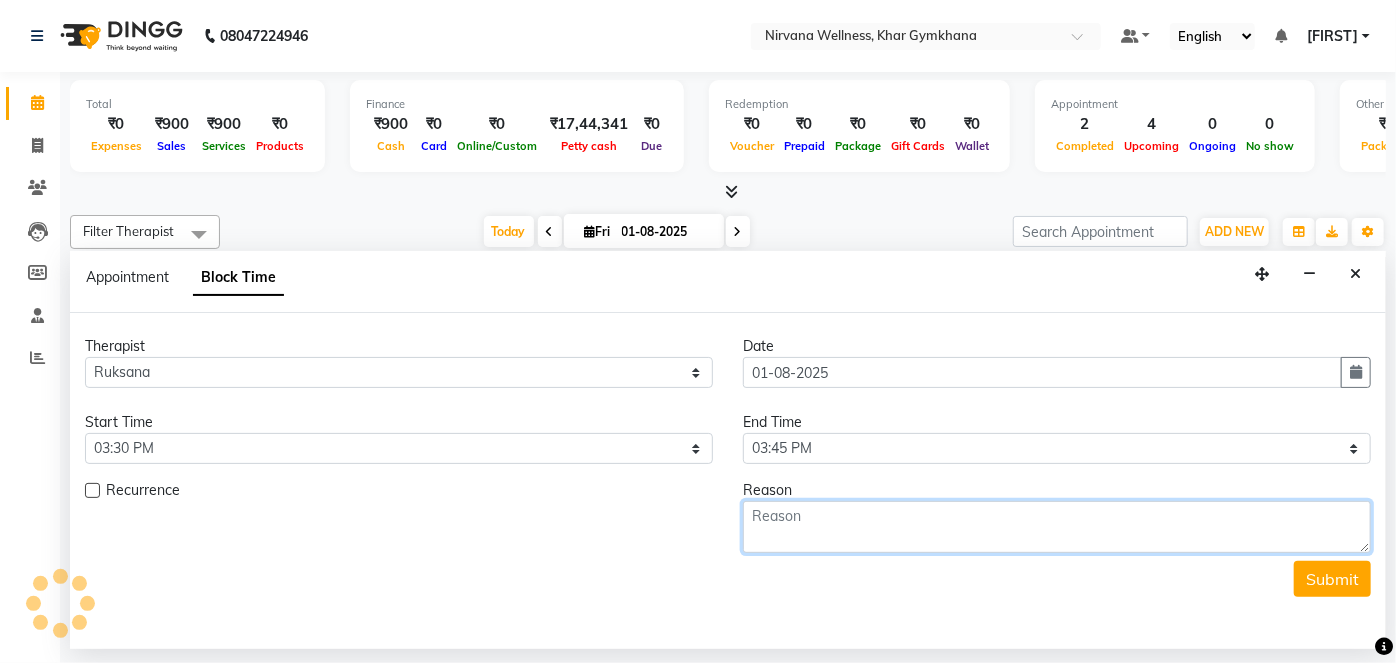 click at bounding box center (1057, 527) 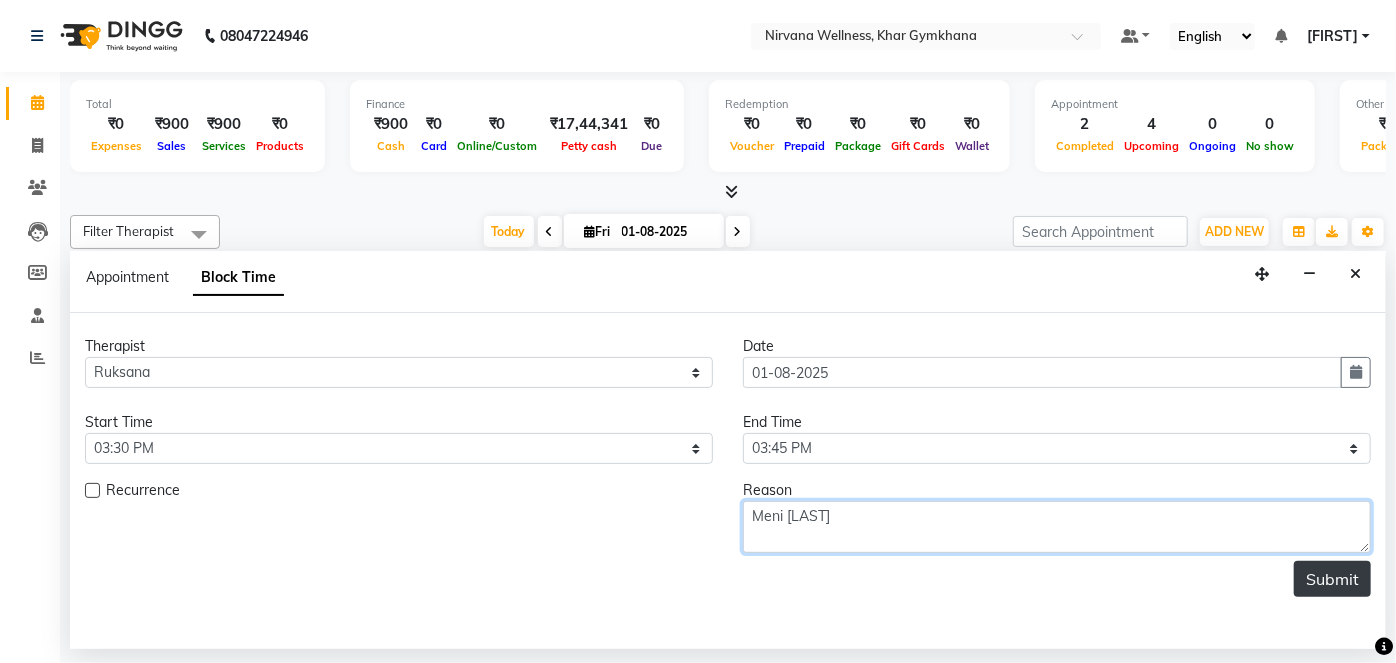 type on "Meni [LAST]" 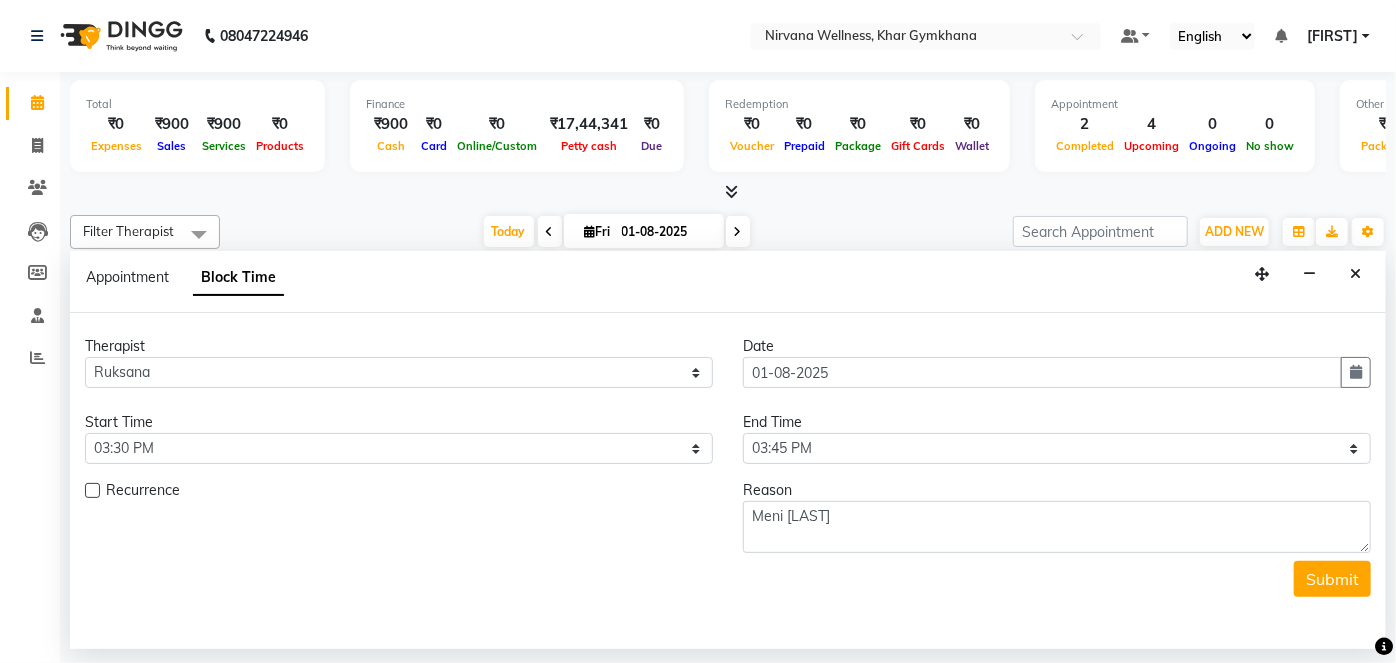 click on "Submit" at bounding box center [1332, 579] 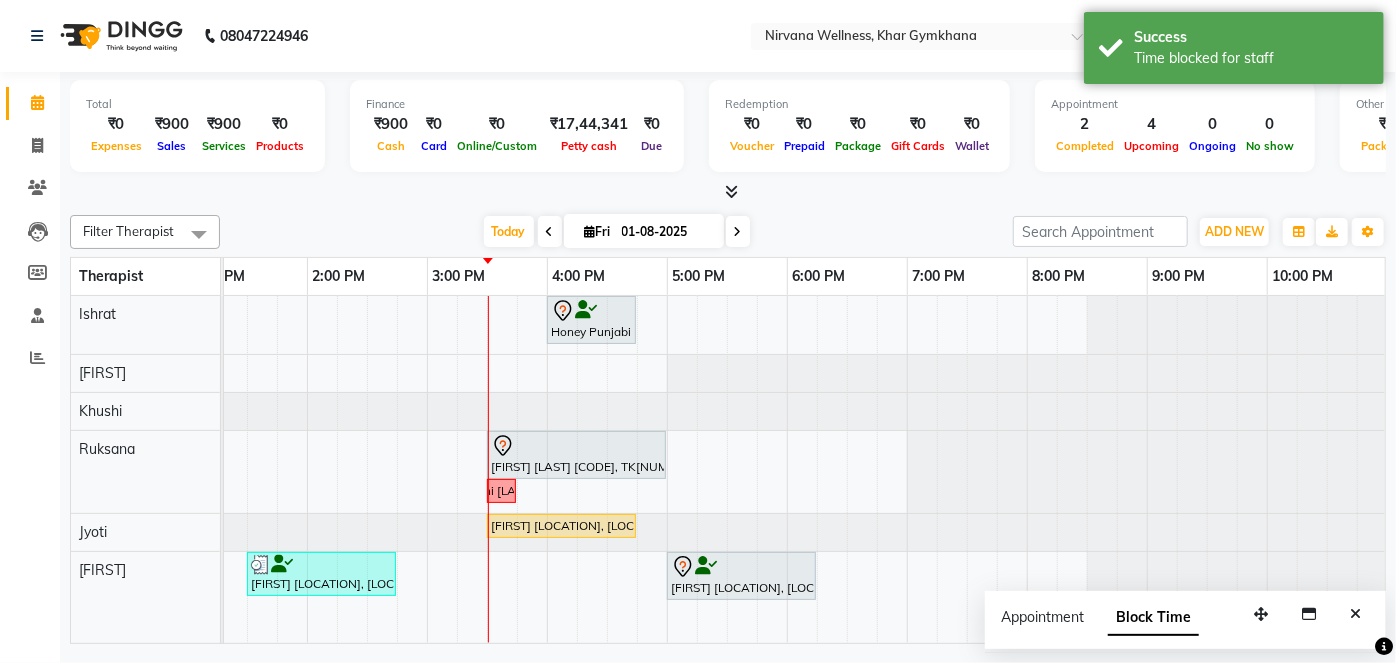 click on "Total  ₹0  Expenses ₹900  Sales ₹900  Services ₹0  Products Finance  ₹900  Cash ₹0  Card ₹0  Online/Custom ₹17,44,341 Petty cash ₹0 Due  Redemption  ₹0 Voucher ₹0 Prepaid ₹0 Package ₹0  Gift Cards ₹0  Wallet  Appointment  2 Completed 4 Upcoming 0 Ongoing 0 No show  Other sales  ₹0  Packages ₹0  Memberships ₹0  Vouchers ₹0  Prepaids ₹0  Gift Cards Filter Therapist Select All [FIRST] [LAST] [FIRST] [LAST] [FIRST] [LAST] [FIRST] [LAST] [FIRST] [LAST] [FIRST] [LAST] Today  Fri [DATE] Toggle Dropdown Add Appointment Add Invoice Add Attendance Add Client Toggle Dropdown Add Appointment Add Invoice Add Attendance Add Client ADD NEW Toggle Dropdown Add Appointment Add Invoice Add Attendance Add Client Filter Therapist Select All [FIRST] [LAST] [FIRST] [LAST] [FIRST] [LAST] [FIRST] [LAST] [FIRST] [LAST] [FIRST] [LAST] Group By  Staff View   Room View  View as Vertical  Vertical - Week View  Horizontal  Horizontal - Week View  List  Toggle Dropdown Calendar Settings Manage Tags   Arrange Therapists   Reset Therapists  Full Screen  Show Available Stylist  Zoom 100%" 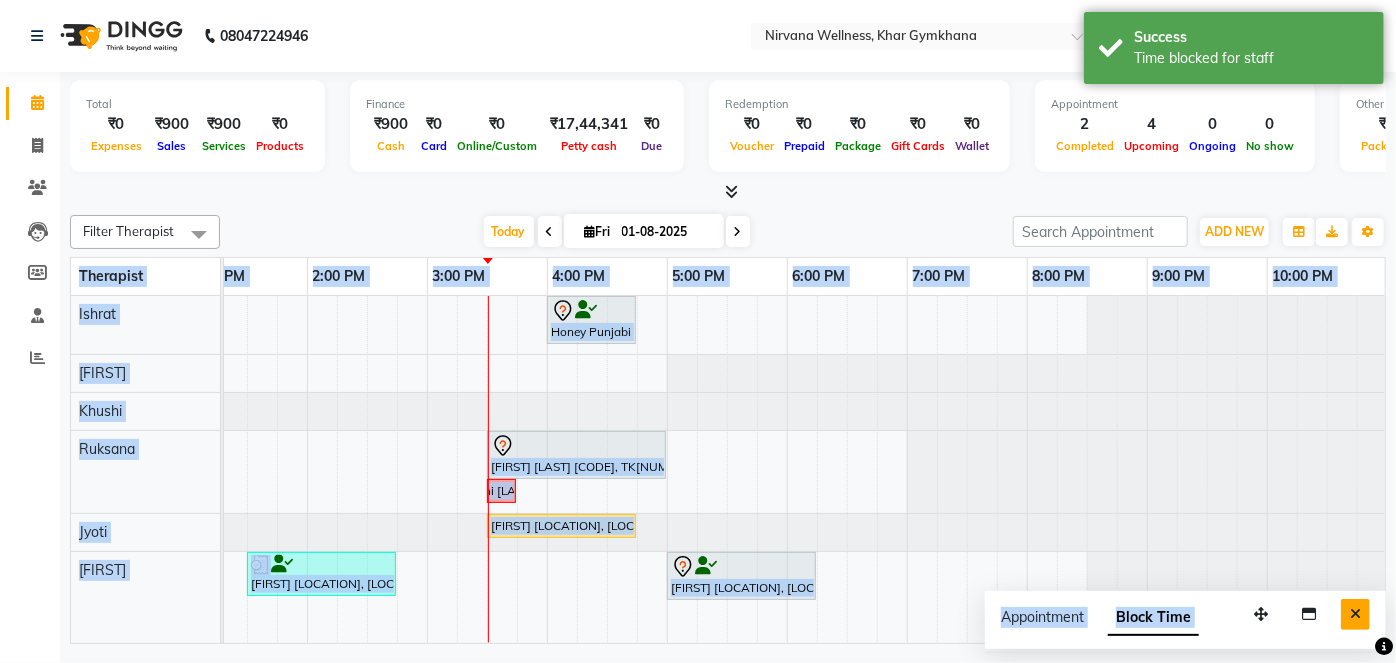 click at bounding box center [1355, 614] 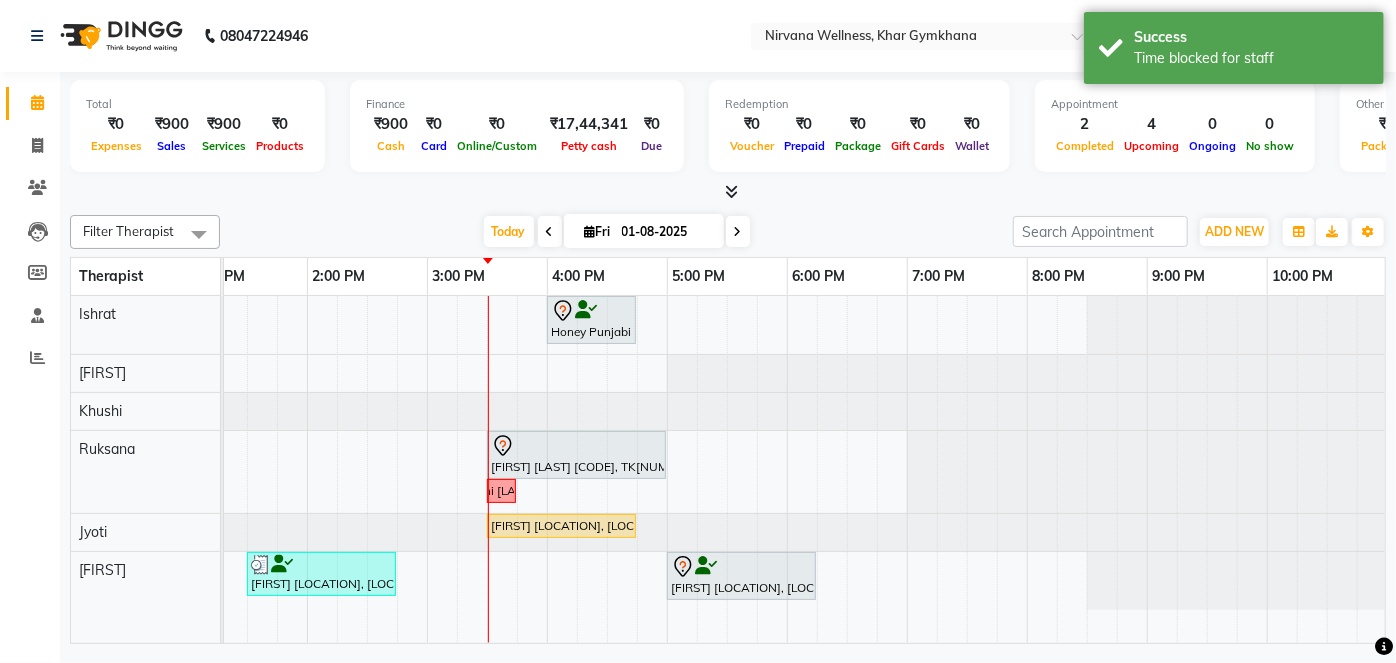 drag, startPoint x: 854, startPoint y: 167, endPoint x: 848, endPoint y: 219, distance: 52.34501 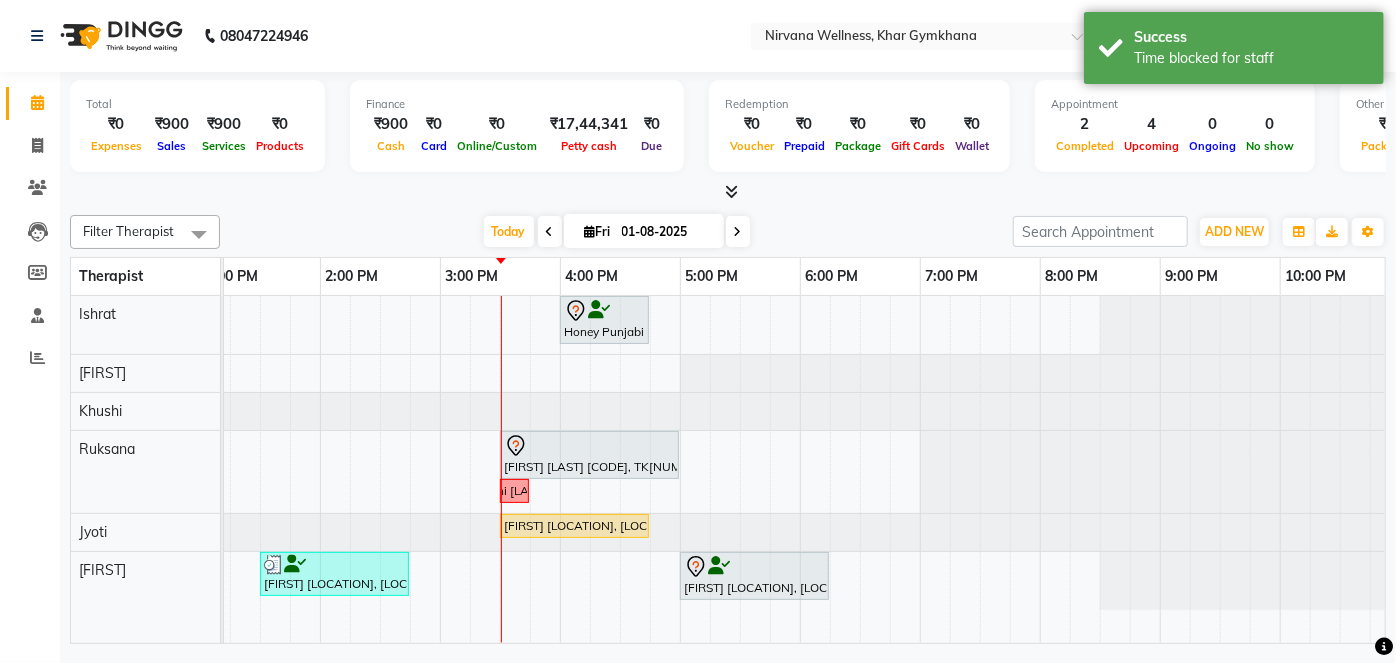 scroll, scrollTop: 0, scrollLeft: 734, axis: horizontal 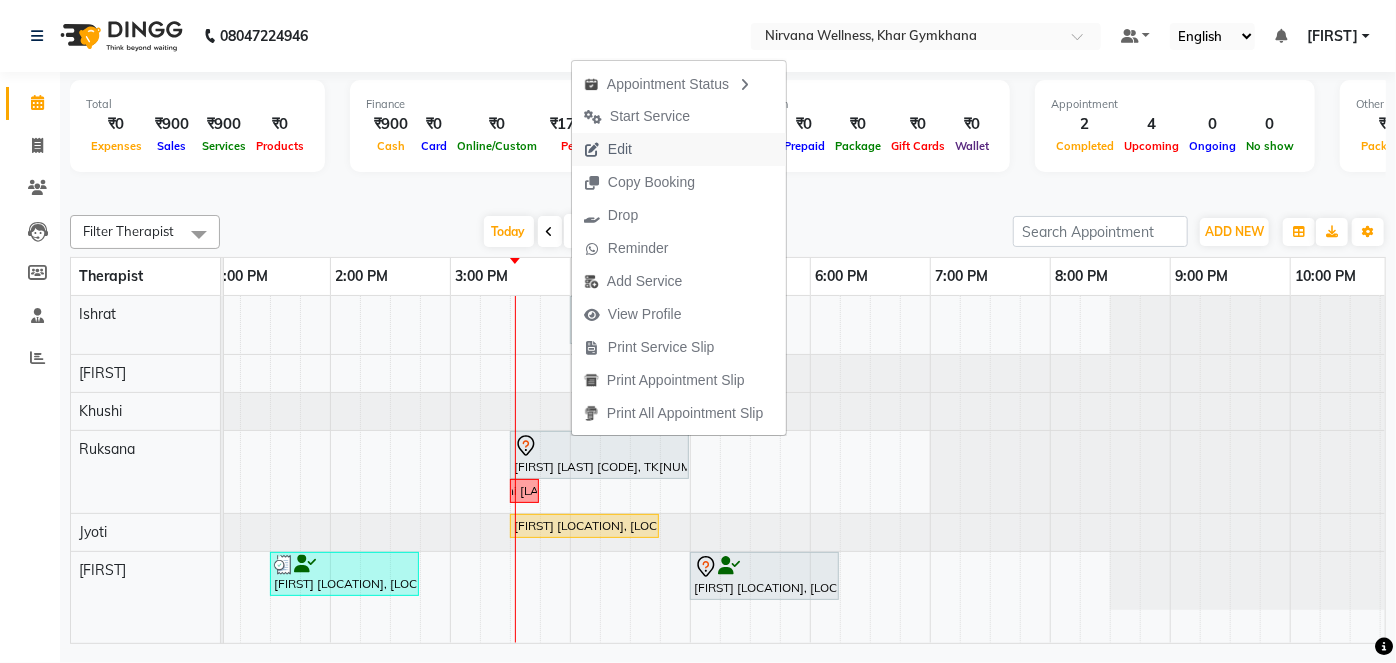 click on "Edit" at bounding box center (620, 149) 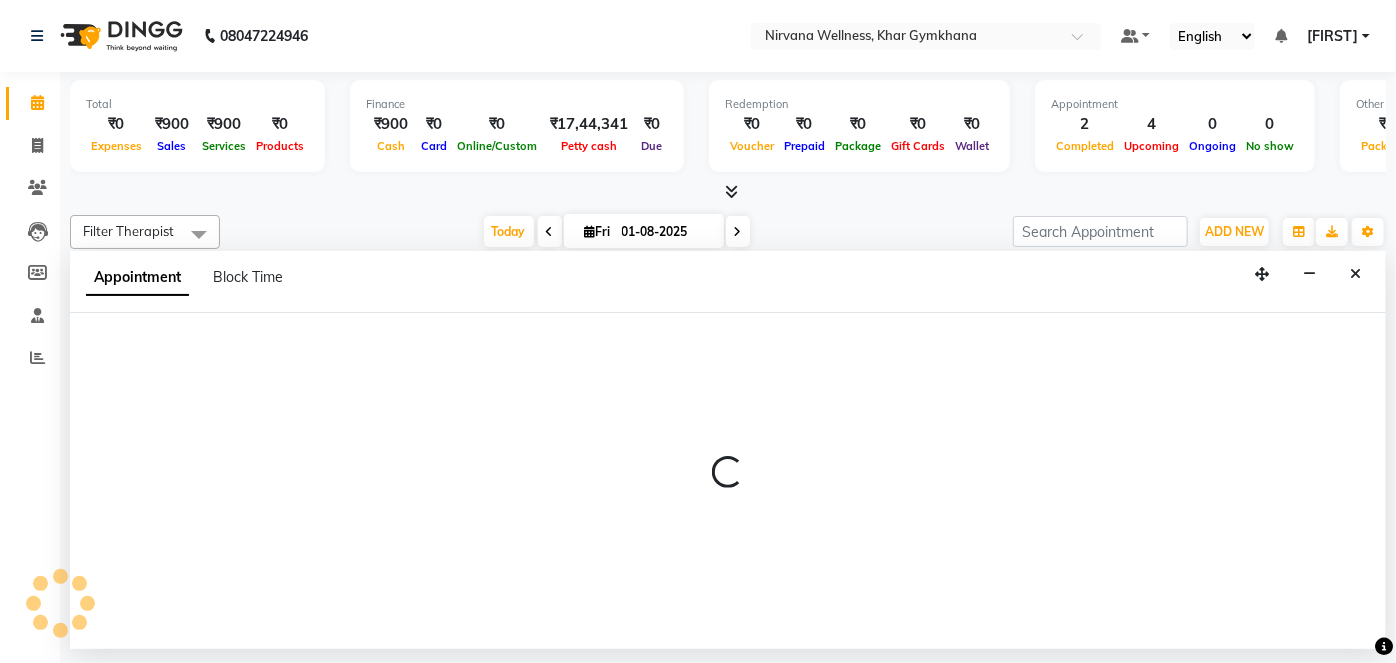 select on "tentative" 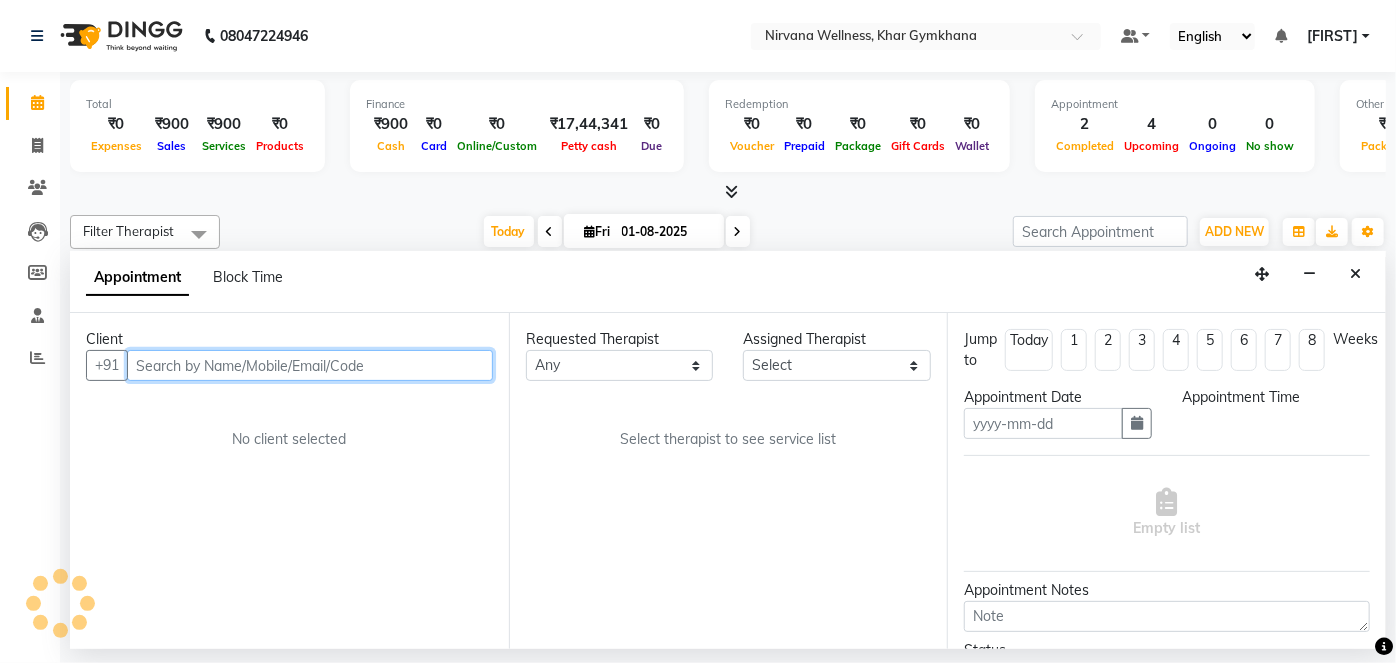 type on "01-08-2025" 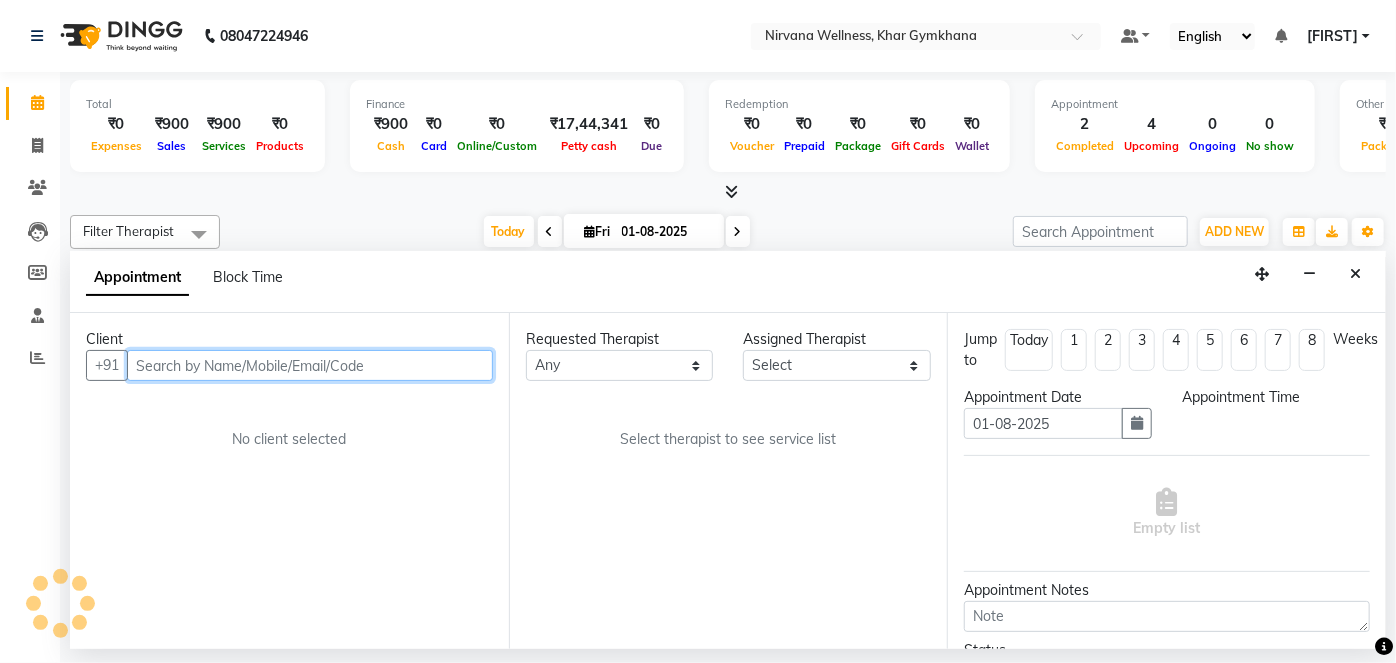 select on "72486" 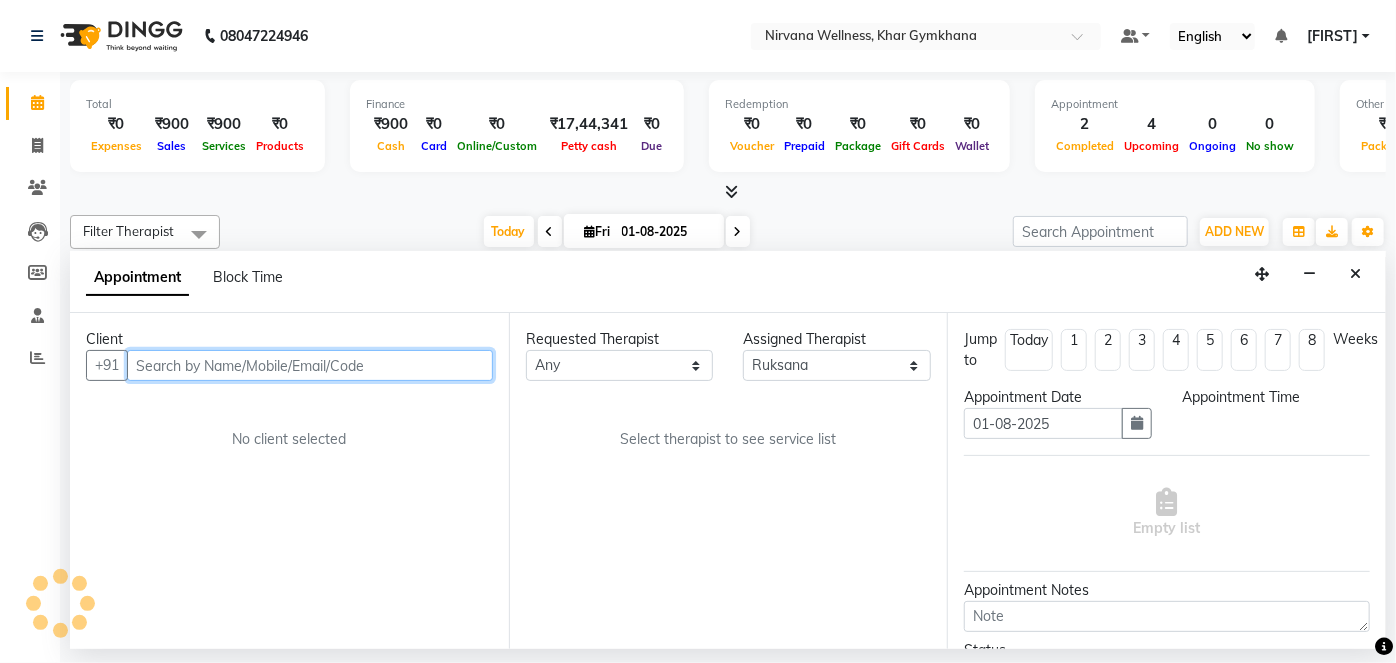 scroll, scrollTop: 0, scrollLeft: 757, axis: horizontal 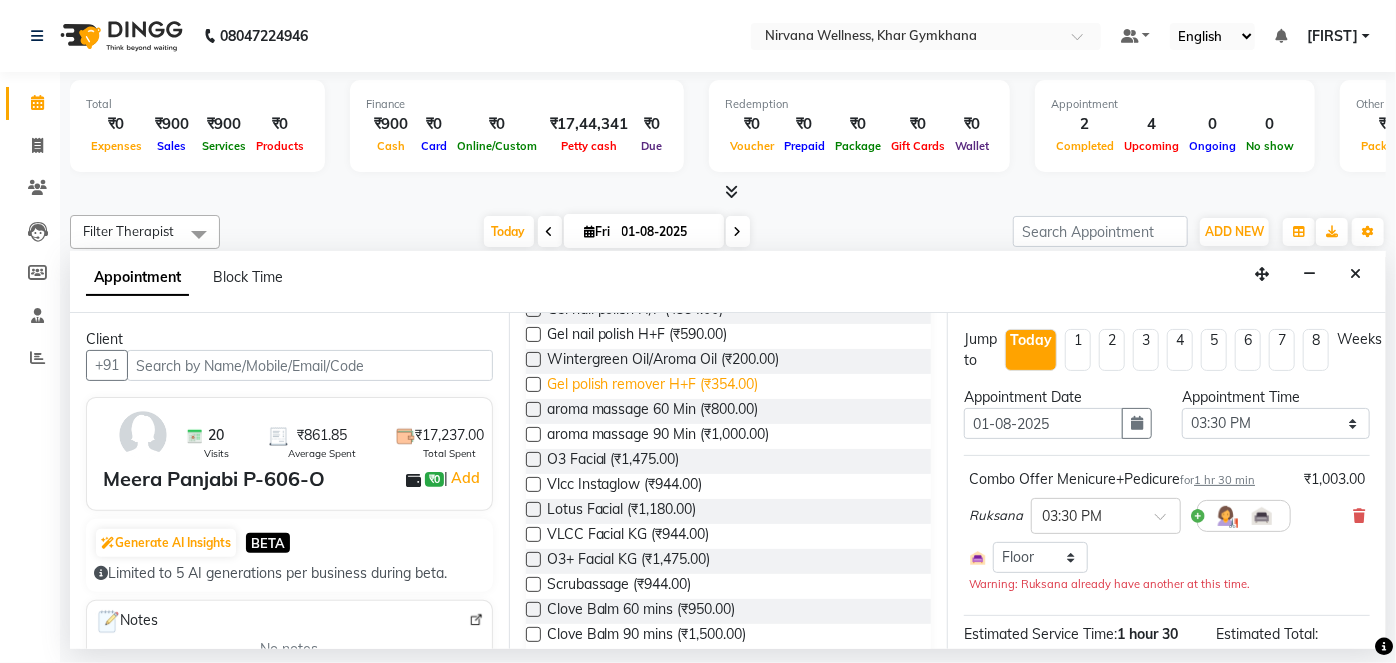 click on "Gel polish remover H+F (₹354.00)" at bounding box center (653, 386) 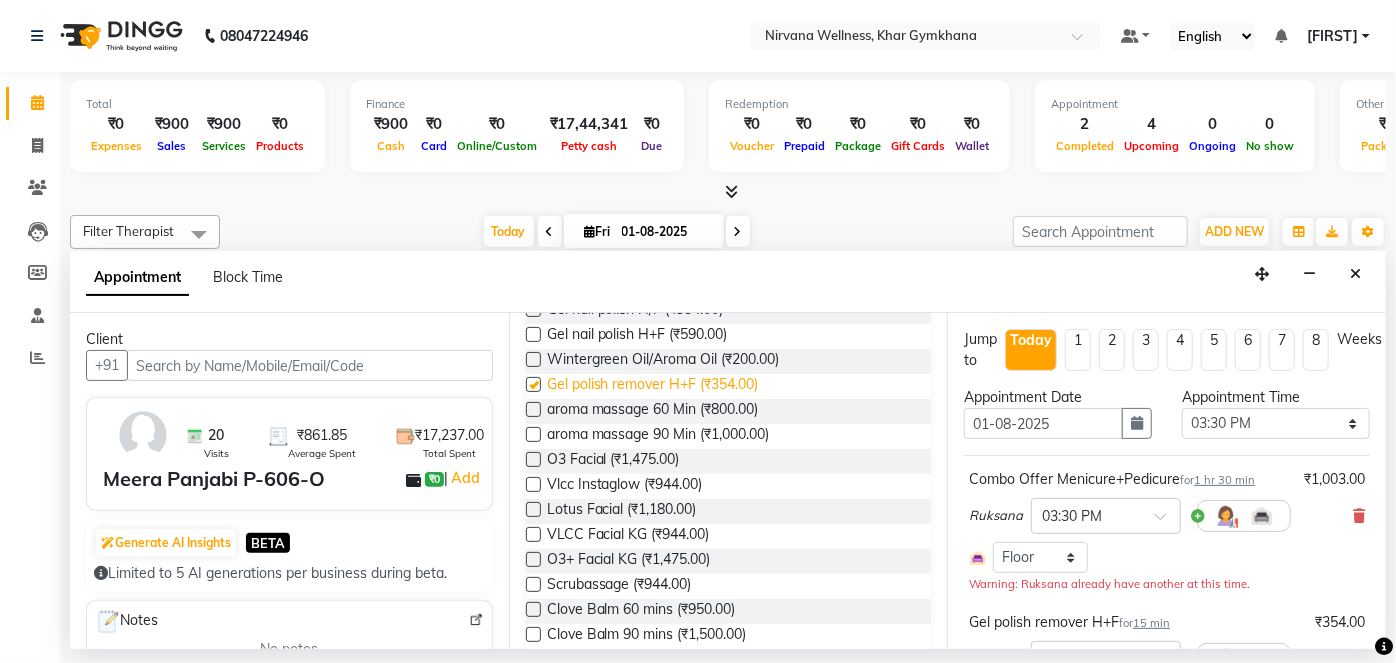 checkbox on "false" 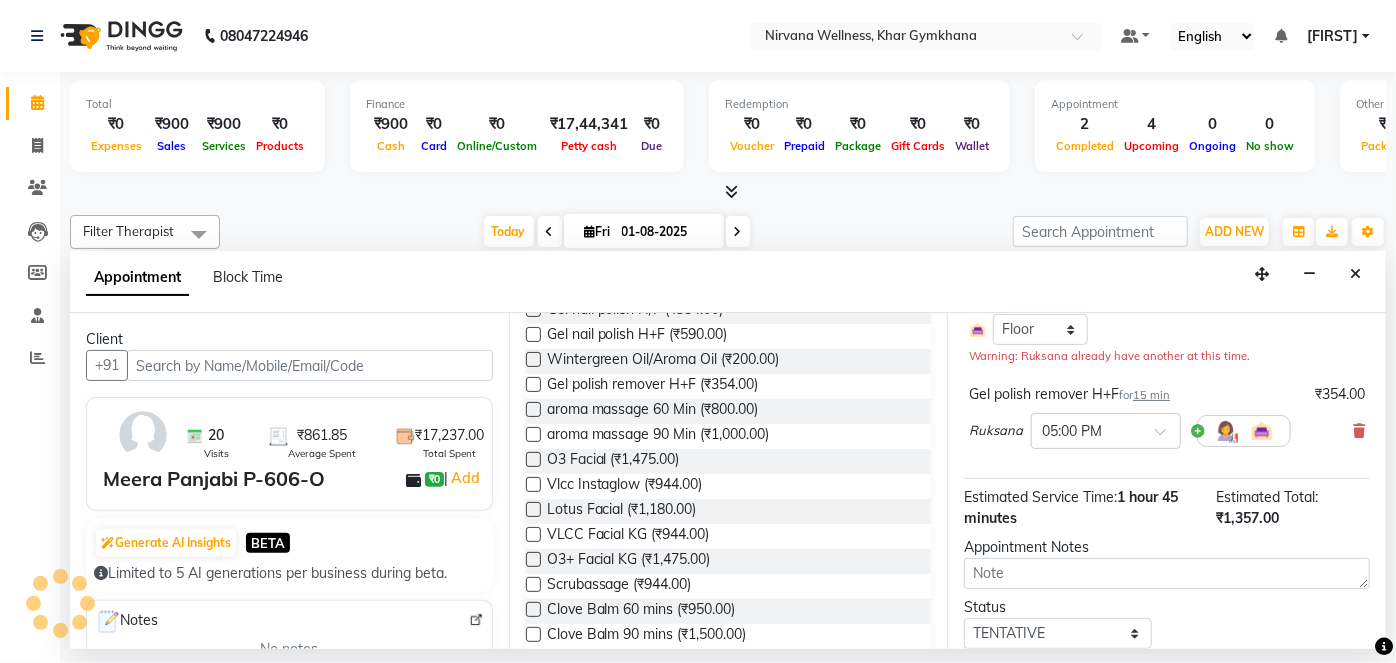 scroll, scrollTop: 295, scrollLeft: 0, axis: vertical 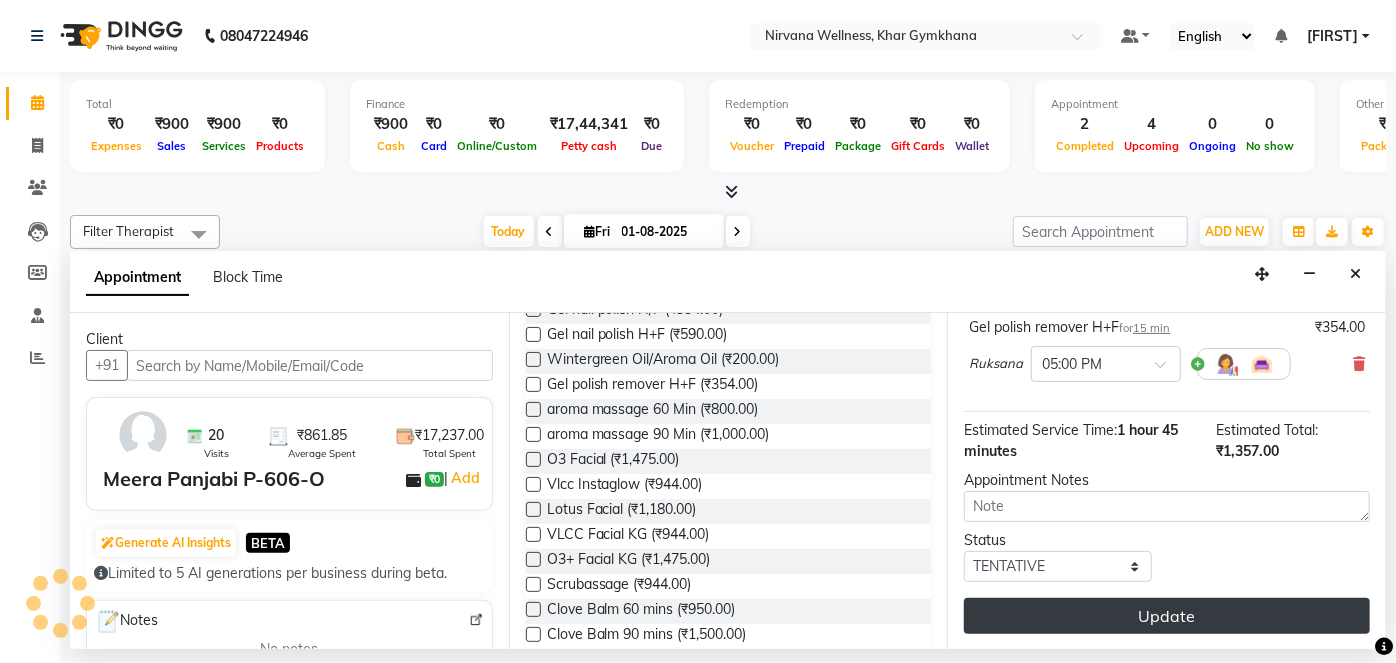 click on "Update" at bounding box center (1167, 616) 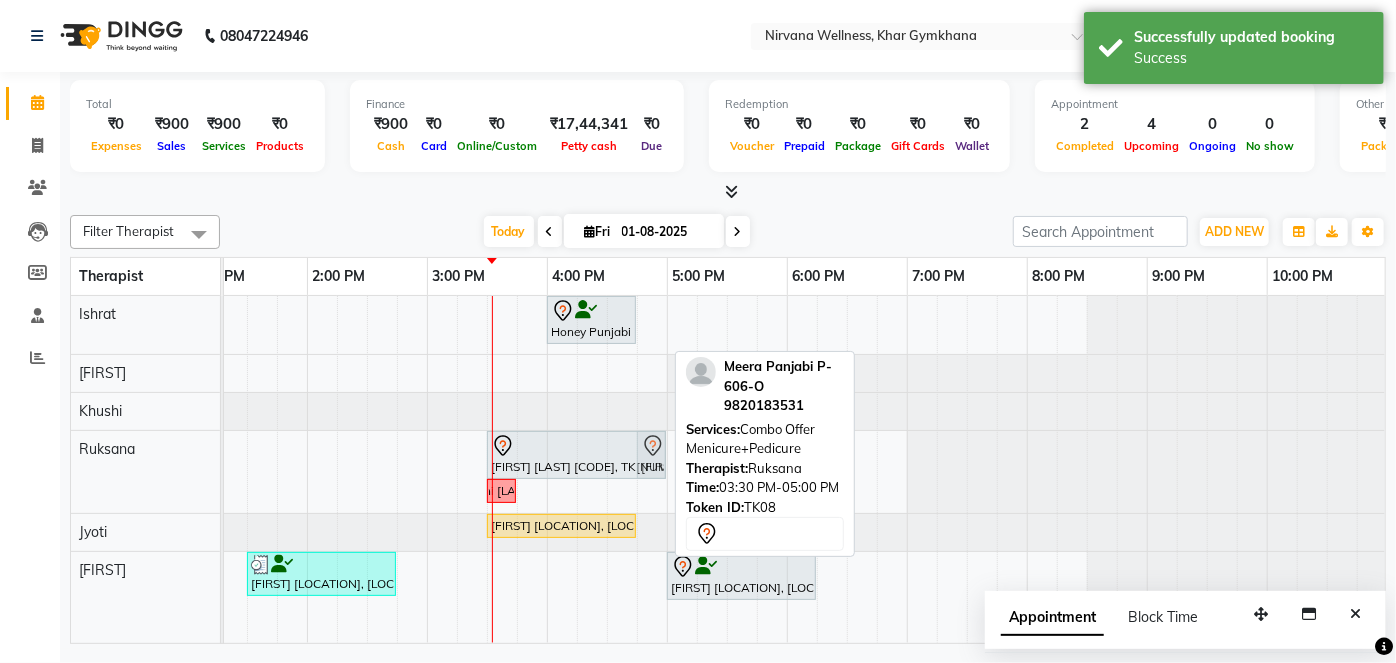 drag, startPoint x: 683, startPoint y: 456, endPoint x: 664, endPoint y: 480, distance: 30.610456 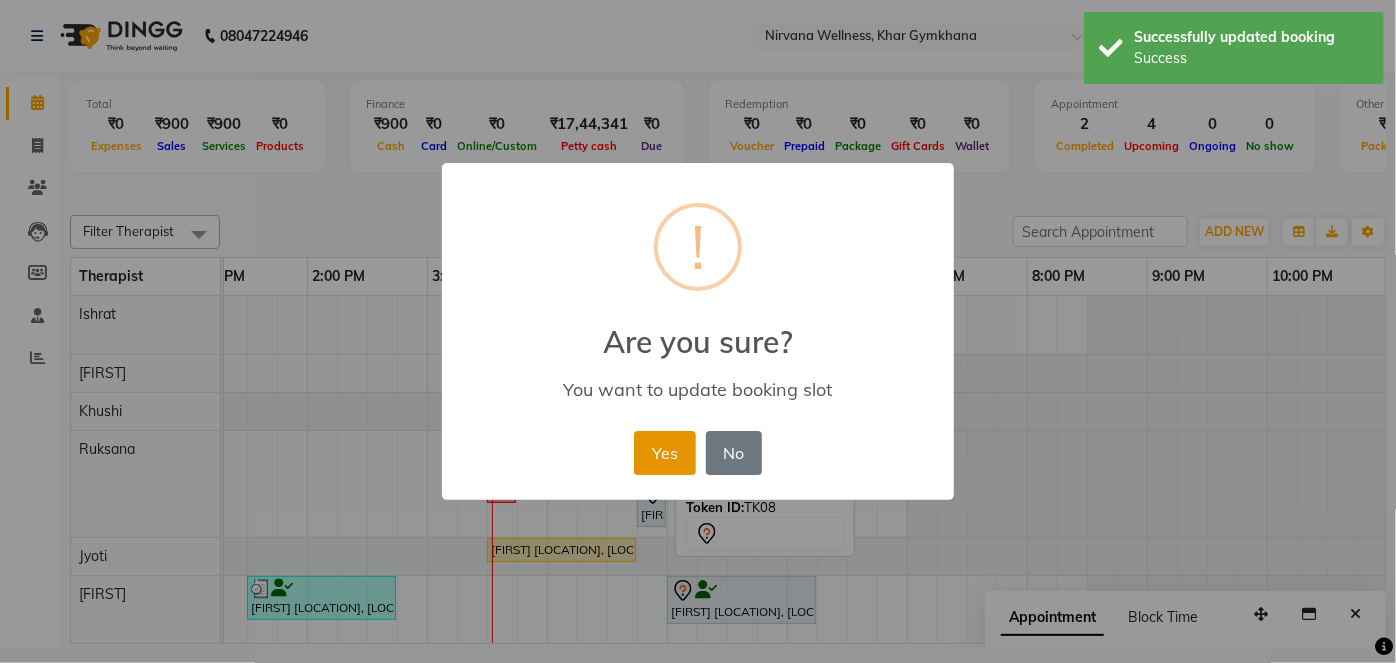 click on "Yes" at bounding box center [664, 453] 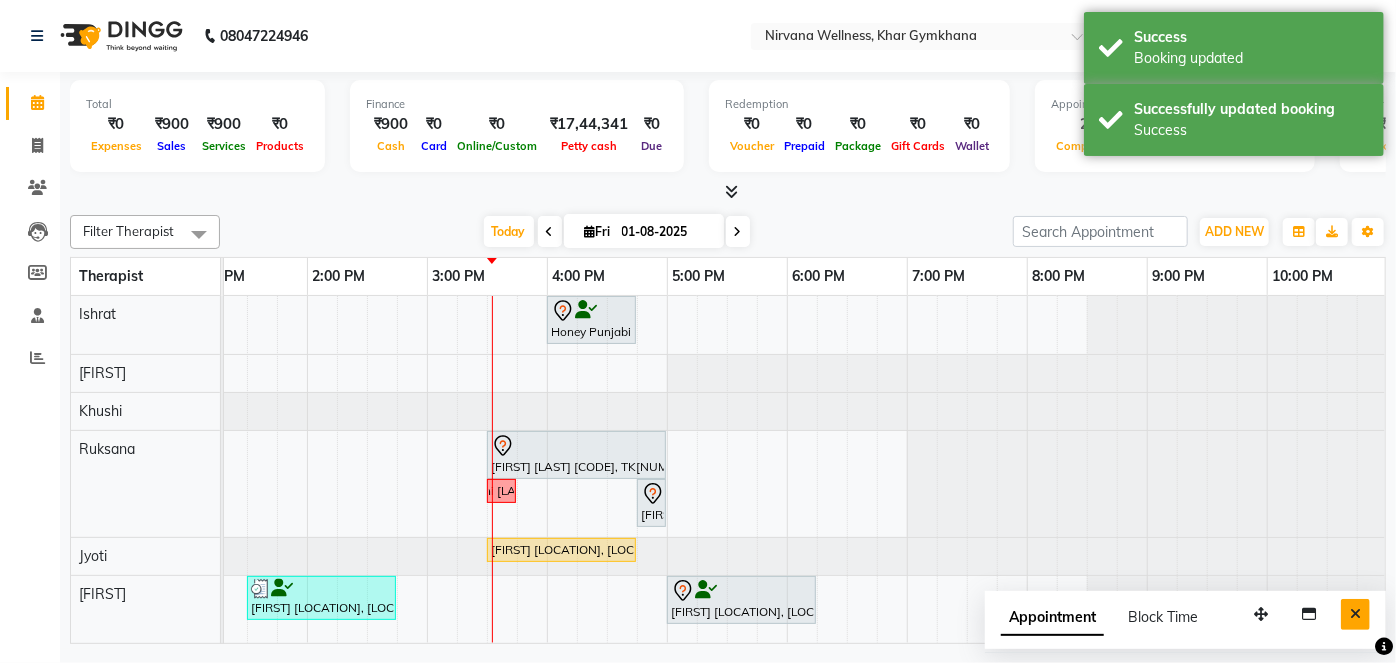 click at bounding box center (1355, 614) 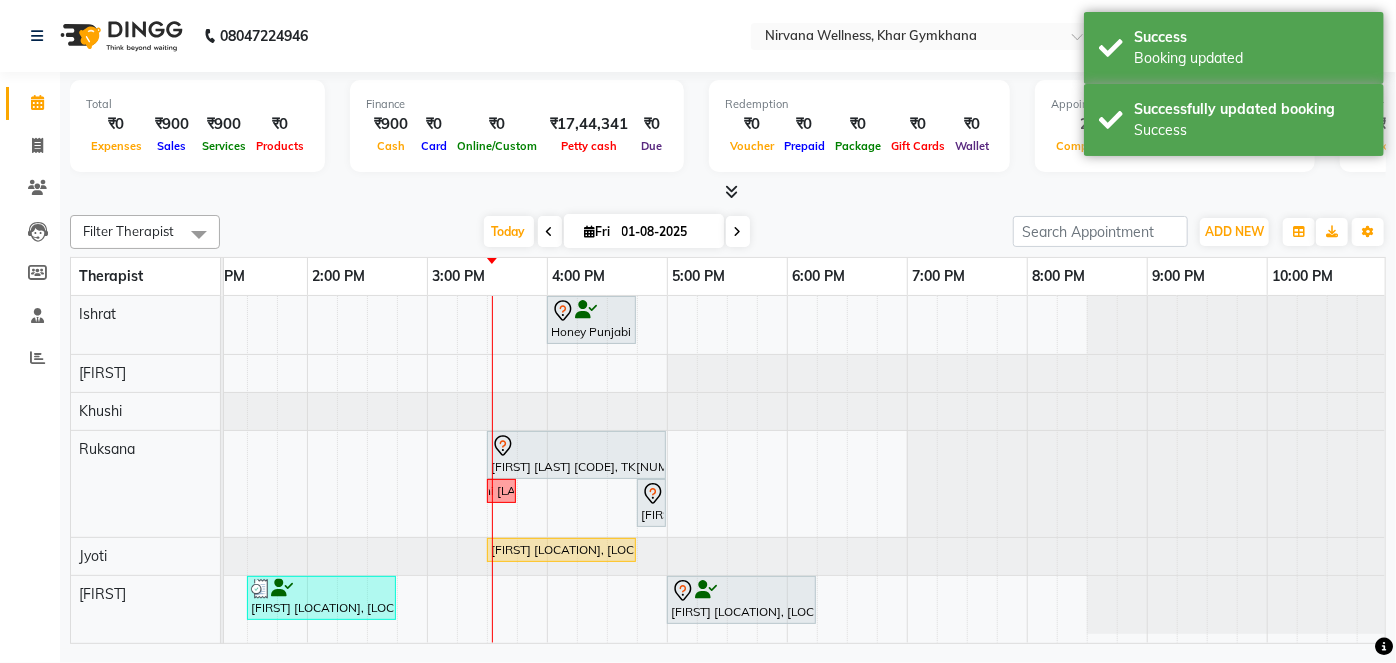 scroll, scrollTop: 0, scrollLeft: 771, axis: horizontal 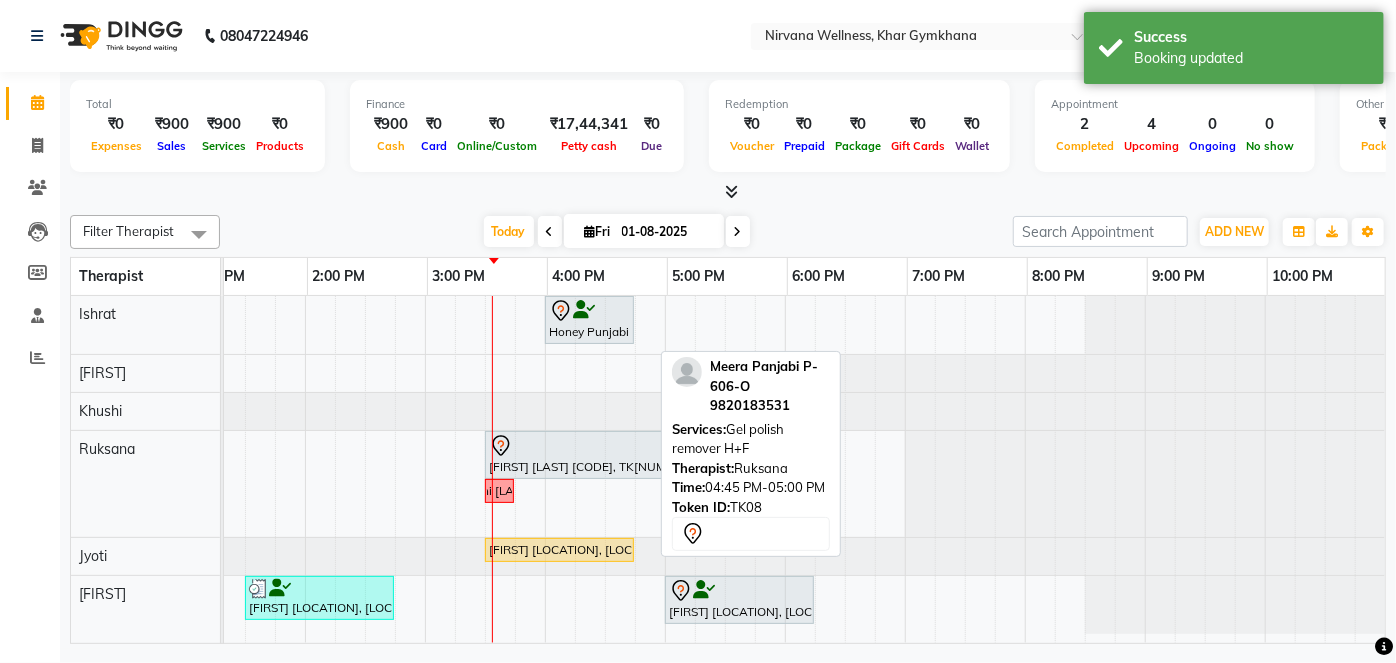 drag, startPoint x: 623, startPoint y: 498, endPoint x: 644, endPoint y: 447, distance: 55.154327 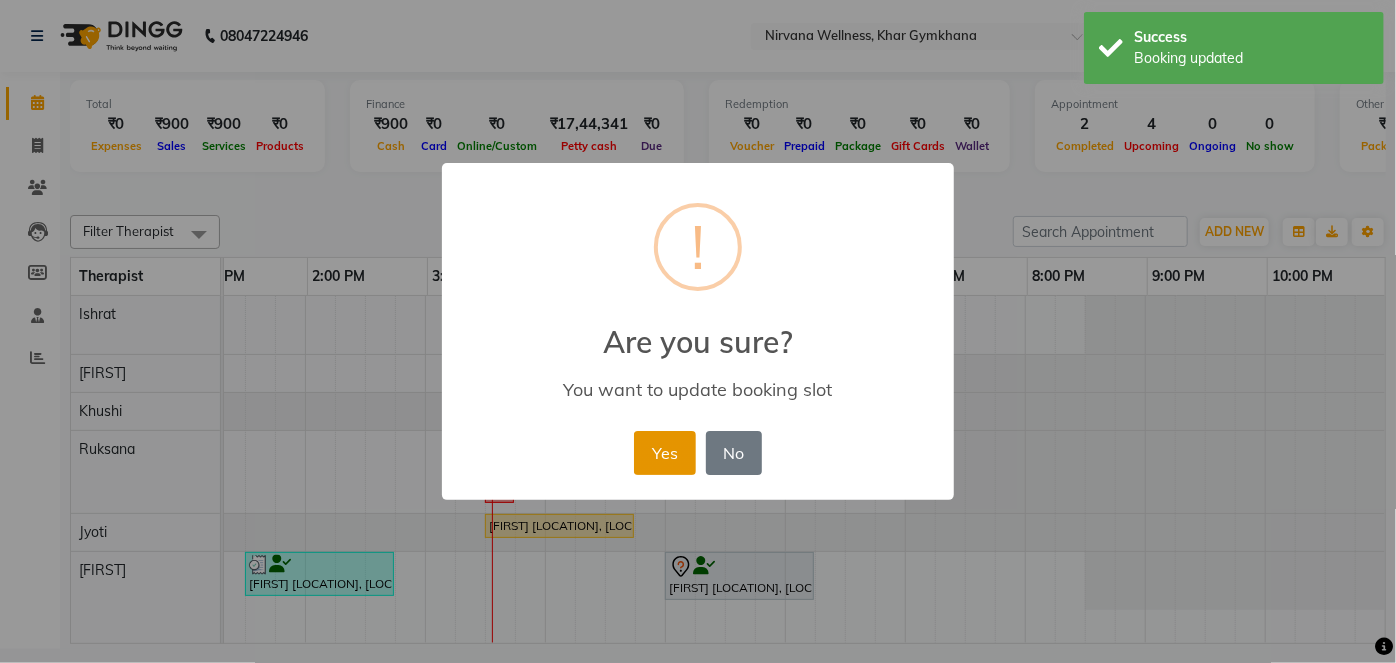 click on "Yes" at bounding box center (664, 453) 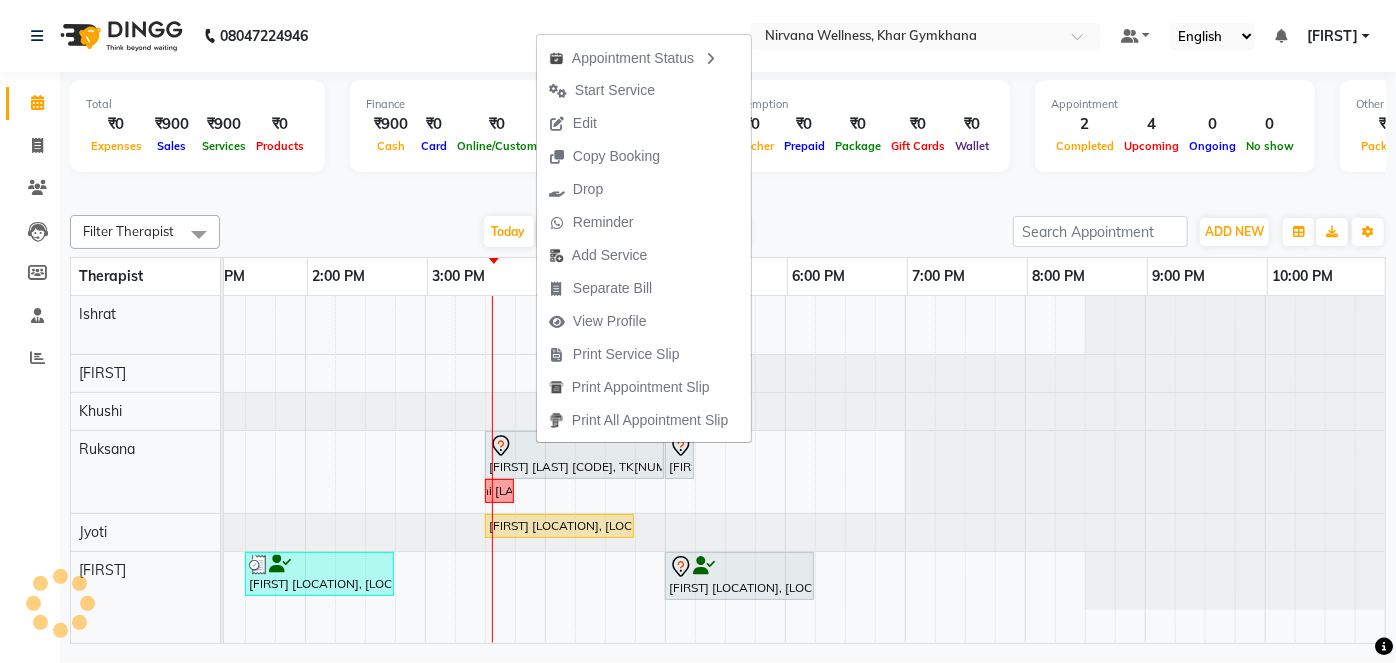 click on "Filter Therapist Select All [FIRST] [FIRST] [FIRST] [FIRST]  [FIRST] [DATE] Toggle Dropdown Add Appointment Add Invoice Add Attendance Add Client Toggle Dropdown Add Appointment Add Invoice Add Attendance Add Client ADD NEW Toggle Dropdown Add Appointment Add Invoice Add Attendance Add Client Filter Therapist Select All [FIRST] [FIRST] [FIRST] [FIRST]  [FIRST] Group By  Staff View   Room View  View as Vertical  Vertical - Week View  Horizontal  Horizontal - Week View  List  Toggle Dropdown Calendar Settings Manage Tags   Arrange Therapists   Reset Therapists  Full Screen  Show Available Stylist  Appointment Form Zoom 100%" at bounding box center [728, 232] 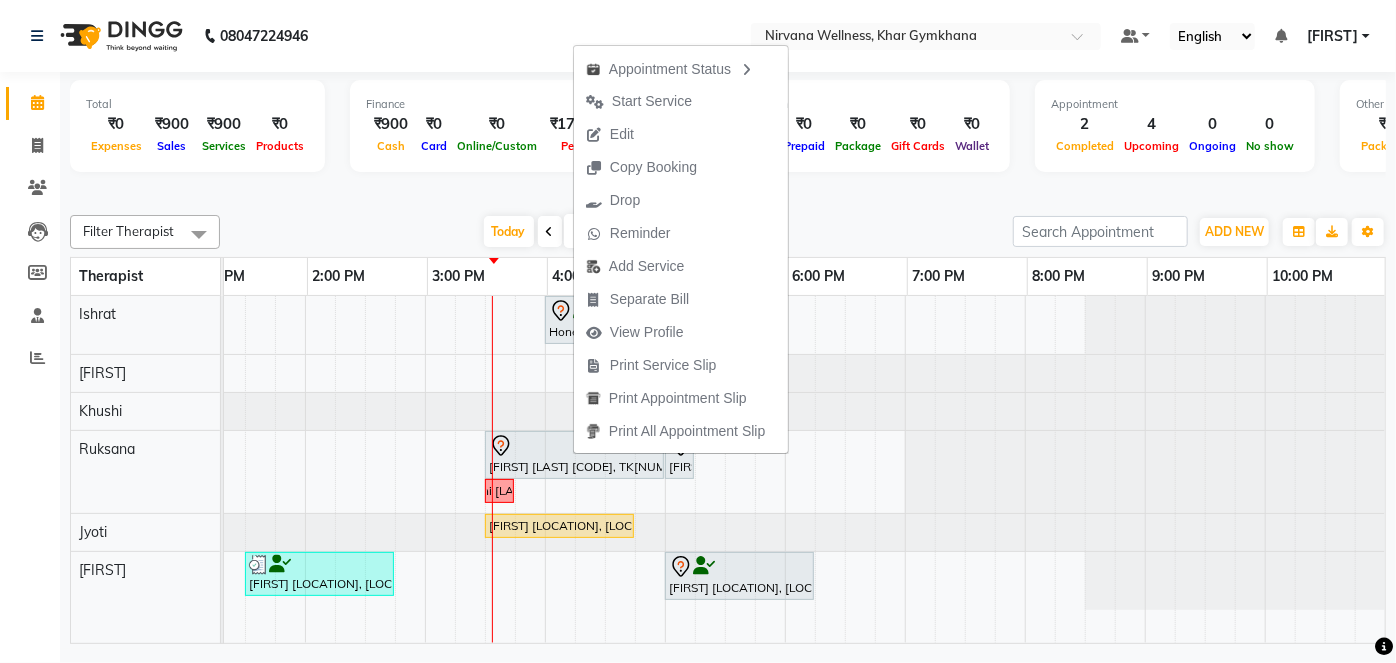 click on "[DATE]" at bounding box center [616, 232] 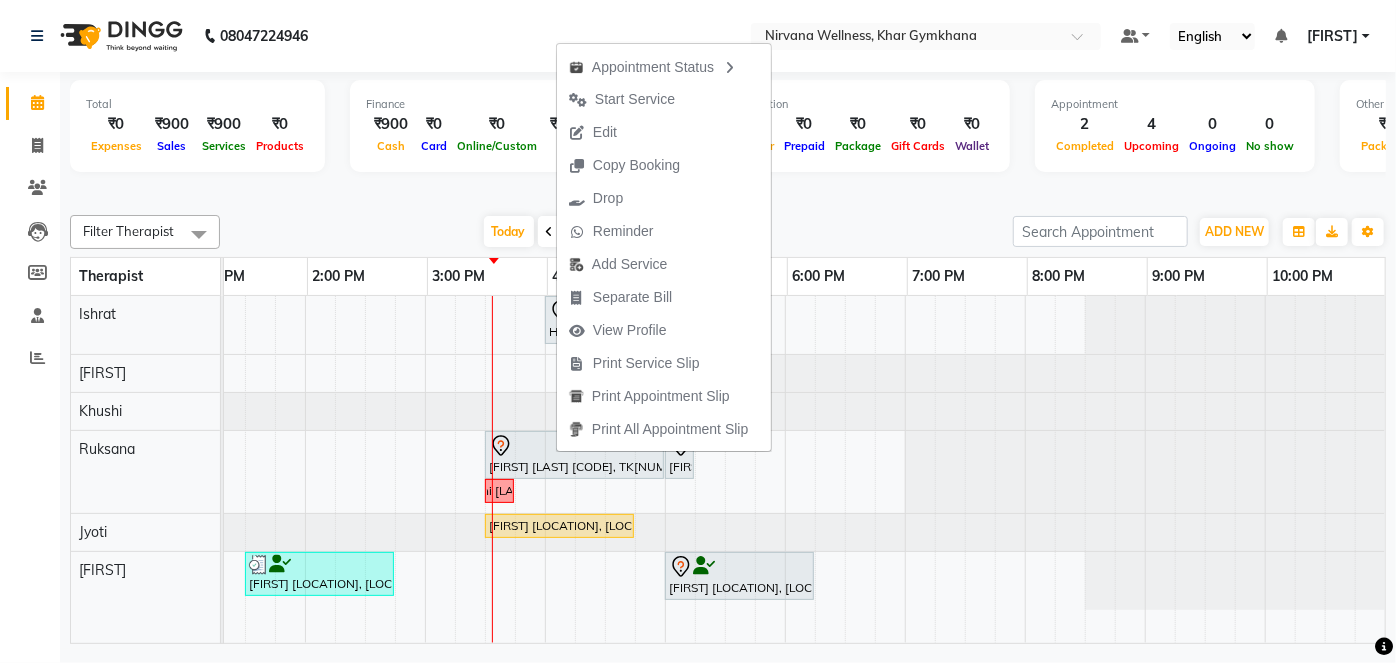 click on "[DATE]" at bounding box center [616, 232] 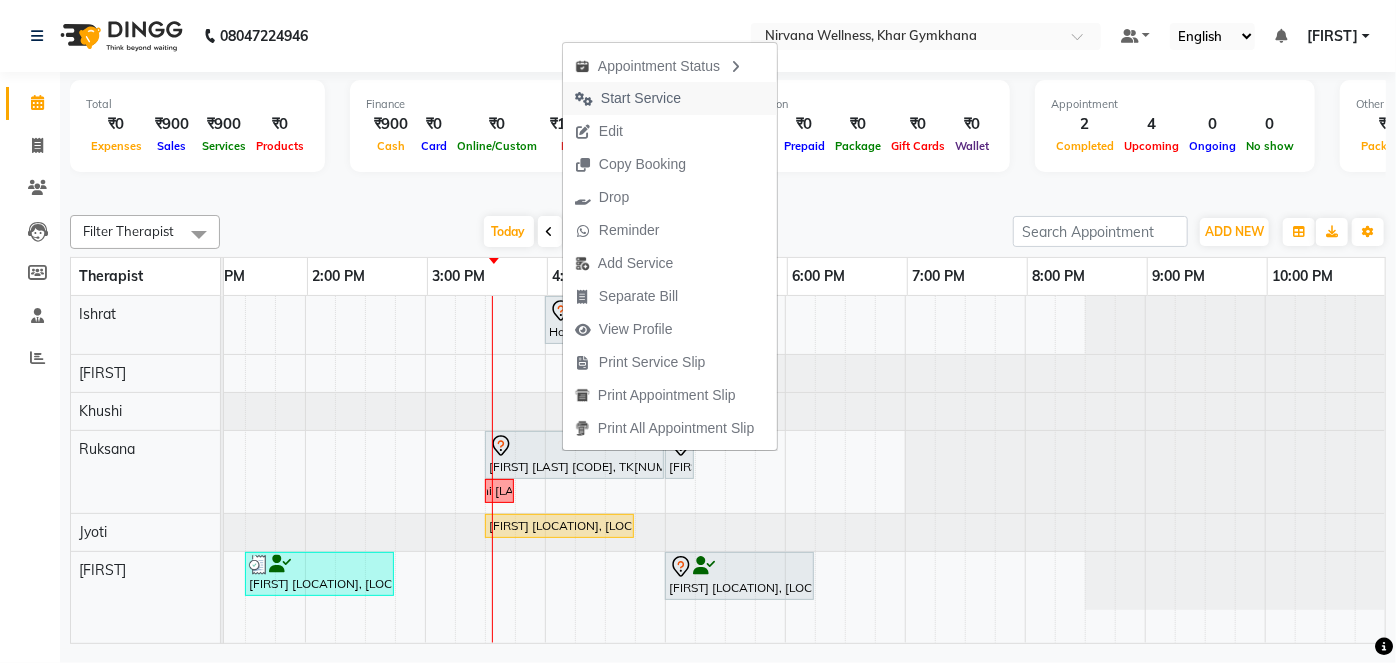 click on "Start Service" at bounding box center (641, 98) 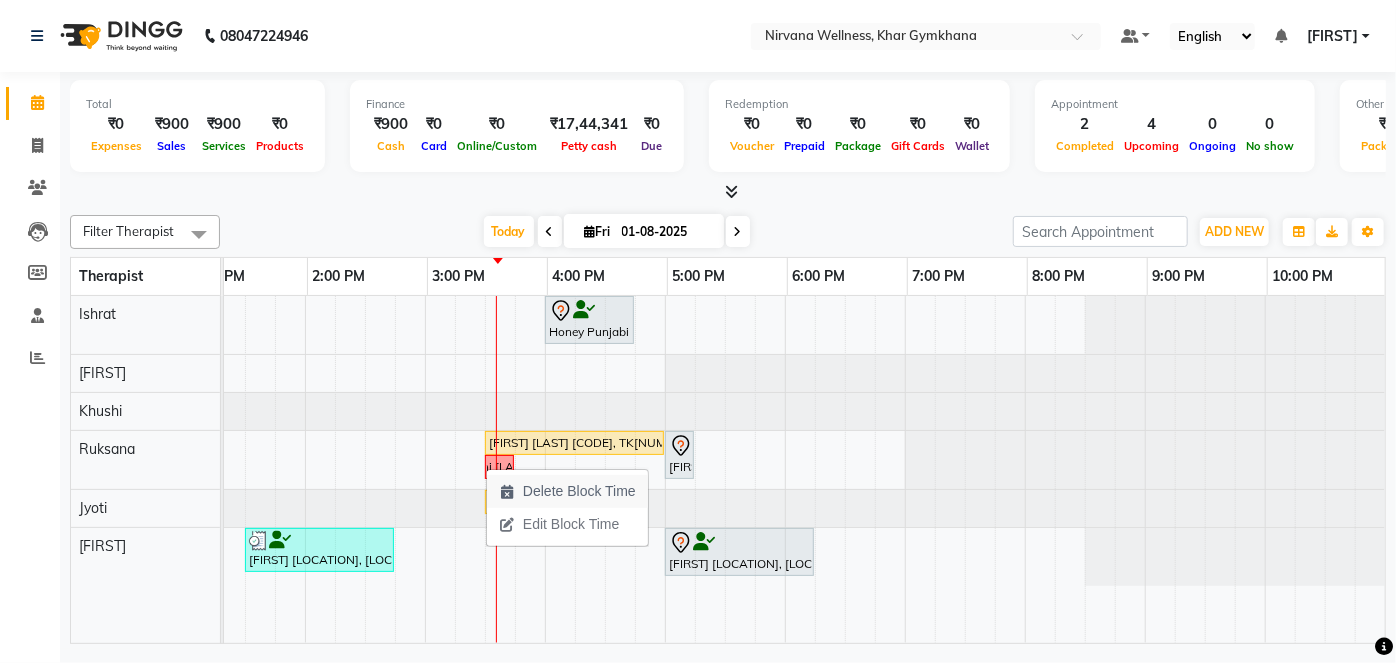 click on "Delete Block Time" at bounding box center [579, 491] 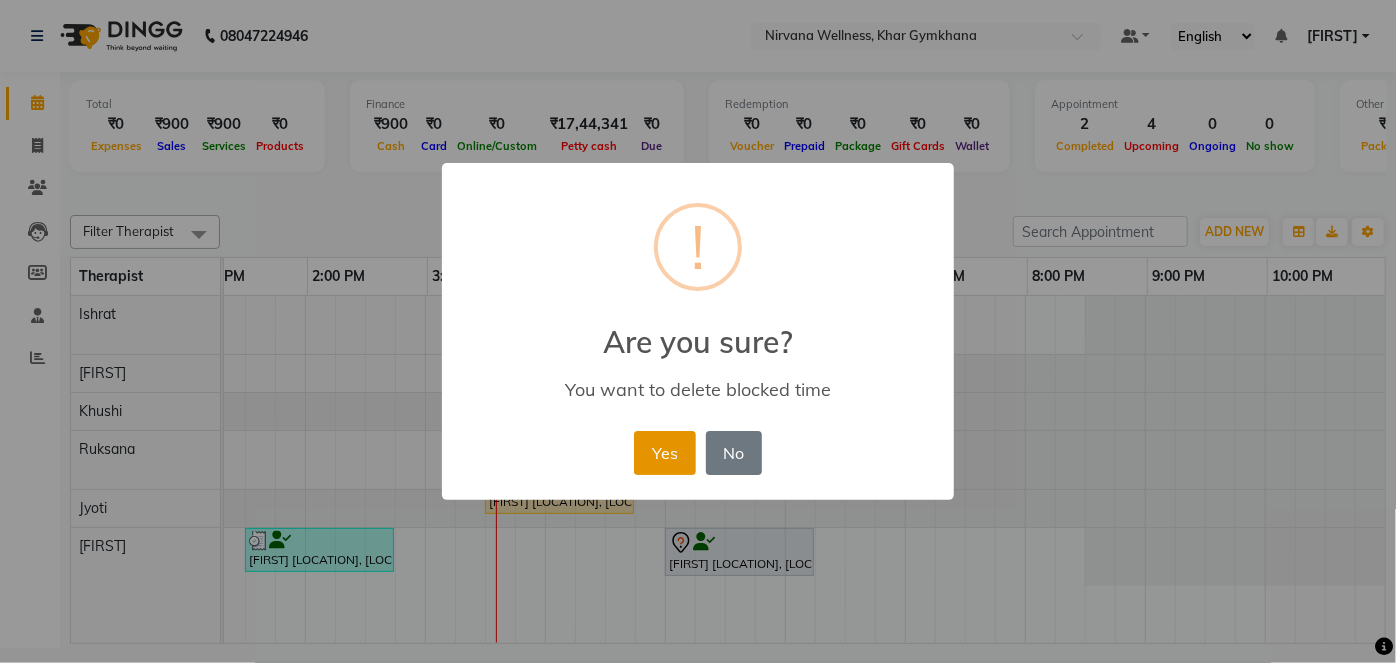 click on "Yes" at bounding box center (664, 453) 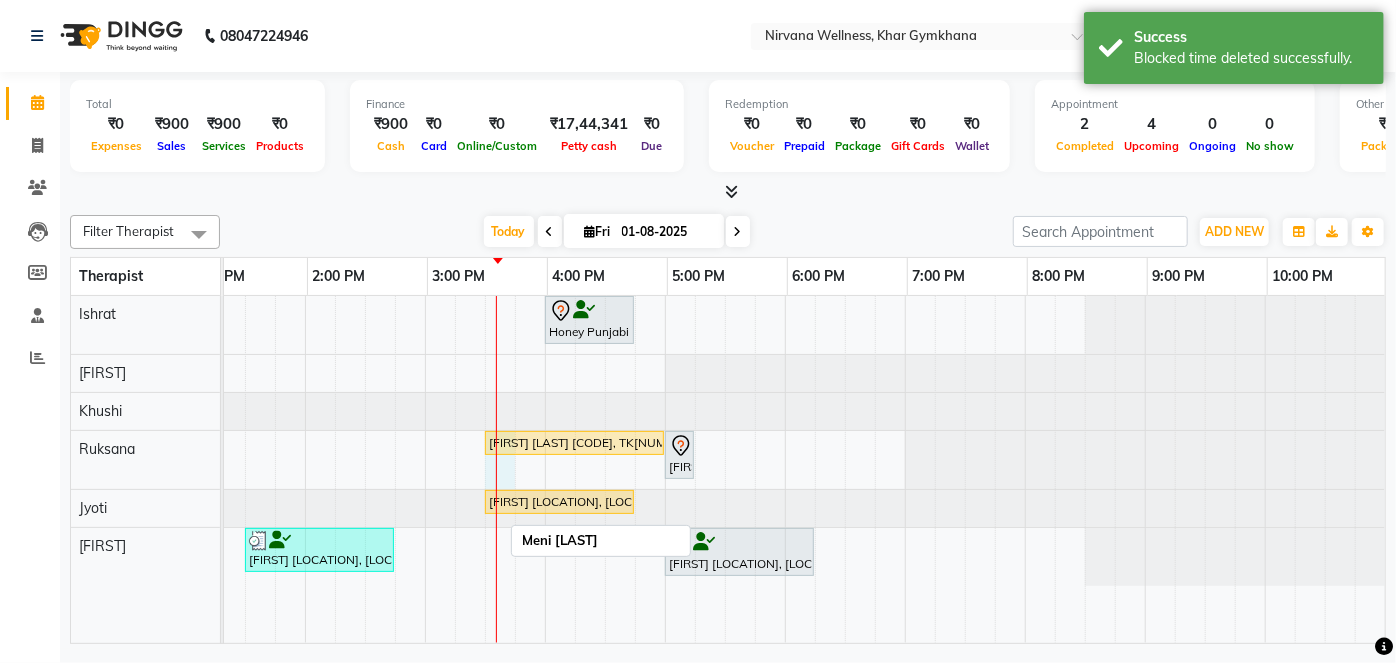 click on "[FIRST] [LAST] [CODE], TK[NUMBER], [TIME]-[TIME], Back Massage             Honey Punjabi [LAST] [CODE], TK[NUMBER], [TIME]-[TIME], Head Neck  & Shoulder    [FIRST] [LAST] [CODE], TK[NUMBER], [TIME]-[TIME], Combo Offer Menicure+Pedicure             [FIRST] [LAST] [CODE], TK[NUMBER], [TIME]-[TIME], Gel polish remover H+F    Seema [CODE], TK[NUMBER], [TIME]-[TIME], Swedish / Aroma / Deep tissue- 60 min     Seema M-[NUMBER]-O, TK[NUMBER], [TIME]-[TIME], Swedish / Aroma / Deep tissue- 60 min             [FIRST] [LAST] S-[NUMBER]-O, TK[NUMBER], [TIME]-[TIME], Swedish / Aroma / Deep tissue- 60 min" at bounding box center (425, 469) 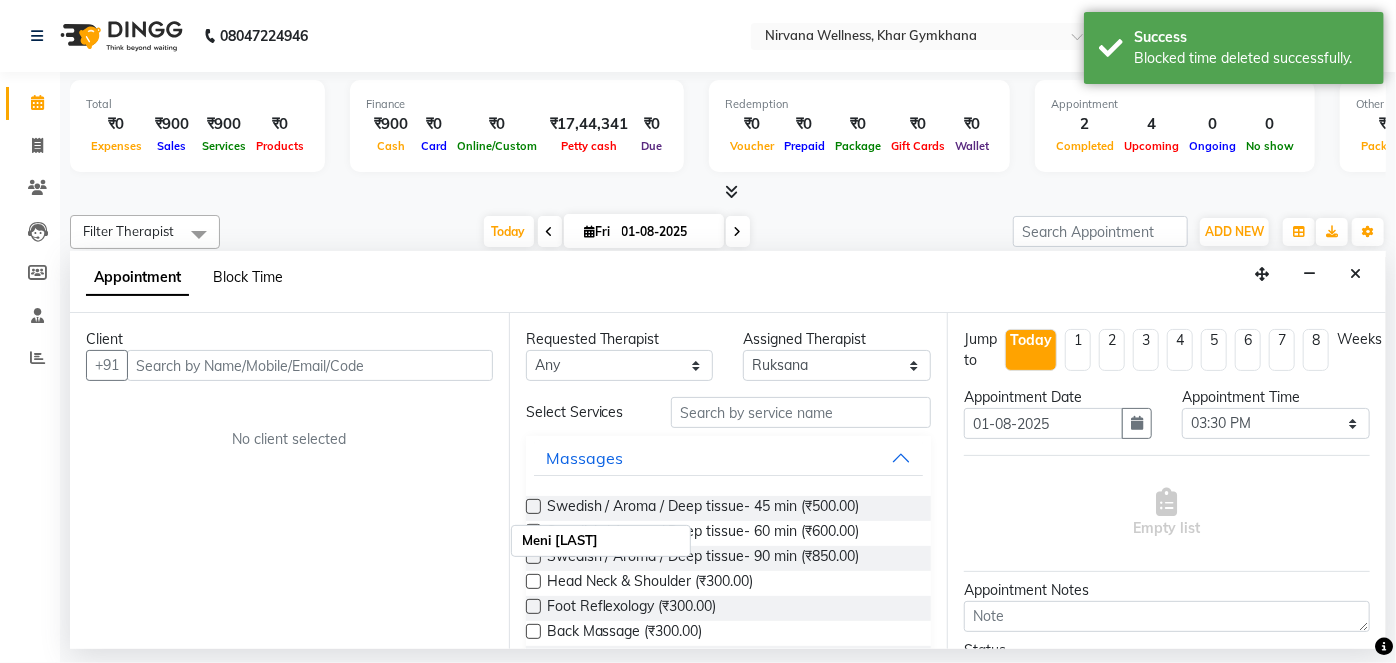 click on "Block Time" at bounding box center [248, 277] 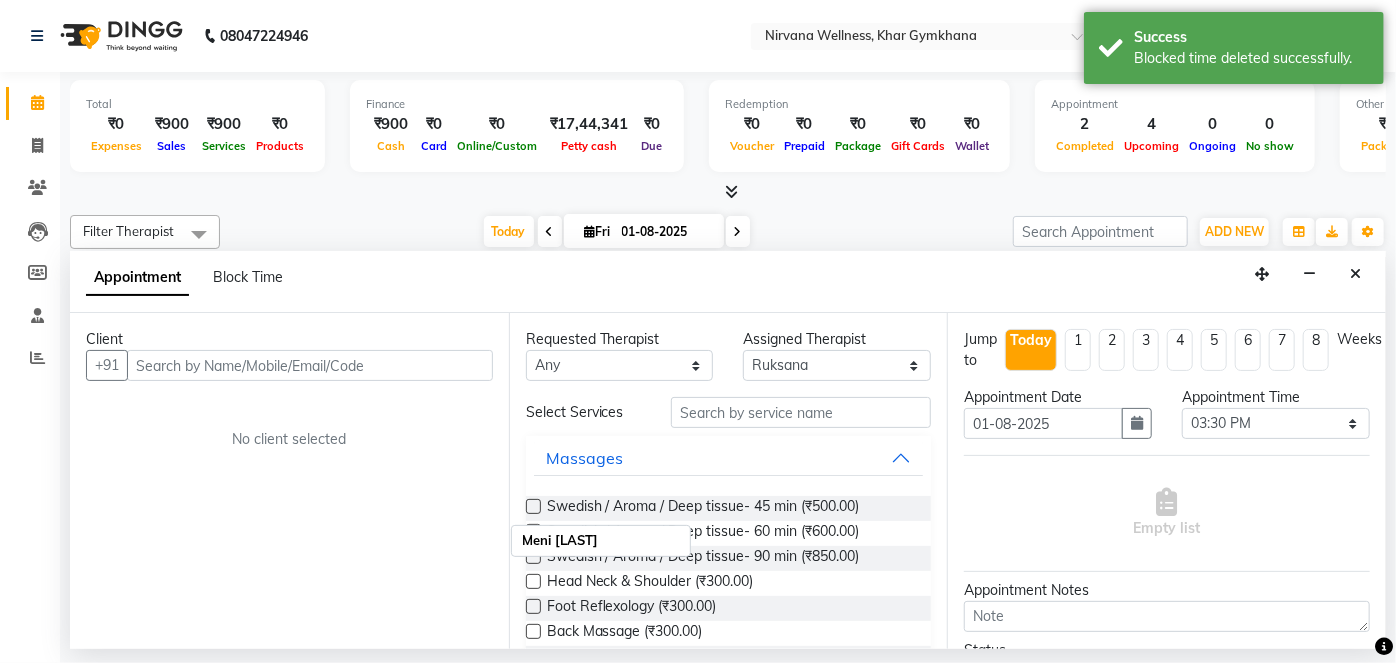 scroll, scrollTop: 0, scrollLeft: 757, axis: horizontal 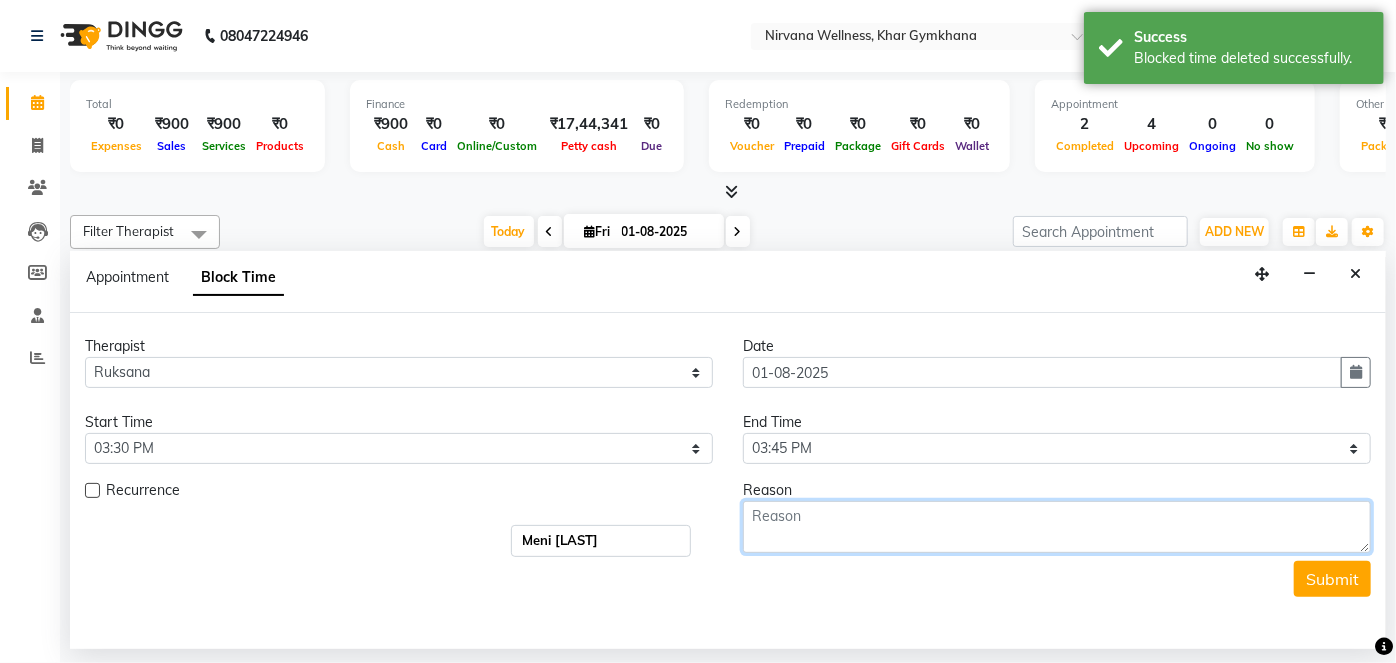 click at bounding box center (1057, 527) 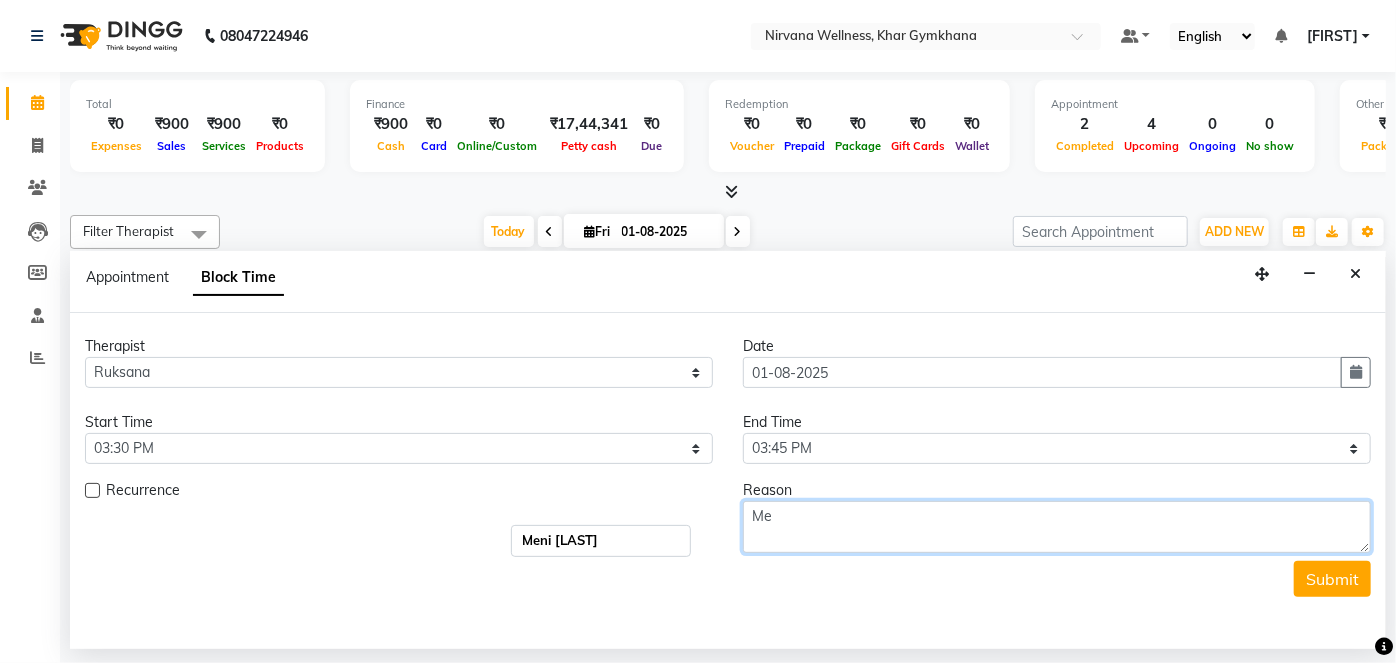 type on "M" 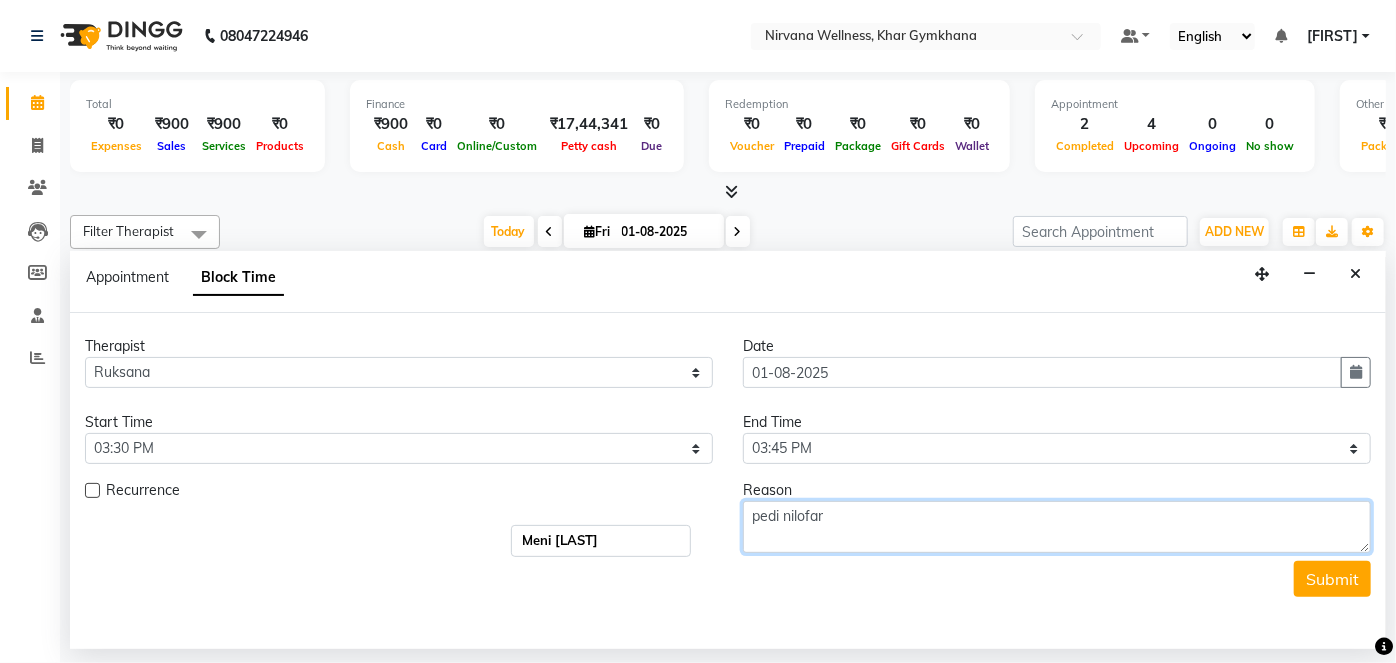 type on "pedi nilofar" 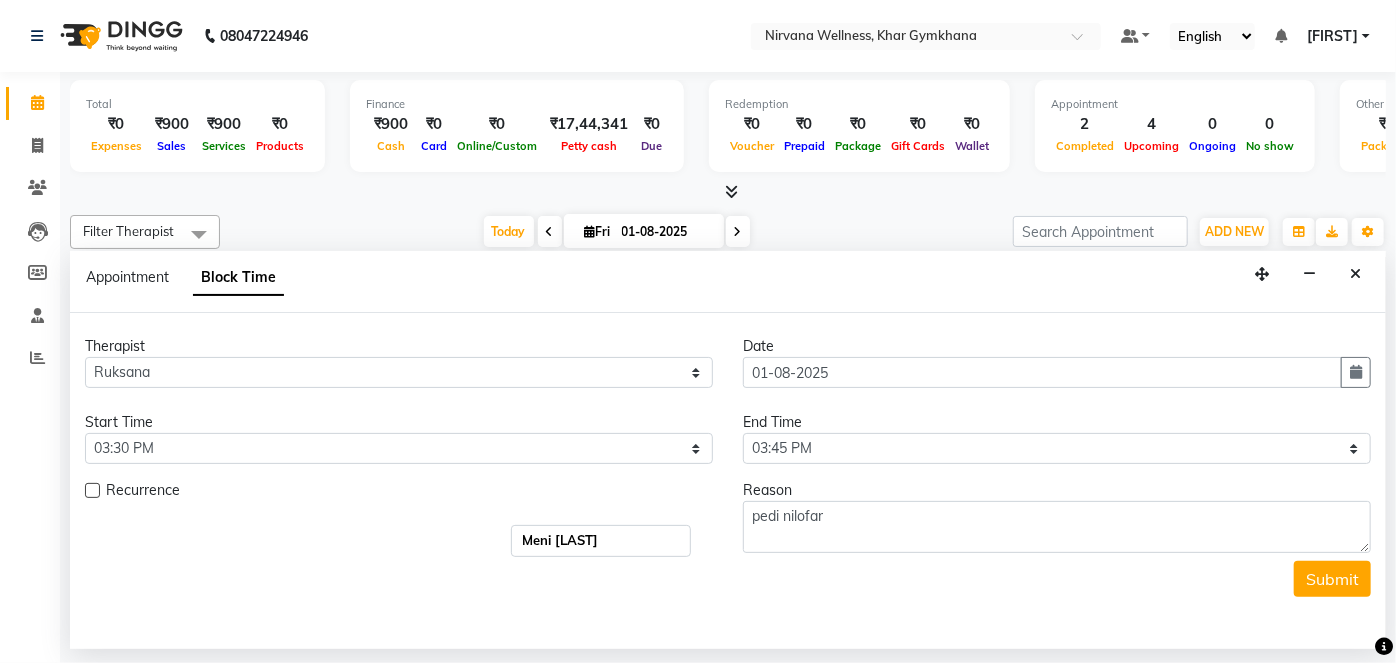 click on "Submit" at bounding box center [728, 579] 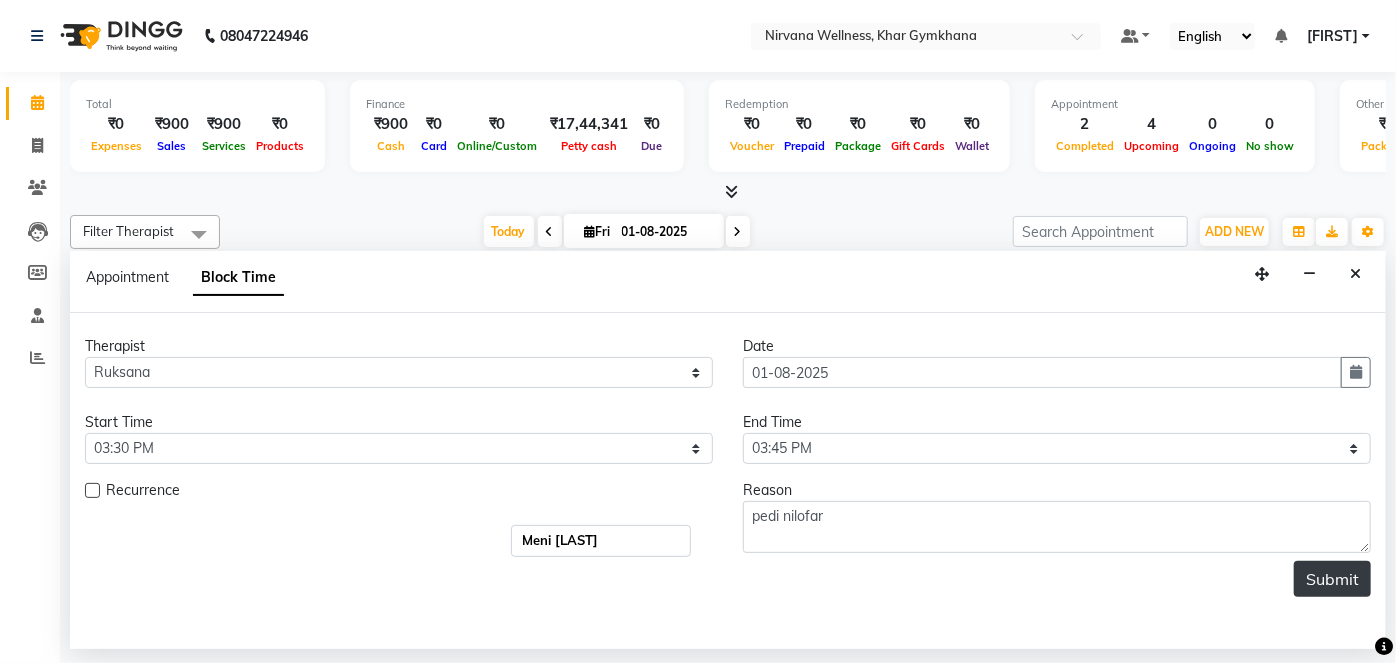 click on "Submit" at bounding box center [1332, 579] 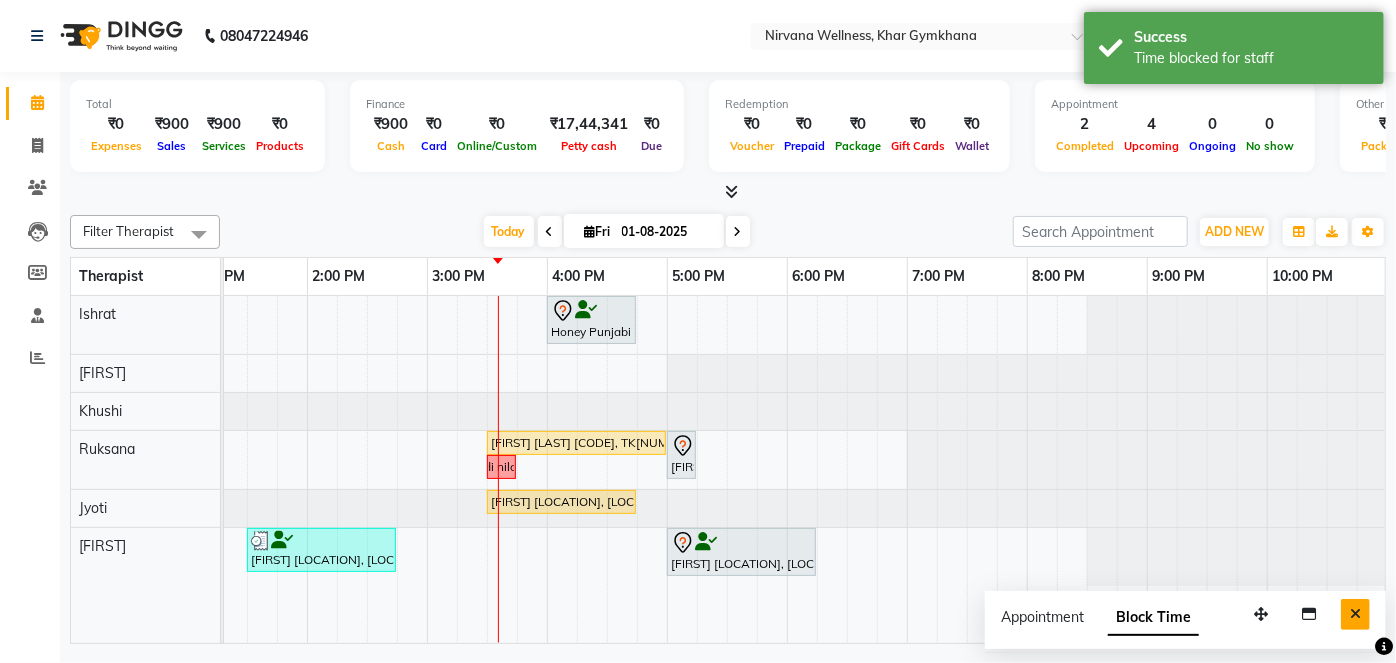 click at bounding box center [1355, 614] 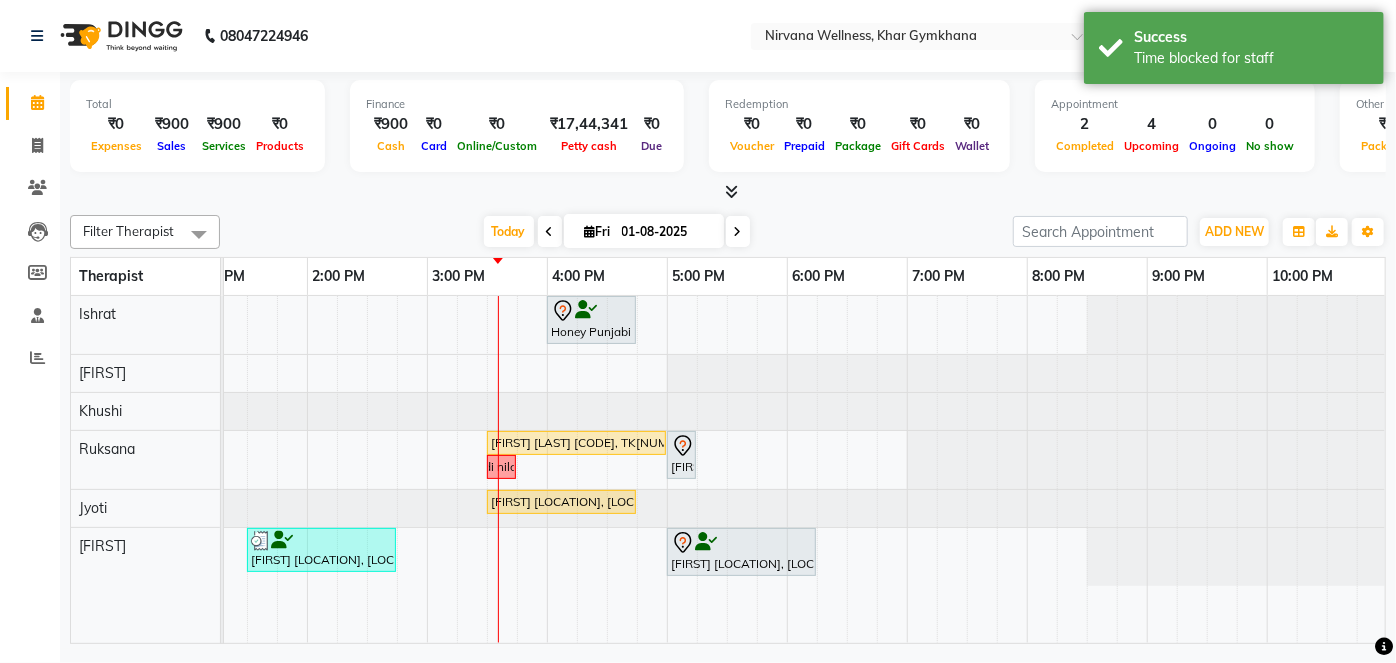 scroll, scrollTop: 0, scrollLeft: 369, axis: horizontal 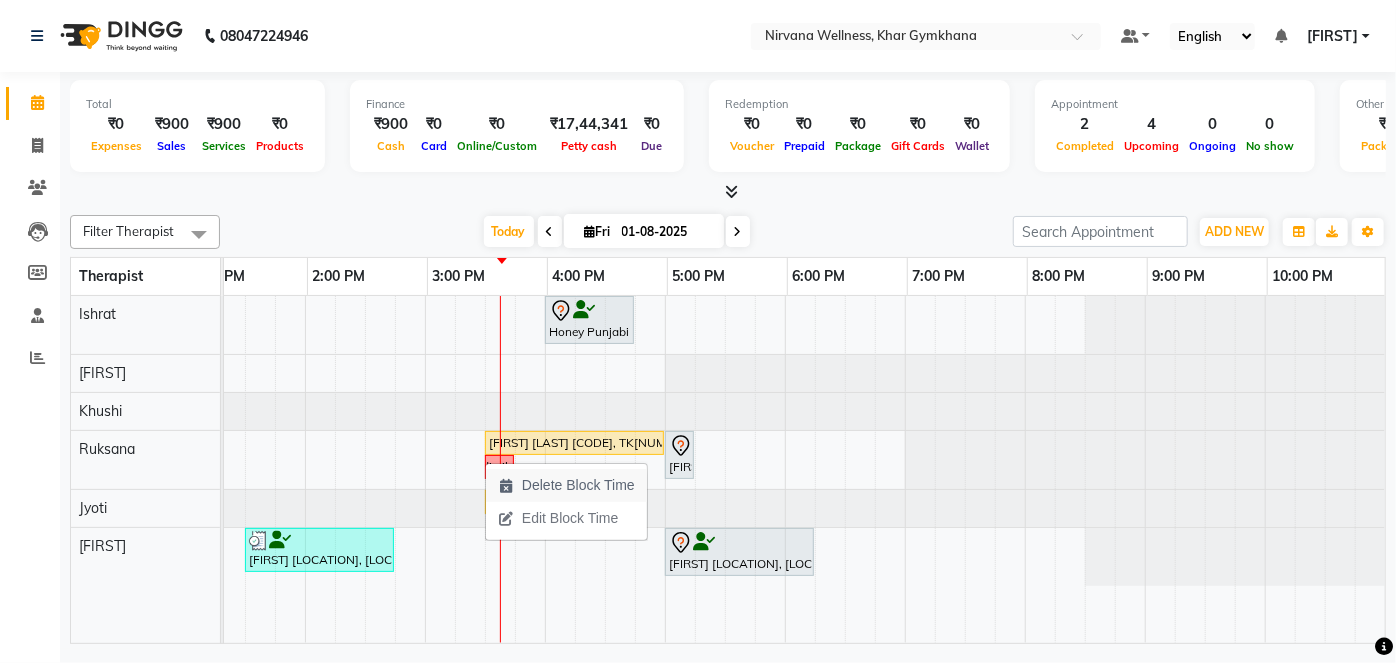 click on "Delete Block Time" at bounding box center (578, 485) 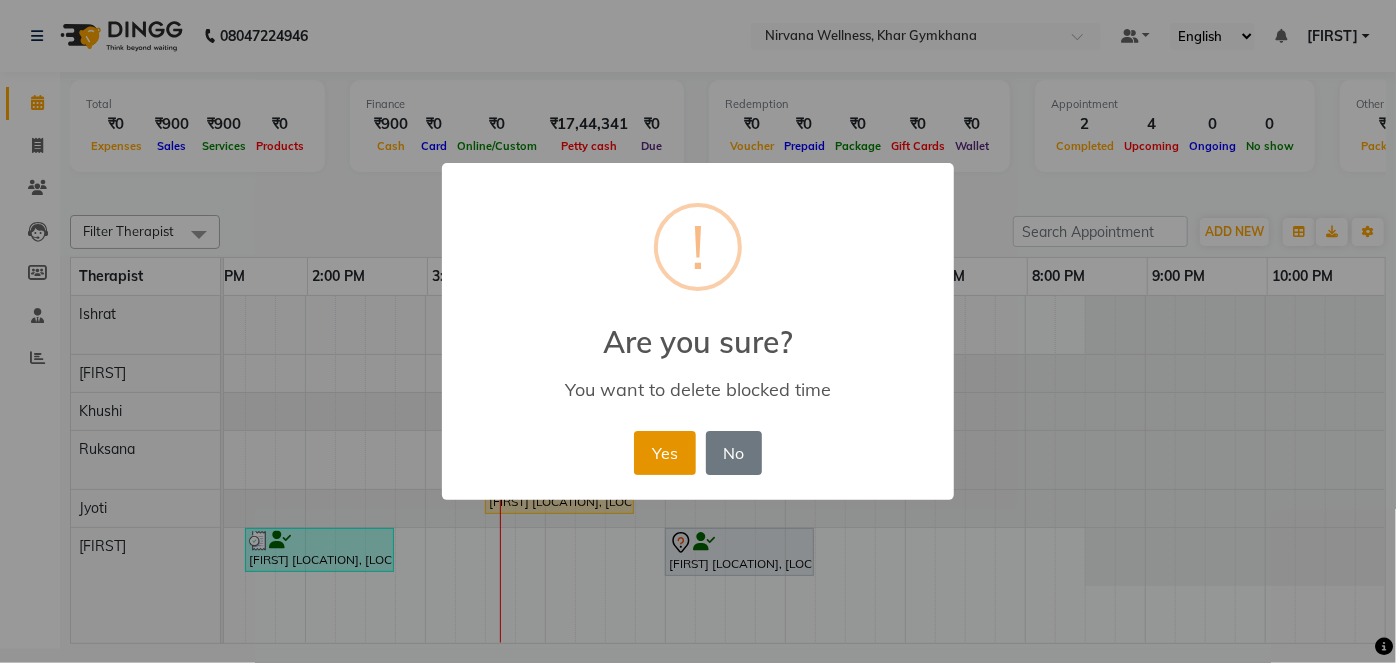 click on "Yes" at bounding box center [664, 453] 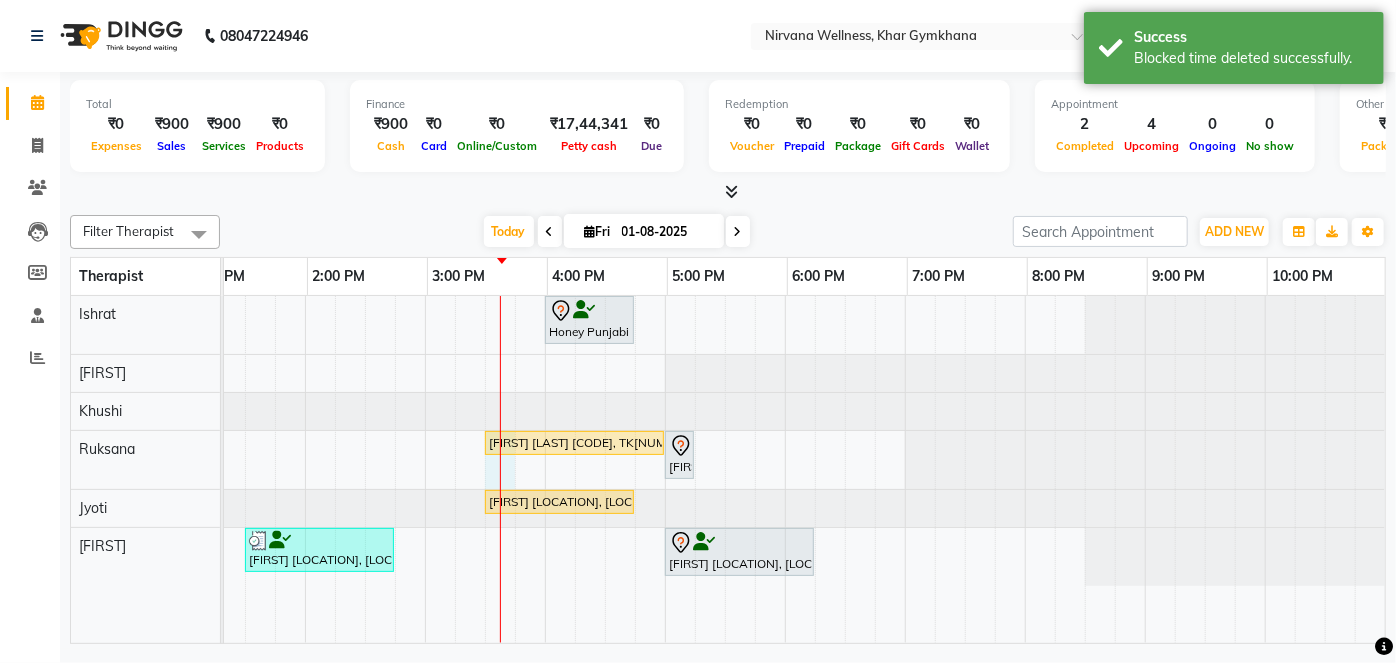 click on "[FIRST] [LAST] [CODE], TK[NUMBER], [TIME]-[TIME], Back Massage             Honey Punjabi [LAST] [CODE], TK[NUMBER], [TIME]-[TIME], Head Neck  & Shoulder    [FIRST] [LAST] [CODE], TK[NUMBER], [TIME]-[TIME], Combo Offer Menicure+Pedicure             [FIRST] [LAST] [CODE], TK[NUMBER], [TIME]-[TIME], Gel polish remover H+F    Seema [CODE], TK[NUMBER], [TIME]-[TIME], Swedish / Aroma / Deep tissue- 60 min     Seema M-[NUMBER]-O, TK[NUMBER], [TIME]-[TIME], Swedish / Aroma / Deep tissue- 60 min             [FIRST] [LAST] S-[NUMBER]-O, TK[NUMBER], [TIME]-[TIME], Swedish / Aroma / Deep tissue- 60 min" at bounding box center [425, 469] 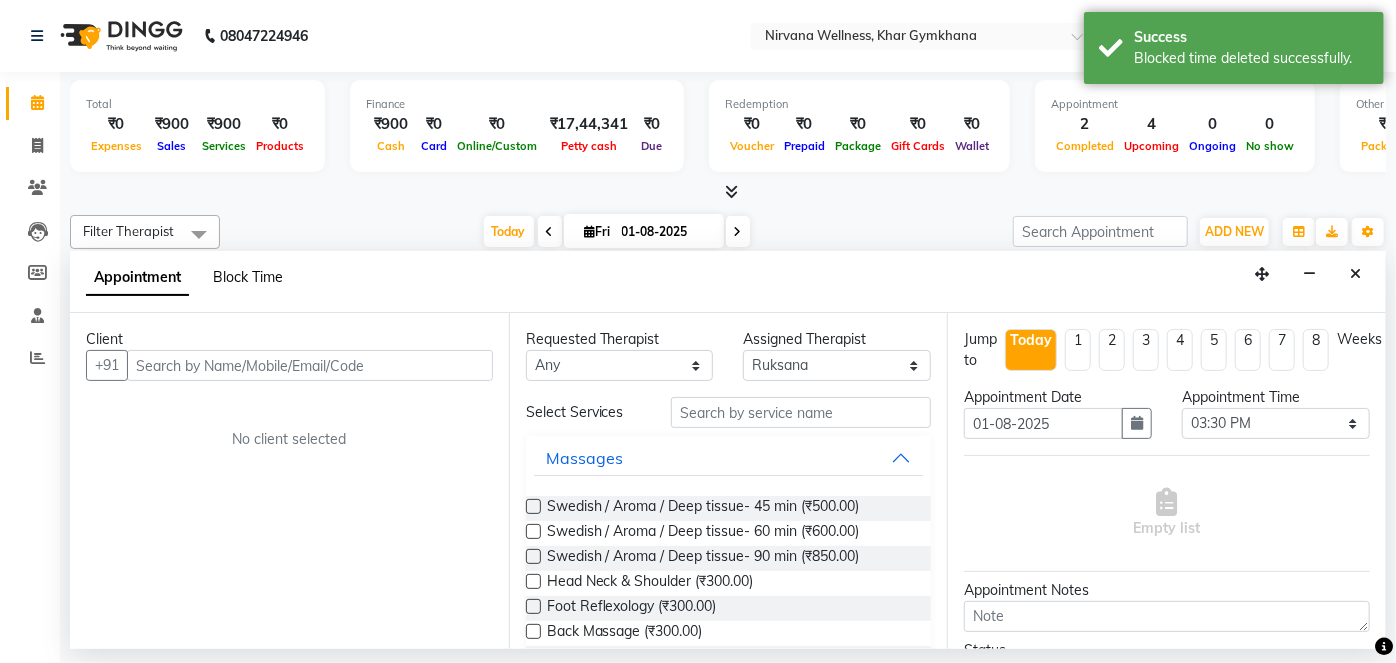 click on "Block Time" at bounding box center (248, 277) 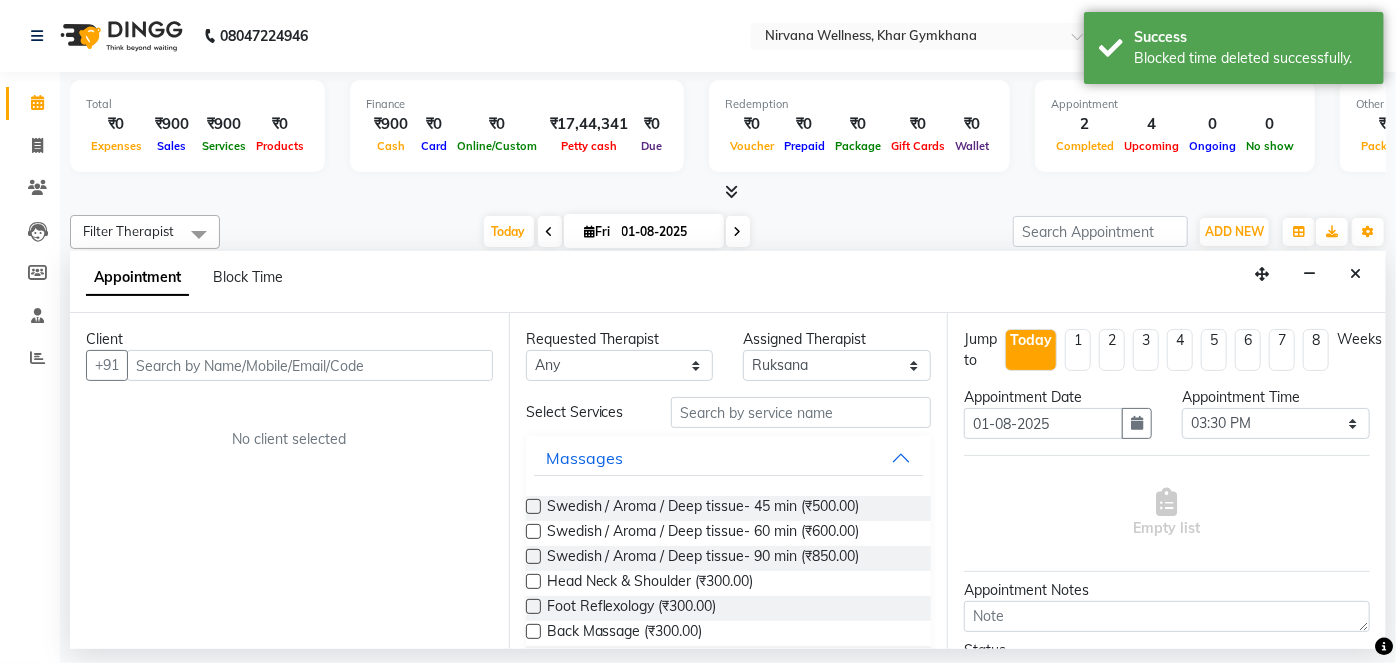 scroll, scrollTop: 0, scrollLeft: 757, axis: horizontal 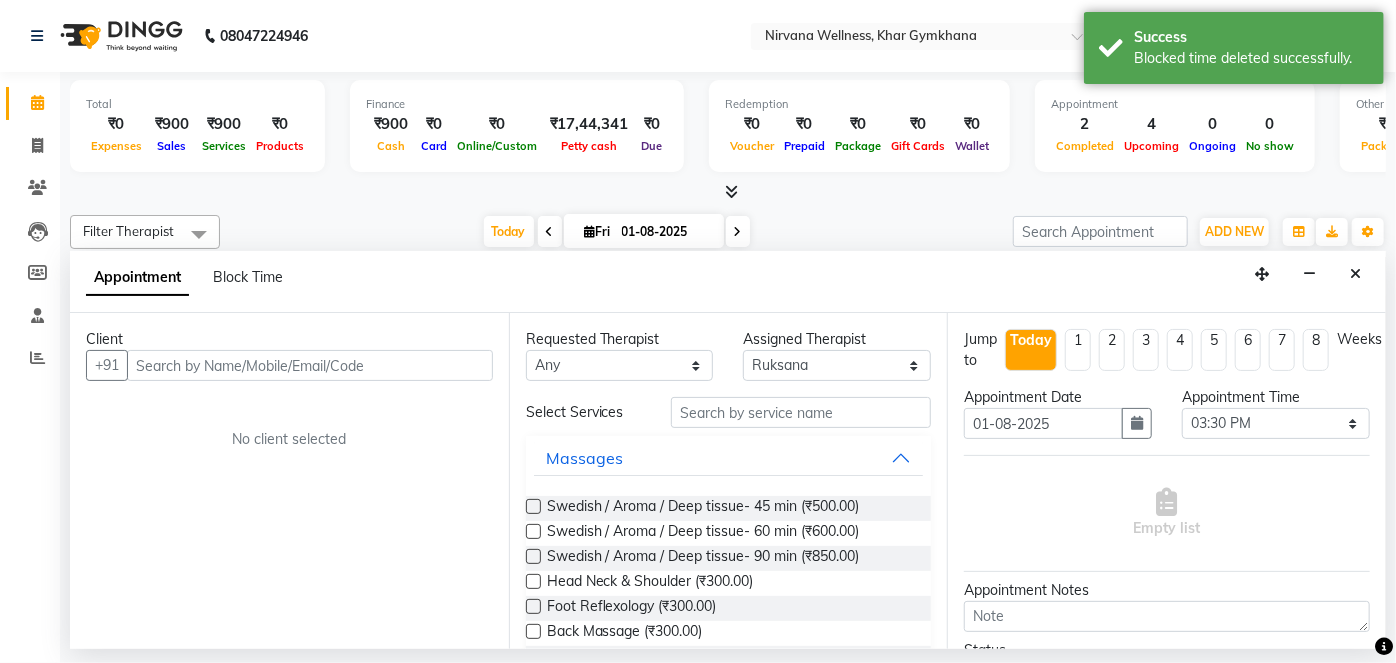 select on "72486" 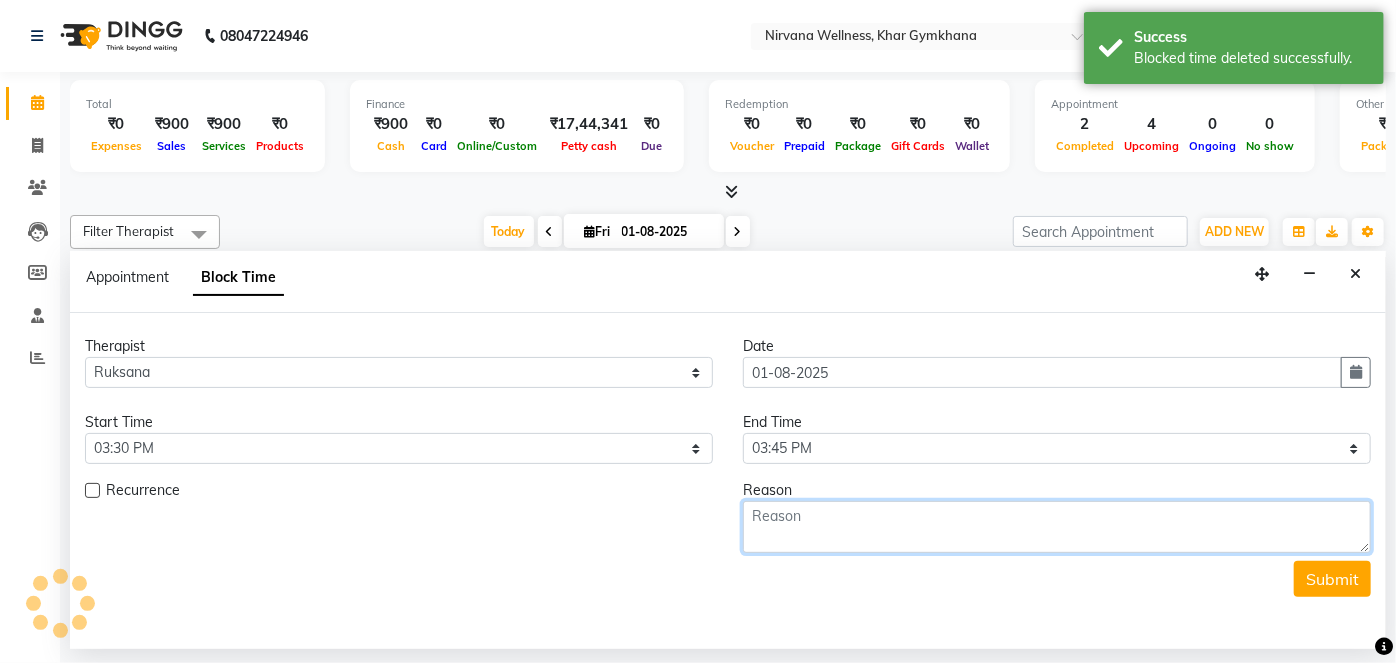 click at bounding box center [1057, 527] 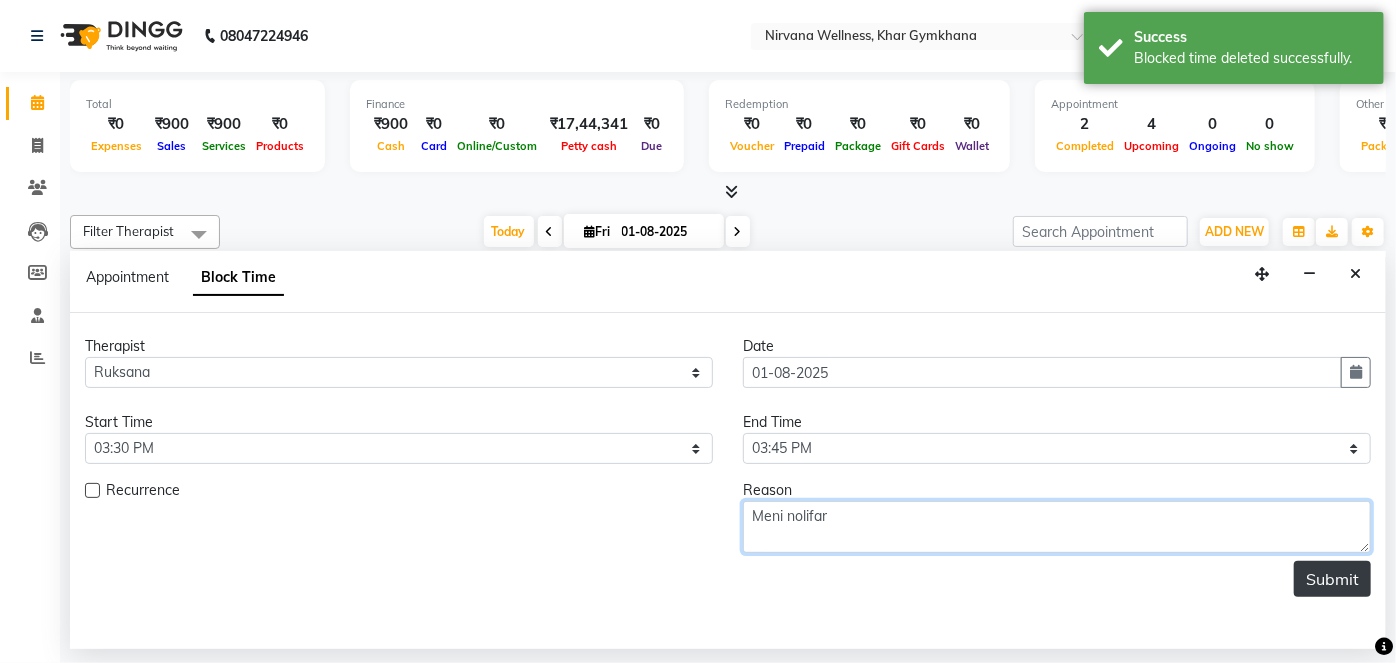 type on "Meni nolifar" 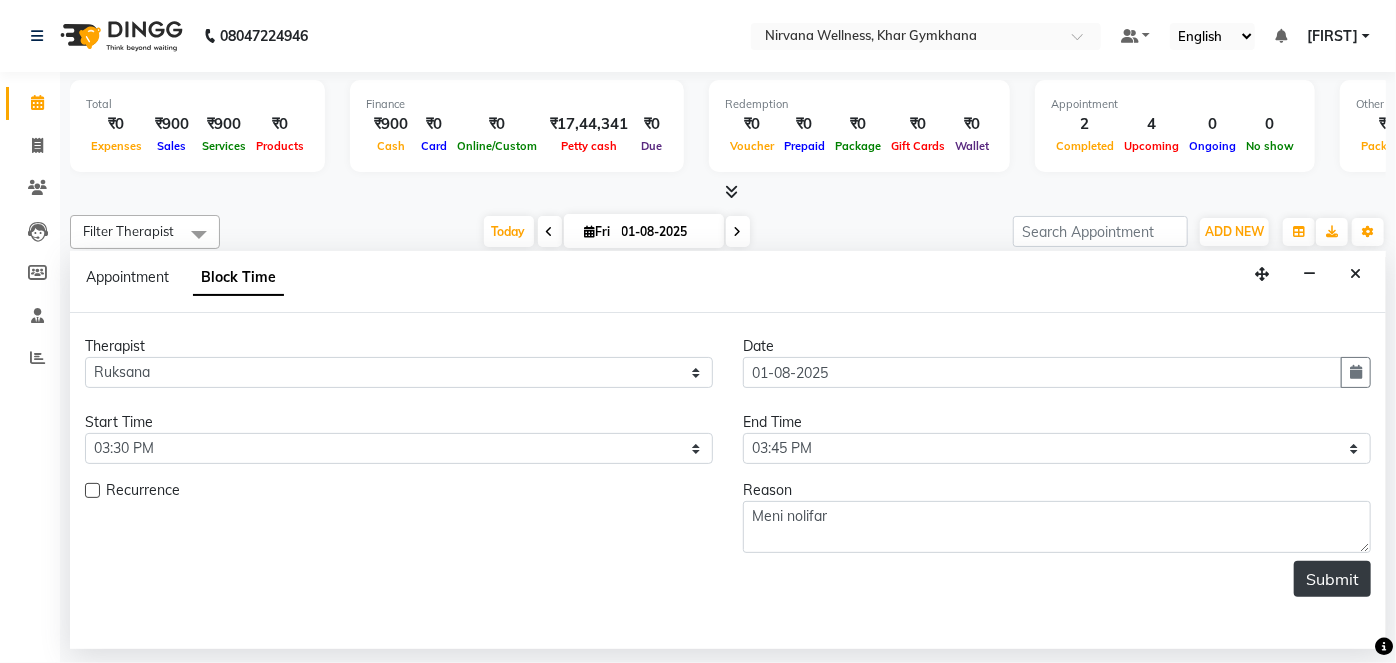 click on "Submit" at bounding box center (1332, 579) 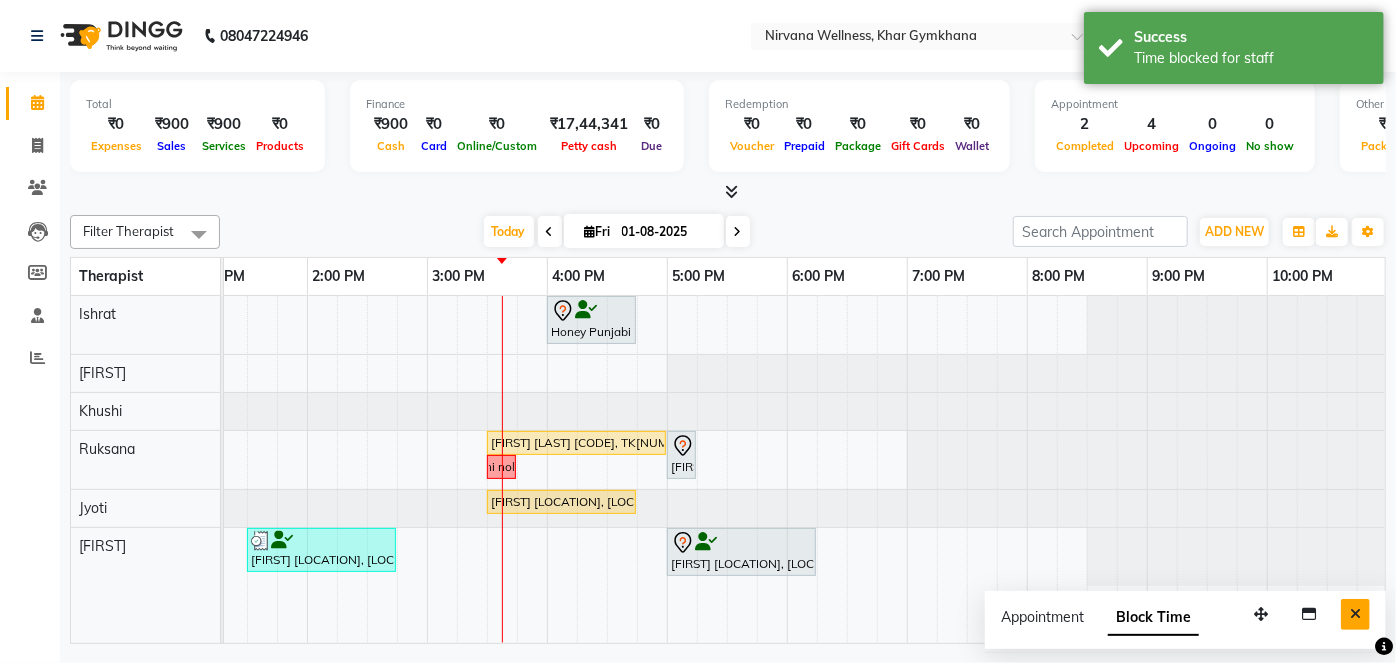 click at bounding box center [1355, 614] 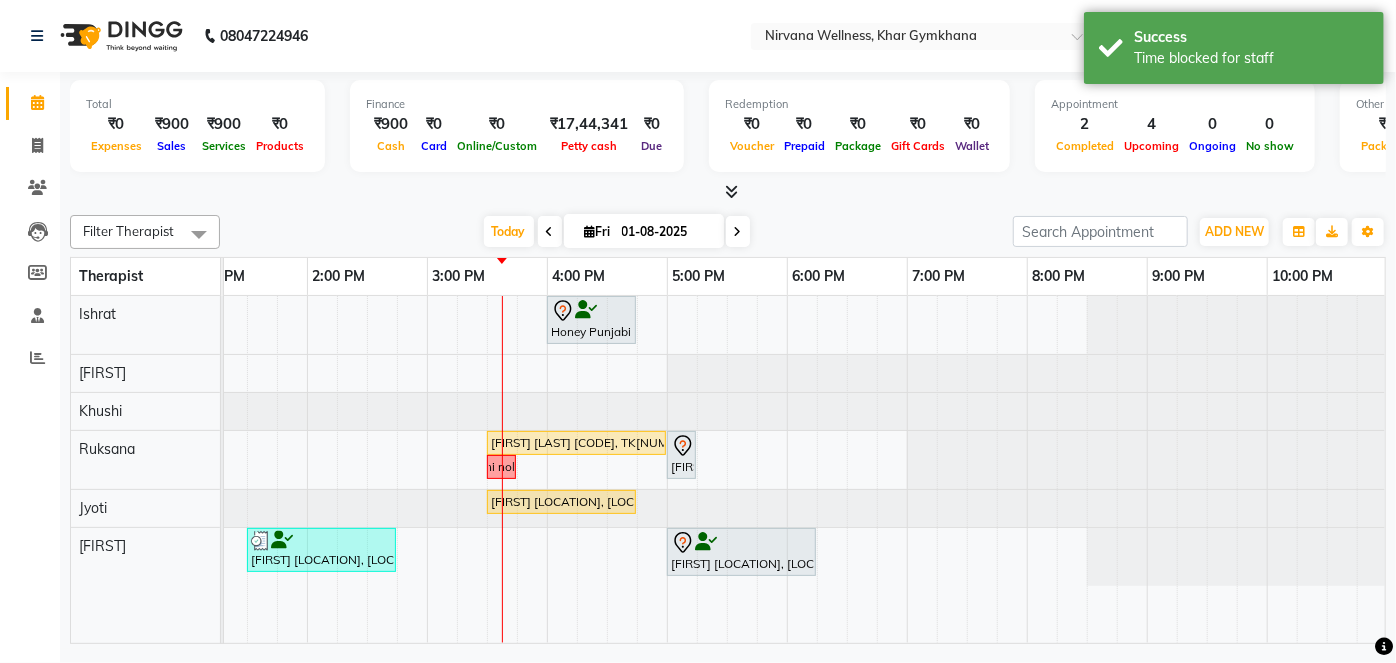 scroll, scrollTop: 0, scrollLeft: 607, axis: horizontal 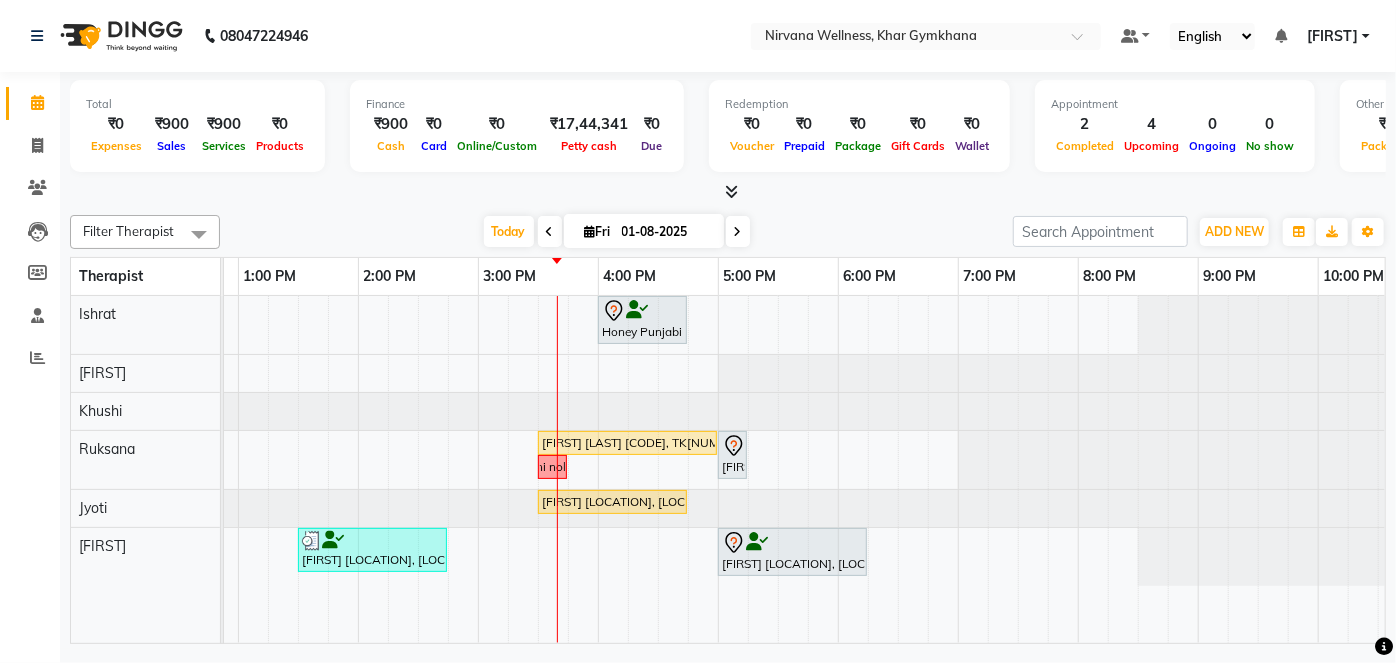 click on "Filter Therapist Select All [FIRST] [FIRST] [FIRST] [FIRST]  [FIRST] [DATE] Toggle Dropdown Add Appointment Add Invoice Add Attendance Add Client Toggle Dropdown Add Appointment Add Invoice Add Attendance Add Client ADD NEW Toggle Dropdown Add Appointment Add Invoice Add Attendance Add Client Filter Therapist Select All [FIRST] [FIRST] [FIRST] [FIRST]  [FIRST] Group By  Staff View   Room View  View as Vertical  Vertical - Week View  Horizontal  Horizontal - Week View  List  Toggle Dropdown Calendar Settings Manage Tags   Arrange Therapists   Reset Therapists  Full Screen  Show Available Stylist  Appointment Form Zoom 100% Therapist 7:00 AM 8:00 AM 9:00 AM 10:00 AM 11:00 AM 12:00 PM 1:00 PM 2:00 PM 3:00 PM 4:00 PM 5:00 PM 6:00 PM 7:00 PM 8:00 PM 9:00 PM 10:00 PM [FIRST] [FIRST] [FIRST] [FIRST]  [FIRST] [FIRST]     [FIRST] [LAST] [CODE], TK[NUMBER], [TIME]-[TIME], Back Massage             Honey Punjabi [LAST] [CODE], TK[NUMBER], [TIME]-[TIME], Head Neck  & Shoulder                 Meni nolifar" 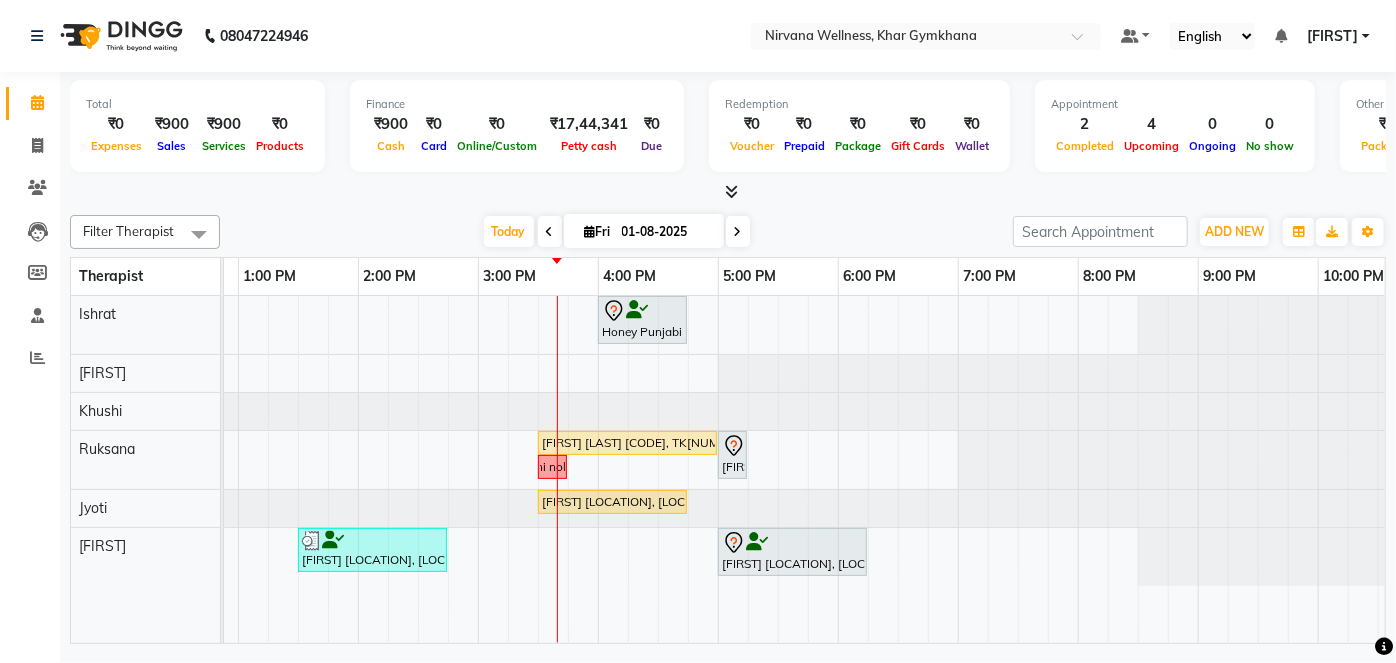 scroll, scrollTop: 0, scrollLeft: 637, axis: horizontal 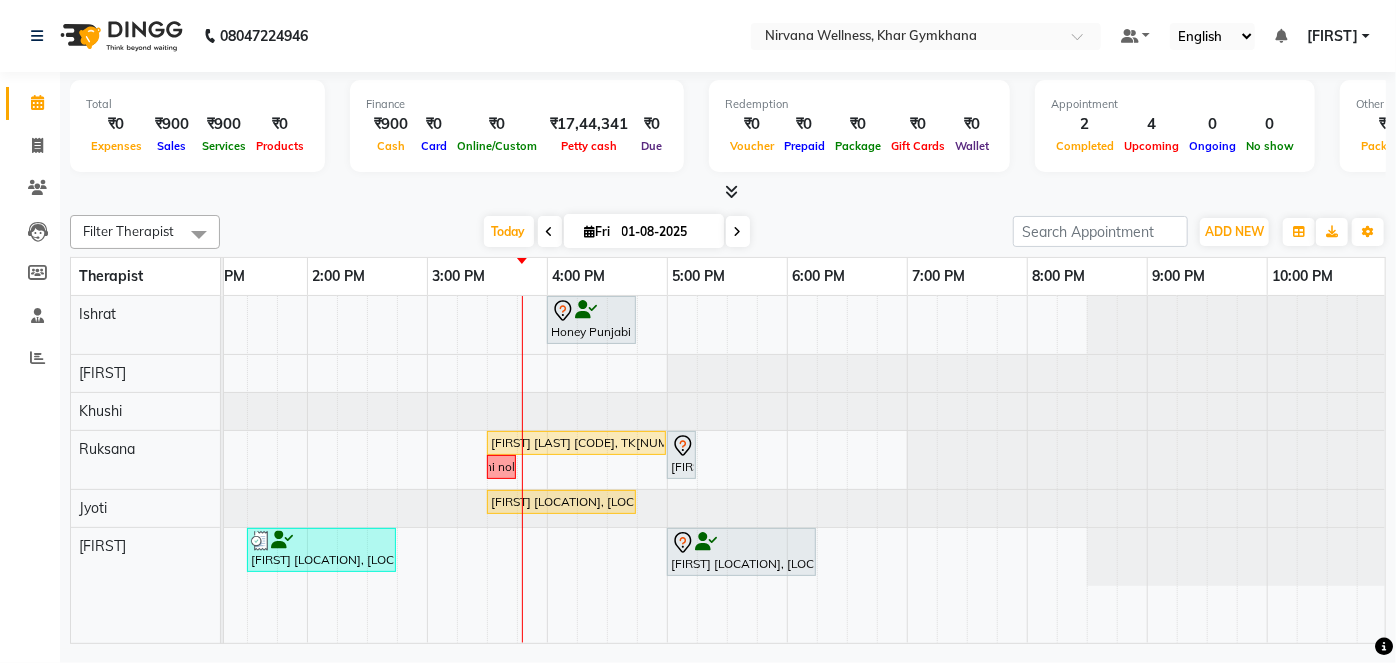 click on "01-08-2025" at bounding box center [666, 232] 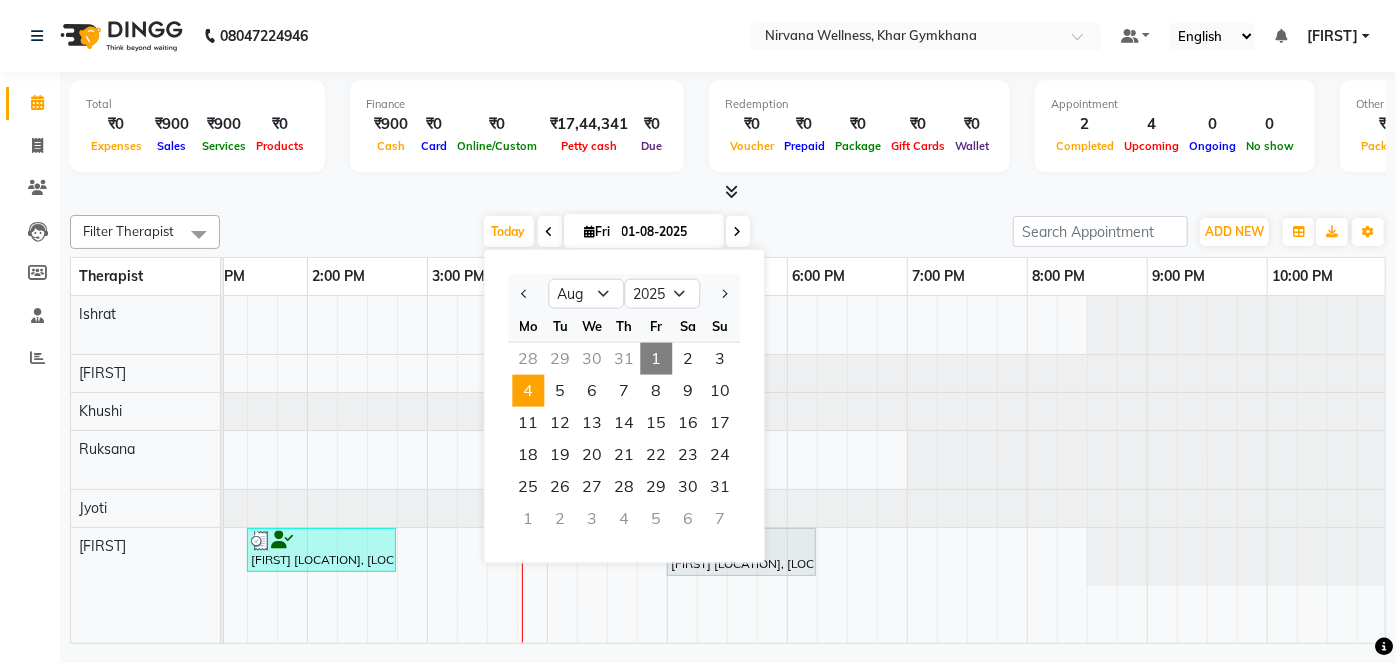 click on "4" at bounding box center [528, 391] 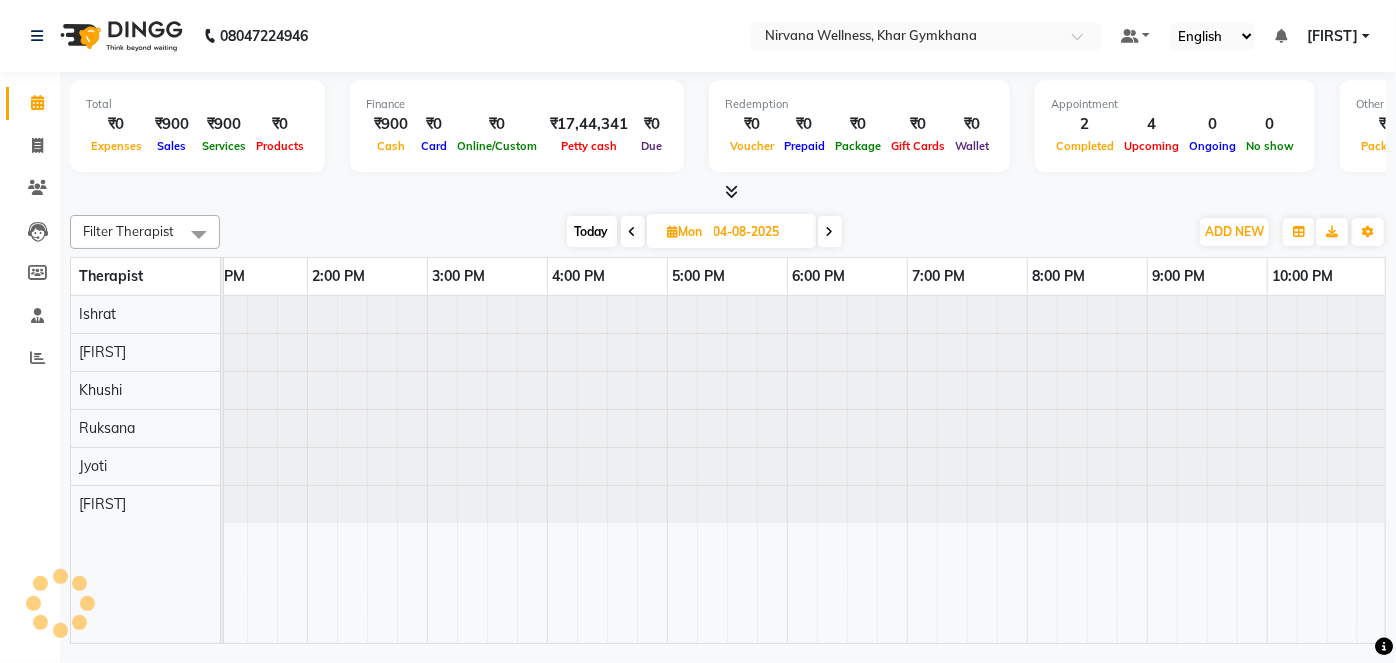 scroll, scrollTop: 0, scrollLeft: 757, axis: horizontal 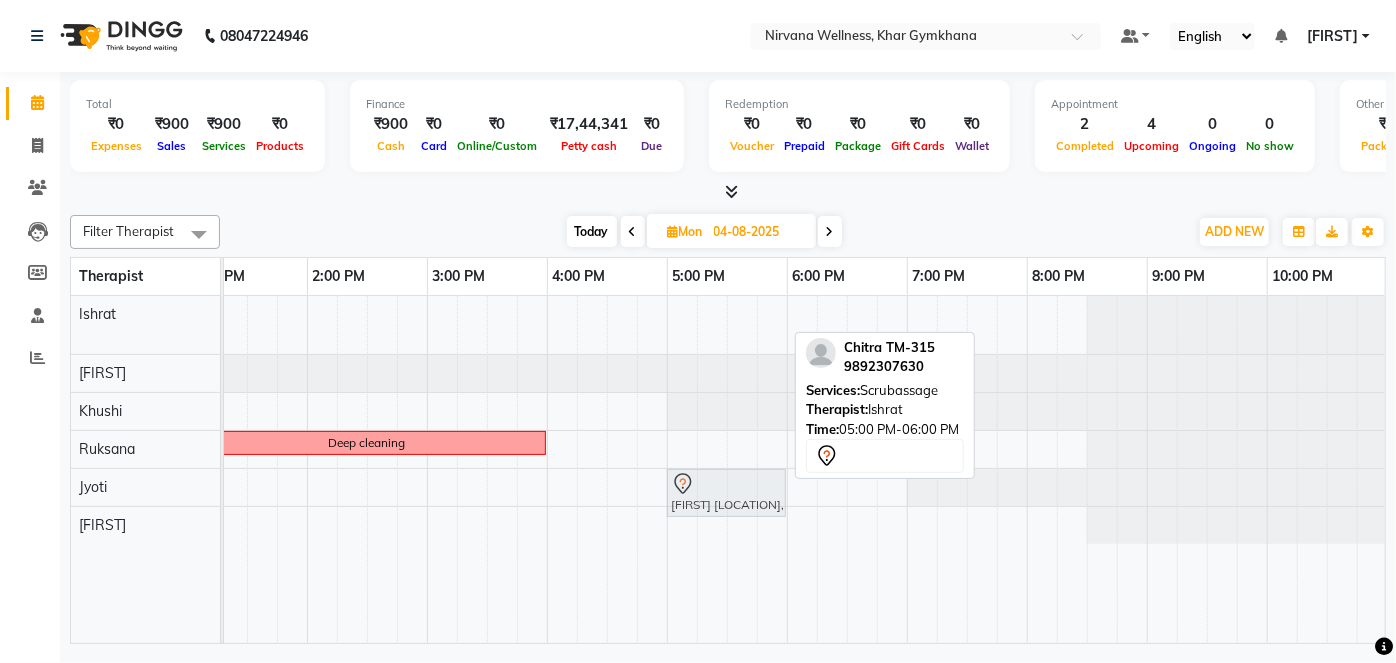 drag, startPoint x: 704, startPoint y: 326, endPoint x: 715, endPoint y: 476, distance: 150.40279 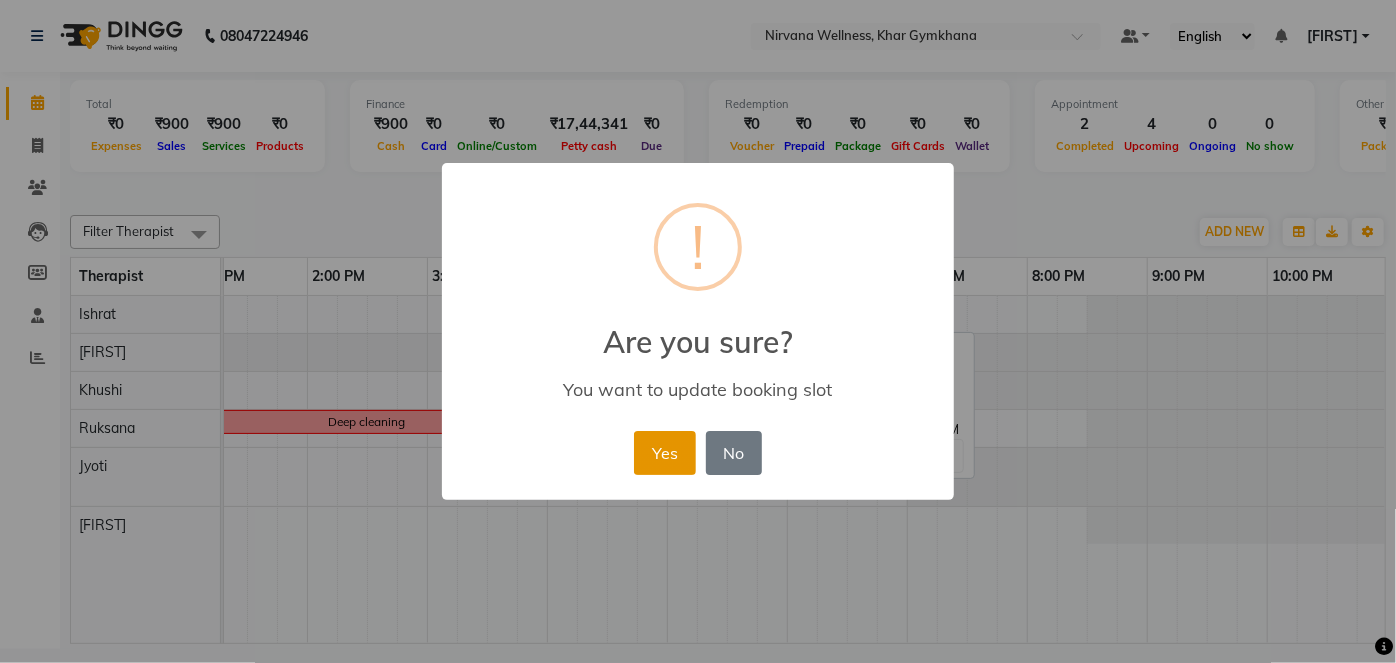 click on "Yes" at bounding box center [664, 453] 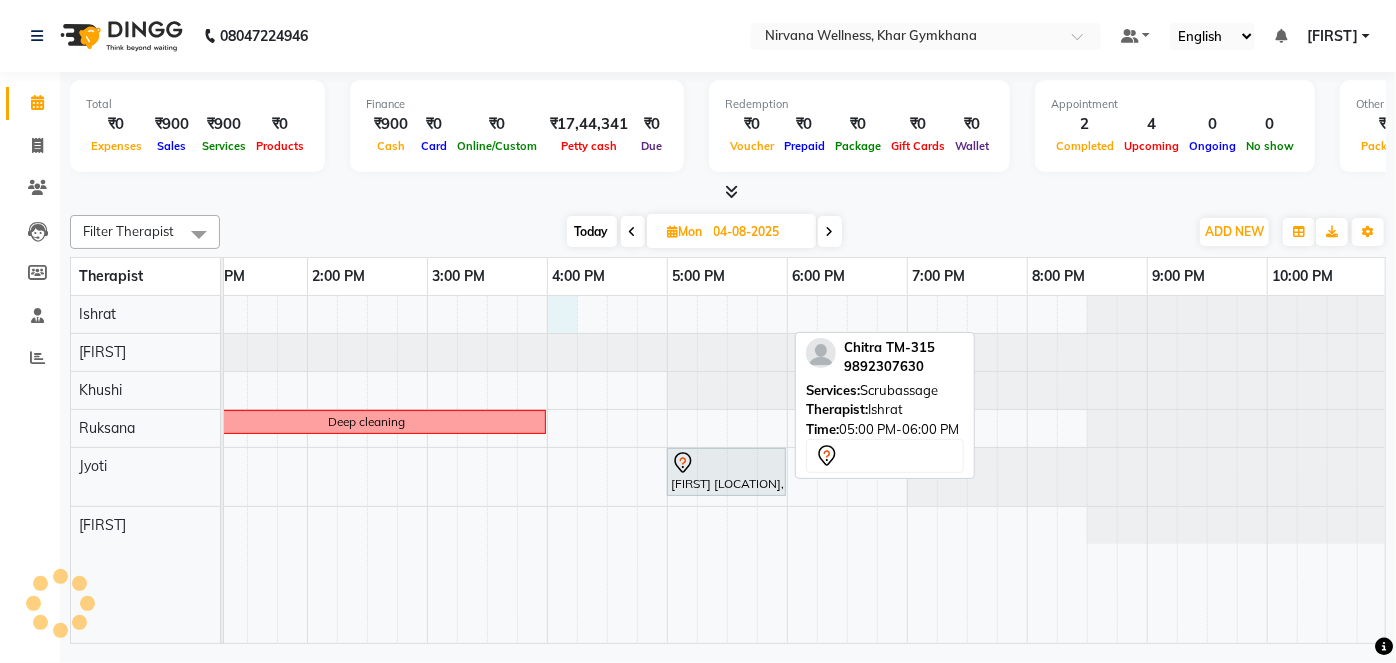 click on "Deep cleaning              [FIRST] [CODE], [TIME]-[TIME], Scrubassage" at bounding box center (427, 469) 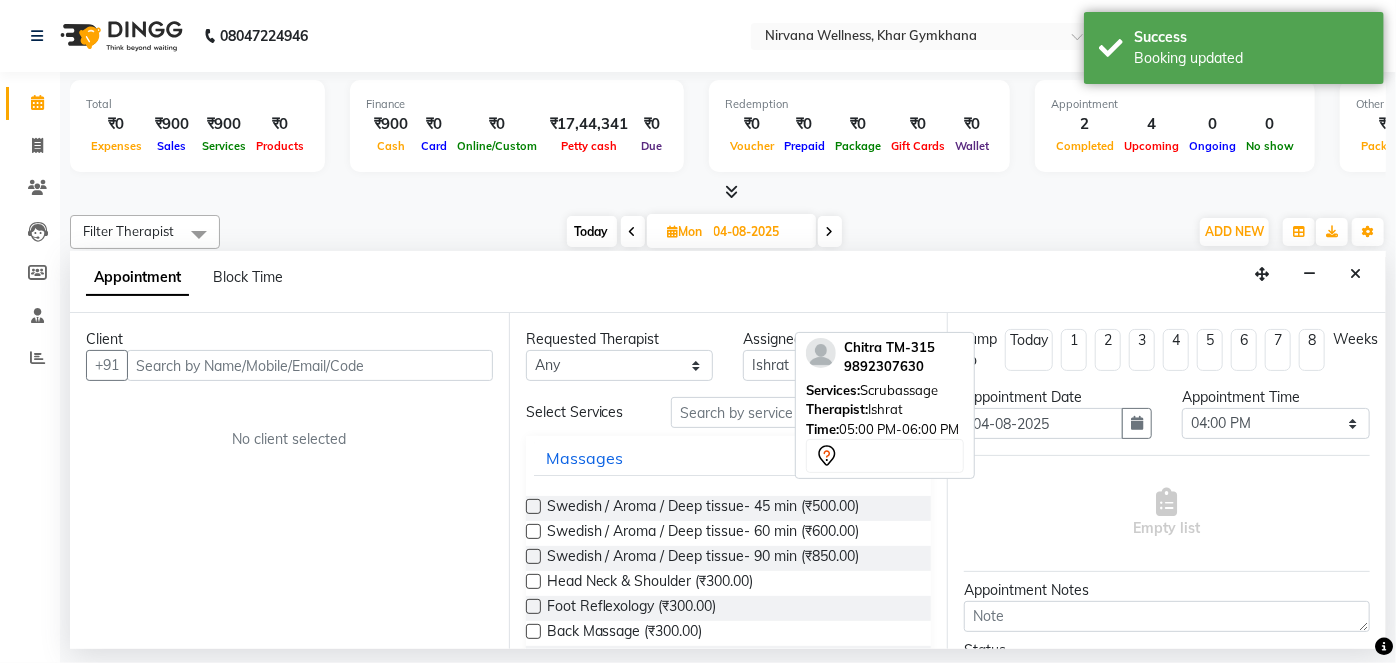 click at bounding box center [310, 365] 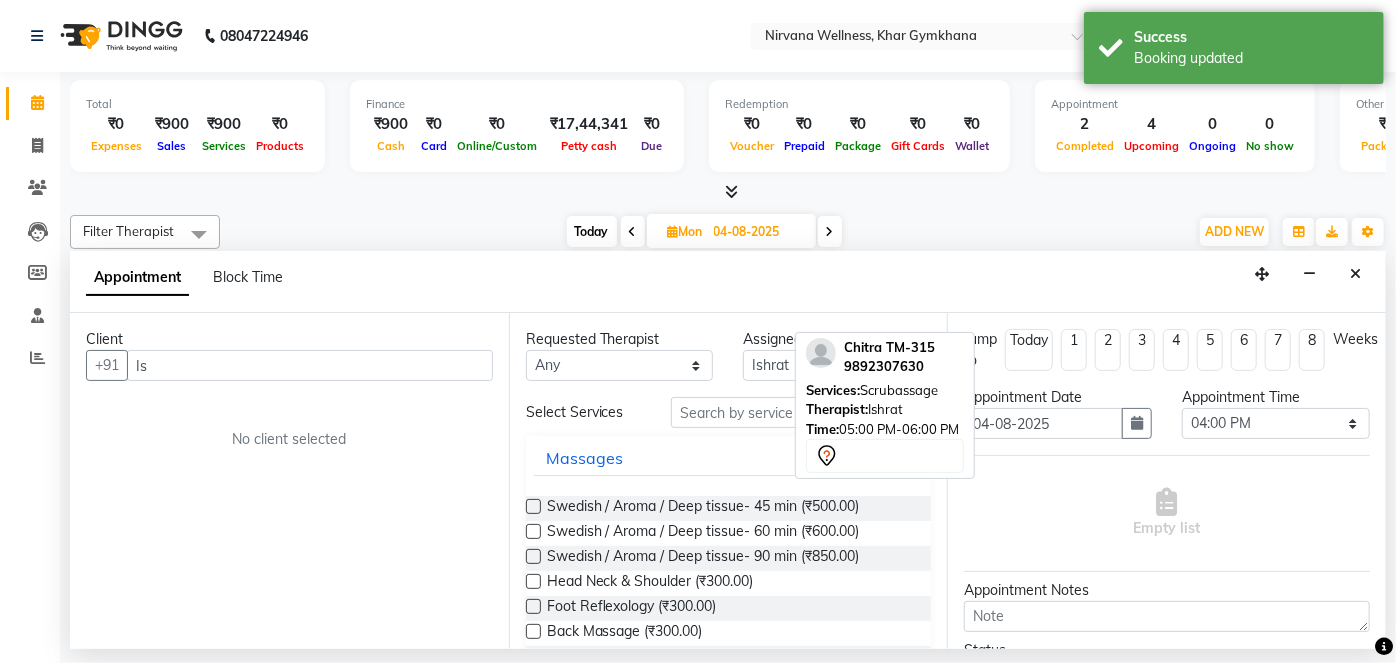 type on "I" 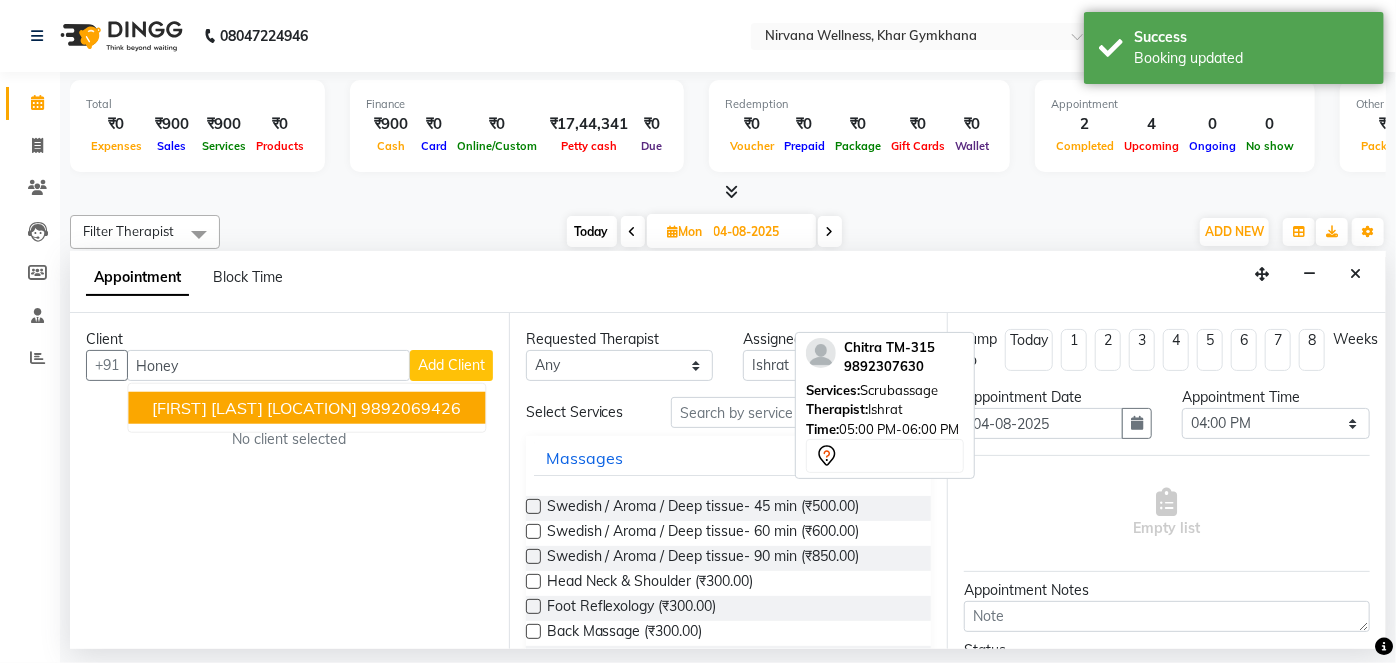 click on "[FIRST] [LAST] [LOCATION]  [PHONE]" at bounding box center (306, 408) 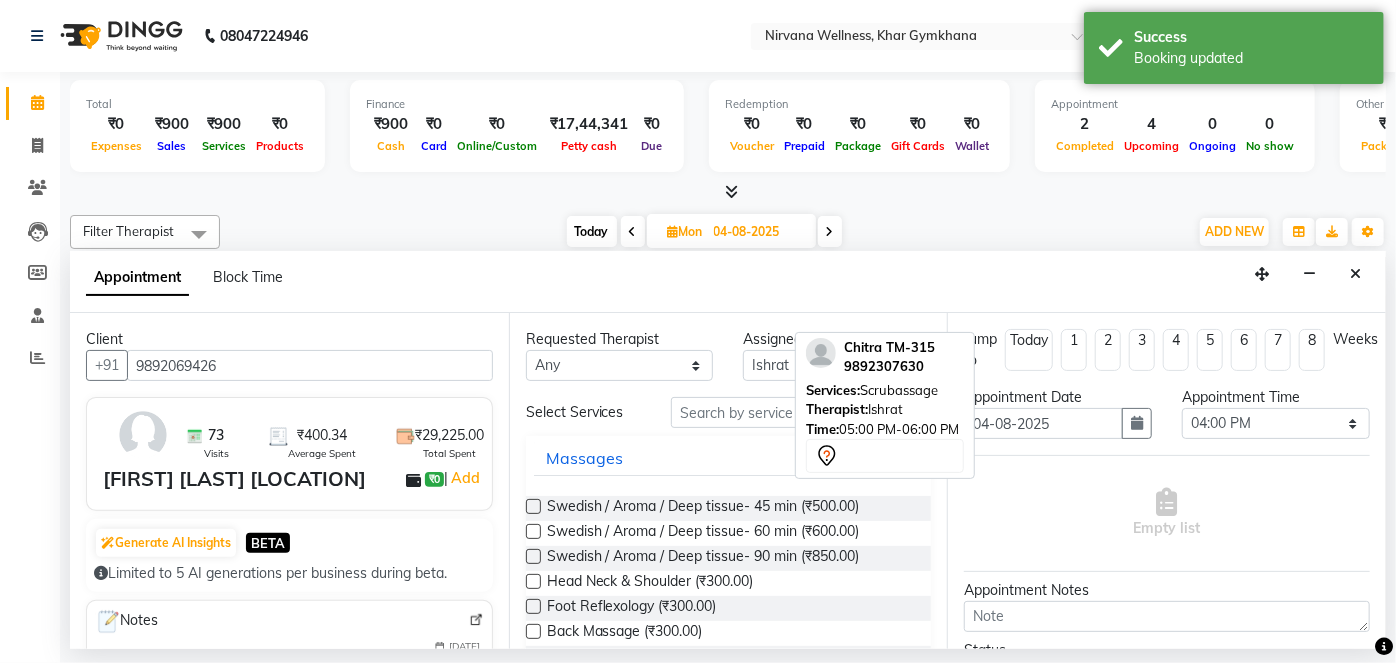 type on "9892069426" 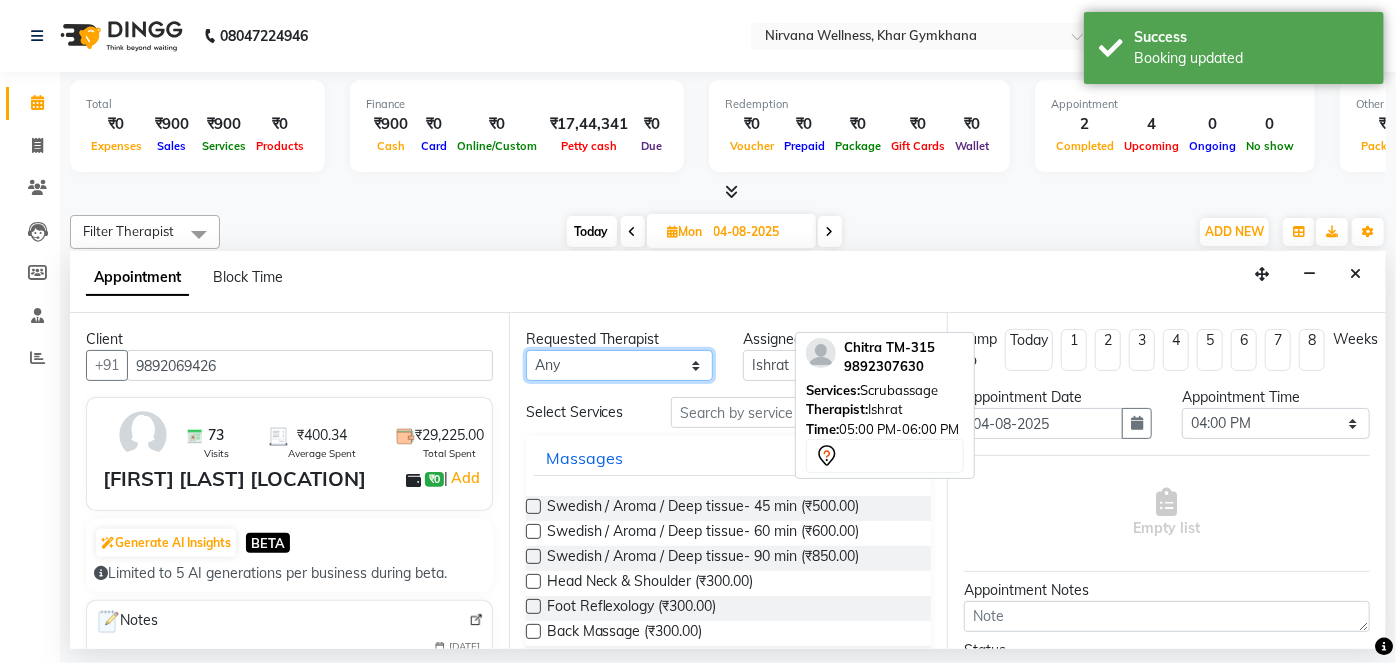 click on "Any [FIRST] [FIRST] [FIRST] [FIRST]  [FIRST]" at bounding box center (620, 365) 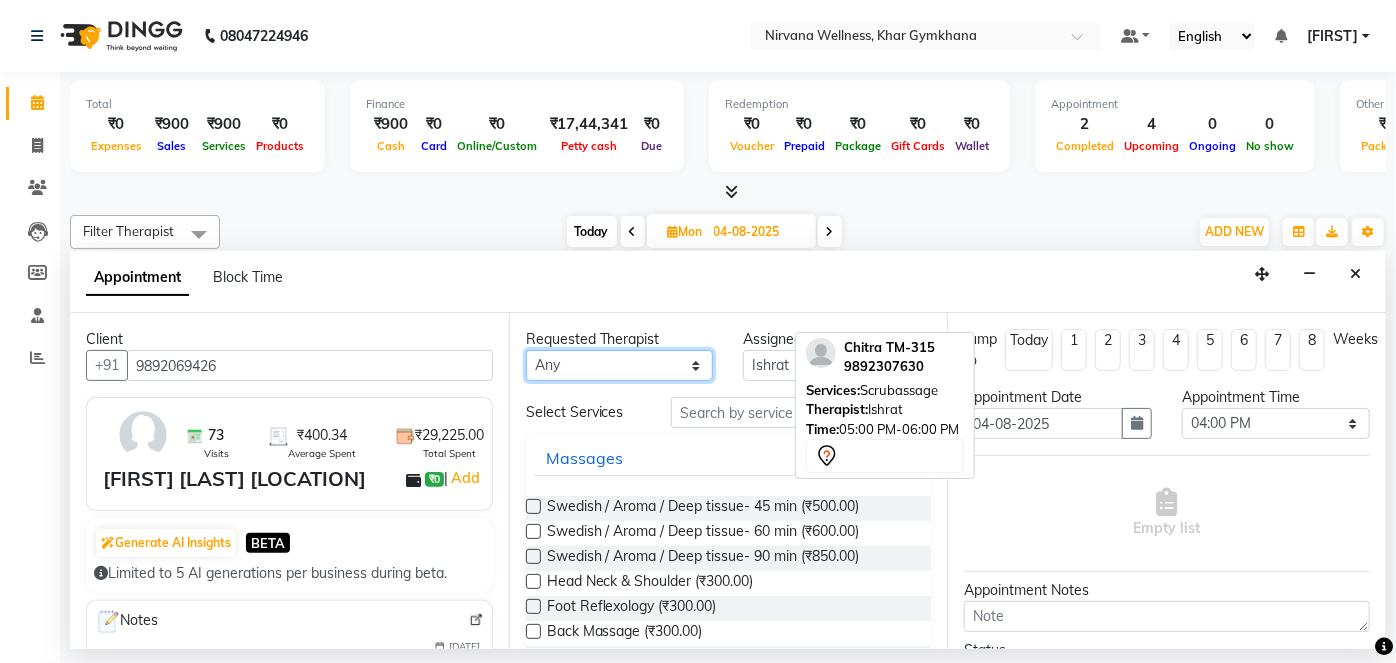 select on "67021" 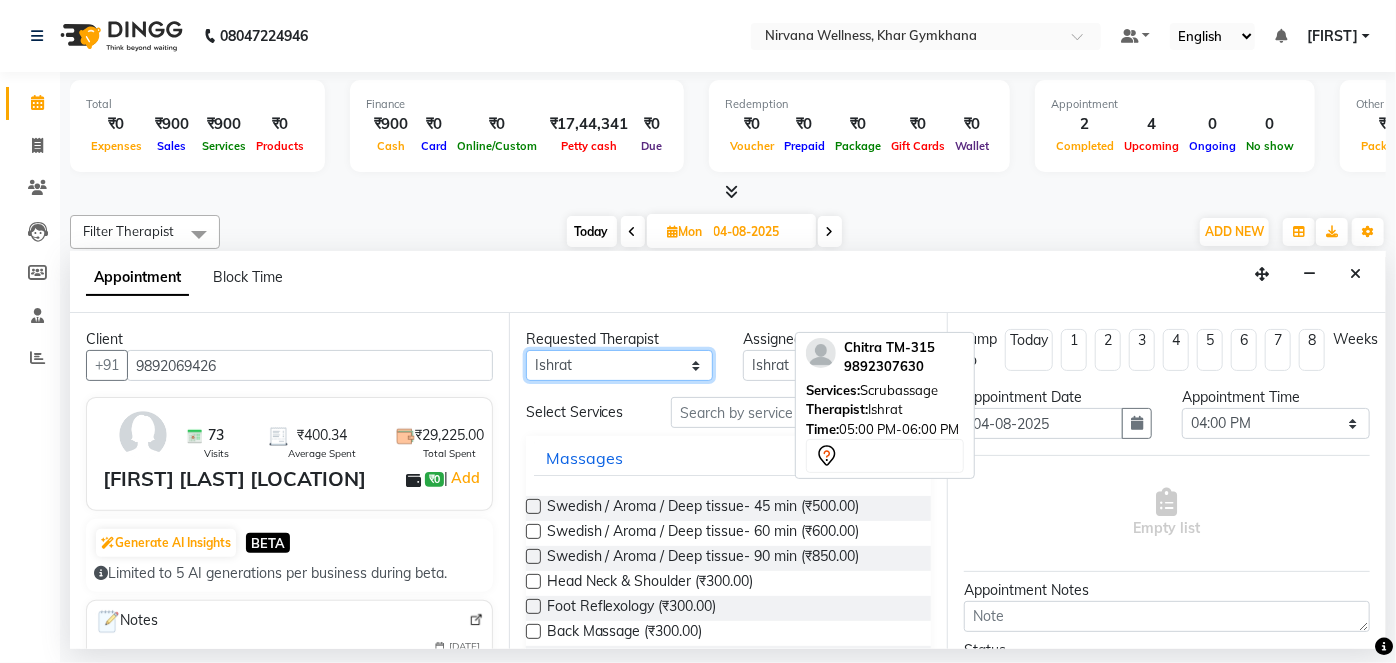 click on "Any [FIRST] [FIRST] [FIRST] [FIRST]  [FIRST]" at bounding box center (620, 365) 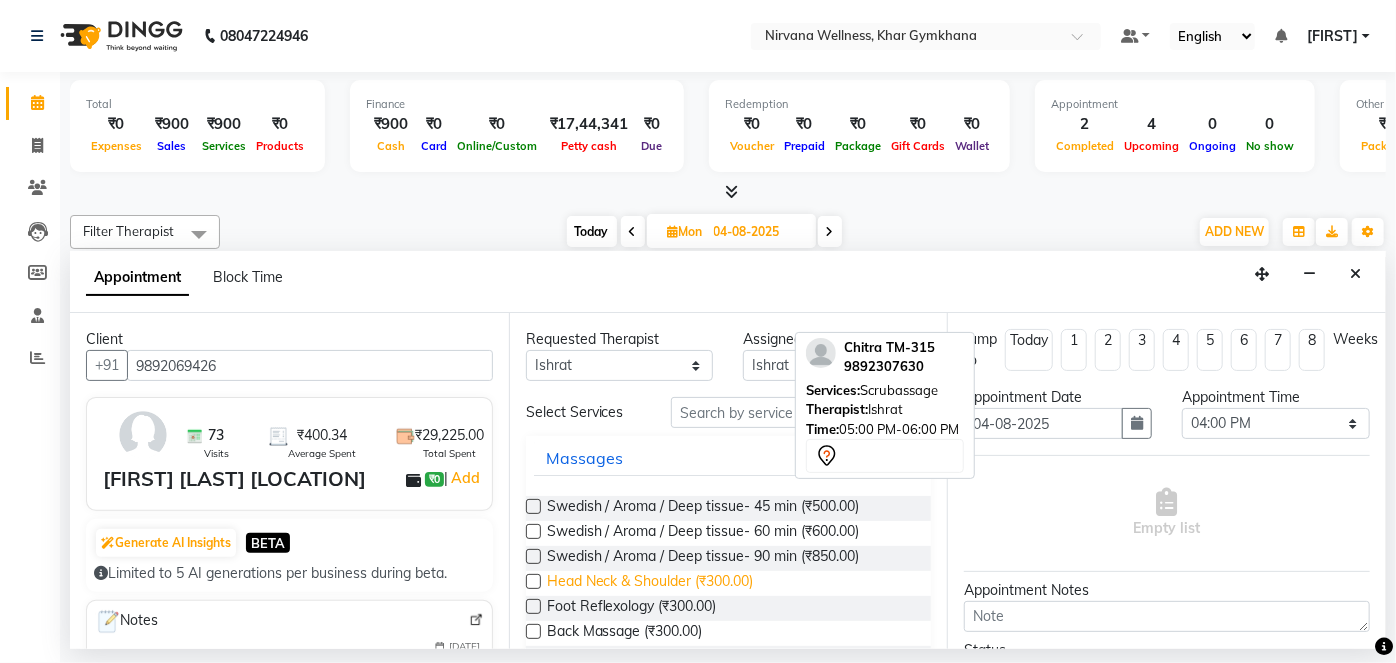 click on "Head Neck & Shoulder (₹300.00)" at bounding box center (650, 583) 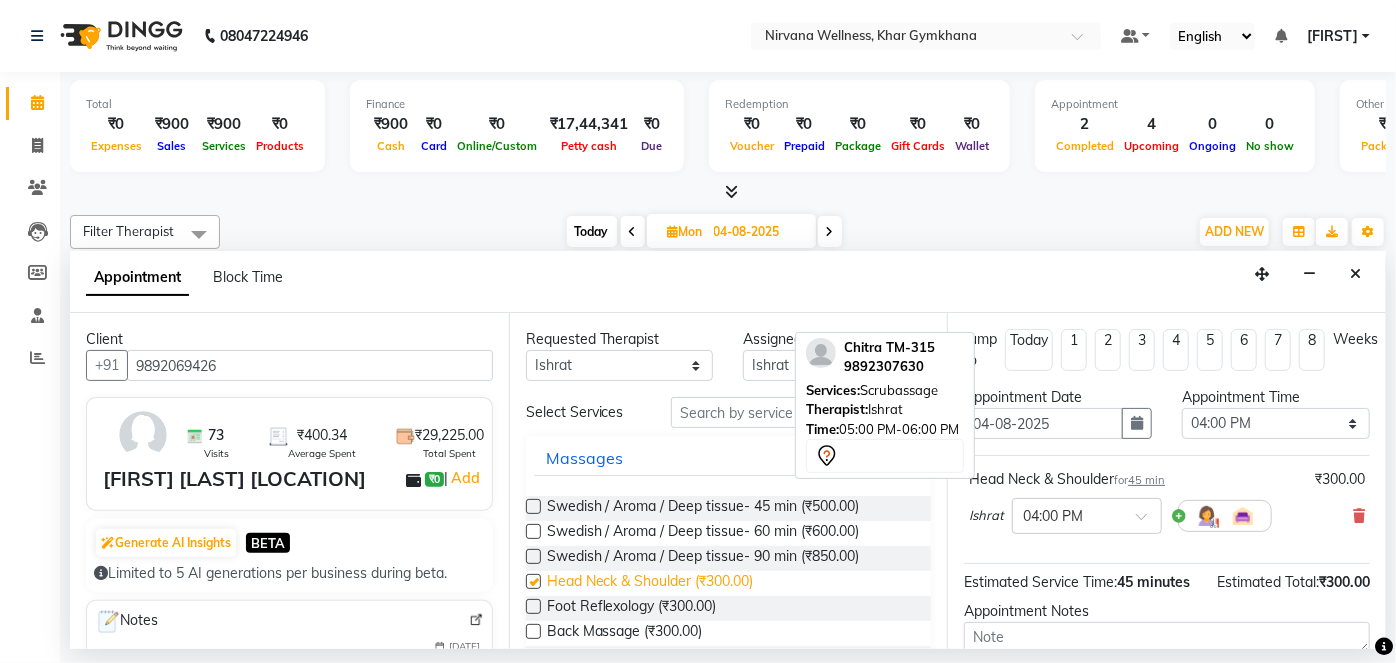 checkbox on "false" 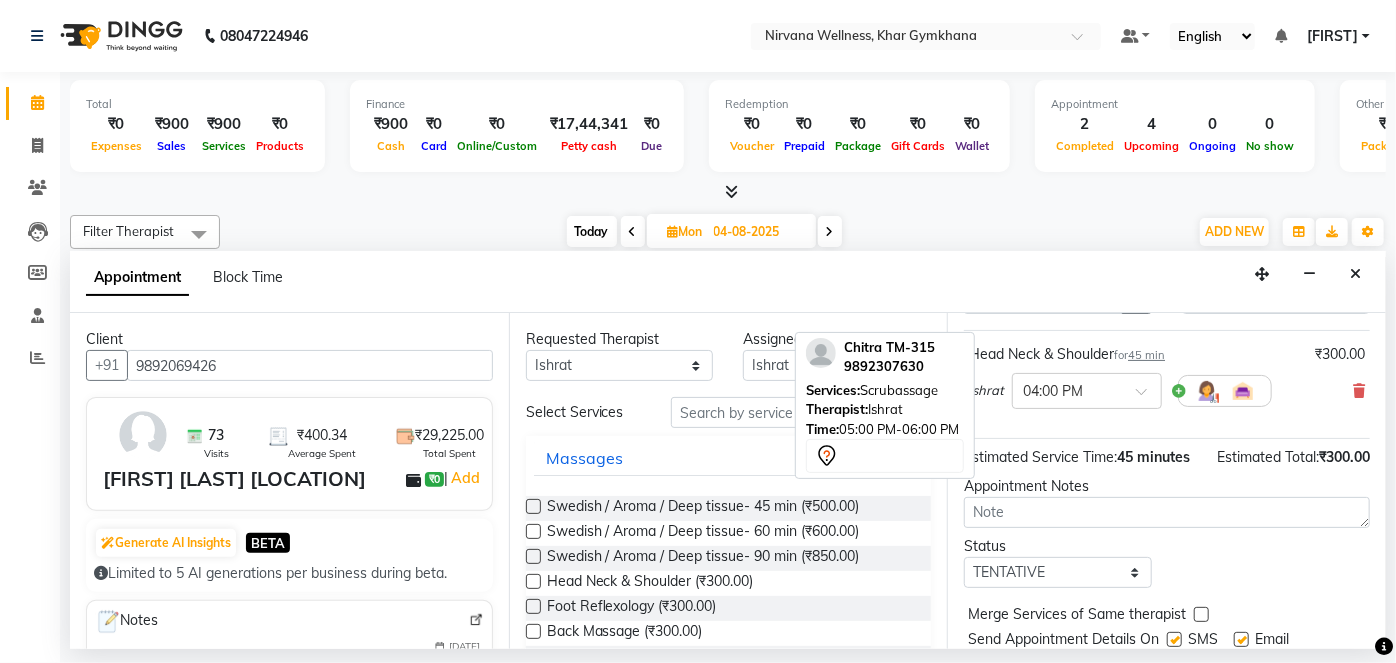 scroll, scrollTop: 210, scrollLeft: 0, axis: vertical 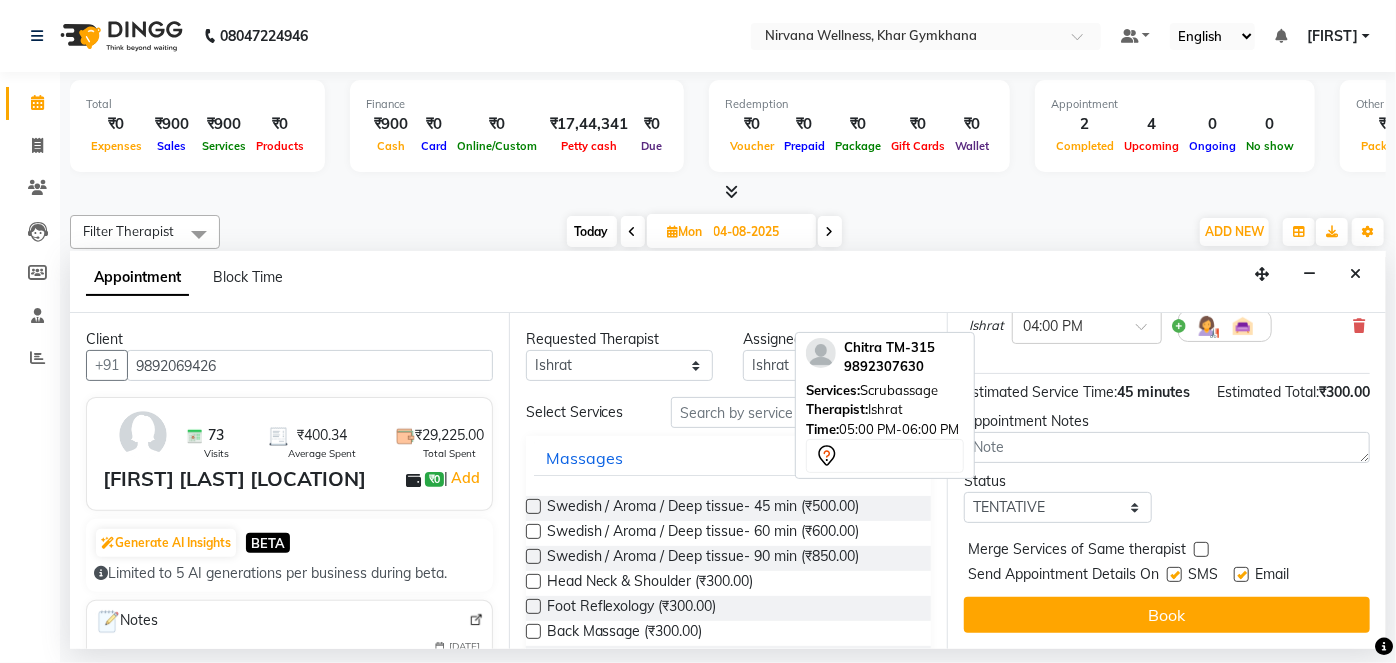 click on "Book" at bounding box center [1167, 615] 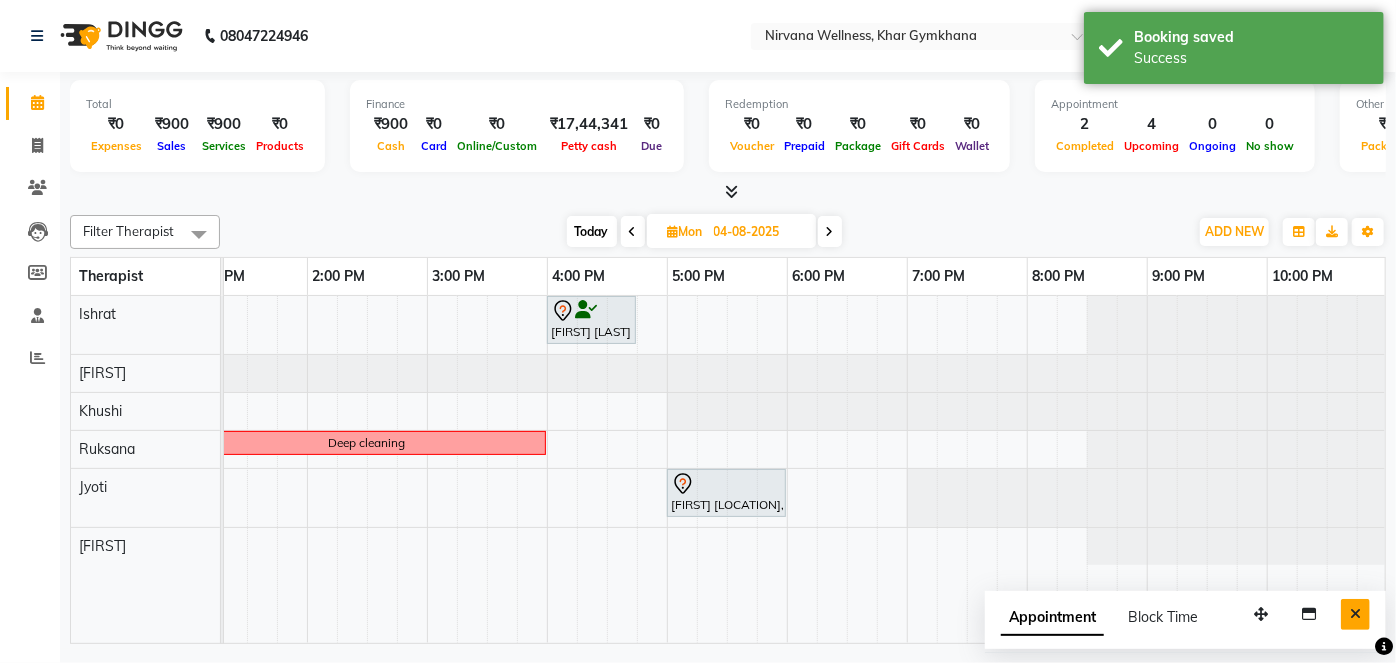 click at bounding box center (1355, 614) 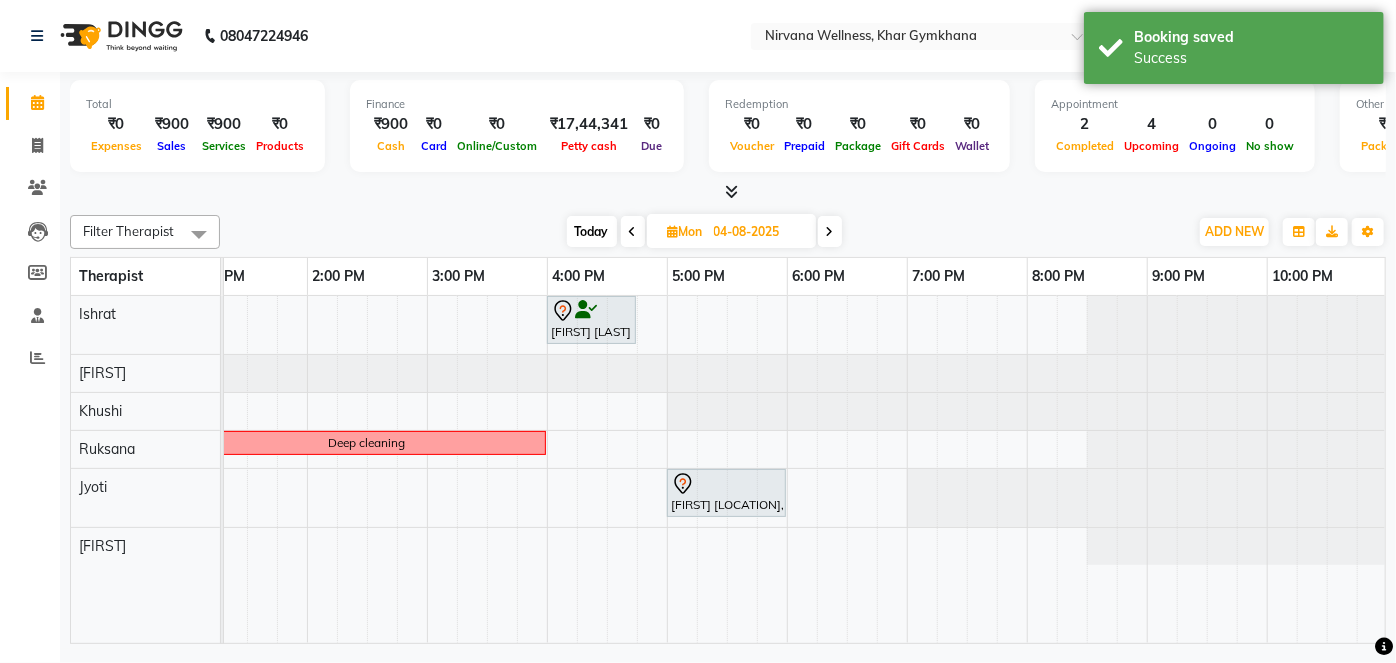 scroll, scrollTop: 0, scrollLeft: 645, axis: horizontal 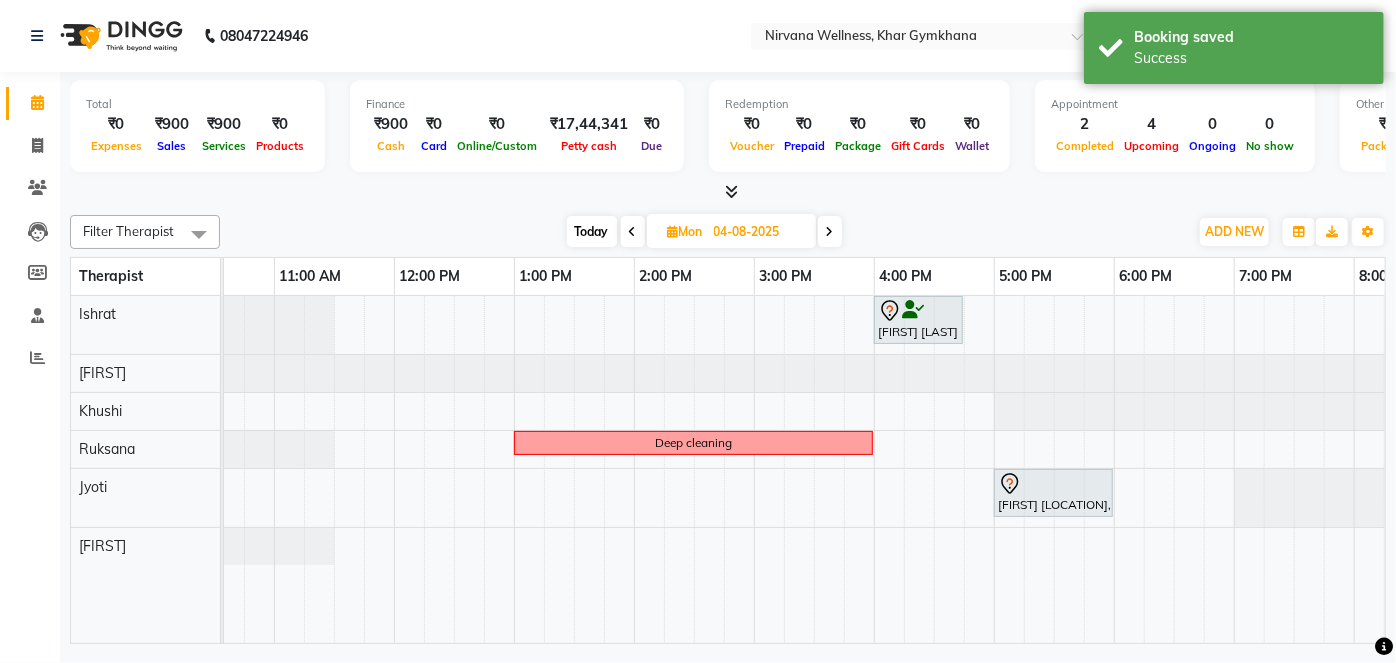 click on "Today" at bounding box center (592, 231) 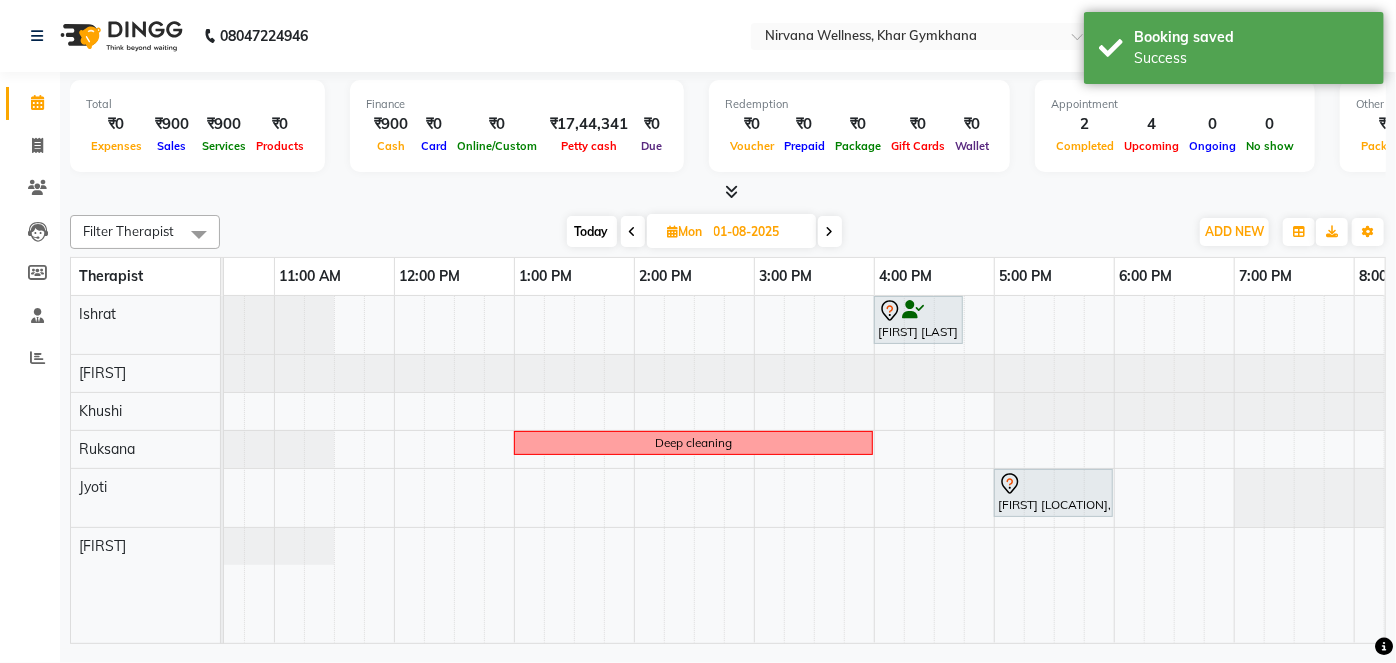 scroll, scrollTop: 0, scrollLeft: 0, axis: both 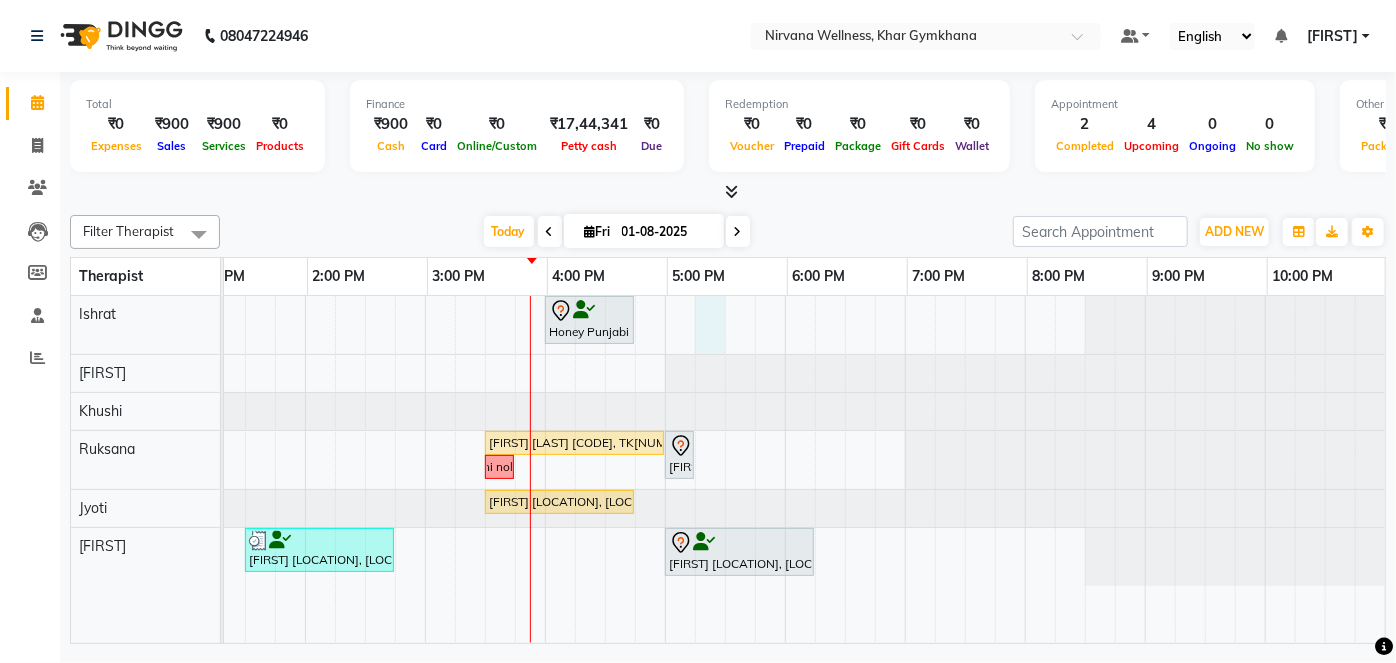 click on "[FIRST] [LAST] [LOCATION], [LOCATION], [TIME]-[TIME], Back Massage             [FIRST] [LAST] [LOCATION], [LOCATION], [TIME]-[TIME], Head Neck & Shoulder    [FIRST] [LAST] [LOCATION], [LOCATION], [TIME]-[TIME], Combo Offer Menicure+Pedicure             [FIRST] [LAST] [LOCATION], [LOCATION], [TIME]-[TIME], Gel polish remover H+F  Meni [LAST]     [FIRST] [LAST] [LOCATION], [LOCATION], [TIME]-[TIME], Swedish / Aroma / Deep tissue- 60 min     [FIRST] [LAST] [LOCATION], [LOCATION], [TIME]-[TIME], Swedish / Aroma / Deep tissue- 60 min             [FIRST] [LAST] [LOCATION], [LOCATION], [TIME]-[TIME], Swedish / Aroma / Deep tissue- 60 min" at bounding box center (425, 469) 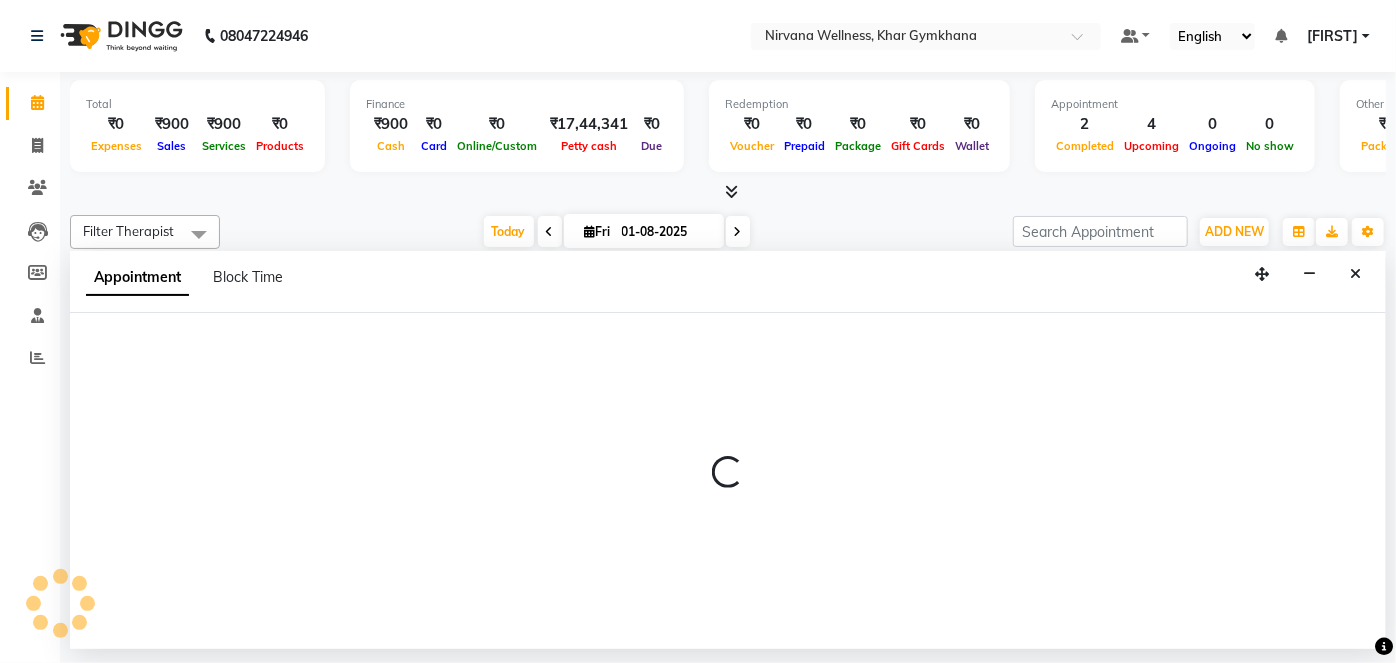 select on "67021" 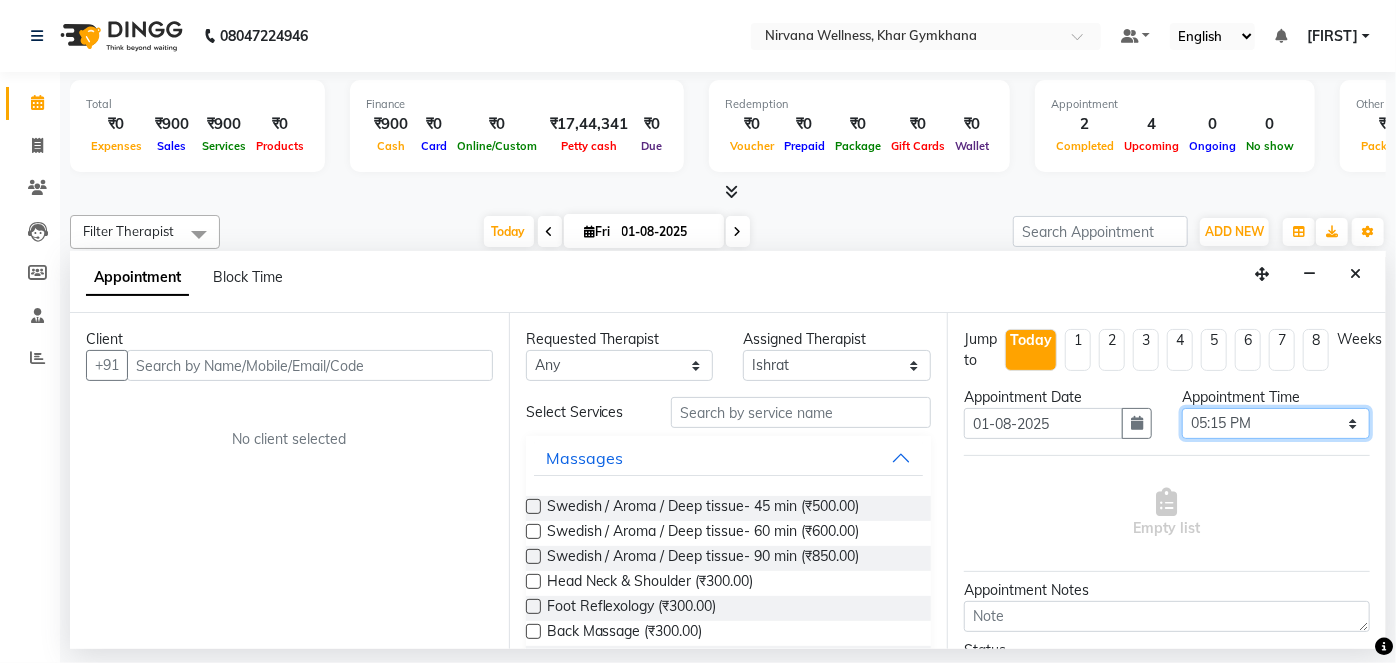 click on "Select 08:00 AM 08:15 AM 08:30 AM 08:45 AM 09:00 AM 09:15 AM 09:30 AM 09:45 AM 10:00 AM 10:15 AM 10:30 AM 10:45 AM 11:00 AM 11:15 AM 11:30 AM 11:45 AM 12:00 PM 12:15 PM 12:30 PM 12:45 PM 01:00 PM 01:15 PM 01:30 PM 01:45 PM 02:00 PM 02:15 PM 02:30 PM 02:45 PM 03:00 PM 03:15 PM 03:30 PM 03:45 PM 04:00 PM 04:15 PM 04:30 PM 04:45 PM 05:00 PM 05:15 PM 05:30 PM 05:45 PM 06:00 PM 06:15 PM 06:30 PM 06:45 PM 07:00 PM 07:15 PM 07:30 PM 07:45 PM 08:00 PM 08:15 PM 08:30 PM 08:45 PM 09:00 PM 09:15 PM 09:30 PM 09:45 PM 10:00 PM" at bounding box center (1276, 423) 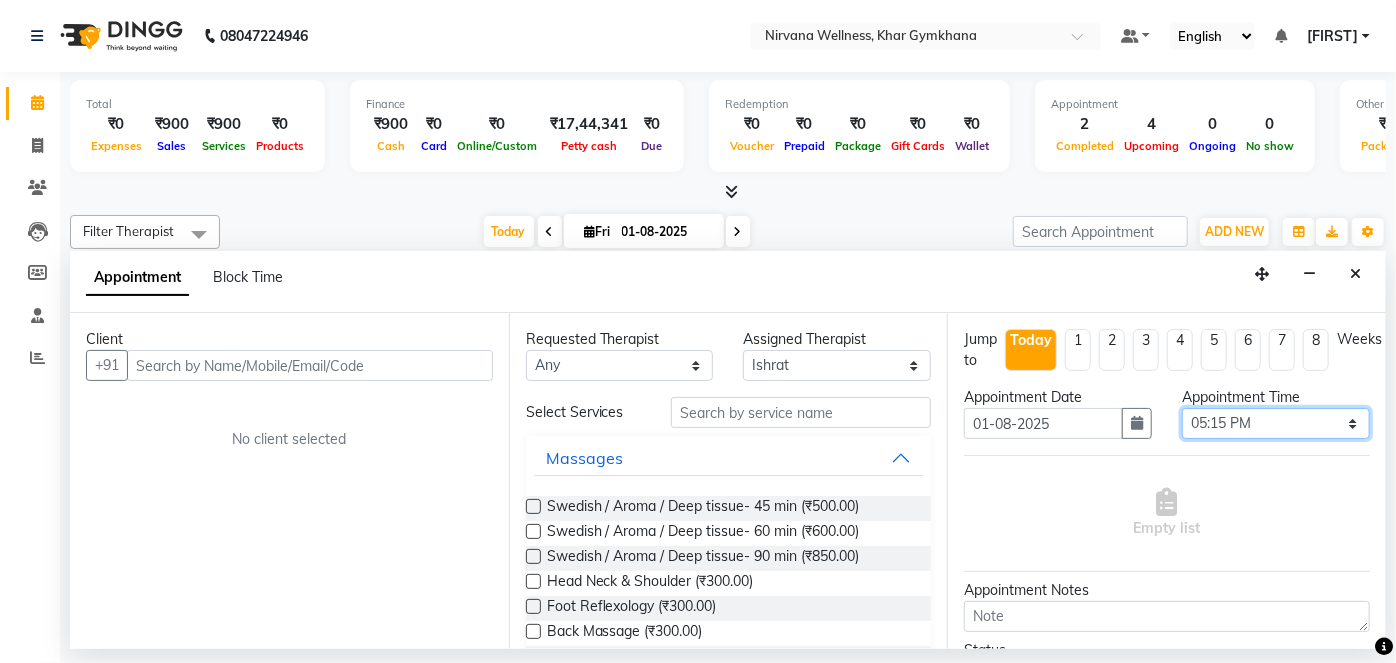 select on "1020" 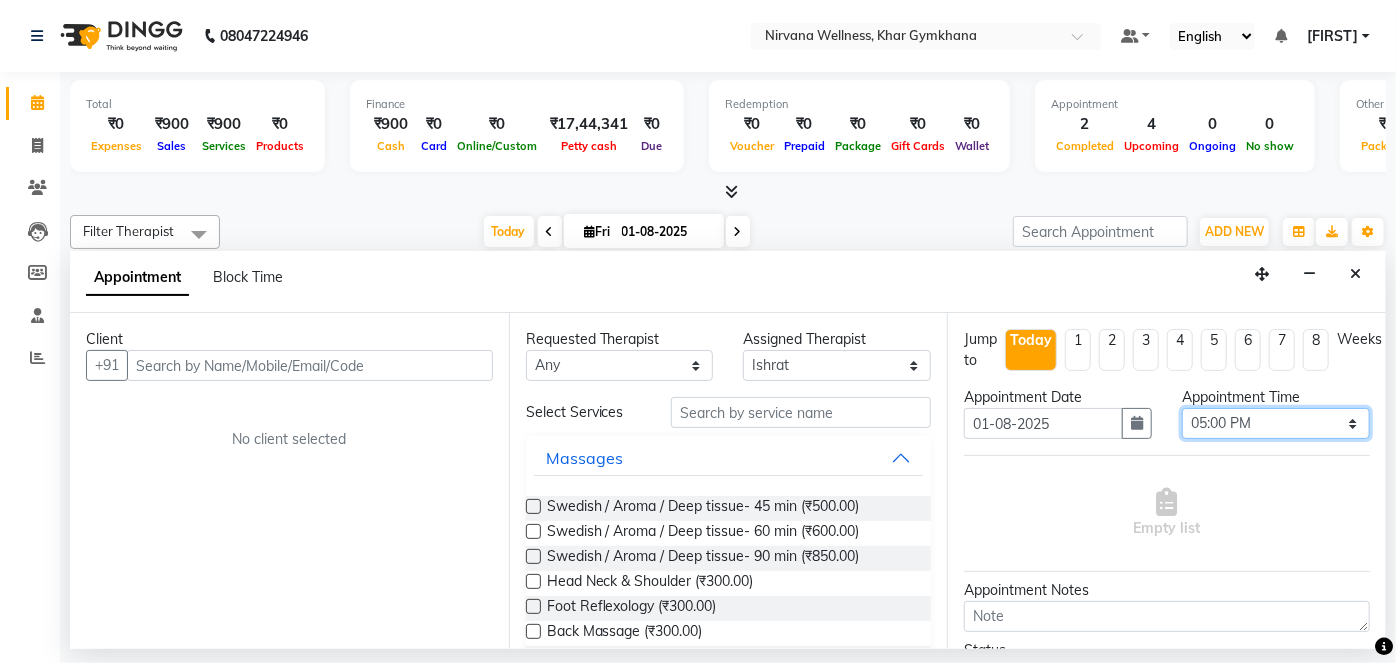 click on "Select 08:00 AM 08:15 AM 08:30 AM 08:45 AM 09:00 AM 09:15 AM 09:30 AM 09:45 AM 10:00 AM 10:15 AM 10:30 AM 10:45 AM 11:00 AM 11:15 AM 11:30 AM 11:45 AM 12:00 PM 12:15 PM 12:30 PM 12:45 PM 01:00 PM 01:15 PM 01:30 PM 01:45 PM 02:00 PM 02:15 PM 02:30 PM 02:45 PM 03:00 PM 03:15 PM 03:30 PM 03:45 PM 04:00 PM 04:15 PM 04:30 PM 04:45 PM 05:00 PM 05:15 PM 05:30 PM 05:45 PM 06:00 PM 06:15 PM 06:30 PM 06:45 PM 07:00 PM 07:15 PM 07:30 PM 07:45 PM 08:00 PM 08:15 PM 08:30 PM 08:45 PM 09:00 PM 09:15 PM 09:30 PM 09:45 PM 10:00 PM" at bounding box center (1276, 423) 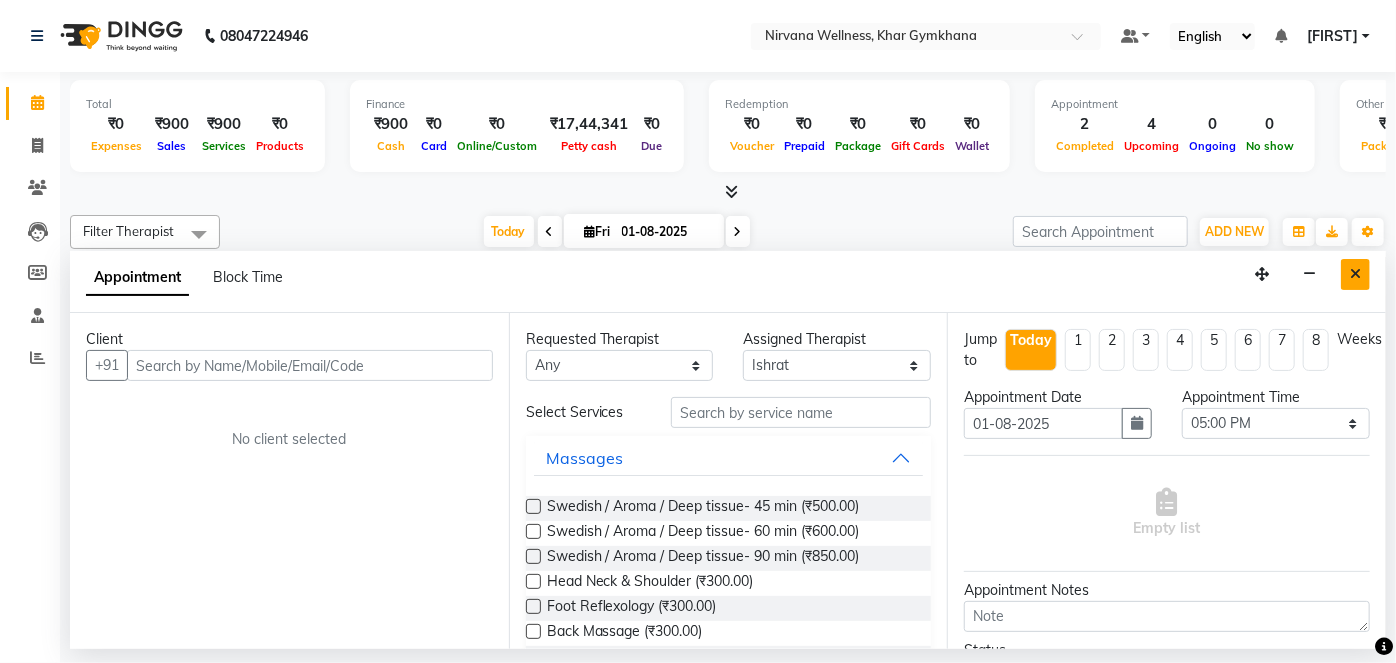 click at bounding box center (1355, 274) 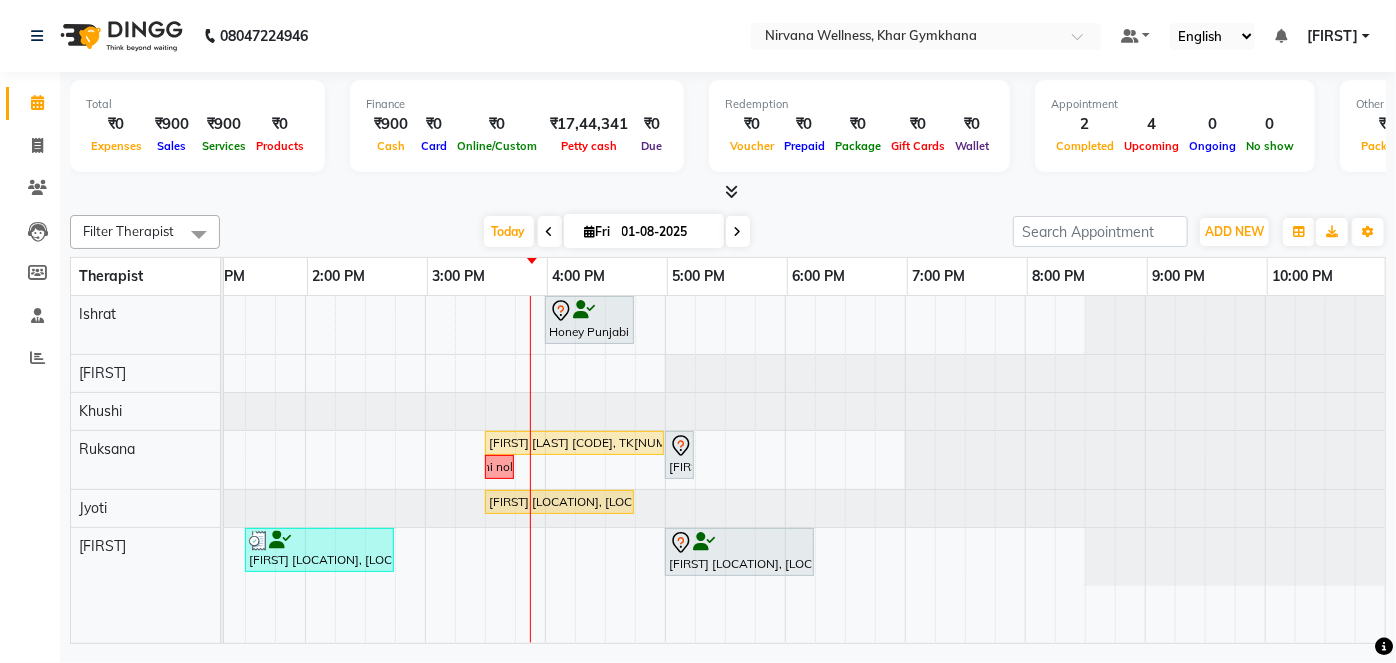 click on "[FIRST] [LAST] [LOCATION], [LOCATION], [TIME]-[TIME], Back Massage             [FIRST] [LAST] [LOCATION], [LOCATION], [TIME]-[TIME], Head Neck & Shoulder    [FIRST] [LAST] [LOCATION], [LOCATION], [TIME]-[TIME], Combo Offer Menicure+Pedicure             [FIRST] [LAST] [LOCATION], [LOCATION], [TIME]-[TIME], Gel polish remover H+F  Meni [LAST]     [FIRST] [LAST] [LOCATION], [LOCATION], [TIME]-[TIME], Swedish / Aroma / Deep tissue- 60 min     [FIRST] [LAST] [LOCATION], [LOCATION], [TIME]-[TIME], Swedish / Aroma / Deep tissue- 60 min             [FIRST] [LAST] [LOCATION], [LOCATION], [TIME]-[TIME], Swedish / Aroma / Deep tissue- 60 min" at bounding box center [425, 469] 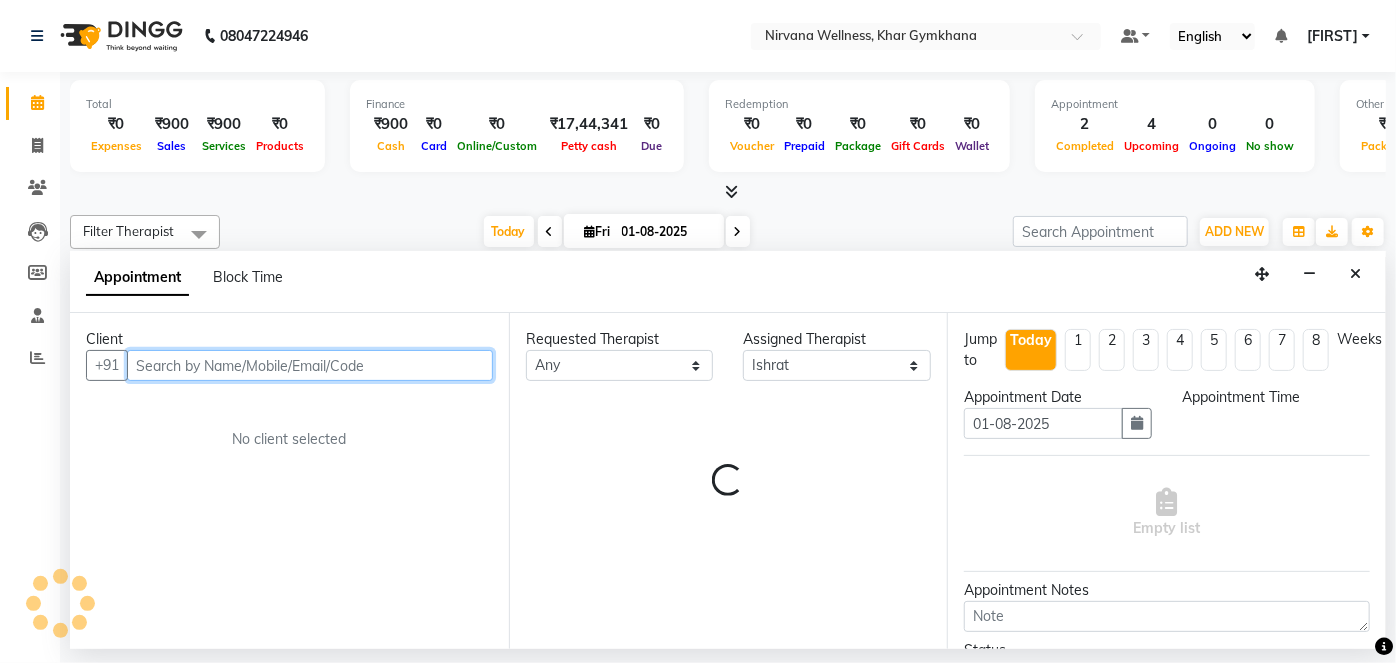 select on "1035" 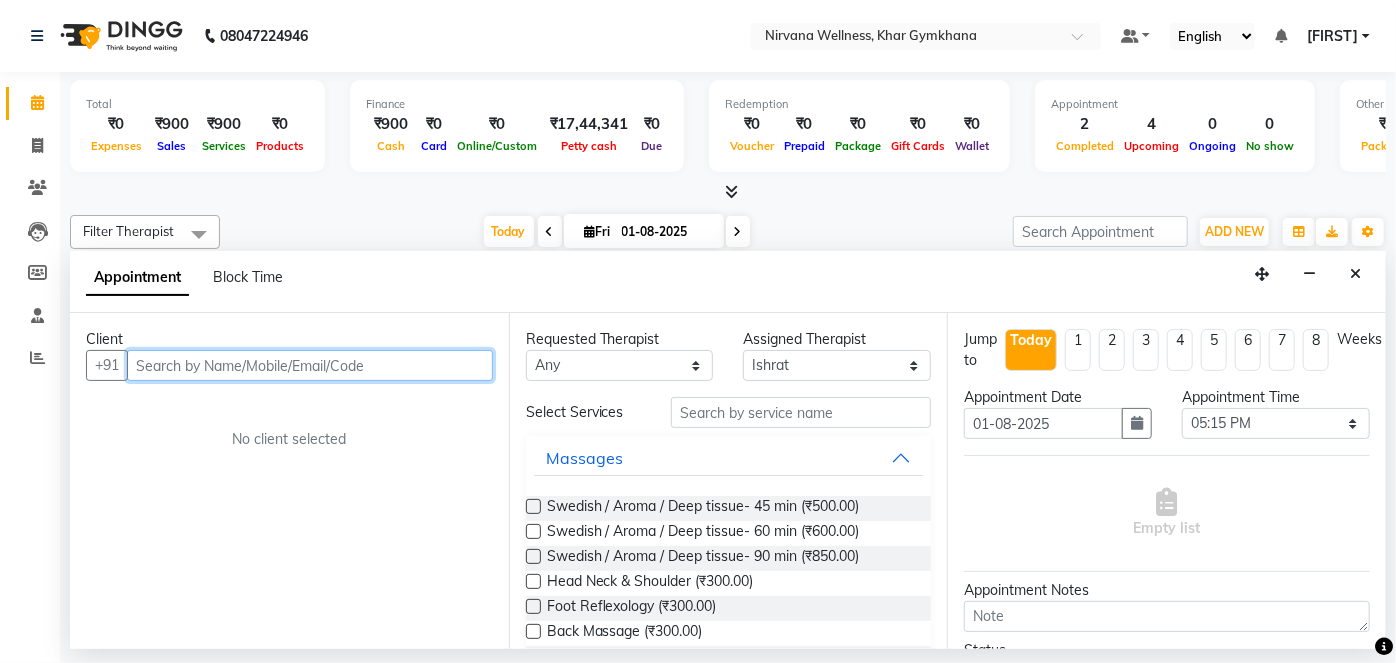 click at bounding box center [310, 365] 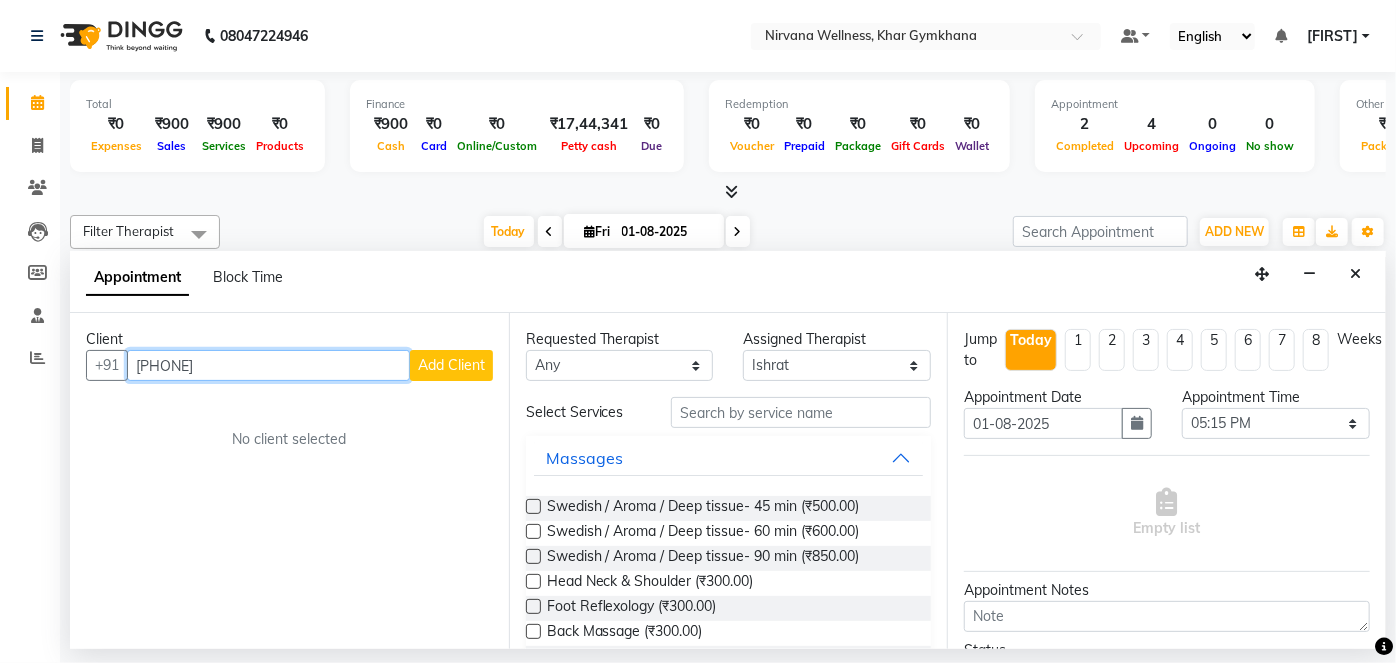 type on "[PHONE]" 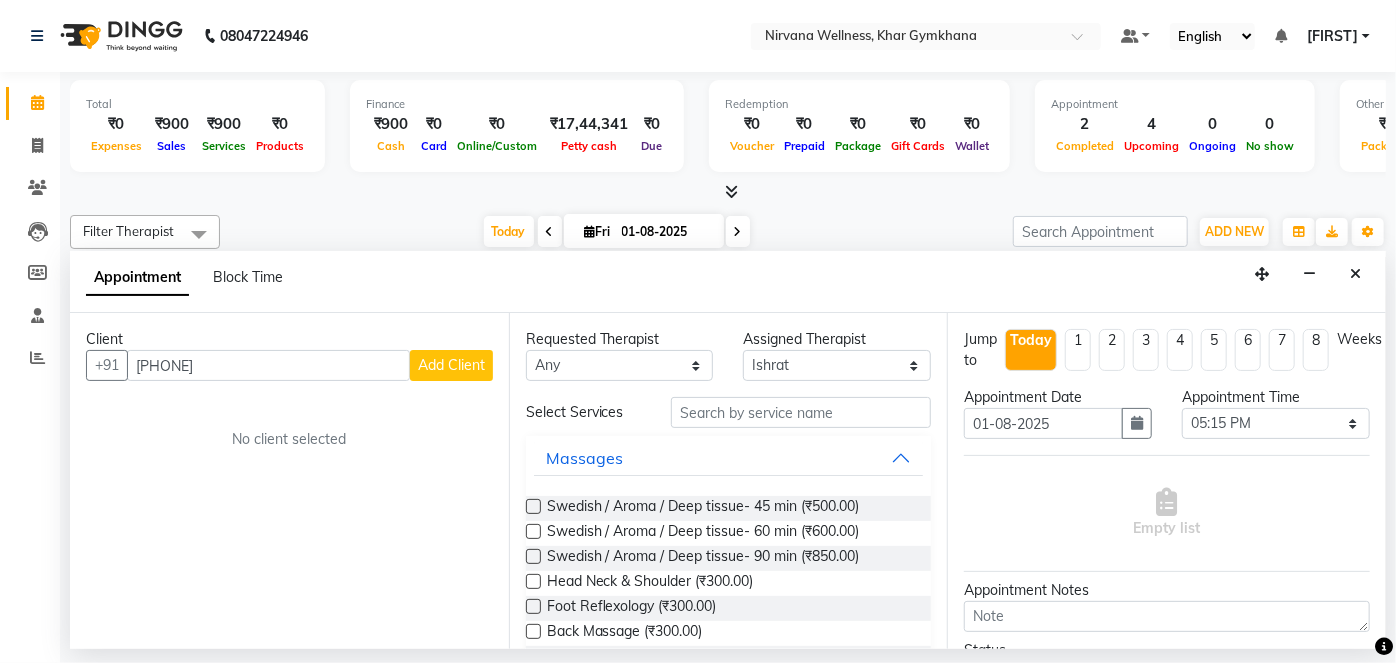 click on "Add Client" at bounding box center (451, 365) 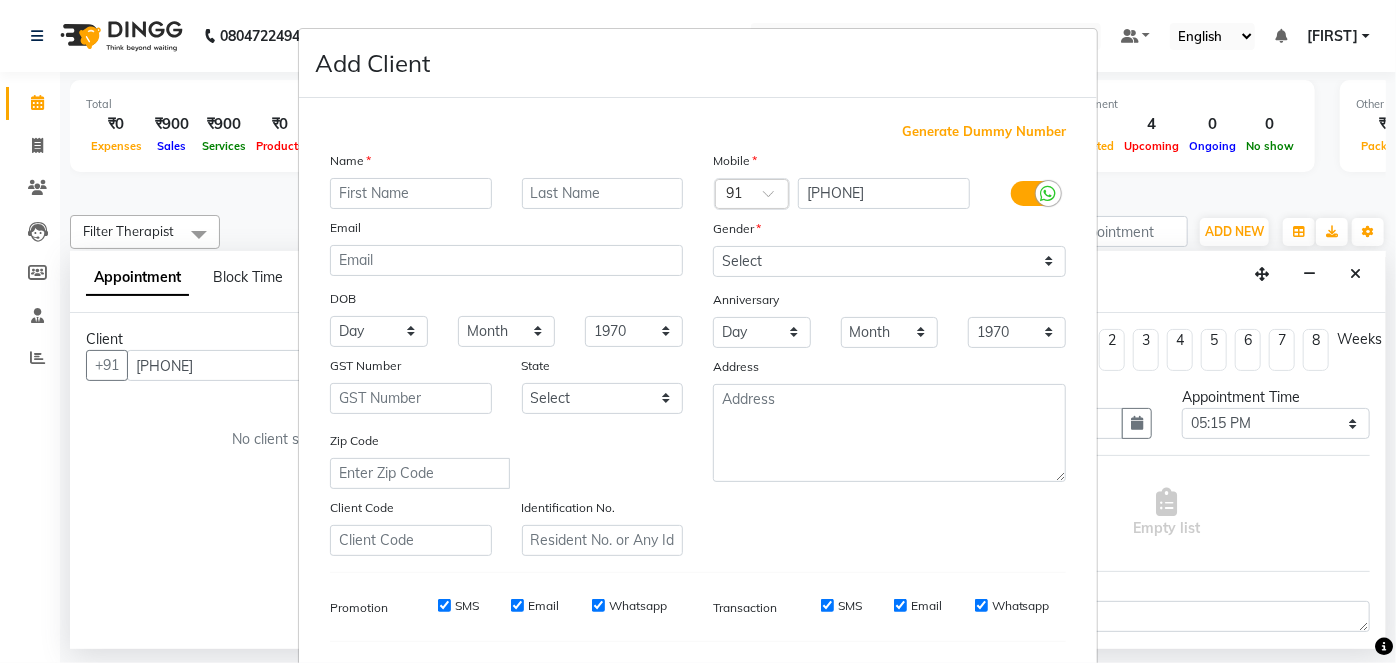 click at bounding box center [411, 193] 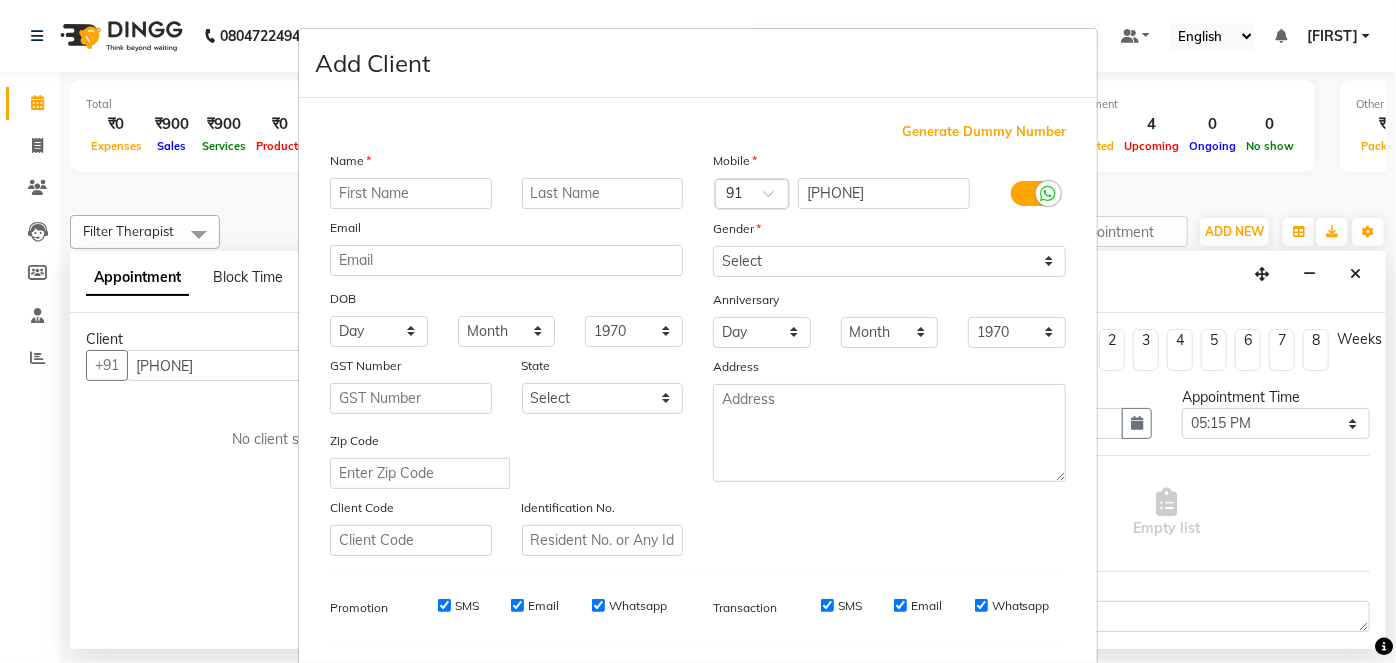 click at bounding box center [411, 193] 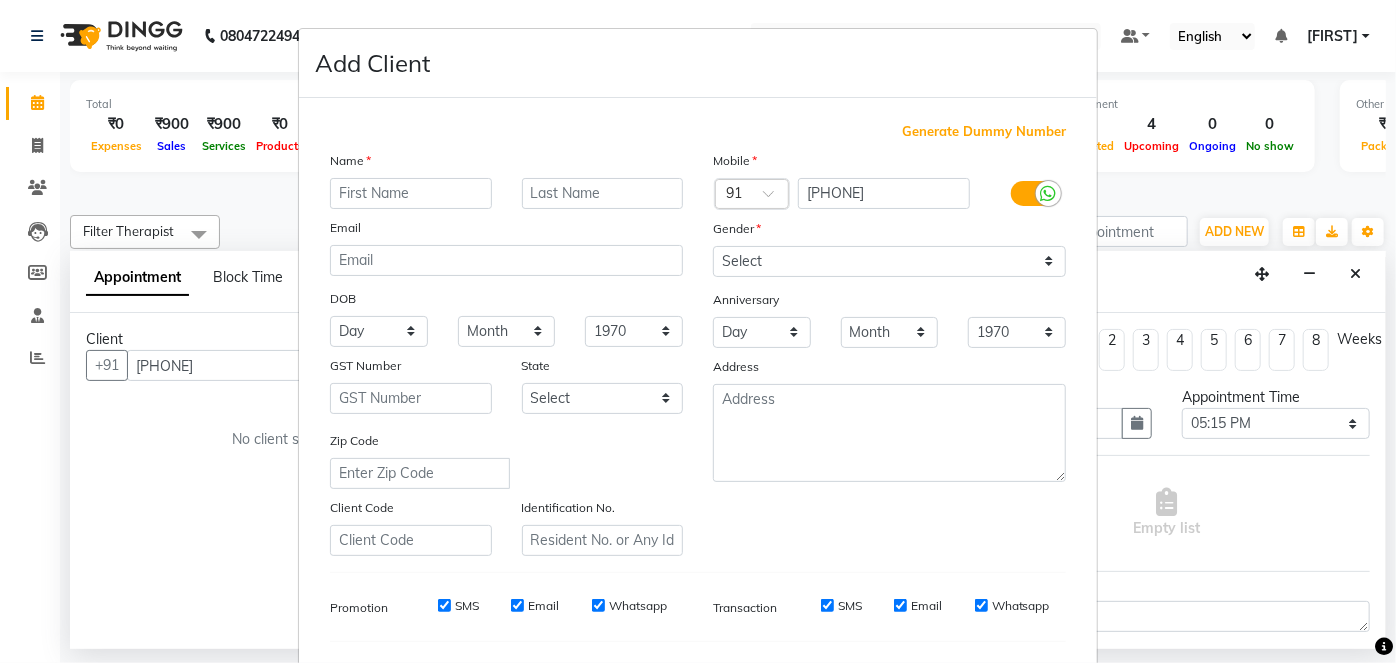 click at bounding box center (411, 193) 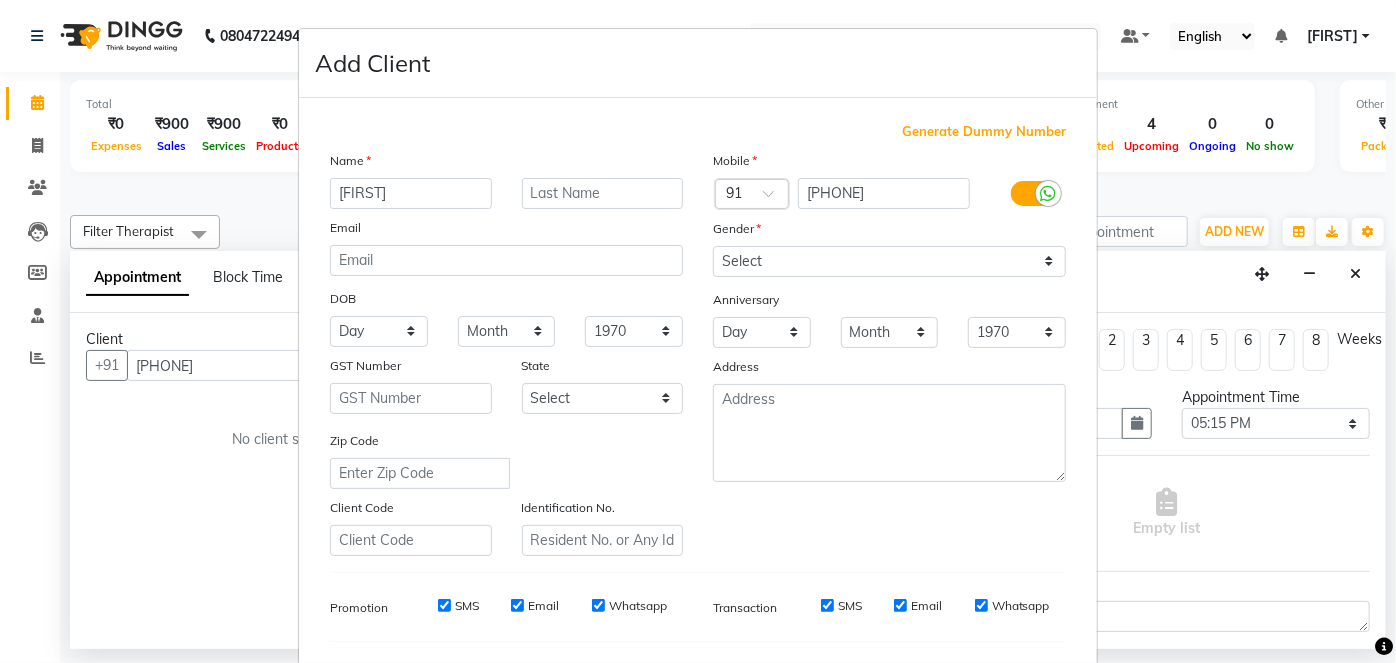 type on "[FIRST]" 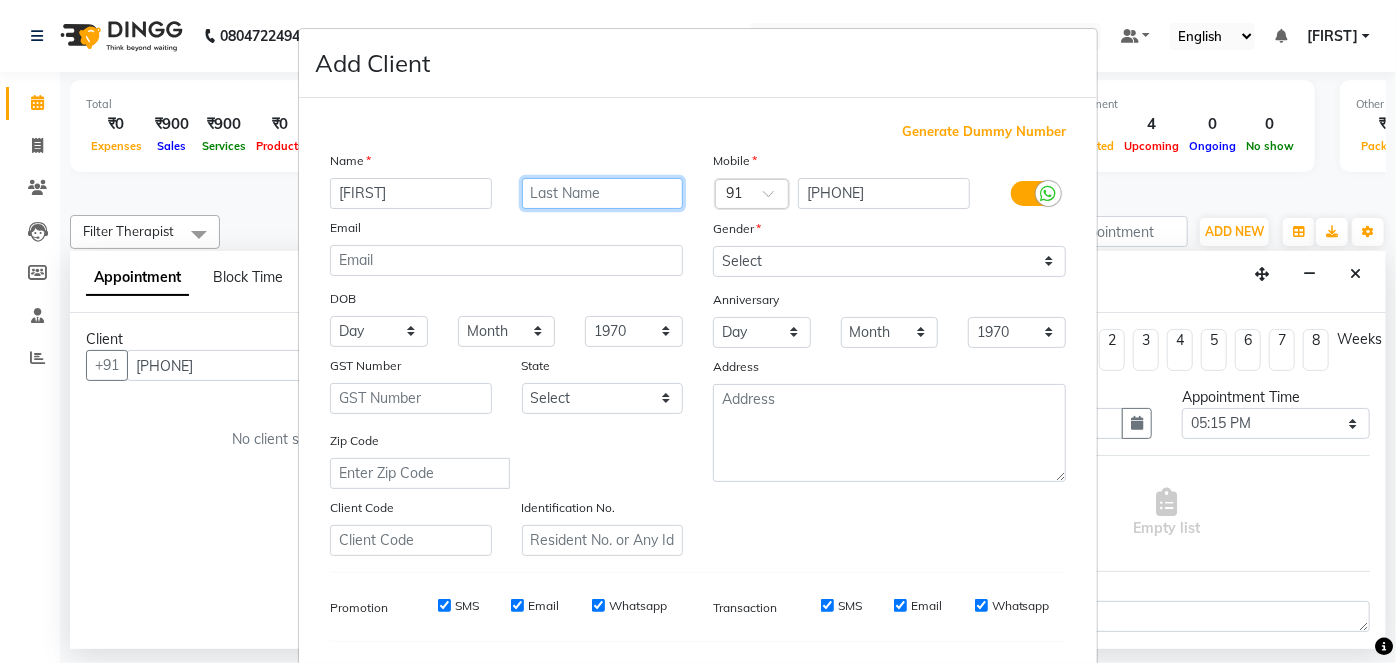 click at bounding box center [603, 193] 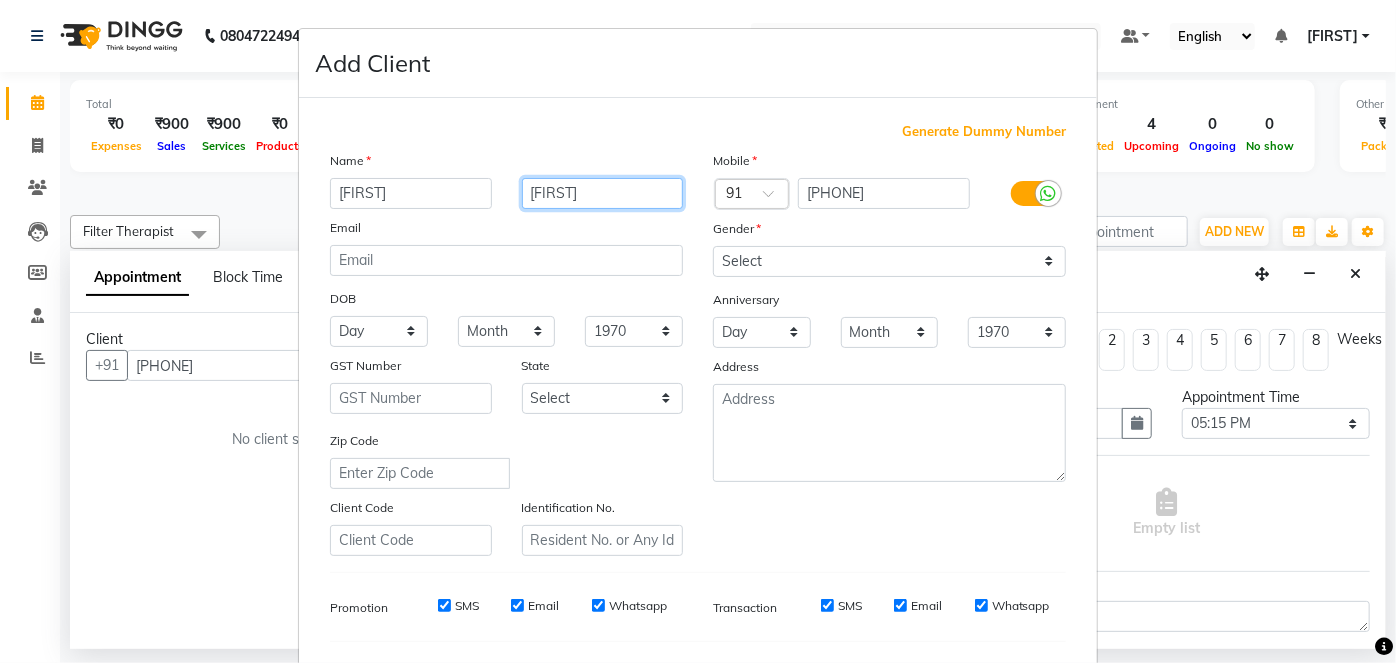 click on "[FIRST]" at bounding box center (603, 193) 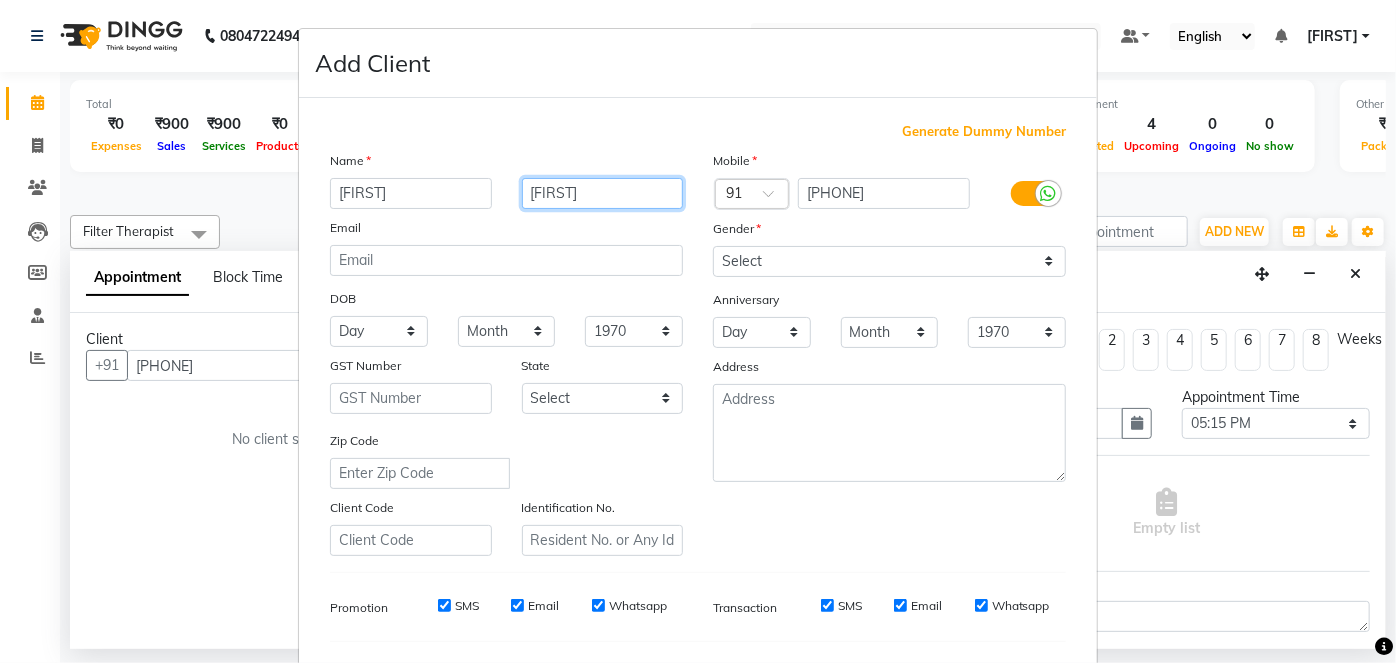 click on "[FIRST]" at bounding box center (603, 193) 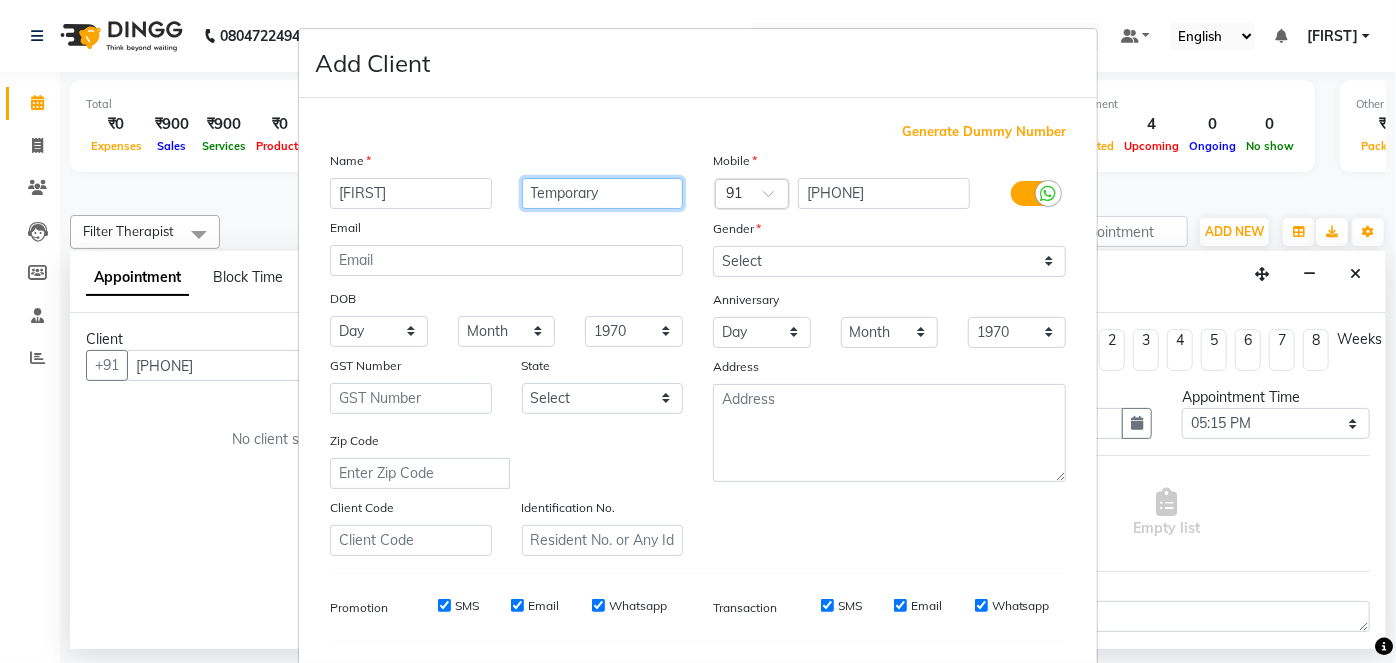 click on "Temporary" at bounding box center (603, 193) 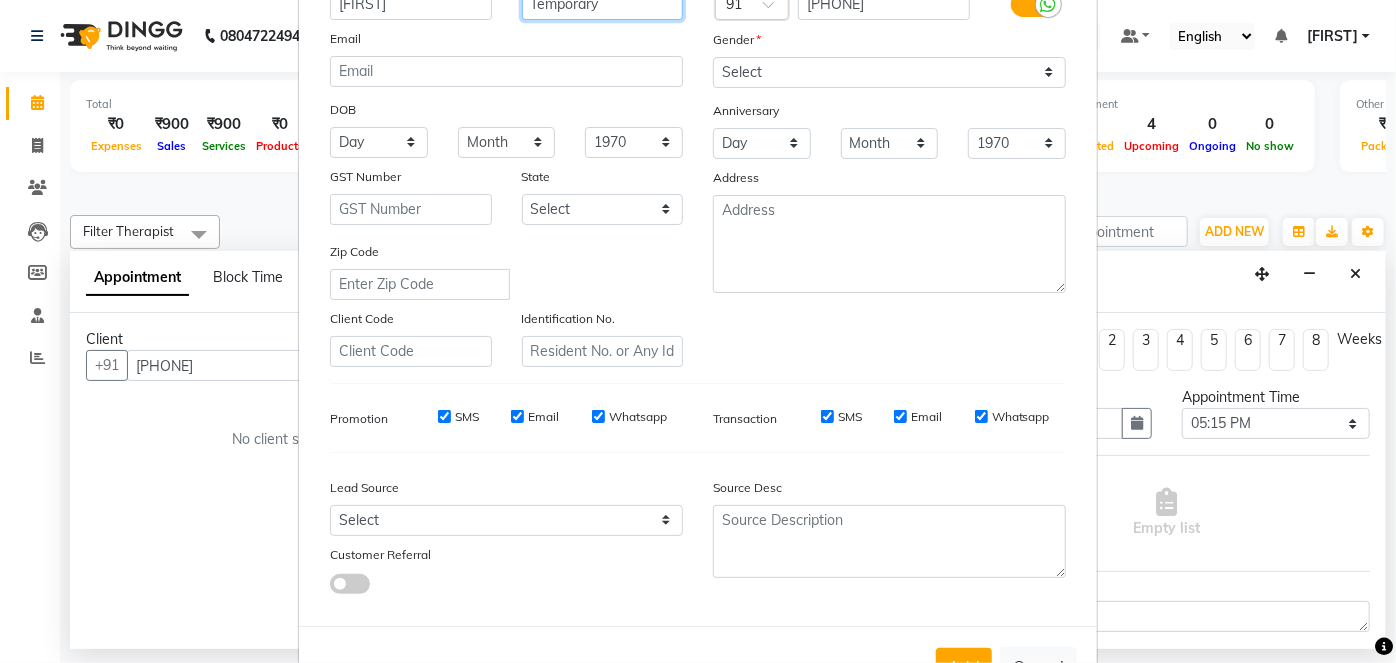 scroll, scrollTop: 258, scrollLeft: 0, axis: vertical 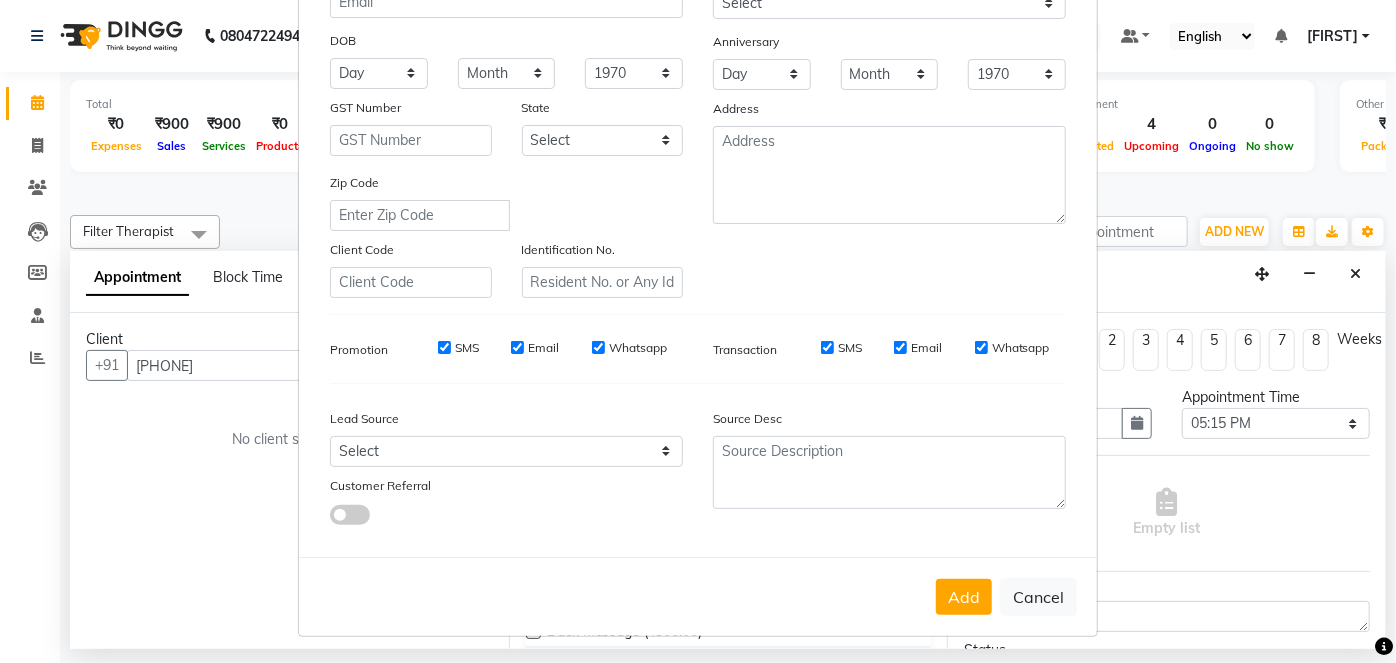 type on "Temporary" 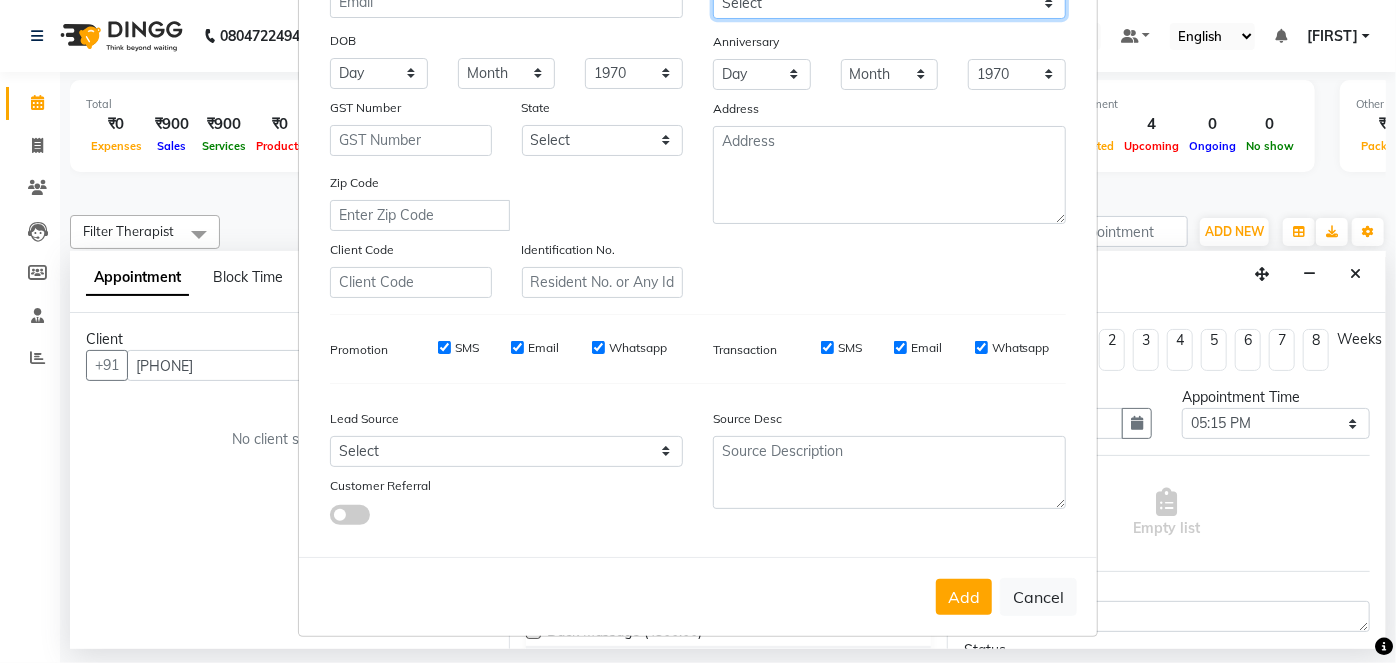 click on "Select Male Female Other Prefer Not To Say" at bounding box center (889, 3) 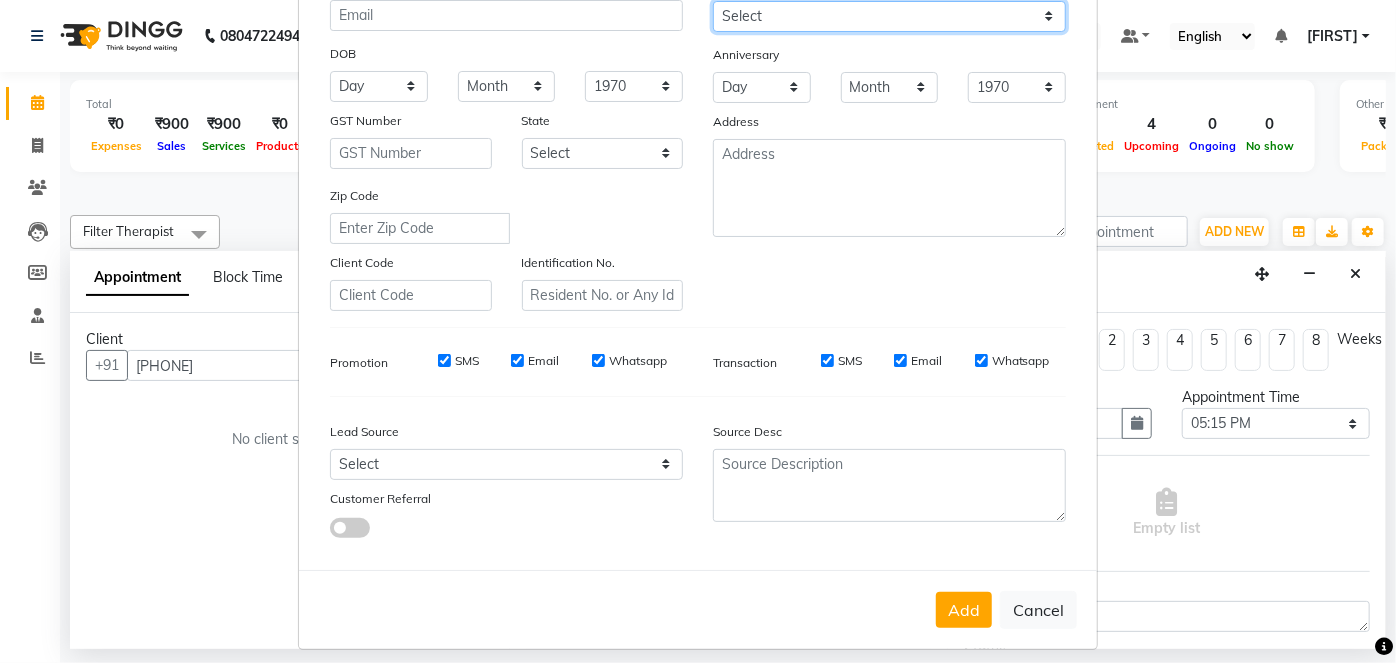 select on "female" 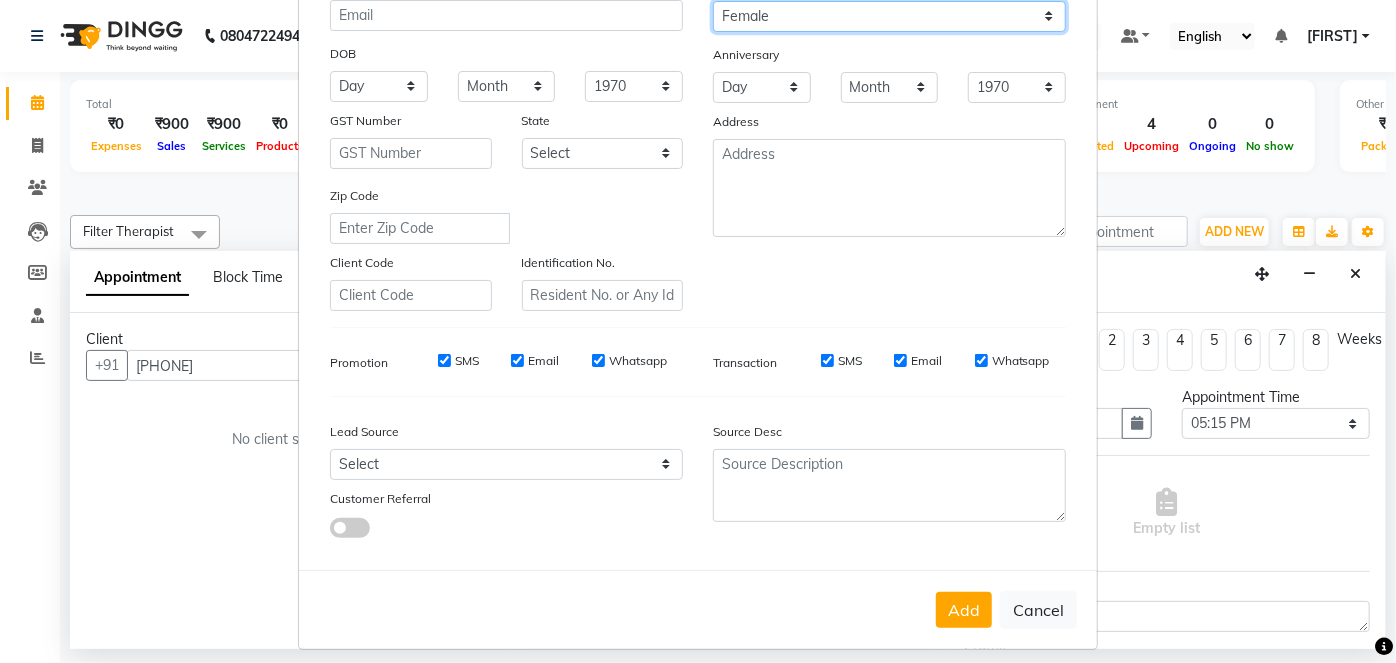 click on "Select Male Female Other Prefer Not To Say" at bounding box center (889, 16) 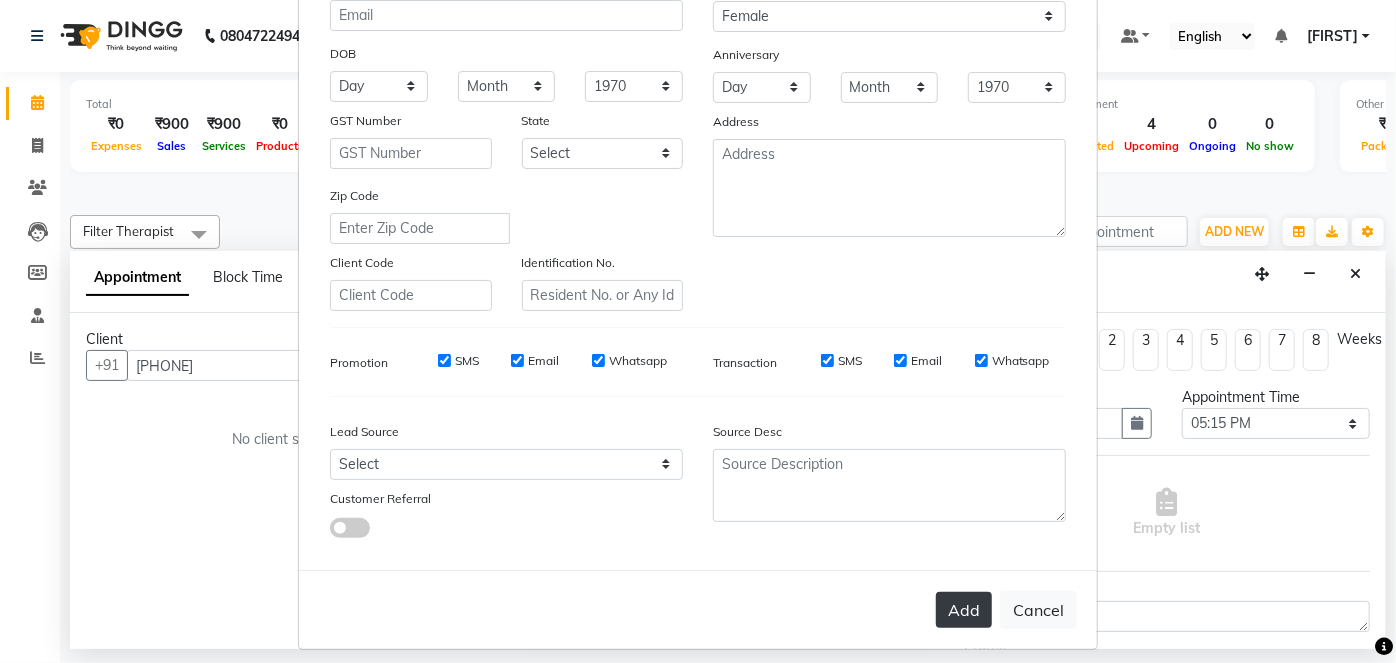 click on "Add" at bounding box center [964, 610] 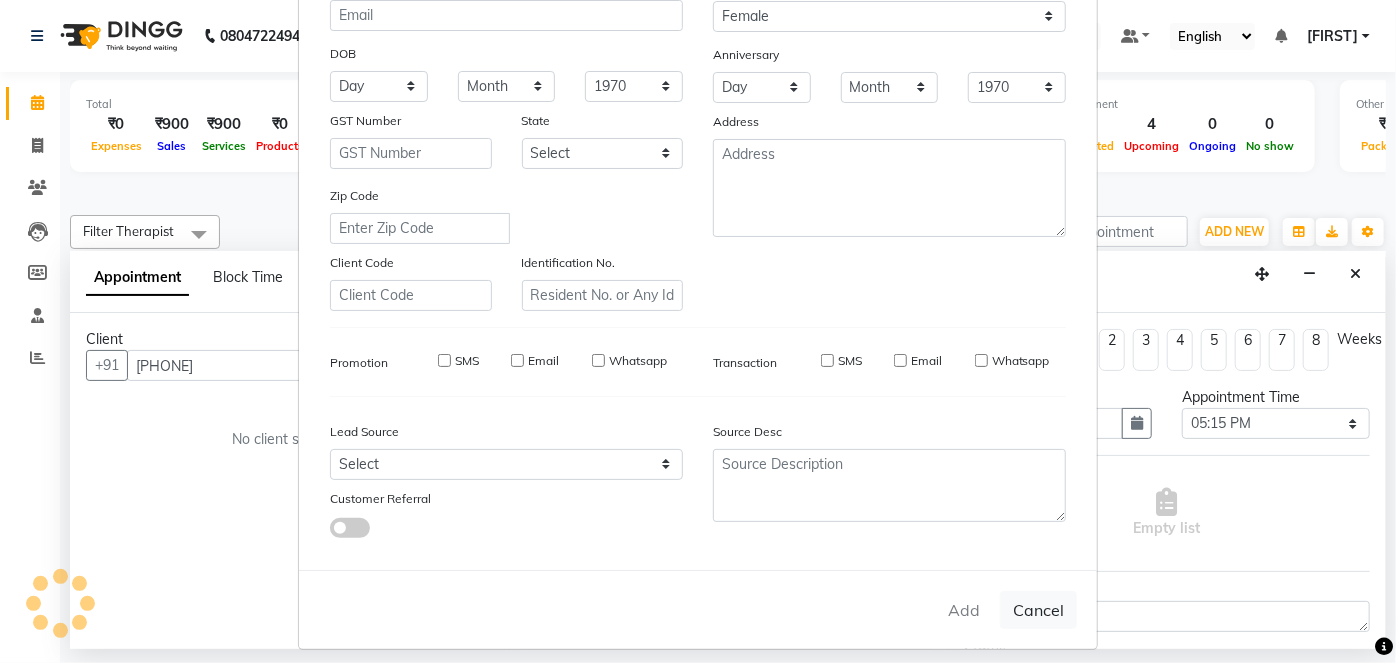 type 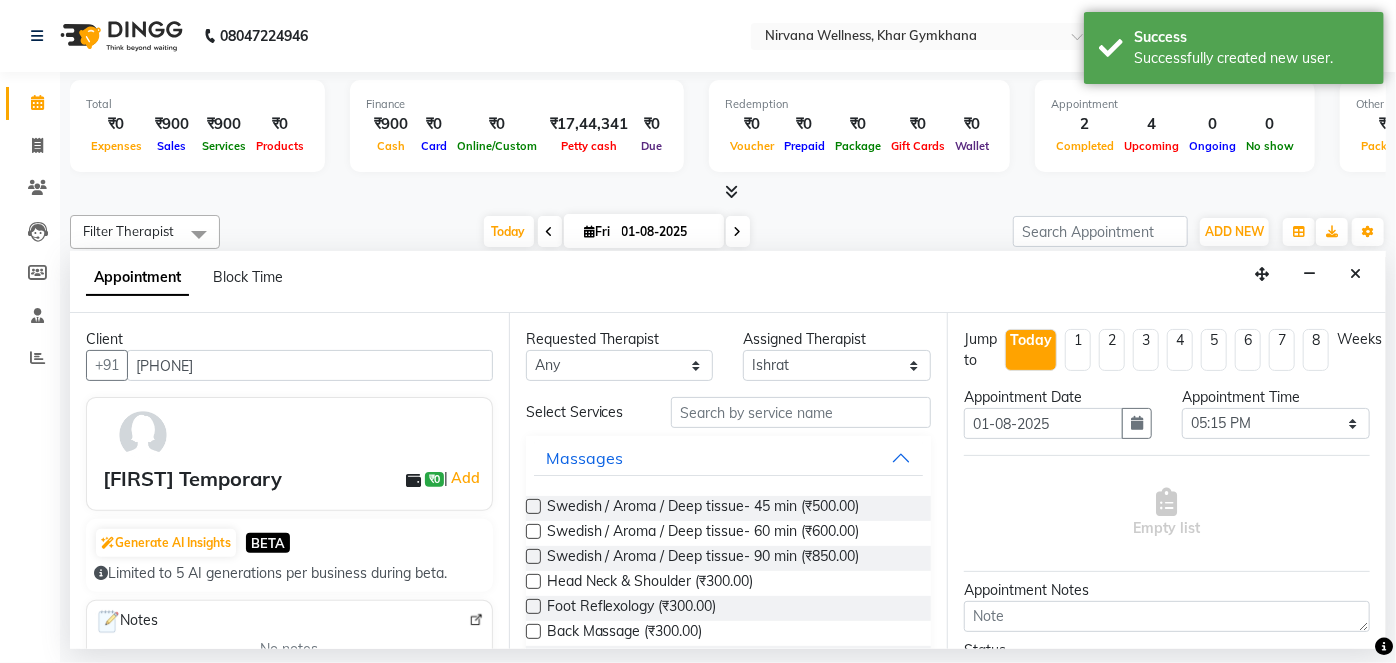 drag, startPoint x: 741, startPoint y: 531, endPoint x: 934, endPoint y: 532, distance: 193.0026 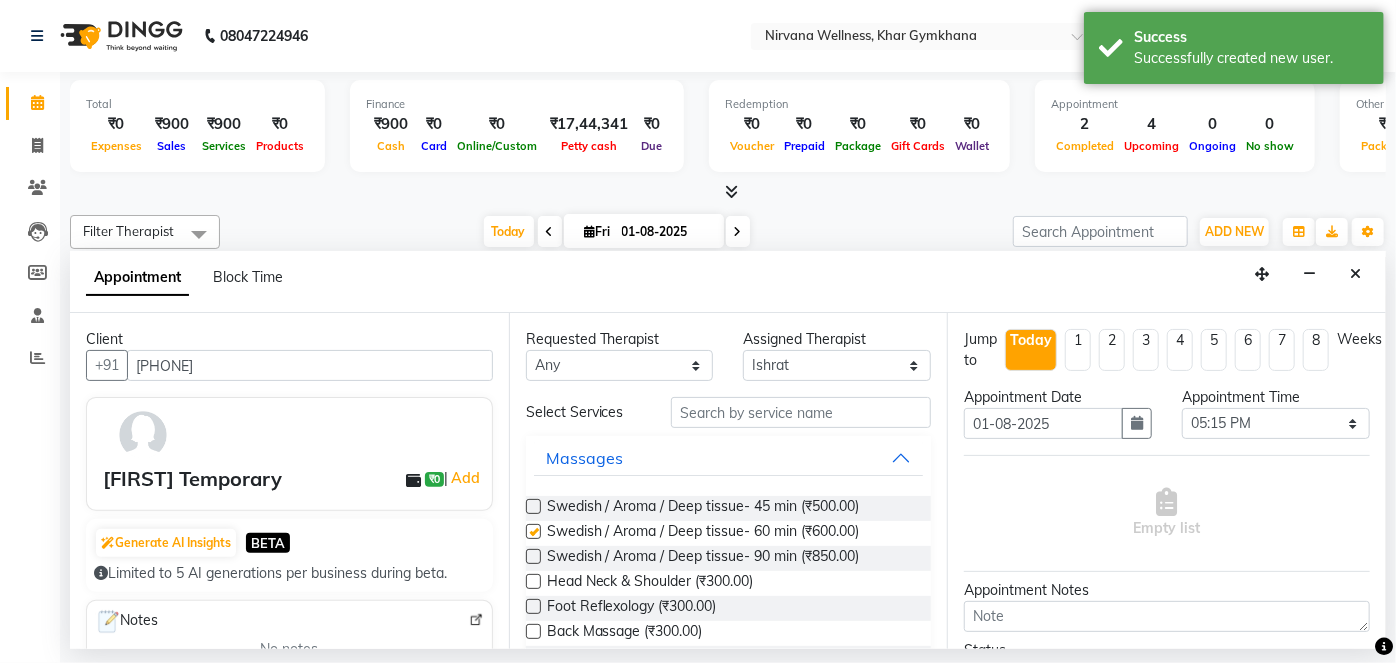 checkbox on "false" 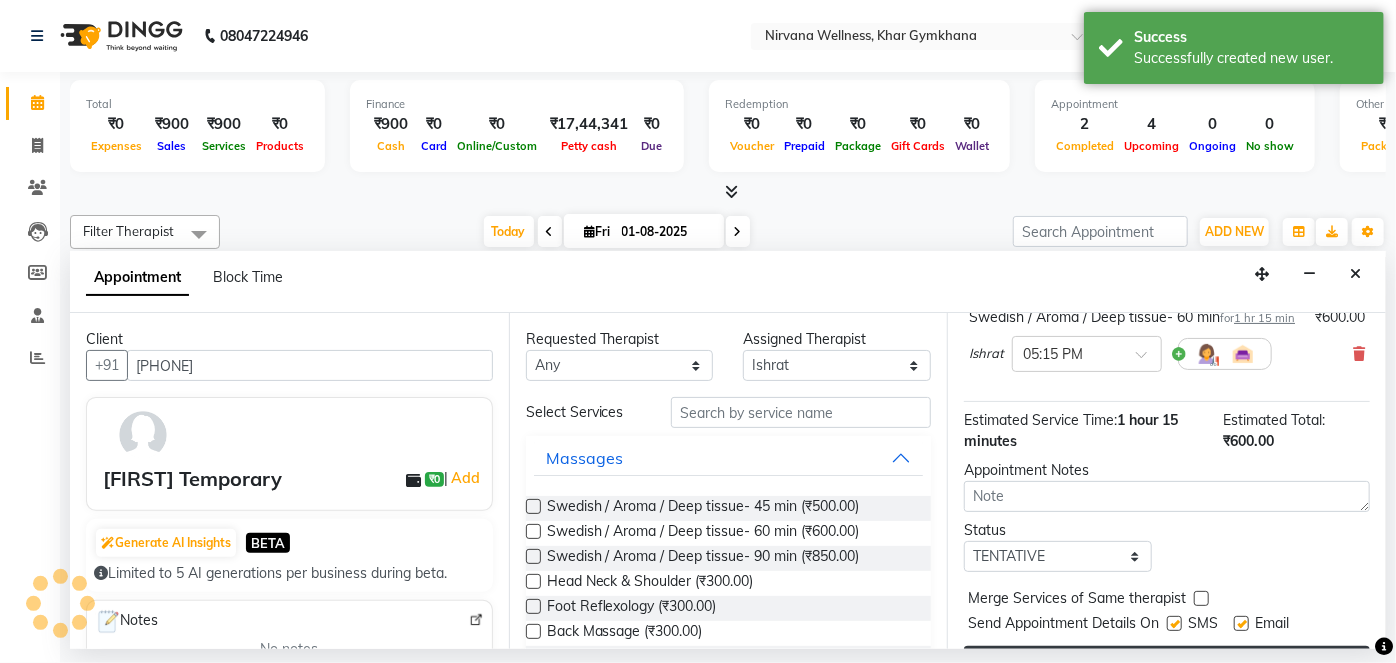 scroll, scrollTop: 231, scrollLeft: 0, axis: vertical 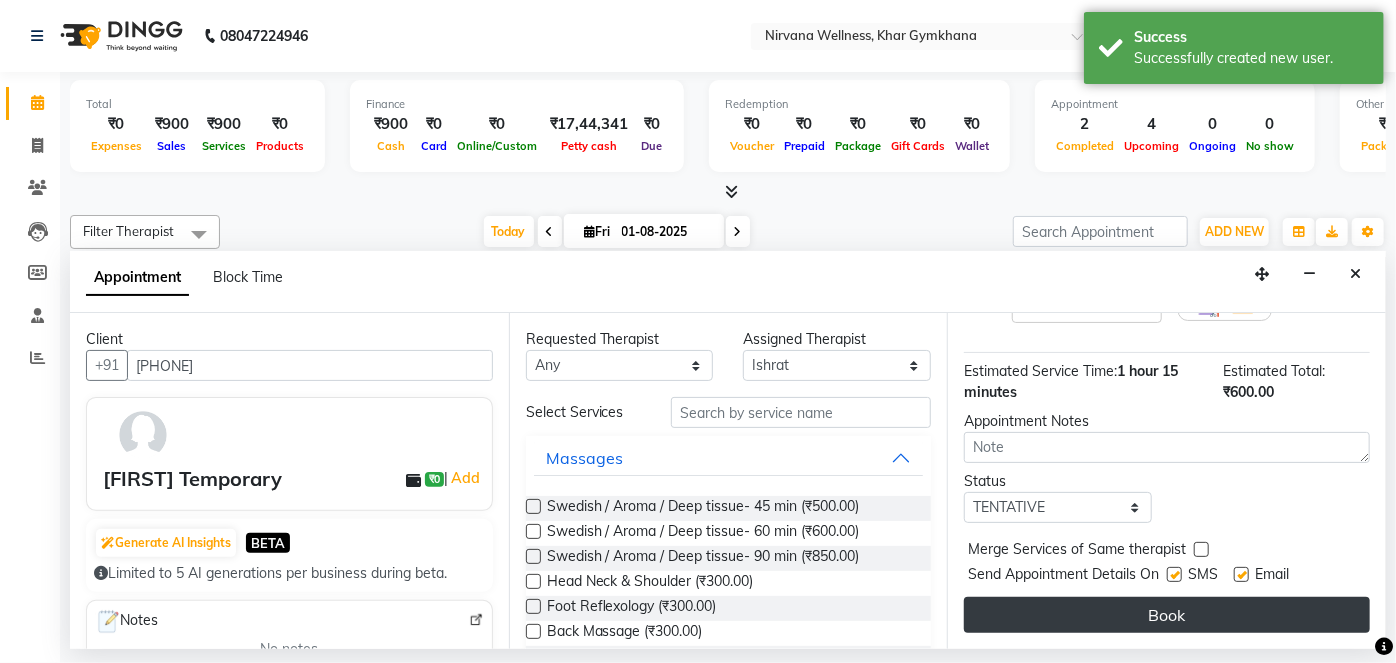 click on "Book" at bounding box center (1167, 615) 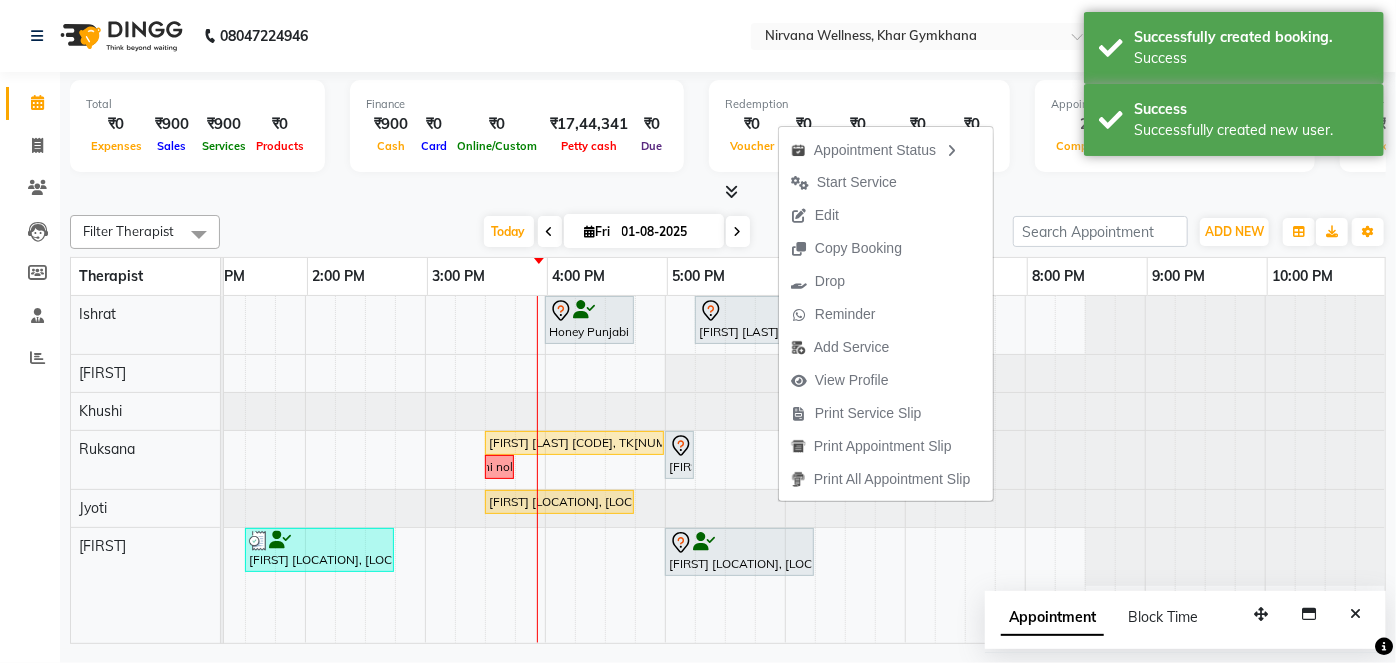 click on "[DATE]" at bounding box center (616, 232) 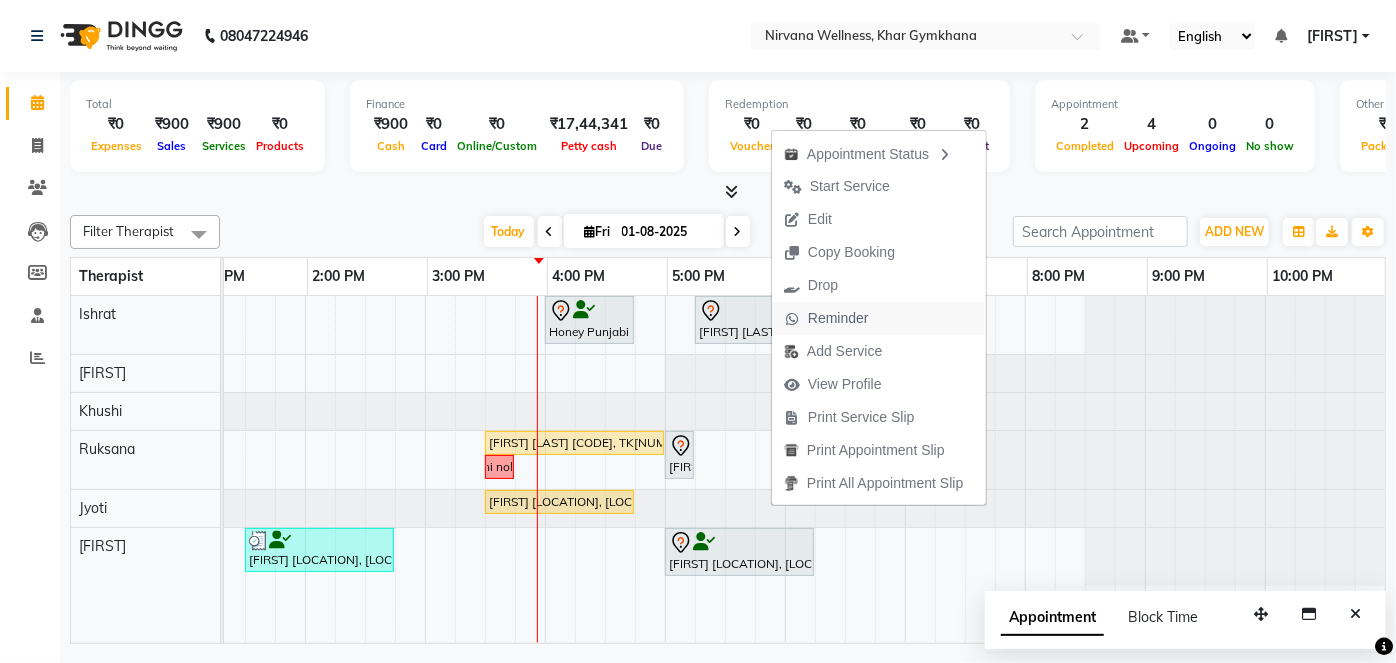 click on "Reminder" at bounding box center (838, 318) 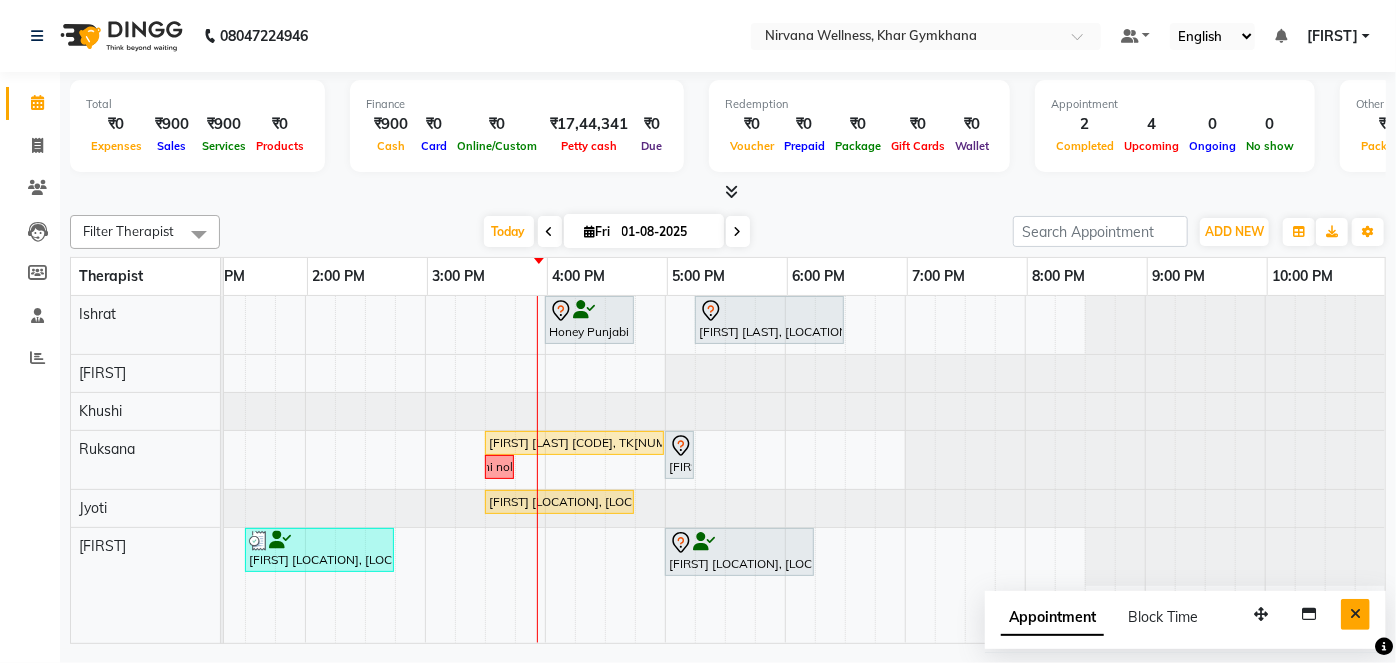 click at bounding box center (1355, 614) 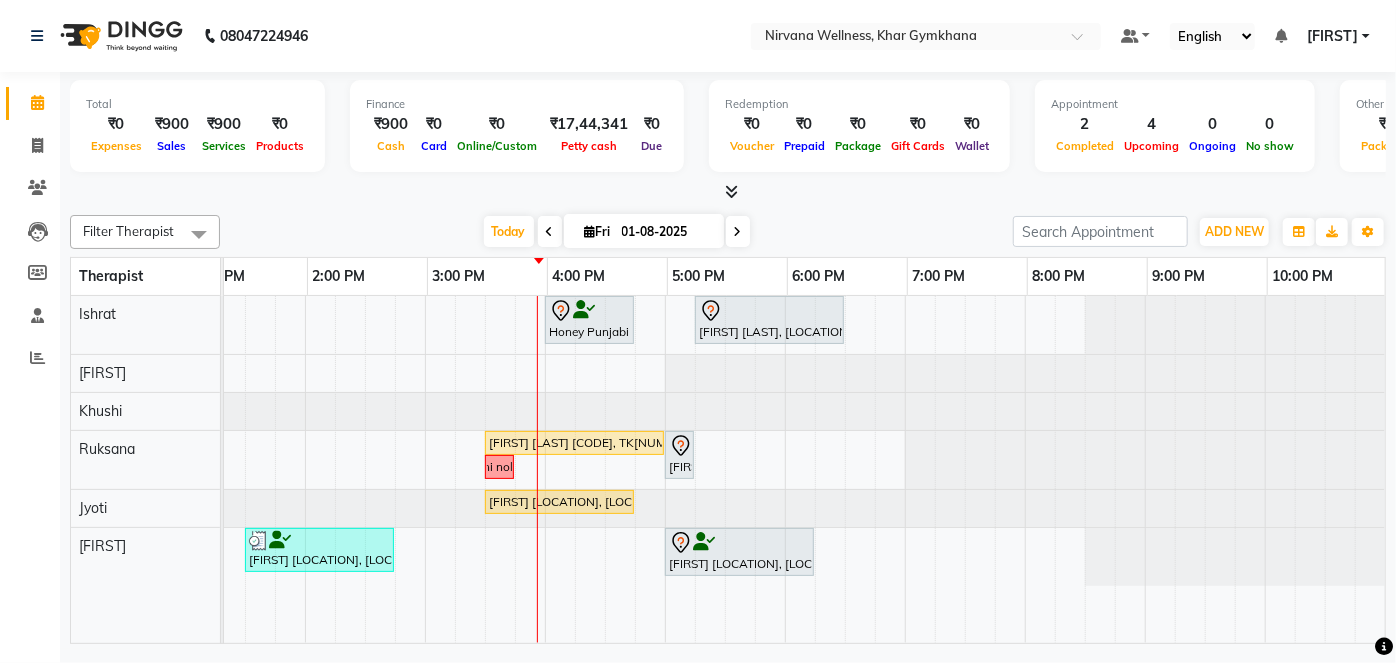 scroll, scrollTop: 0, scrollLeft: 437, axis: horizontal 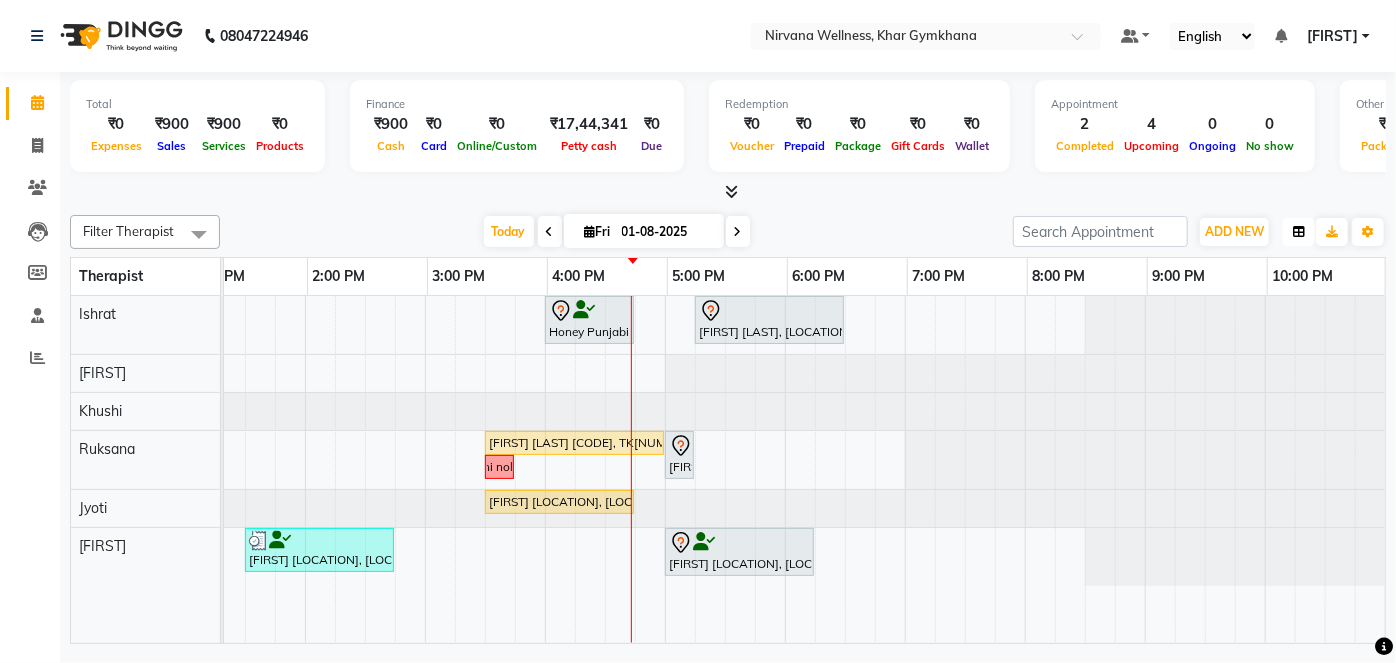 click at bounding box center (1299, 232) 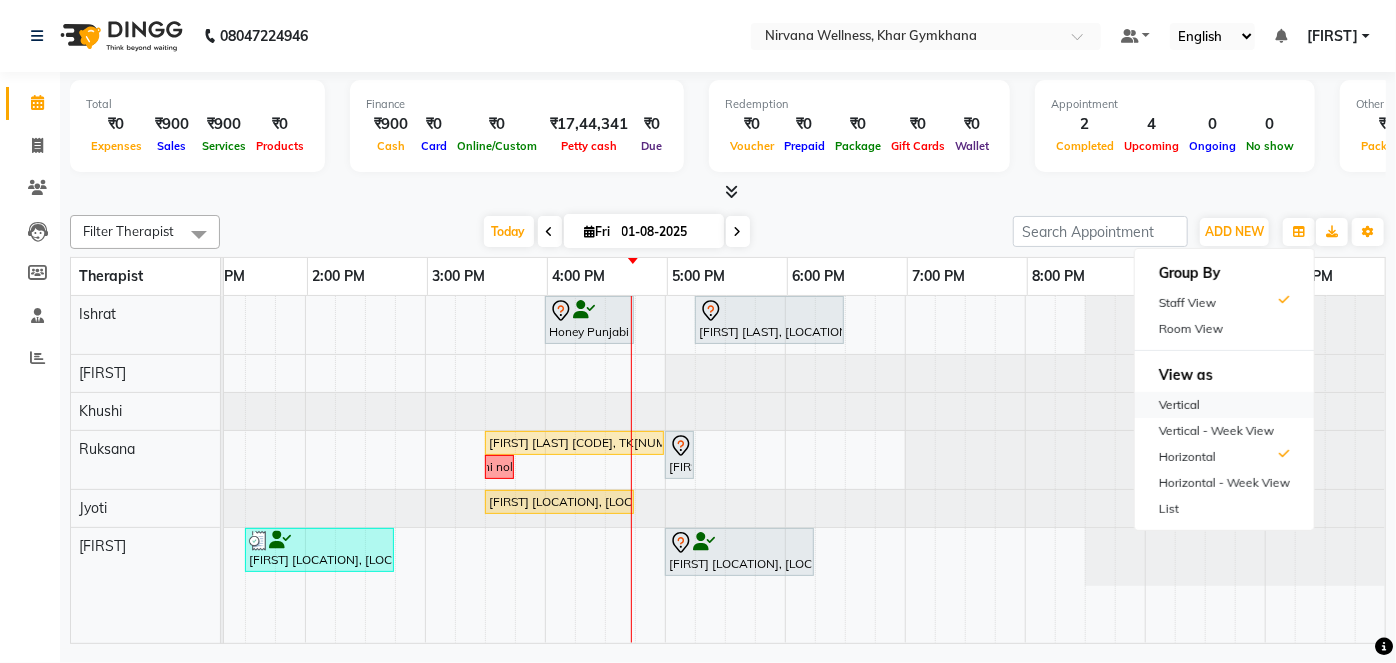 click on "Vertical" at bounding box center [1224, 405] 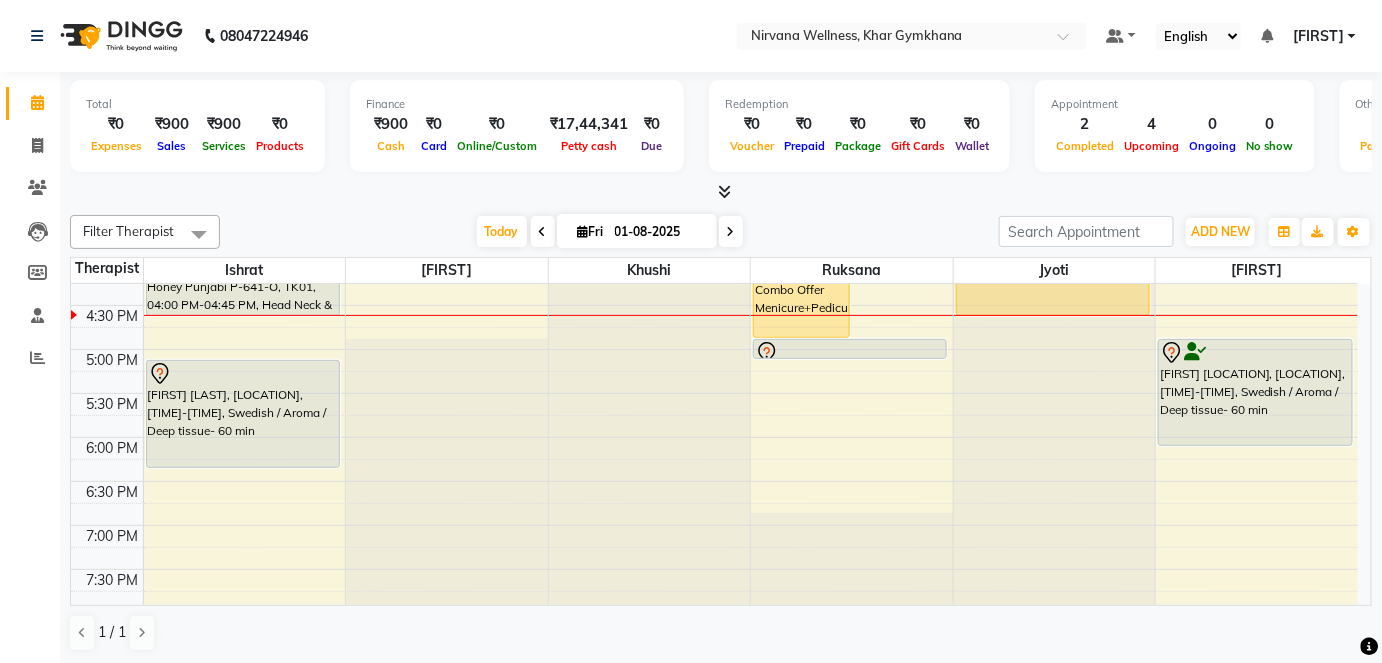 scroll, scrollTop: 783, scrollLeft: 0, axis: vertical 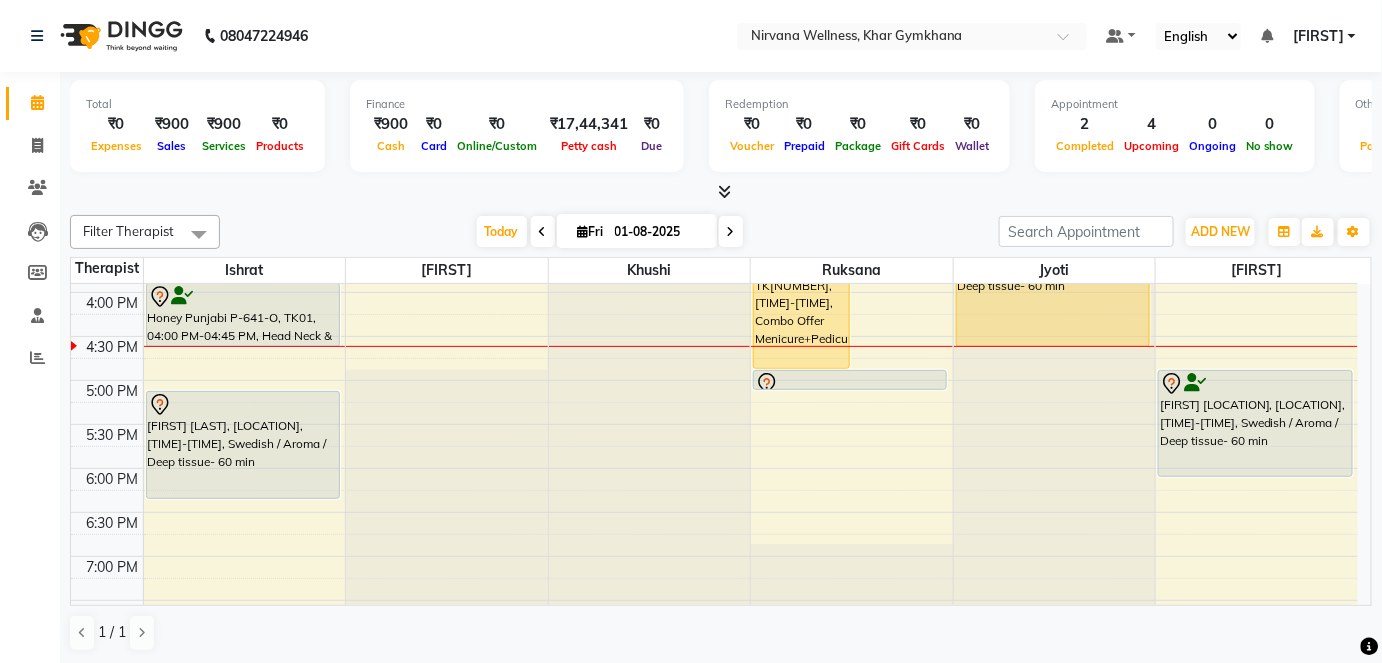 click on "7:00 AM 7:30 AM 8:00 AM 8:30 AM 9:00 AM 9:30 AM 10:00 AM 10:30 AM 11:00 AM 11:30 AM 12:00 PM 12:30 PM 1:00 PM 1:30 PM 2:00 PM 2:30 PM 3:00 PM 3:30 PM 4:00 PM 4:30 PM 5:00 PM 5:30 PM 6:00 PM 6:30 PM 7:00 PM 7:30 PM 8:00 PM 8:30 PM 9:00 PM 9:30 PM 10:00 PM 10:30 PM     [FIRST] [LAST] [CODE], TK[NUMBER], [TIME]-[TIME], Back Massage             Honey Punjabi [LAST] [CODE], TK[NUMBER], [TIME]-[TIME], Head Neck  & Shoulder             [FIRST] Temporary, TK[NUMBER], [TIME]-[TIME], Swedish / Aroma / Deep tissue- 60 min    [FIRST] [LAST] [CODE], TK[NUMBER], [TIME]-[TIME], Combo Offer Menicure+Pedicure  Meni nilofar              [FIRST] [LAST] [CODE], TK[NUMBER], [TIME]-[TIME], Gel polish remover H+F    Seema [CODE], TK[NUMBER], [TIME]-[TIME], Swedish / Aroma / Deep tissue- 60 min     Seema M-[NUMBER]-O, TK[NUMBER], [TIME]-[TIME], Swedish / Aroma / Deep tissue- 60 min             [FIRST] [LAST] S-[NUMBER]-O, TK[NUMBER], [TIME]-[TIME], Swedish / Aroma / Deep tissue- 60 min" at bounding box center (714, 204) 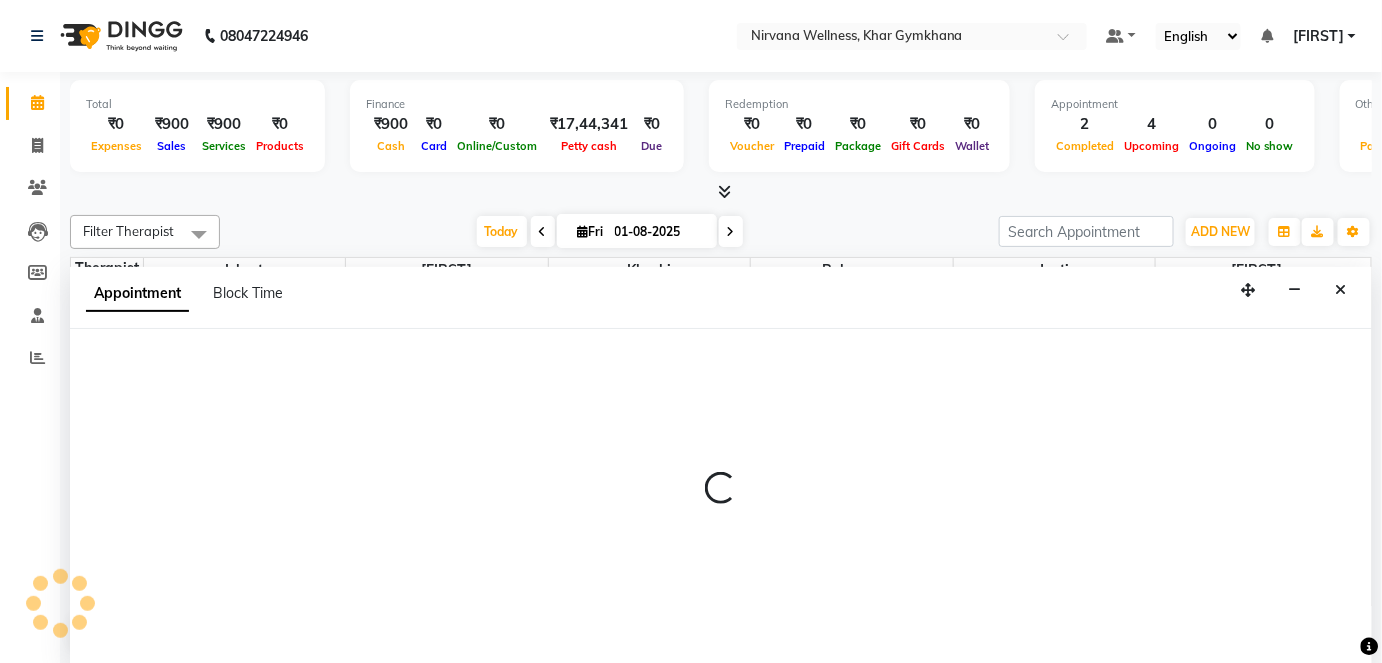 scroll, scrollTop: 0, scrollLeft: 0, axis: both 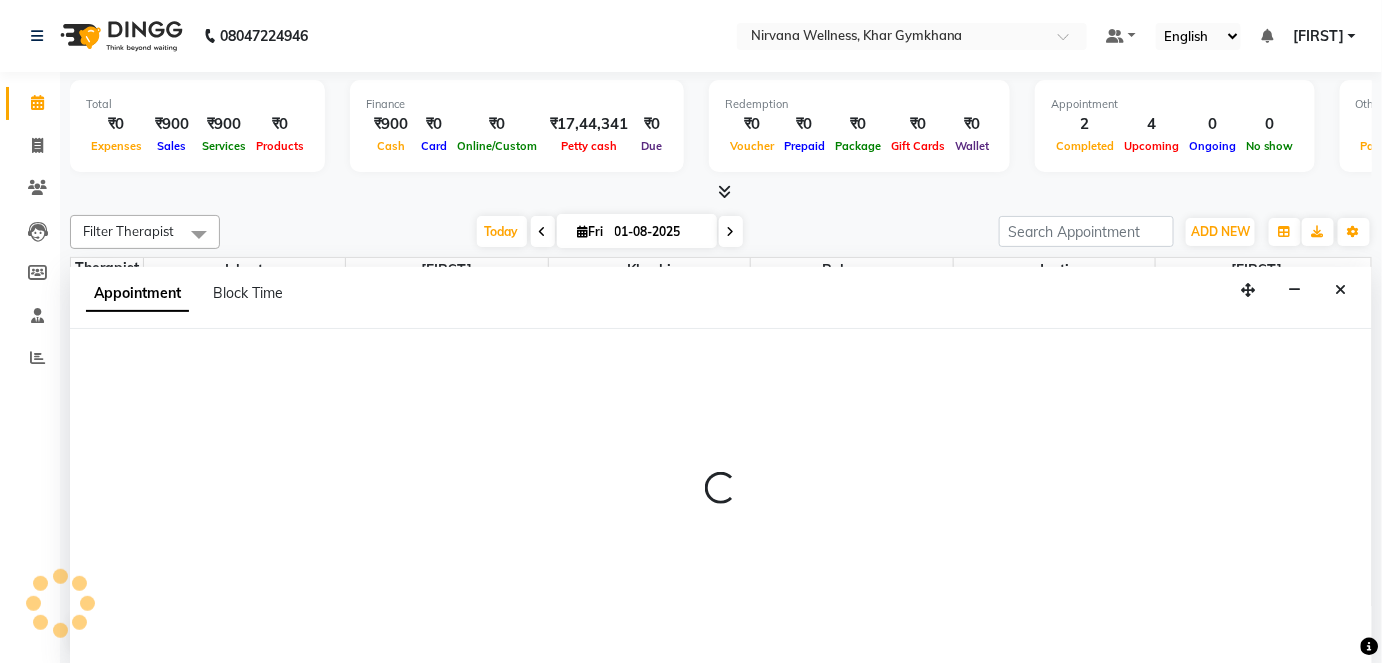select on "72486" 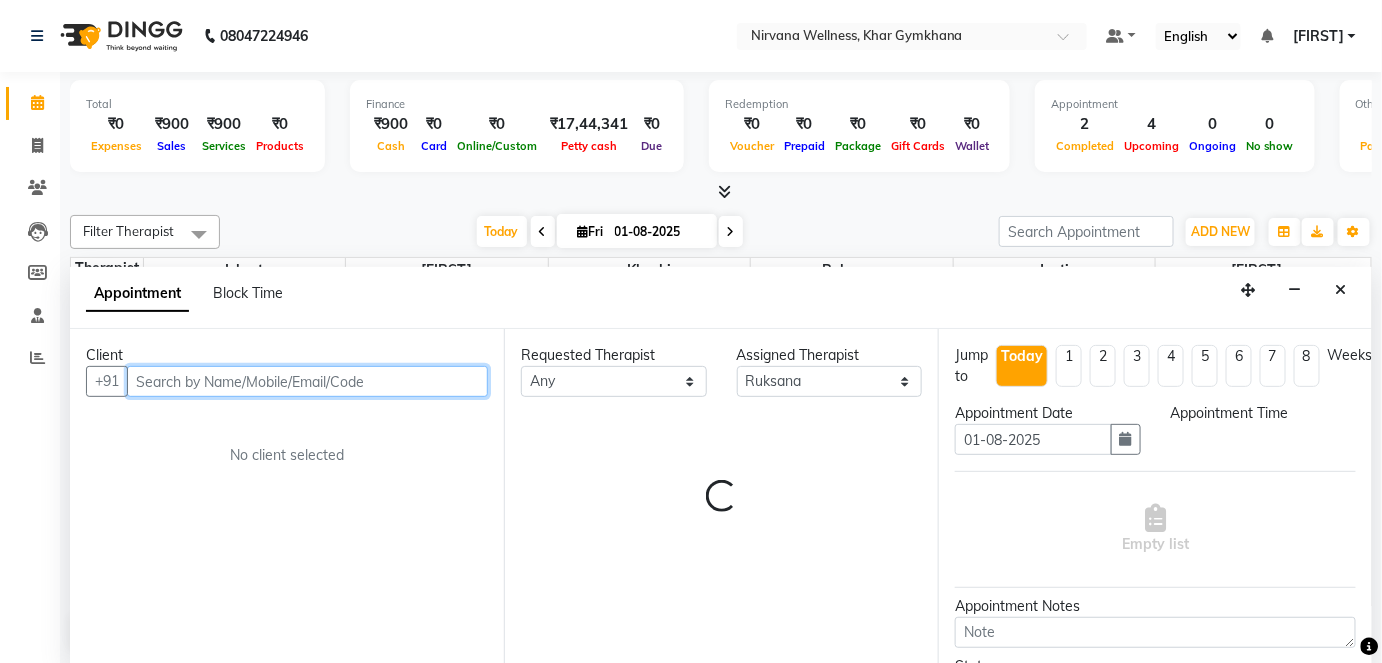 select on "1050" 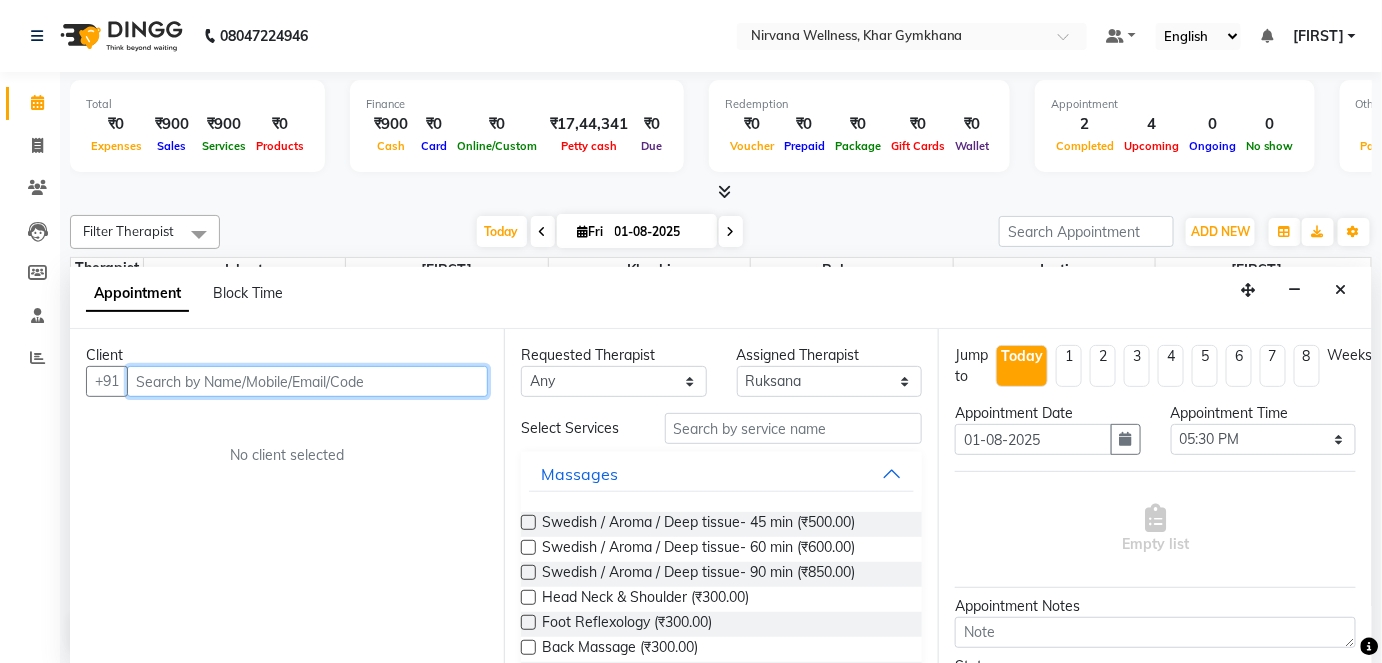 click at bounding box center (307, 381) 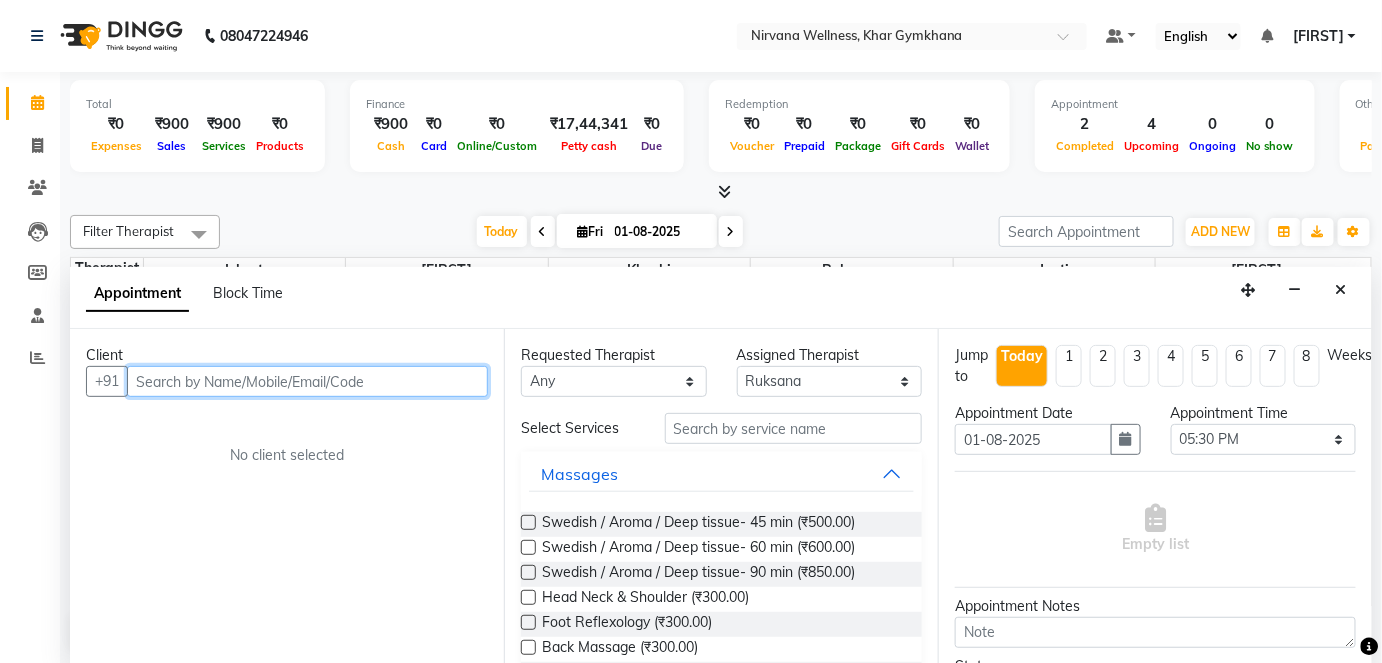 type on "5" 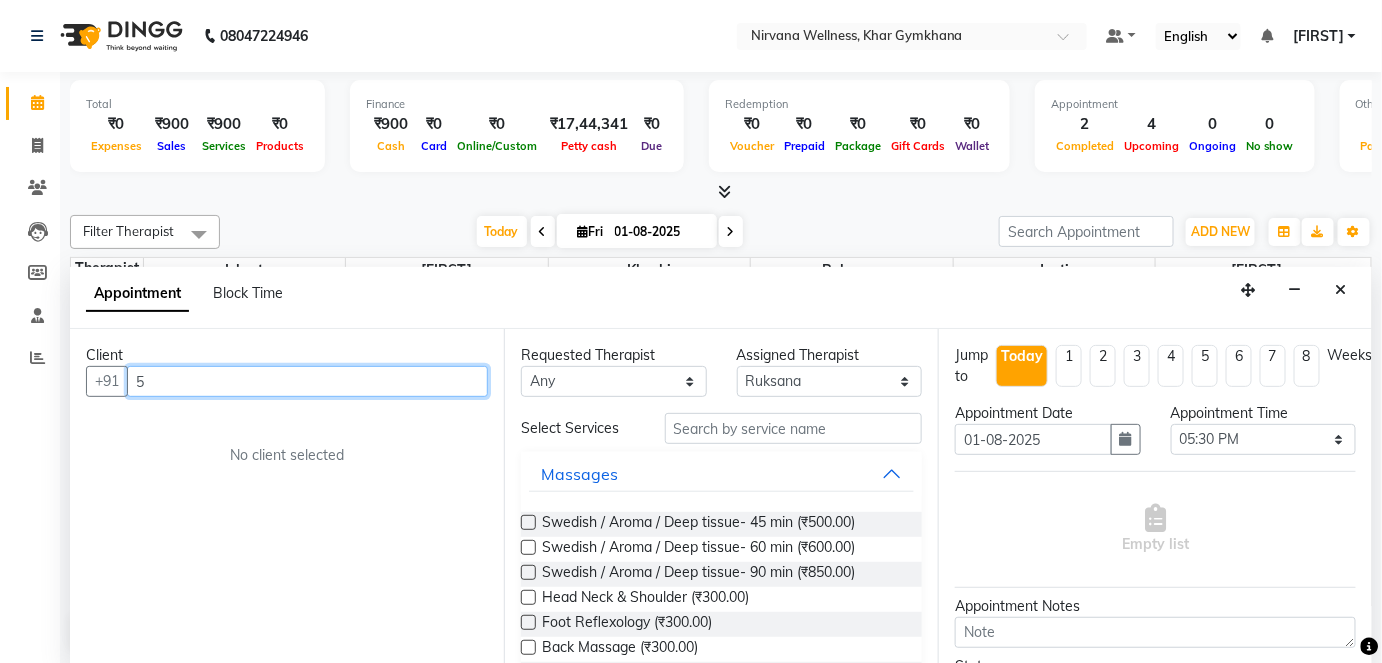 type 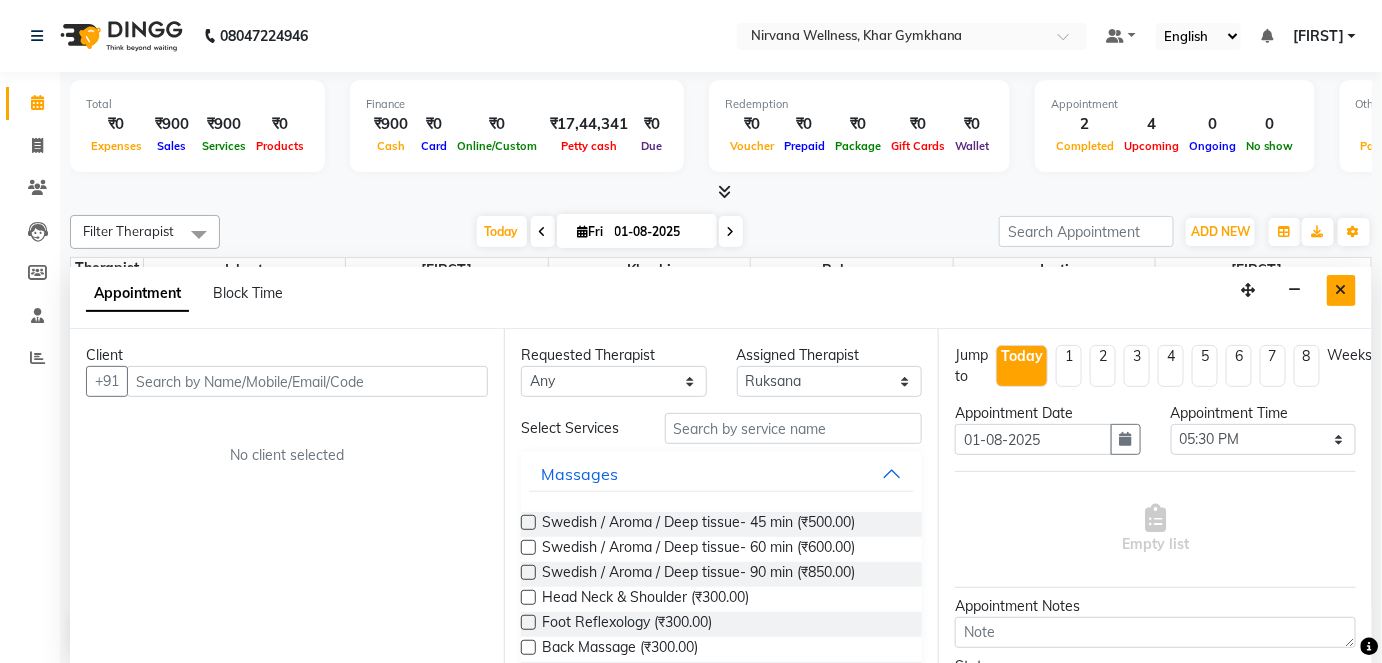 click at bounding box center (1341, 290) 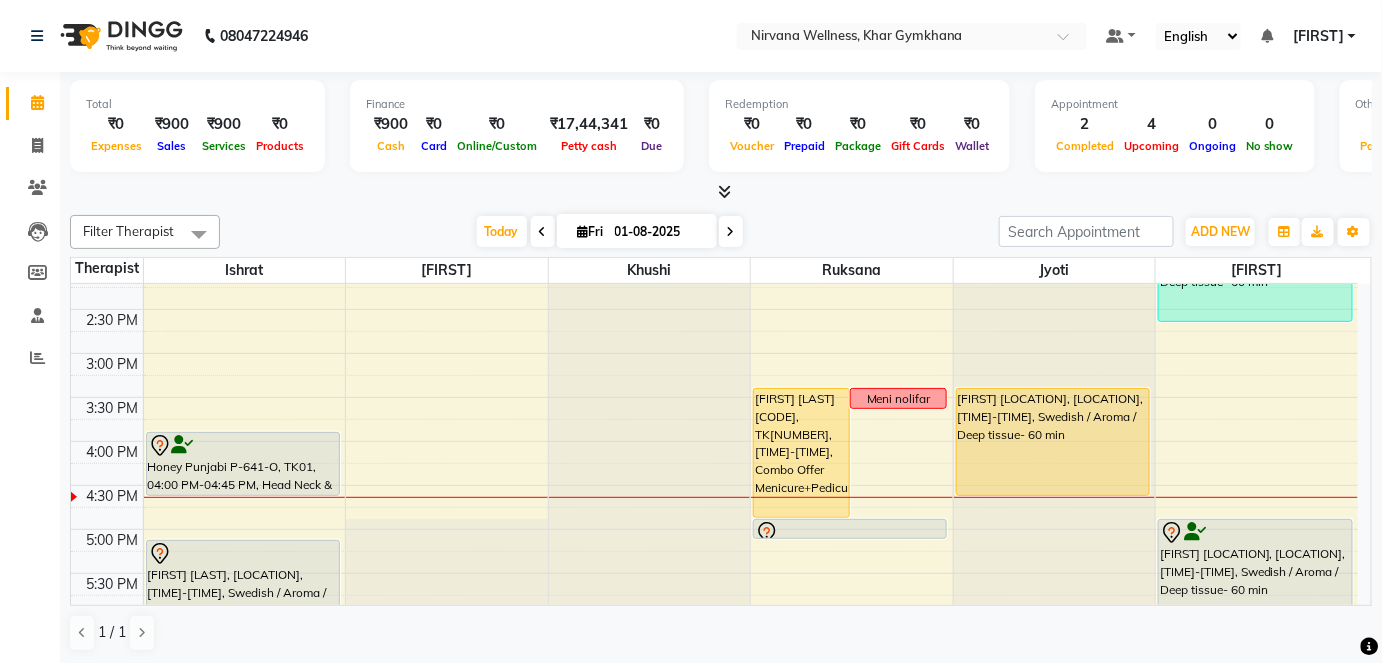scroll, scrollTop: 601, scrollLeft: 0, axis: vertical 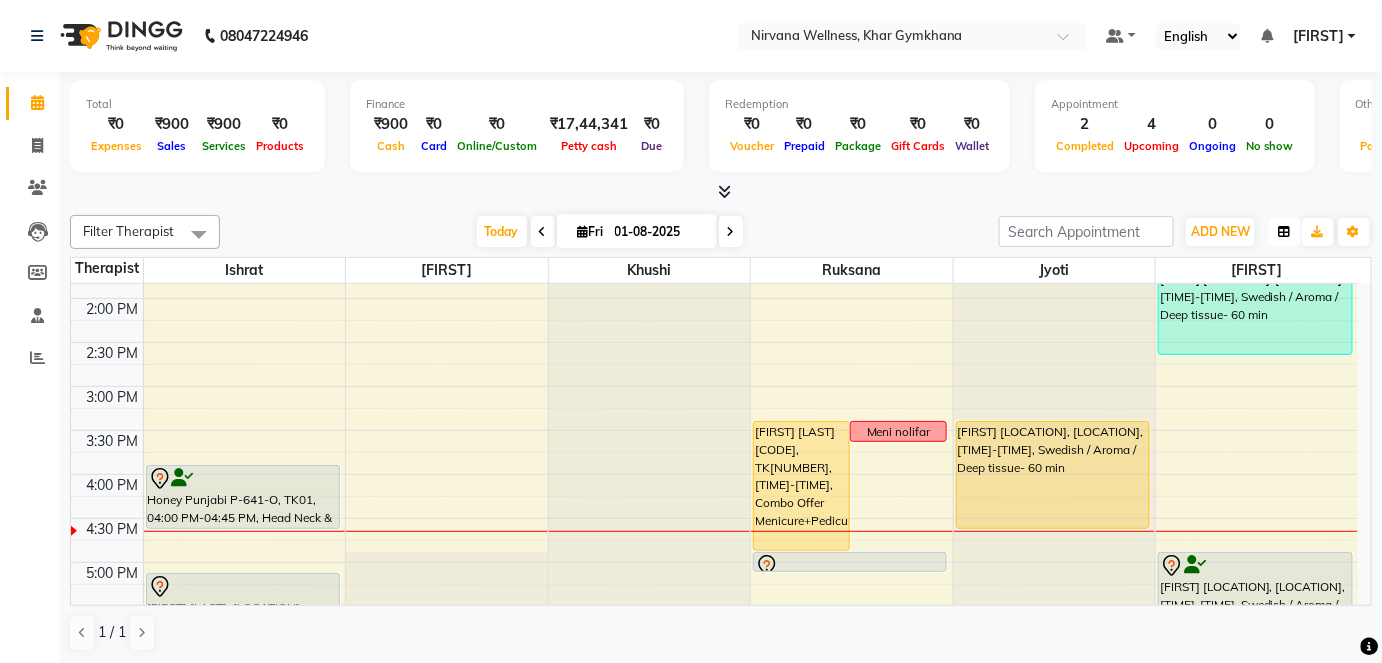 click at bounding box center [1285, 232] 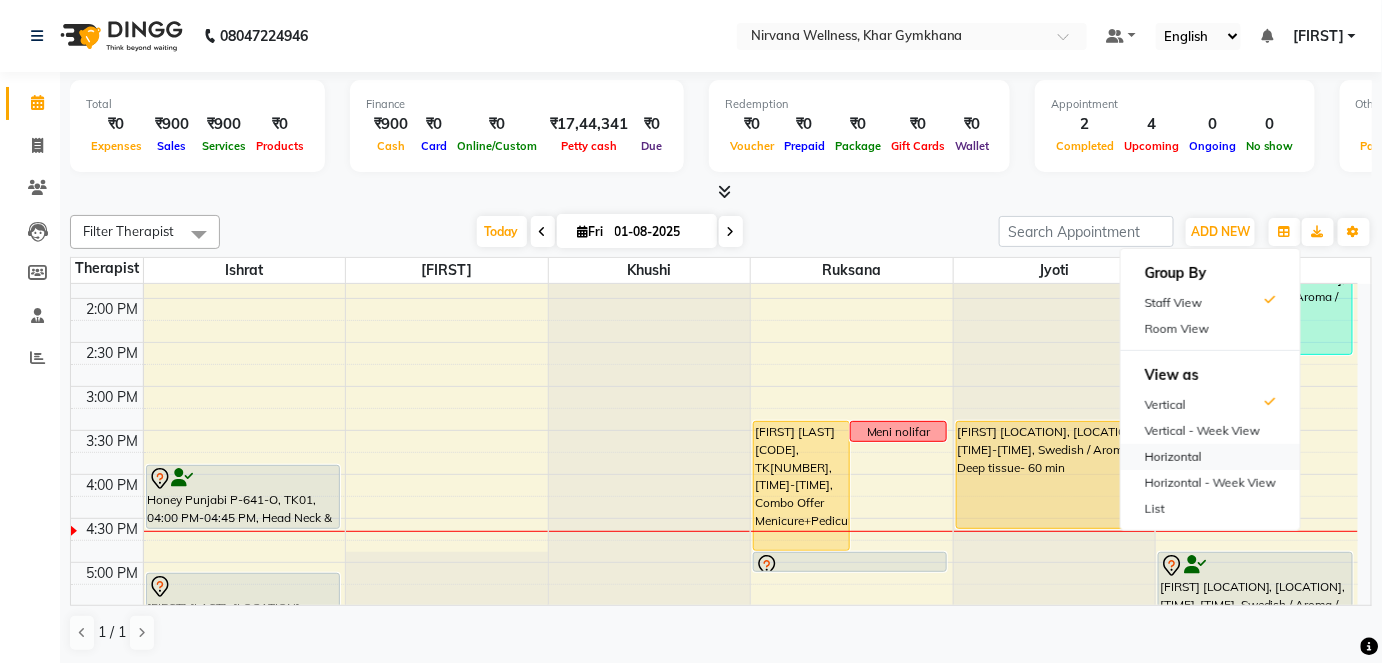click on "Horizontal" at bounding box center (1210, 457) 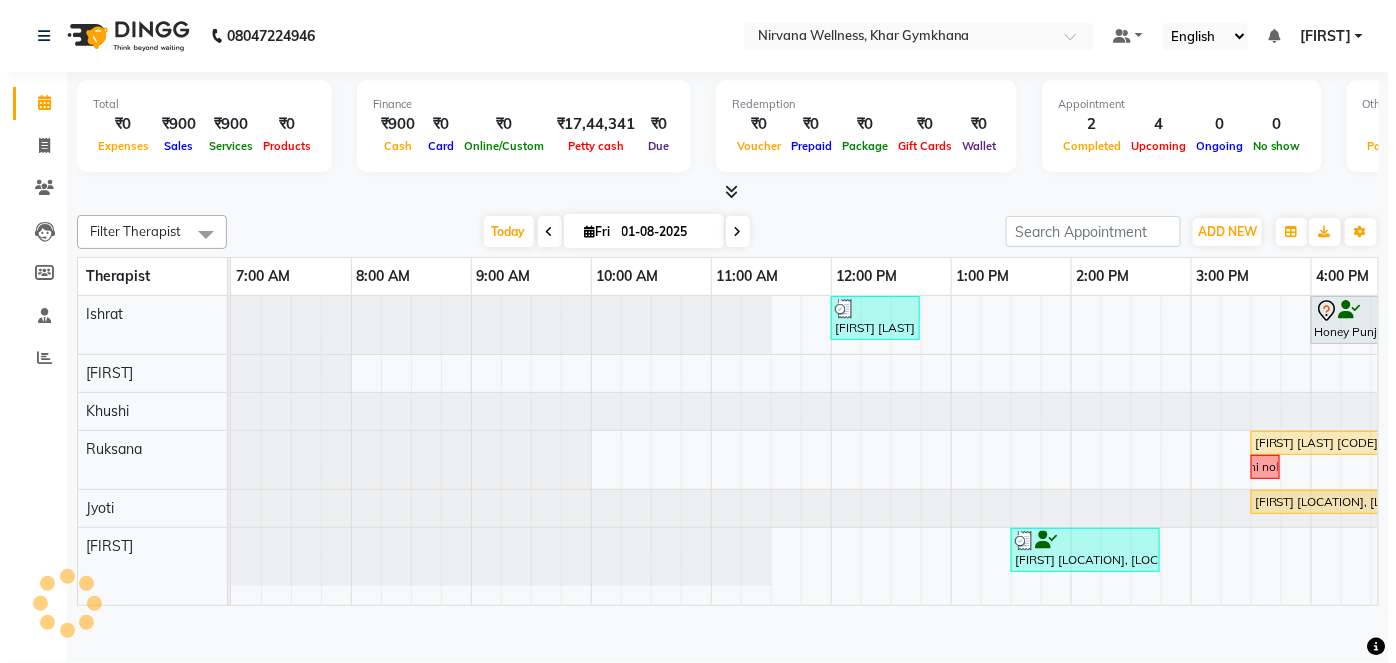 scroll, scrollTop: 0, scrollLeft: 0, axis: both 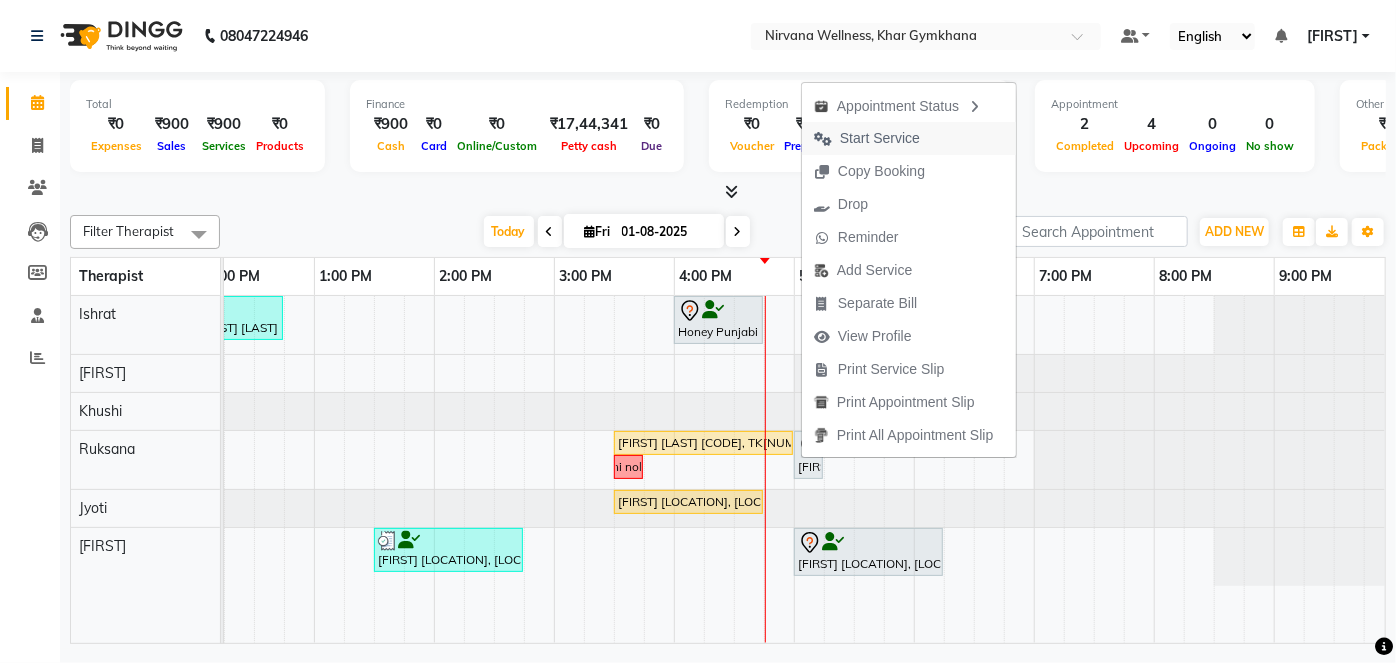 click on "Start Service" at bounding box center [867, 138] 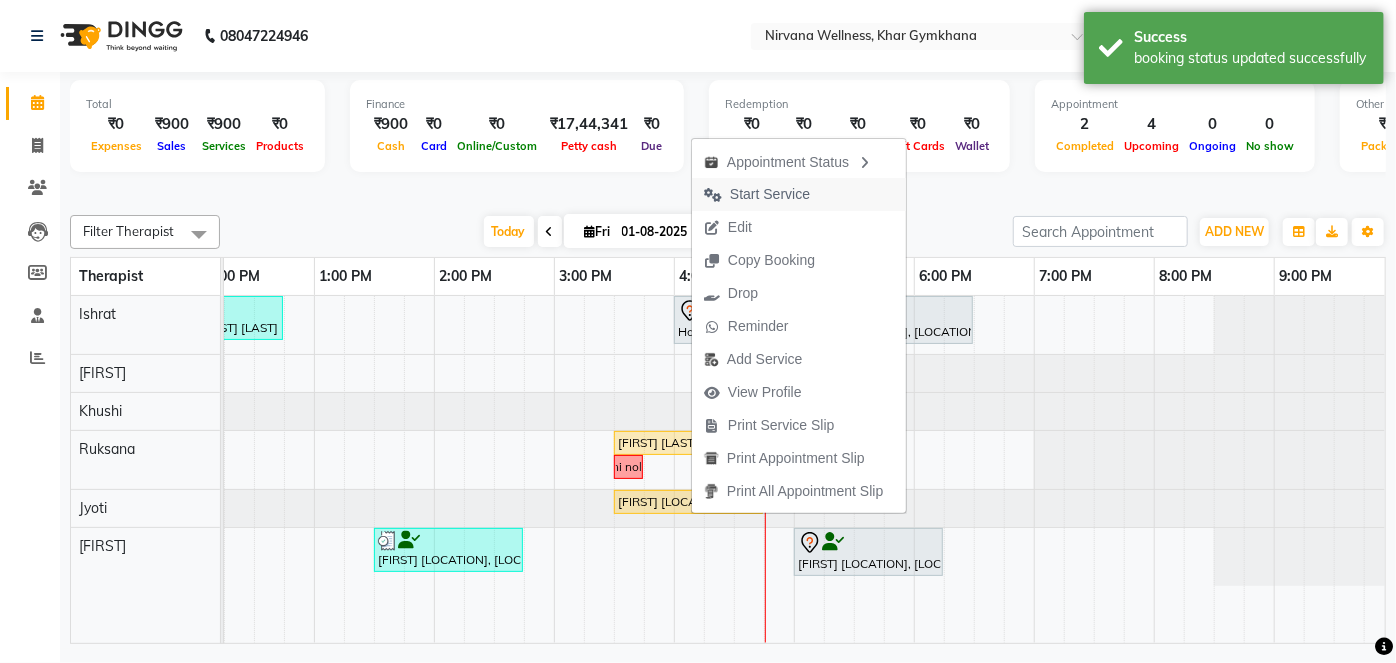click on "Start Service" at bounding box center (770, 194) 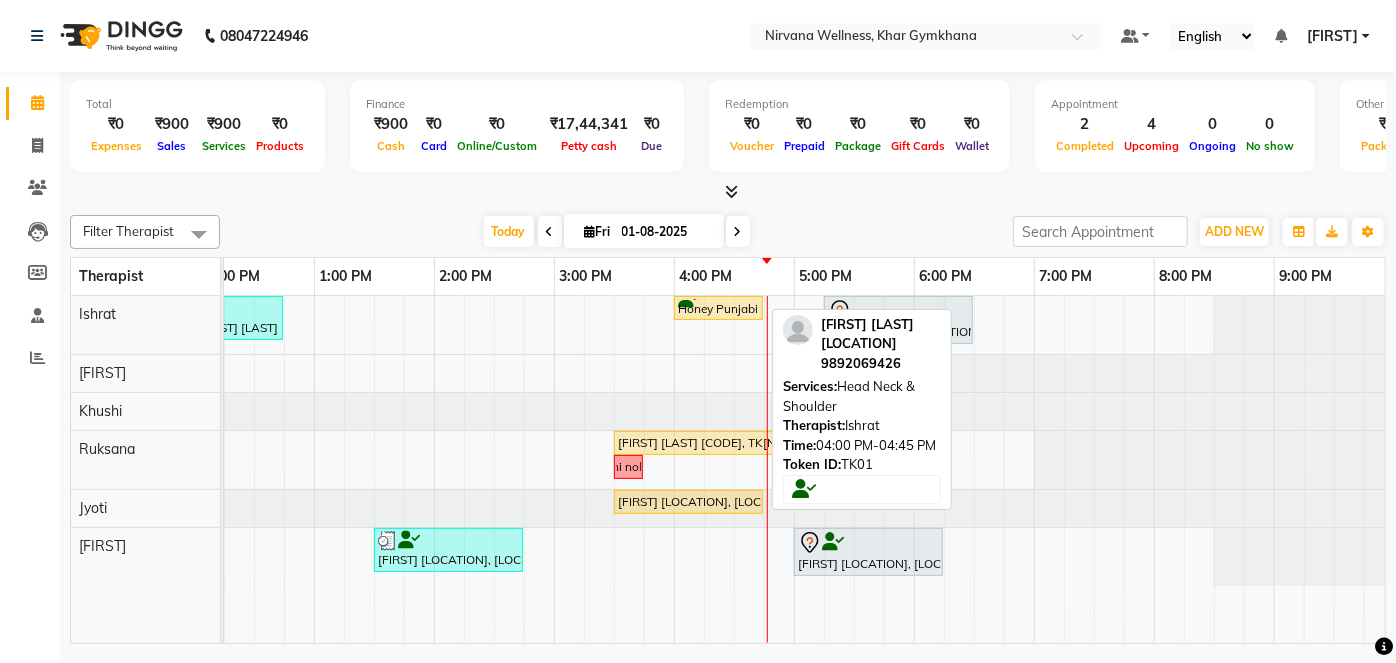 click on "Honey Punjabi P-641-O, TK01, 04:00 PM-04:45 PM, Head Neck & Shoulder" at bounding box center (718, 308) 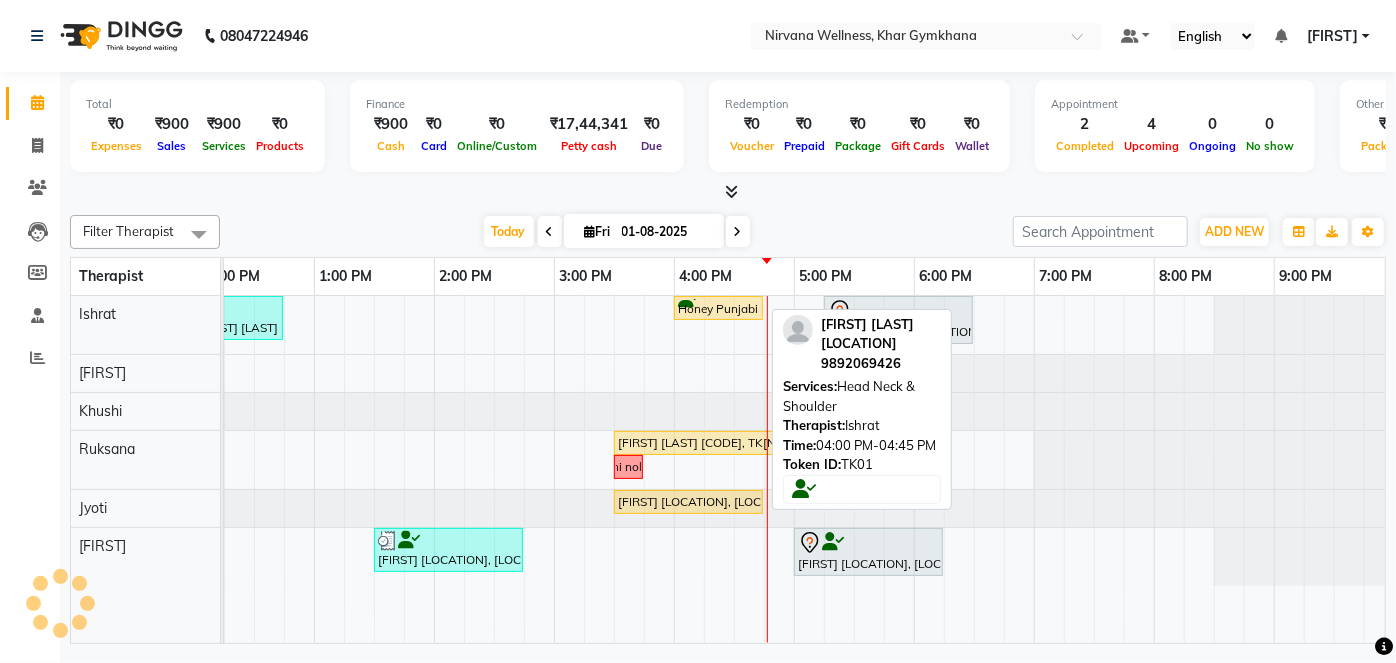 click on "Honey Punjabi P-641-O, TK01, 04:00 PM-04:45 PM, Head Neck & Shoulder" at bounding box center [718, 308] 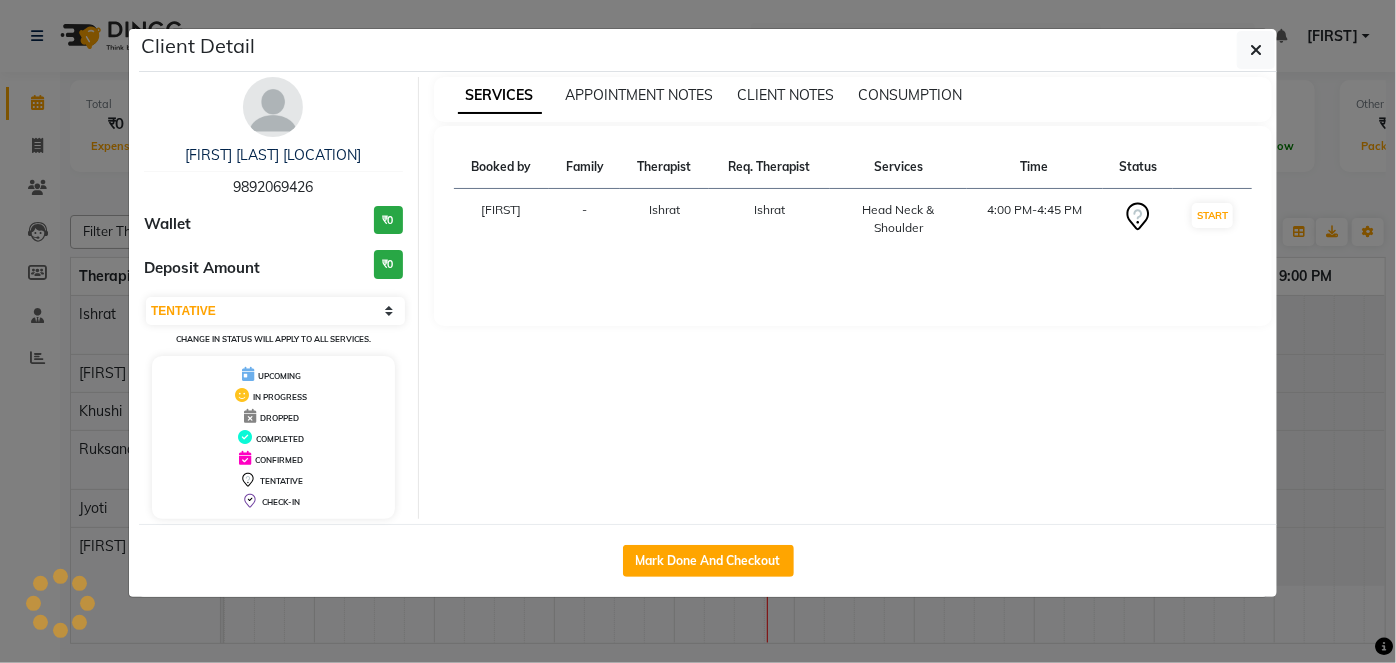 select on "1" 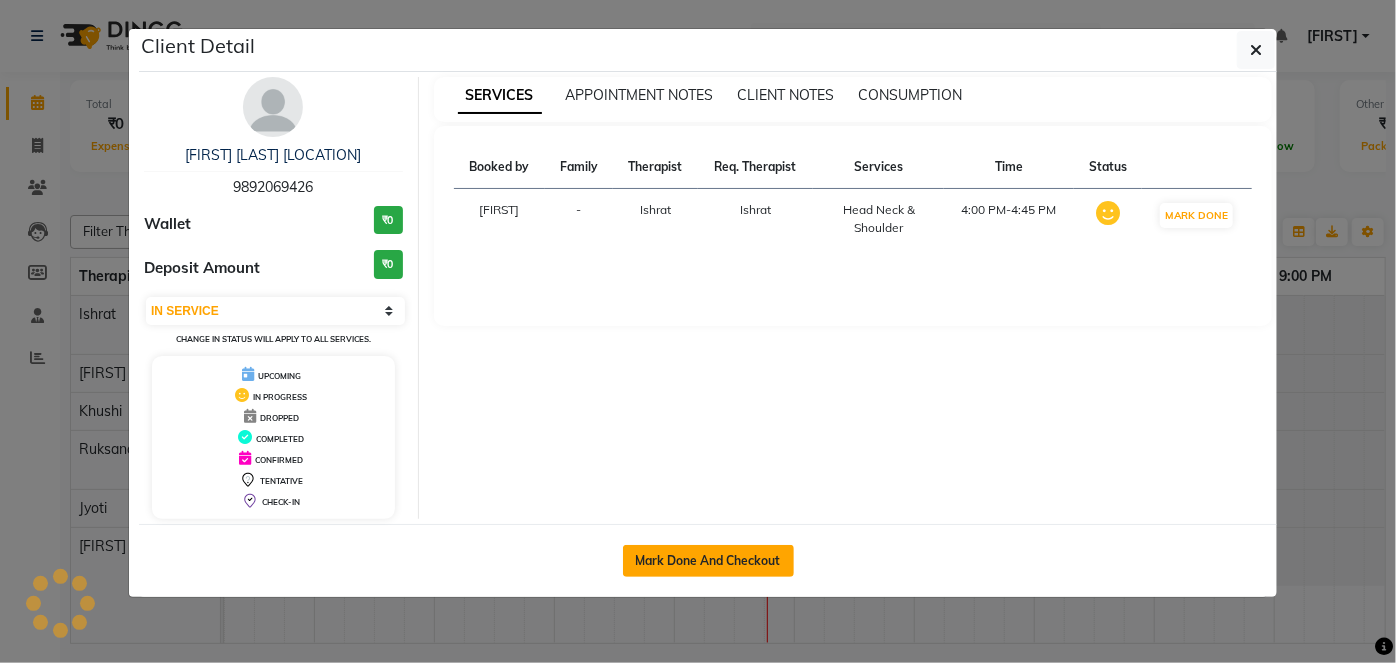 click on "Mark Done And Checkout" 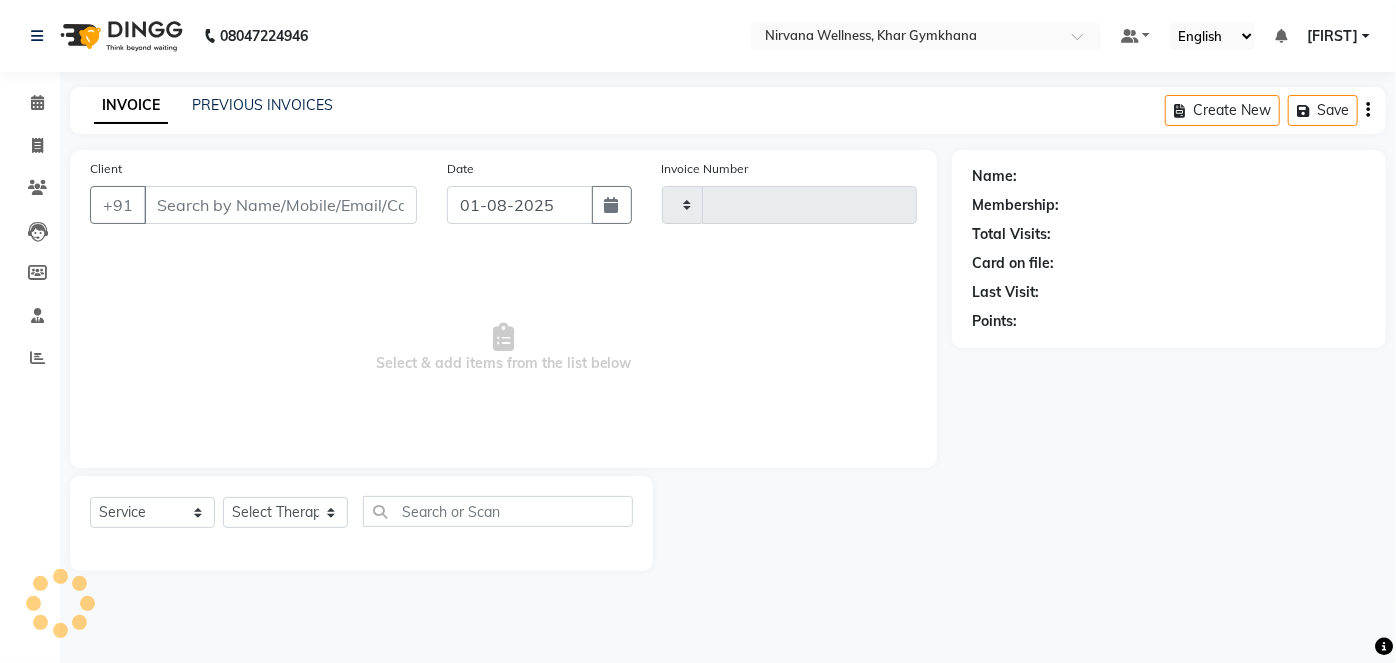 type on "9892069426" 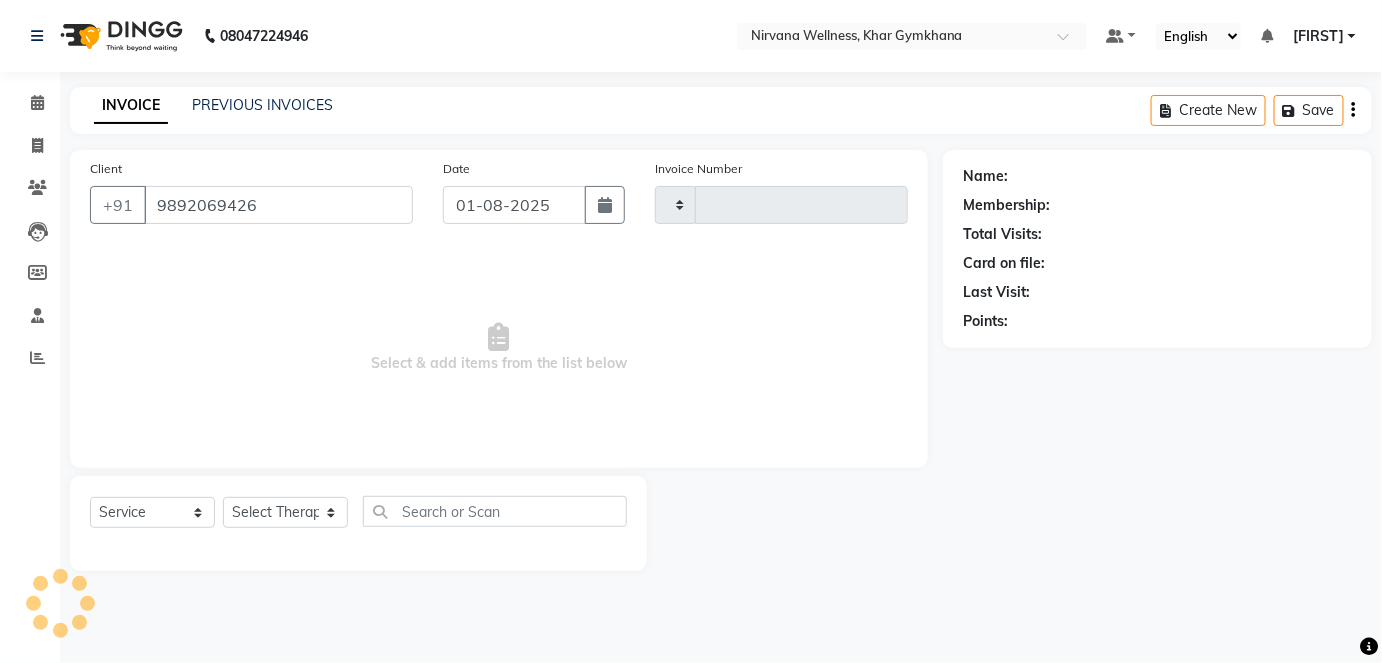 select on "67021" 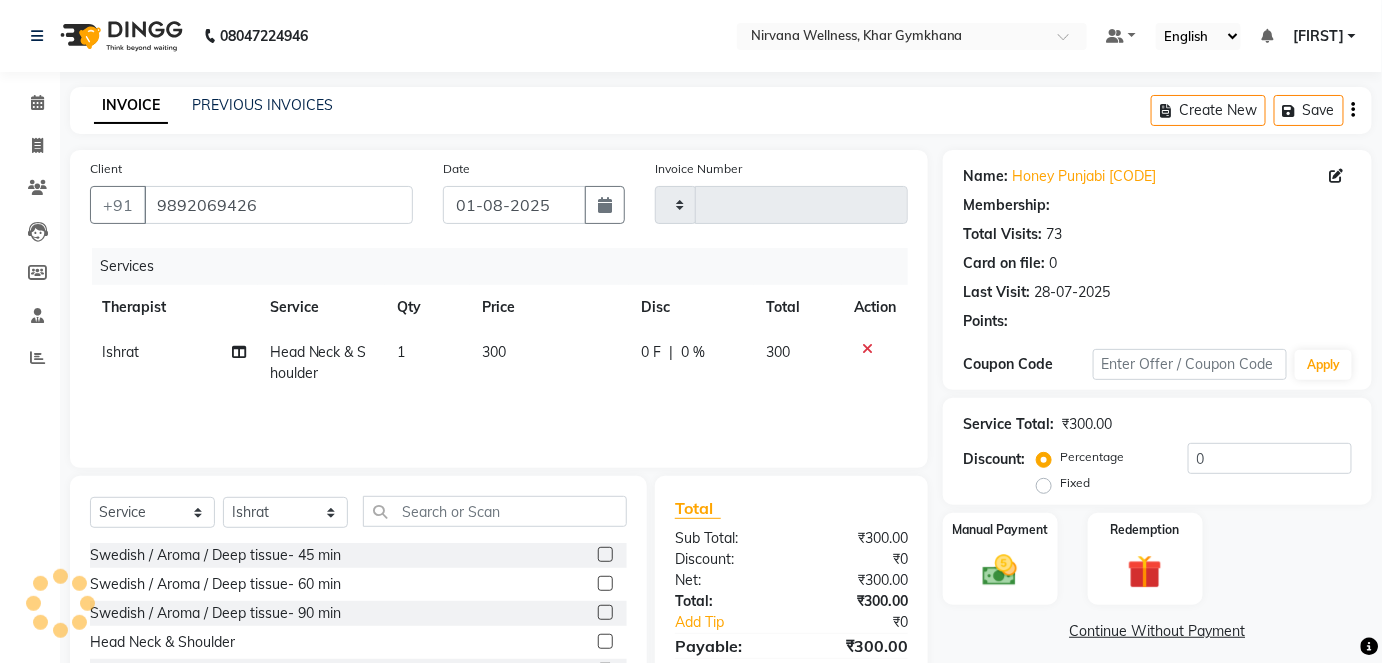 type on "1666" 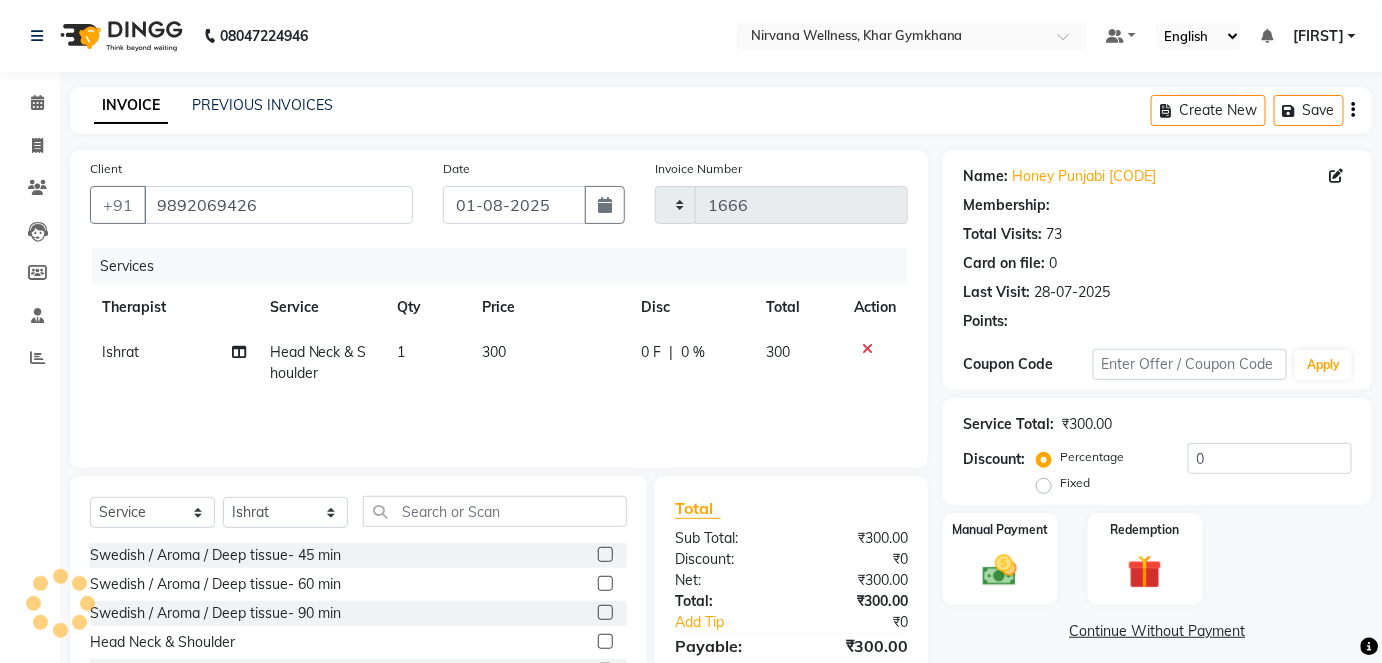 select on "6844" 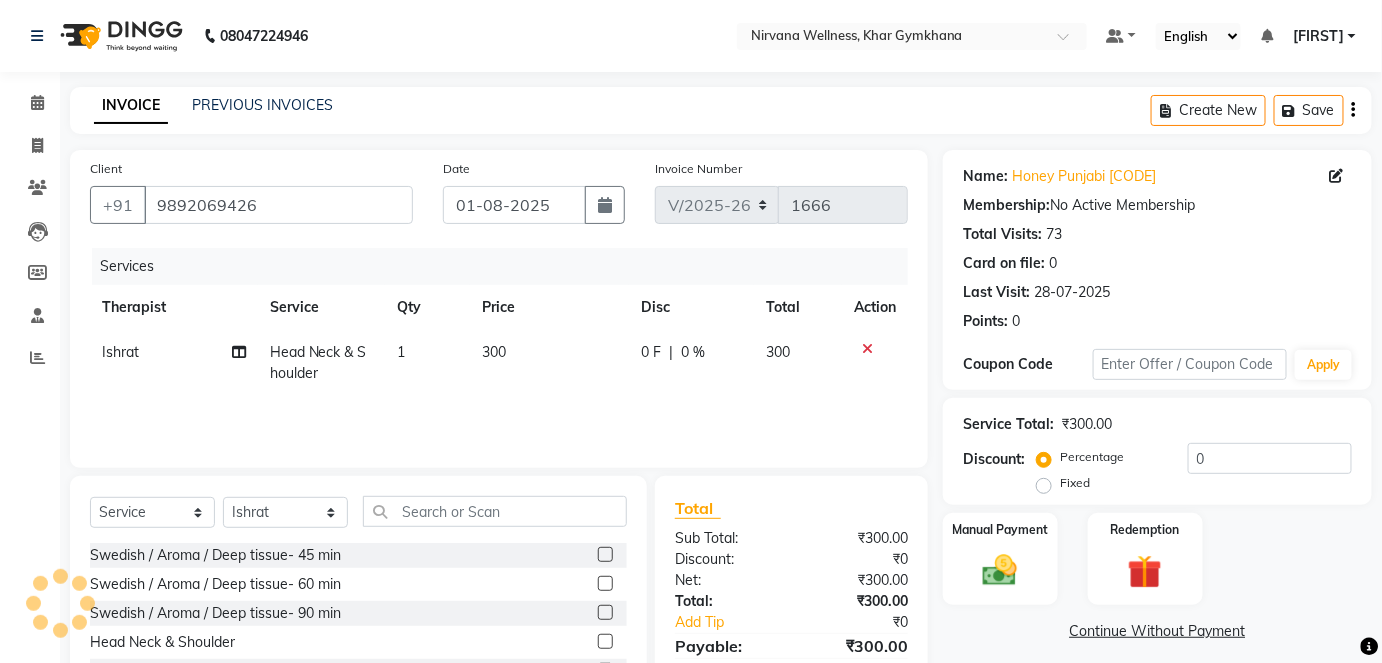 click 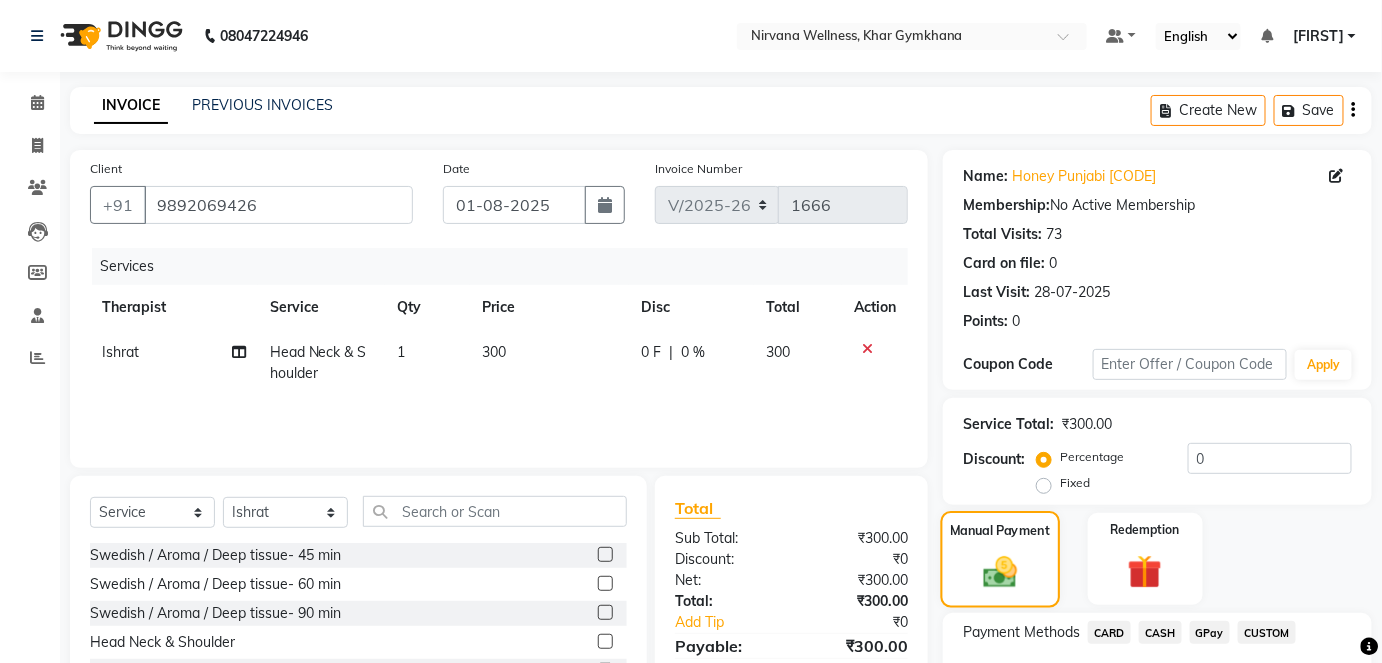 scroll, scrollTop: 140, scrollLeft: 0, axis: vertical 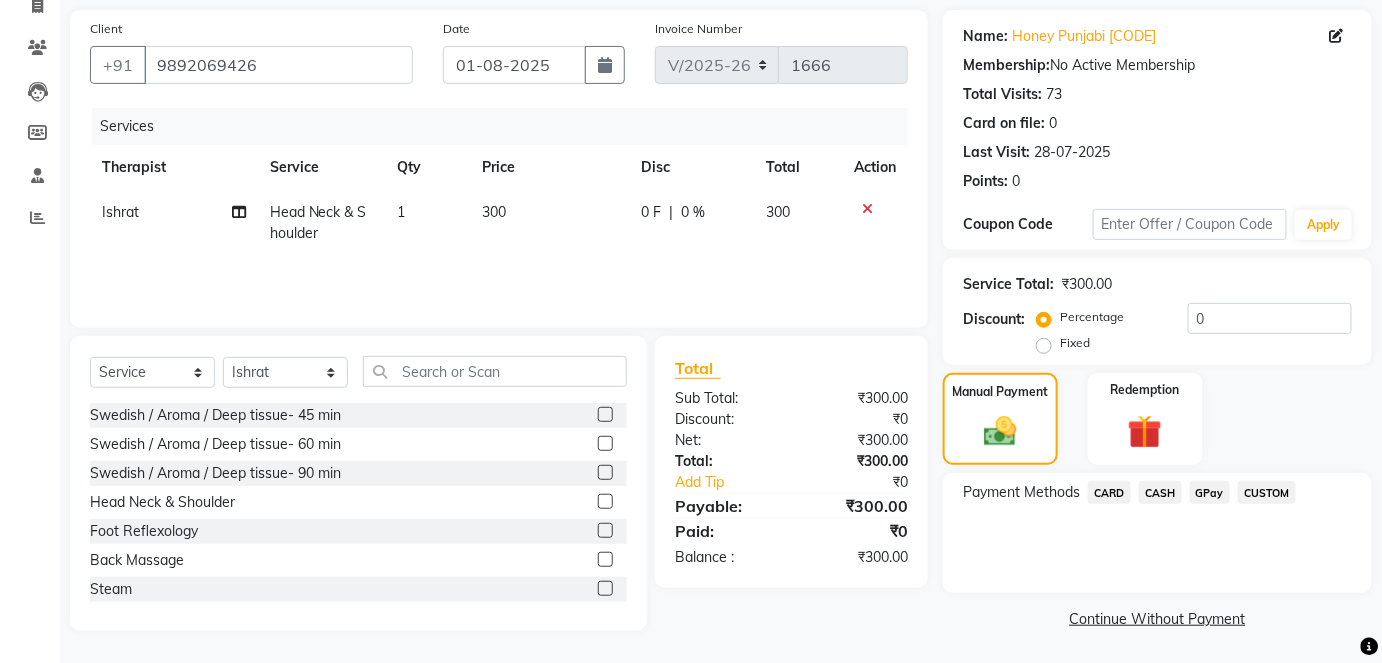 click on "CASH" 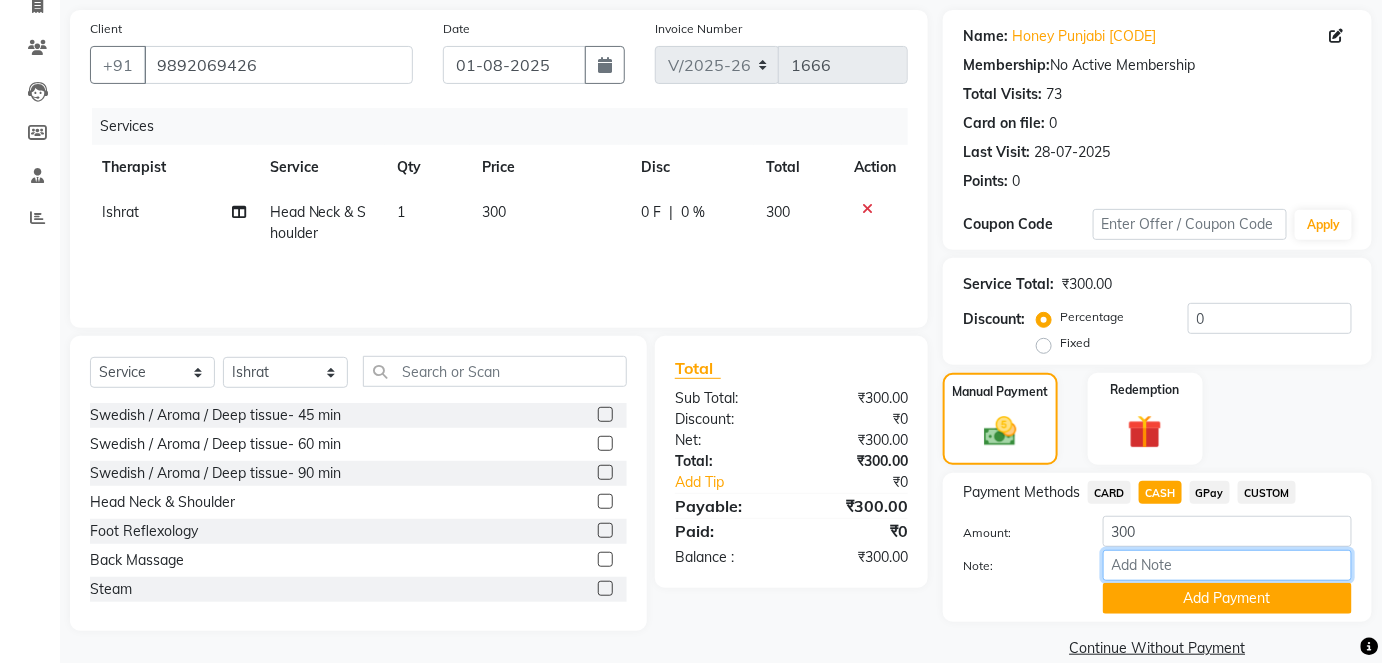 click on "Note:" at bounding box center (1227, 565) 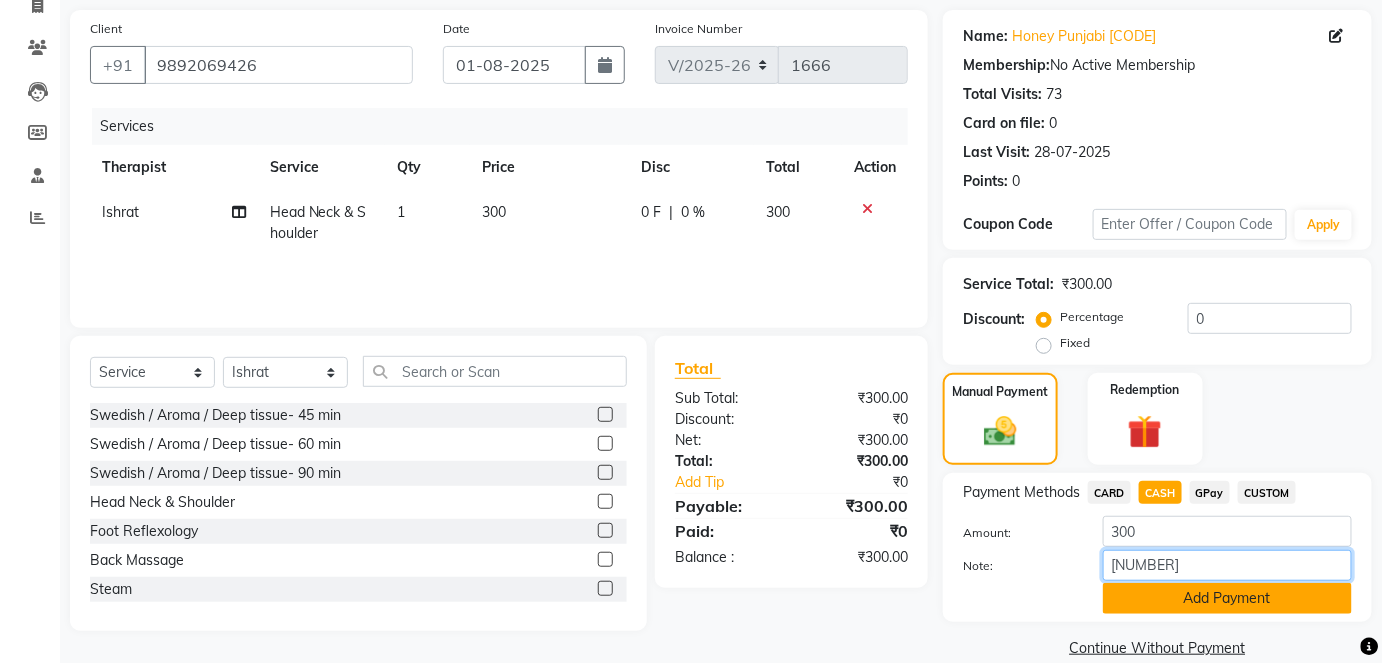 type on "[NUMBER]" 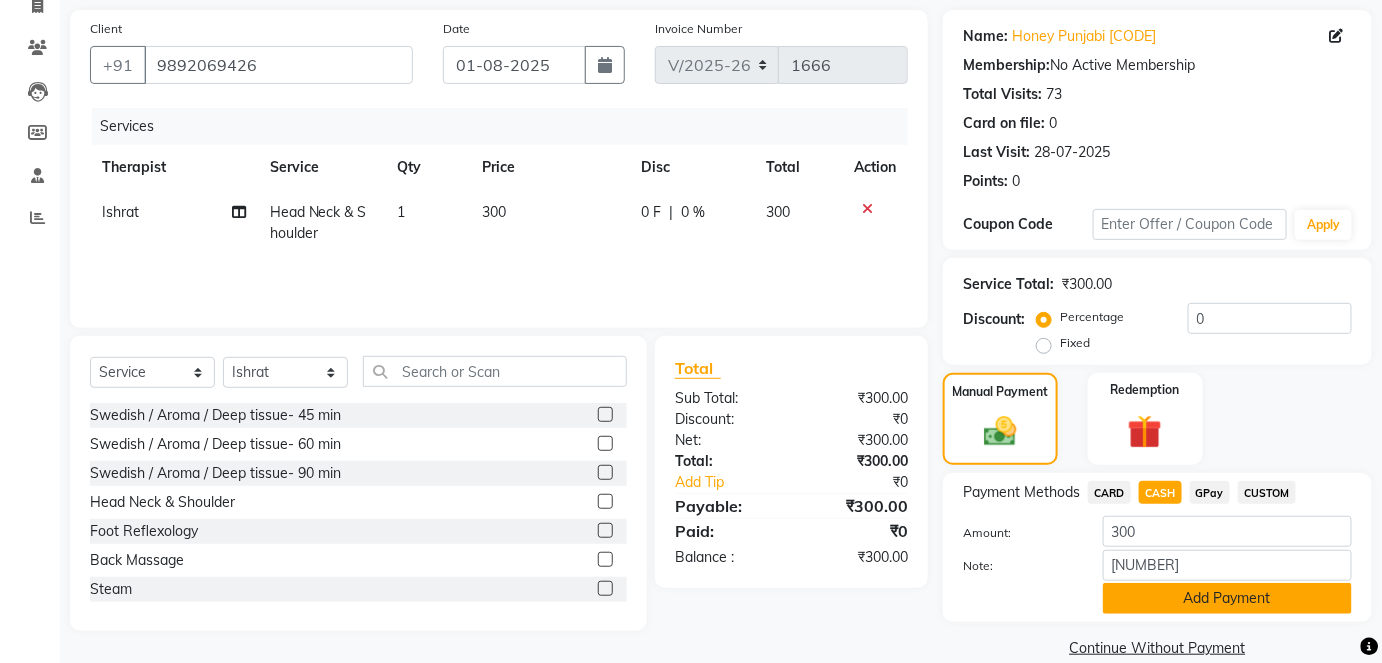 click on "Add Payment" 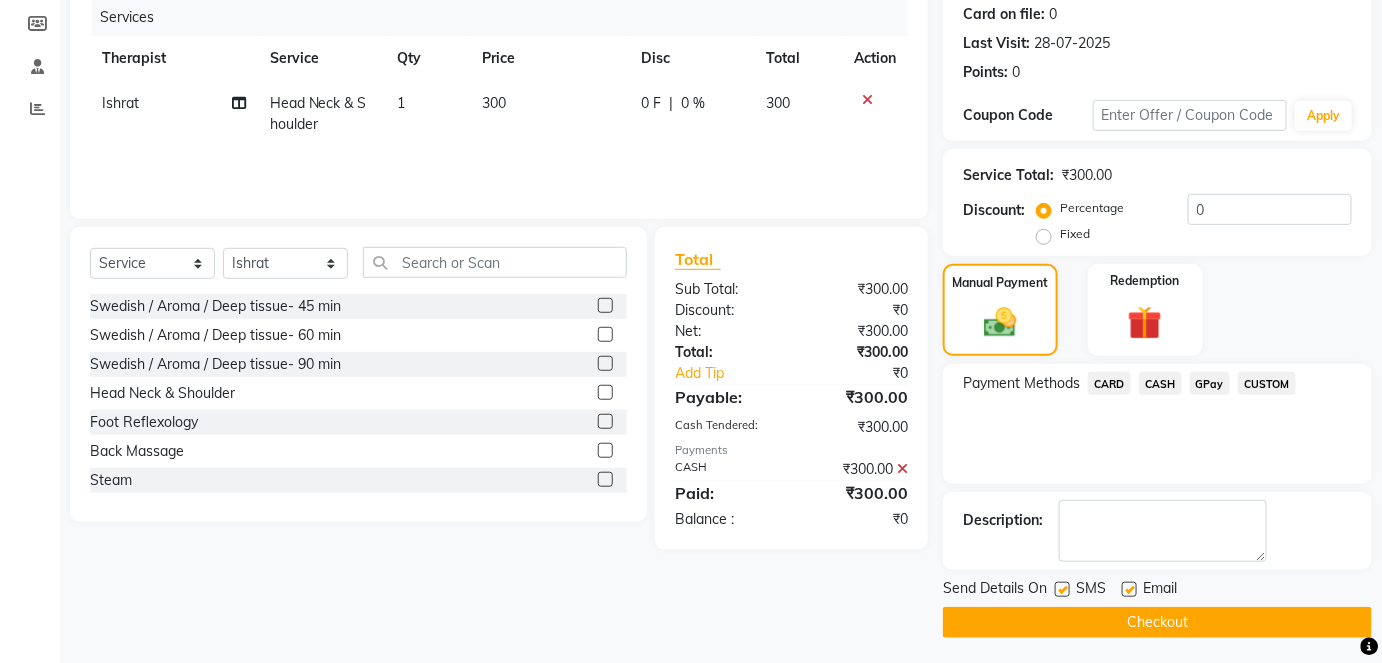 scroll, scrollTop: 252, scrollLeft: 0, axis: vertical 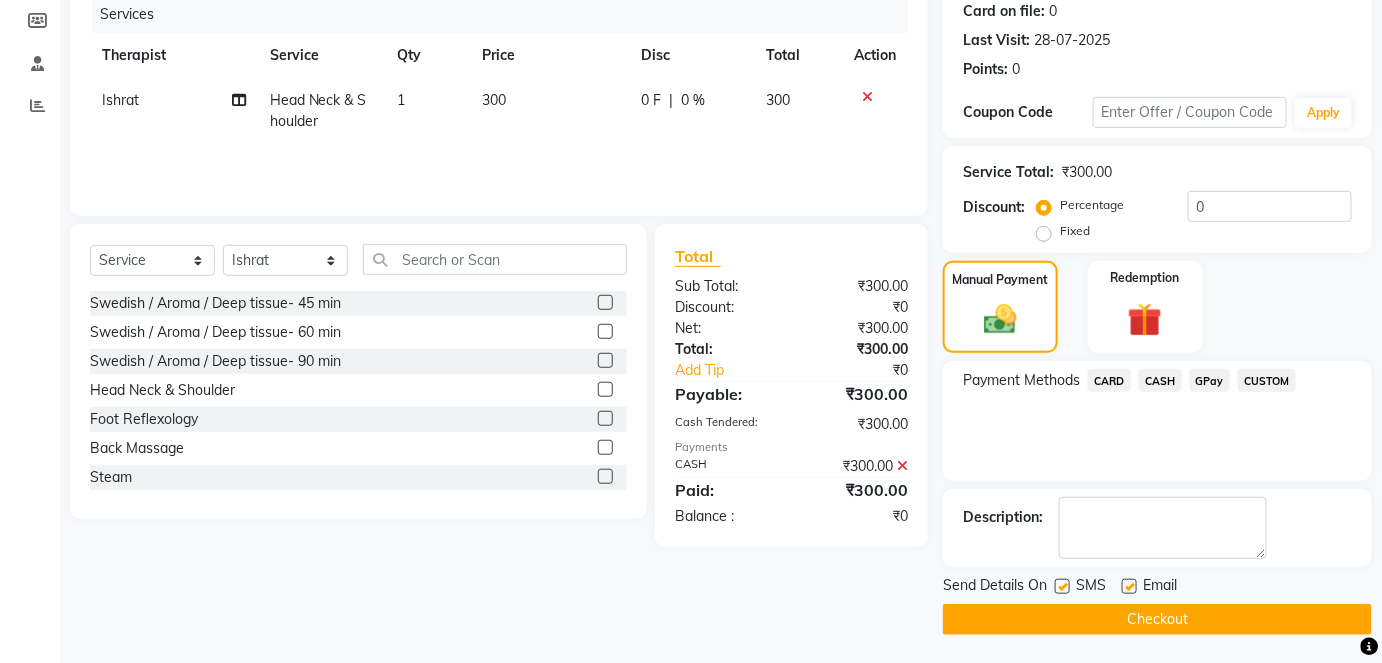 click on "Checkout" 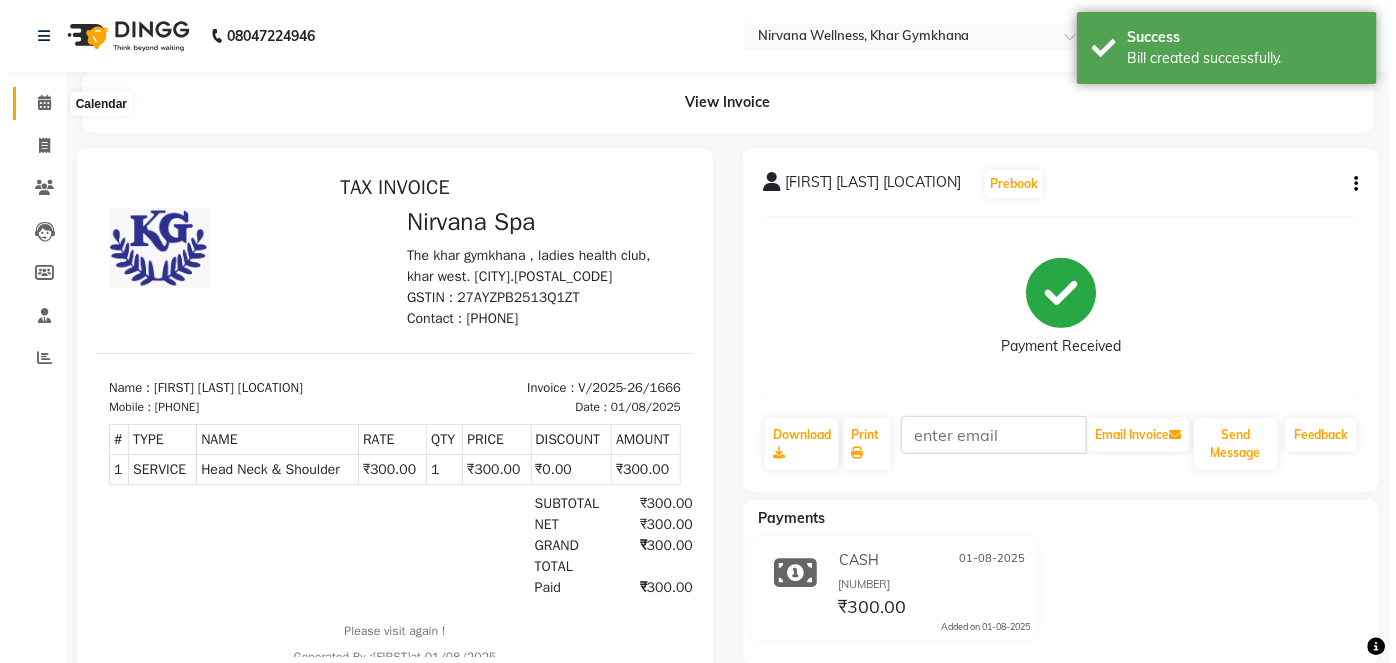 scroll, scrollTop: 0, scrollLeft: 0, axis: both 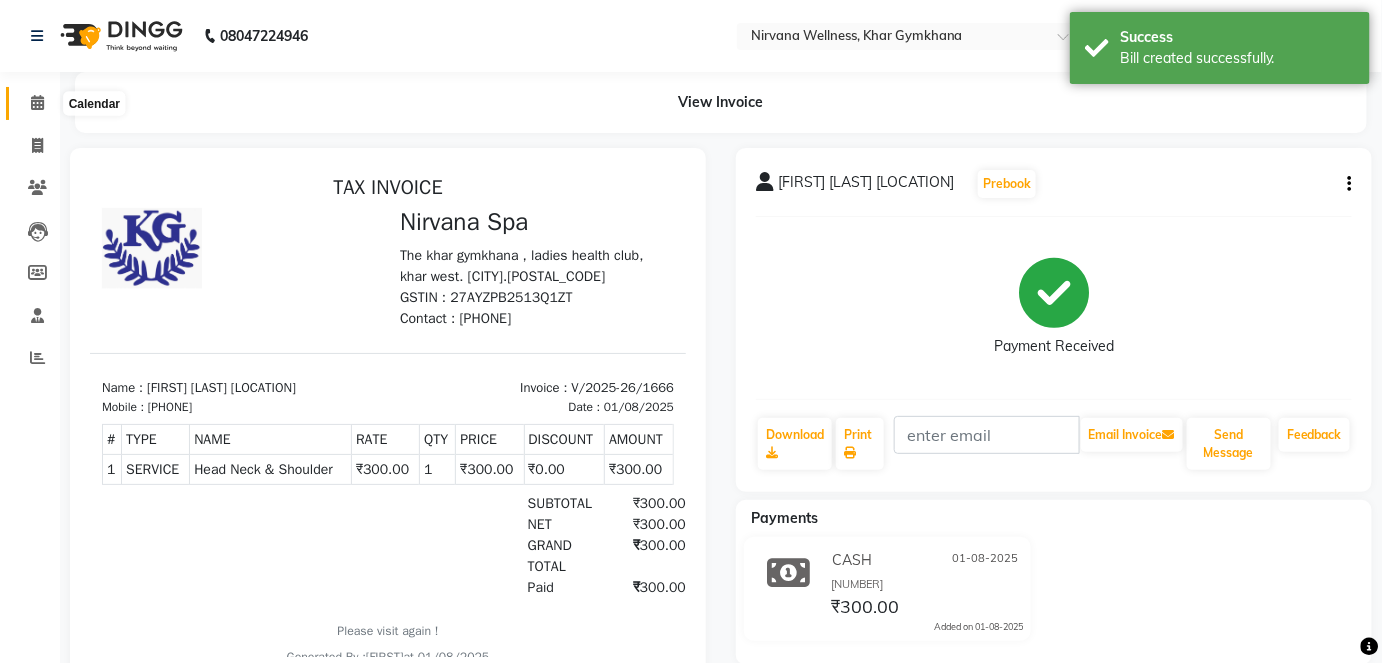 click 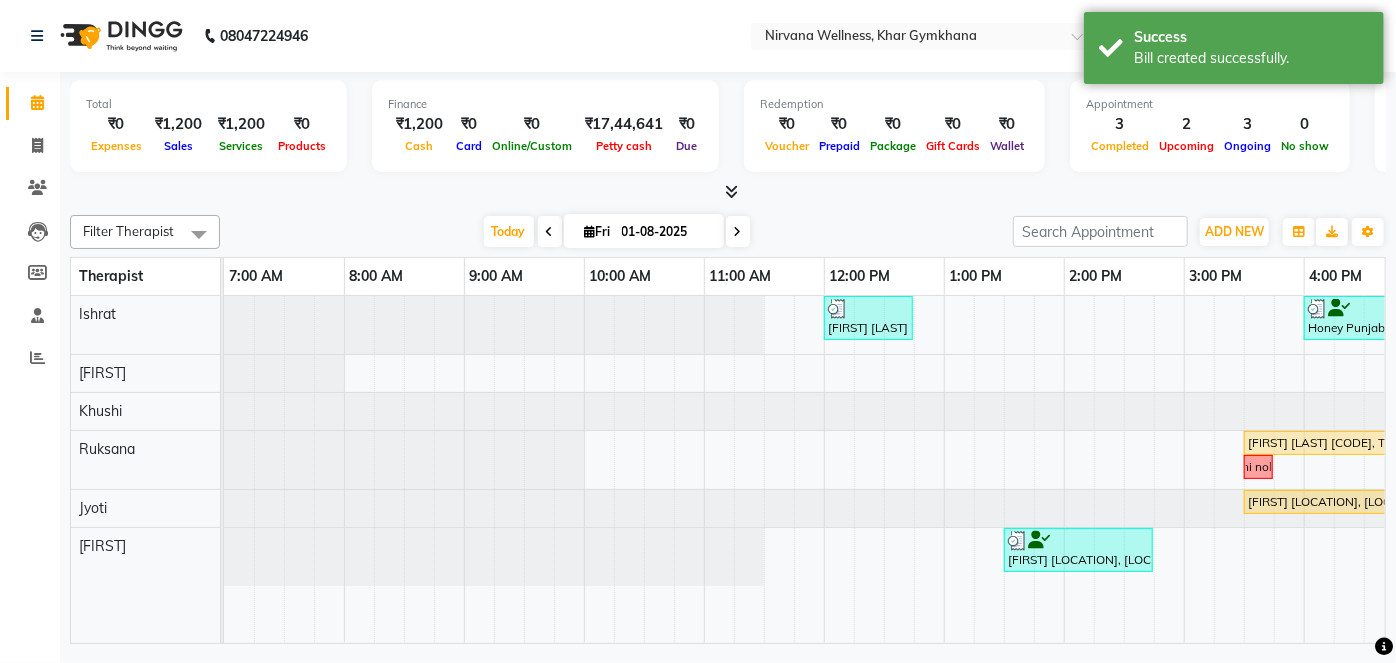scroll, scrollTop: 0, scrollLeft: 426, axis: horizontal 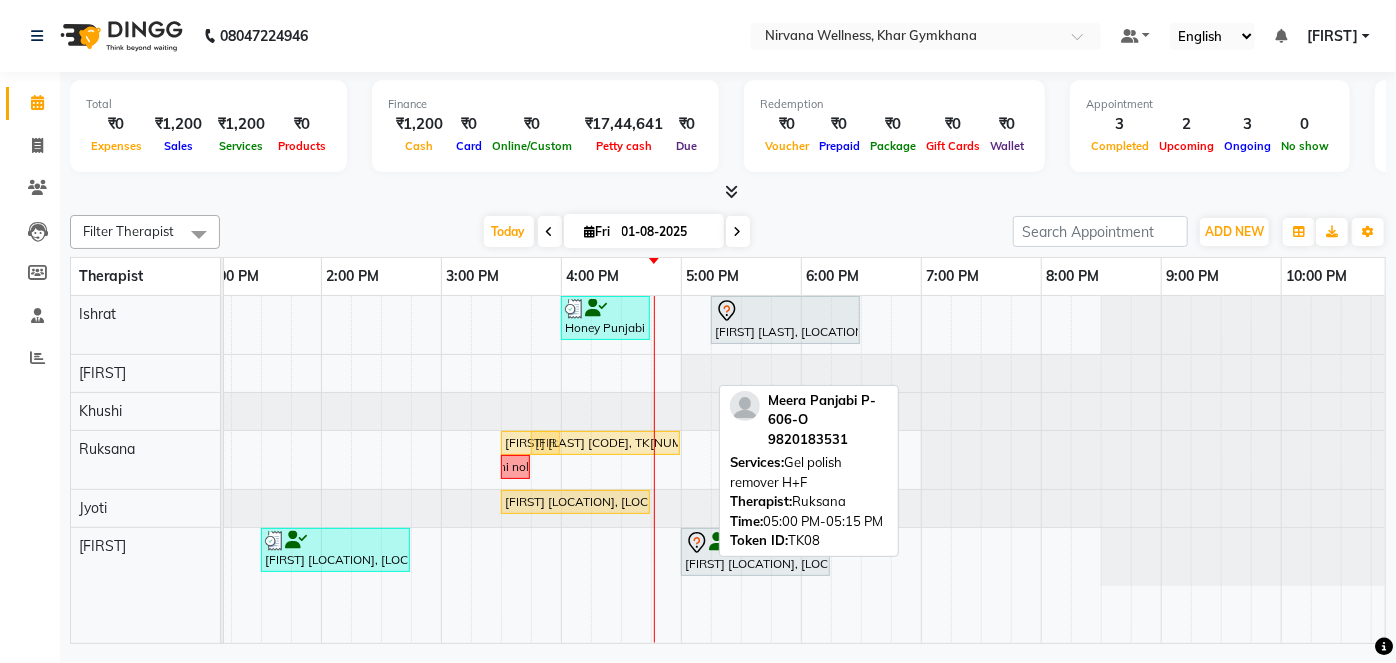 drag, startPoint x: 691, startPoint y: 432, endPoint x: 541, endPoint y: 453, distance: 151.46286 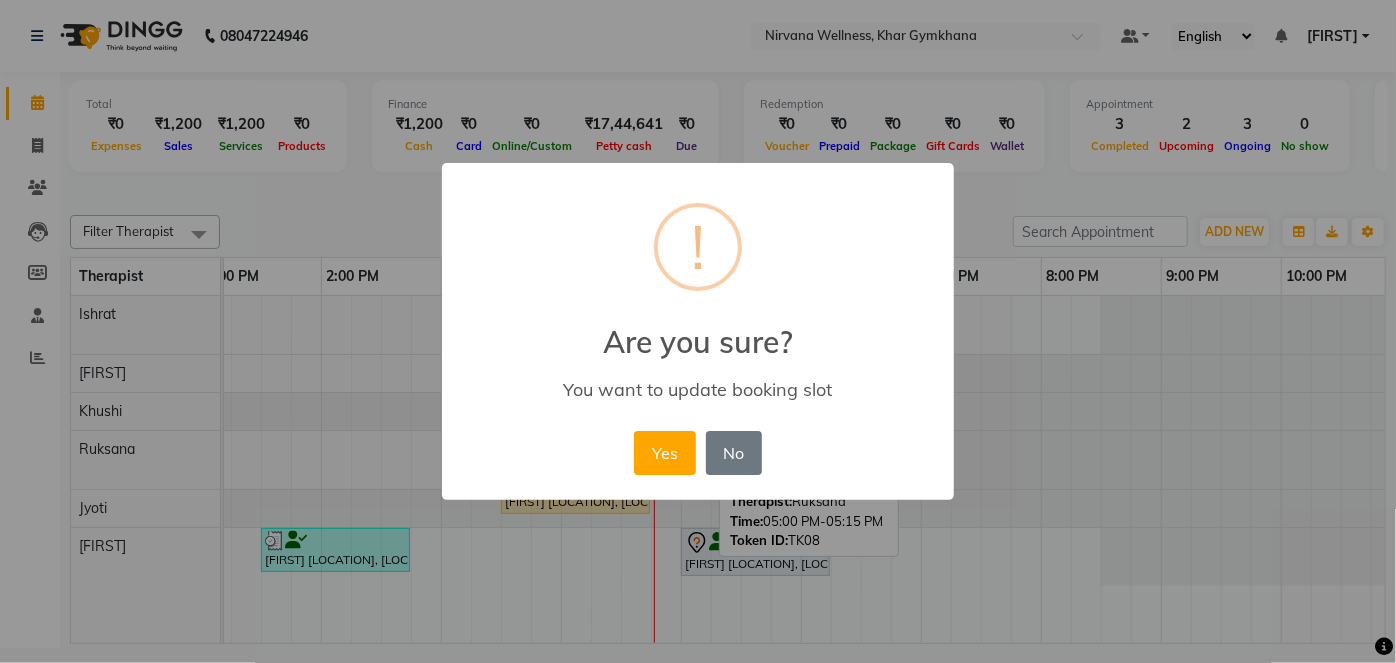 click on "× ! Are you sure? You want to update booking slot Yes No No" at bounding box center (698, 332) 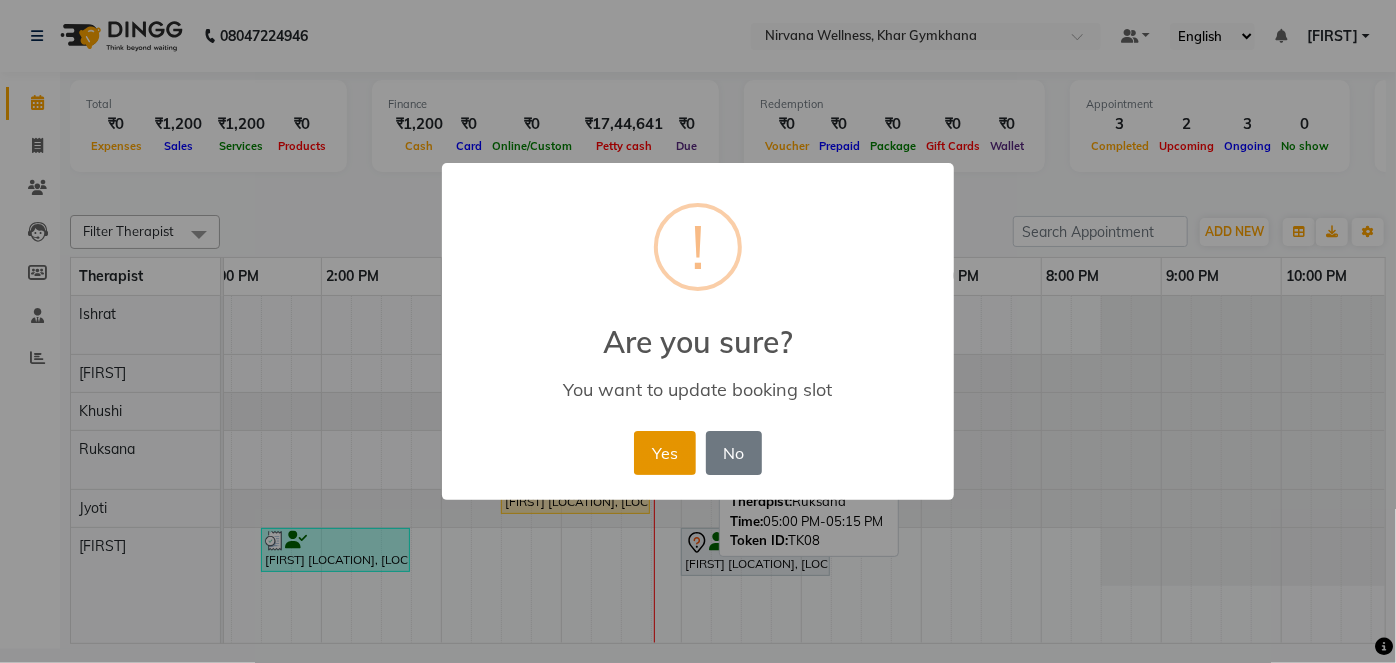 click on "Yes" at bounding box center (664, 453) 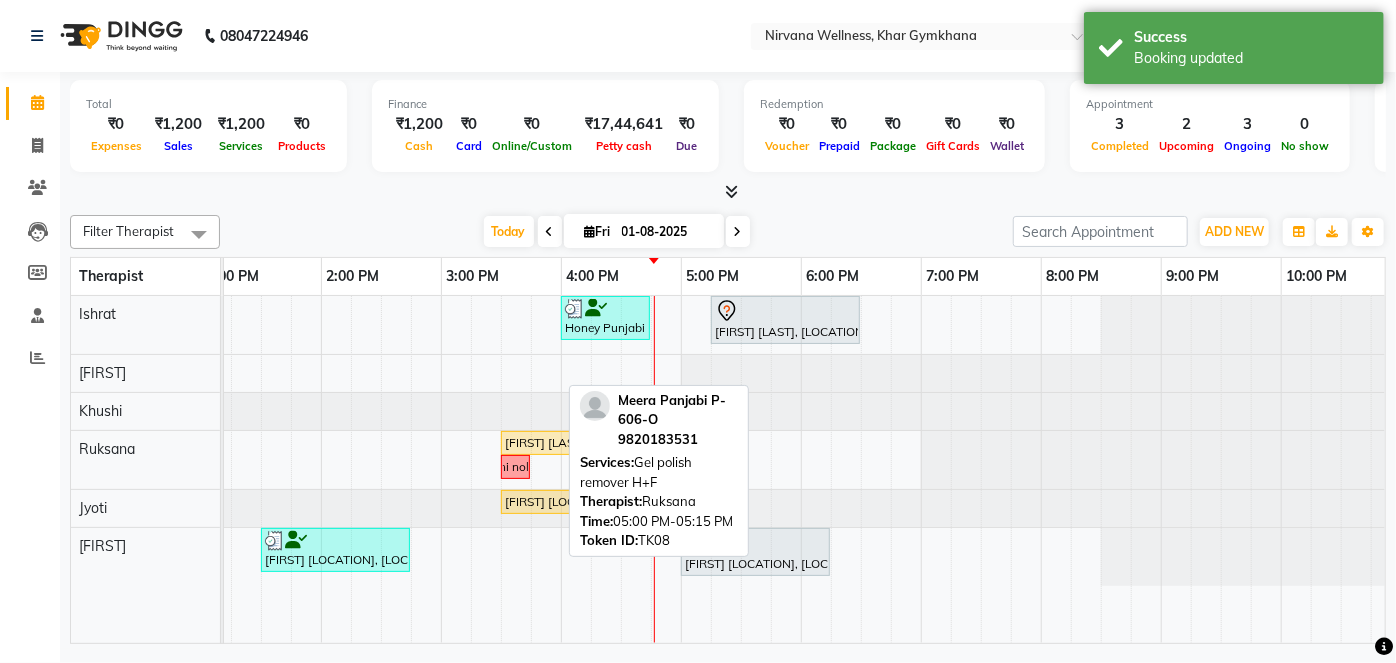drag, startPoint x: 545, startPoint y: 457, endPoint x: 630, endPoint y: 569, distance: 140.60228 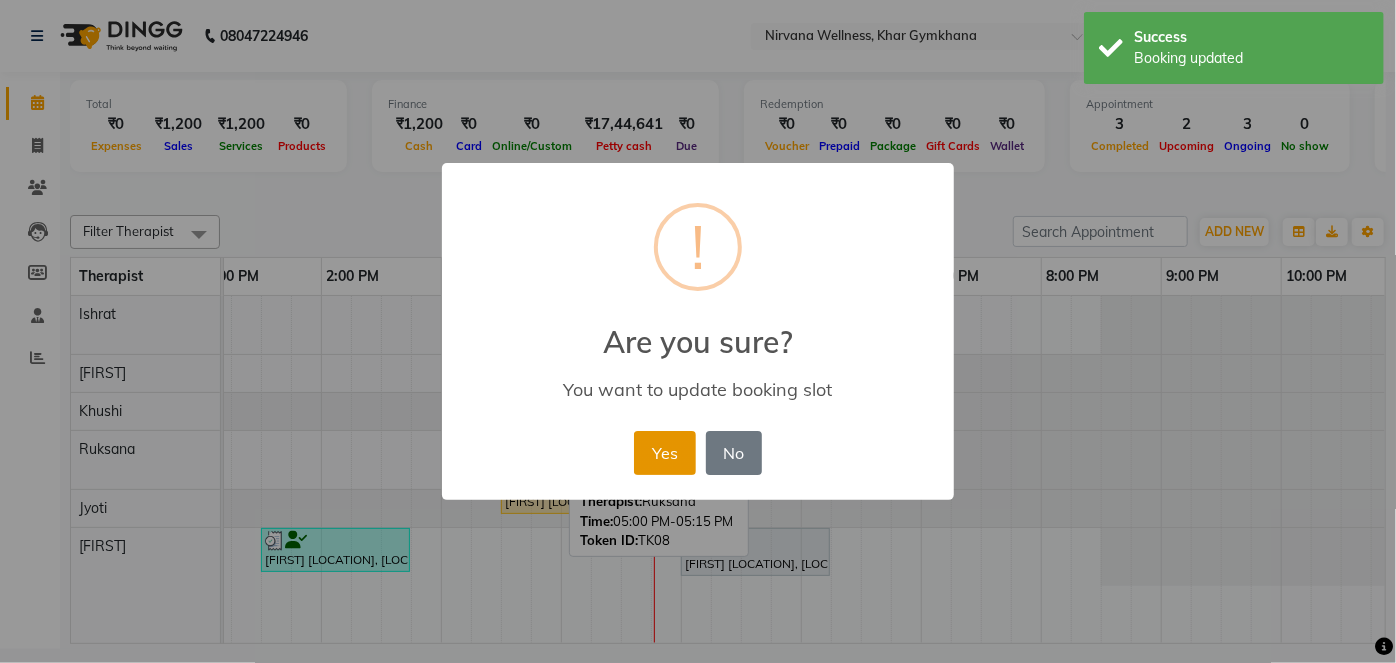 click on "Yes" at bounding box center (664, 453) 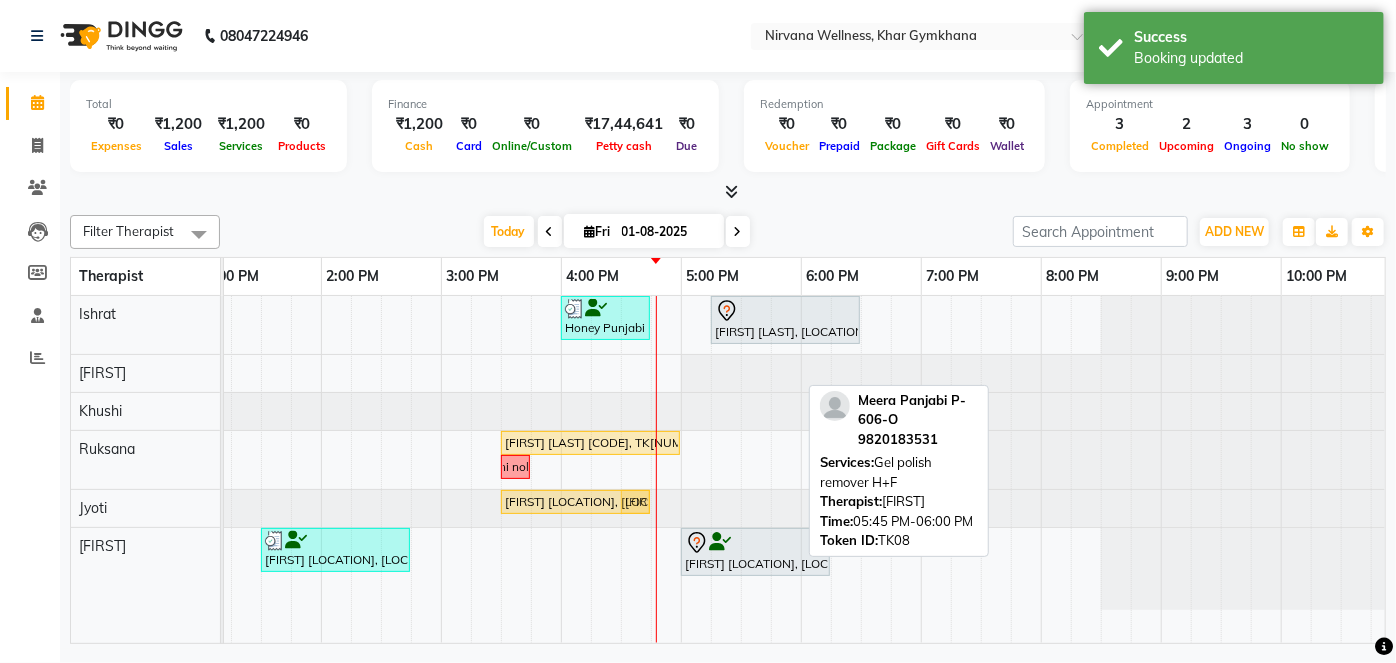 drag, startPoint x: 785, startPoint y: 590, endPoint x: 644, endPoint y: 526, distance: 154.84508 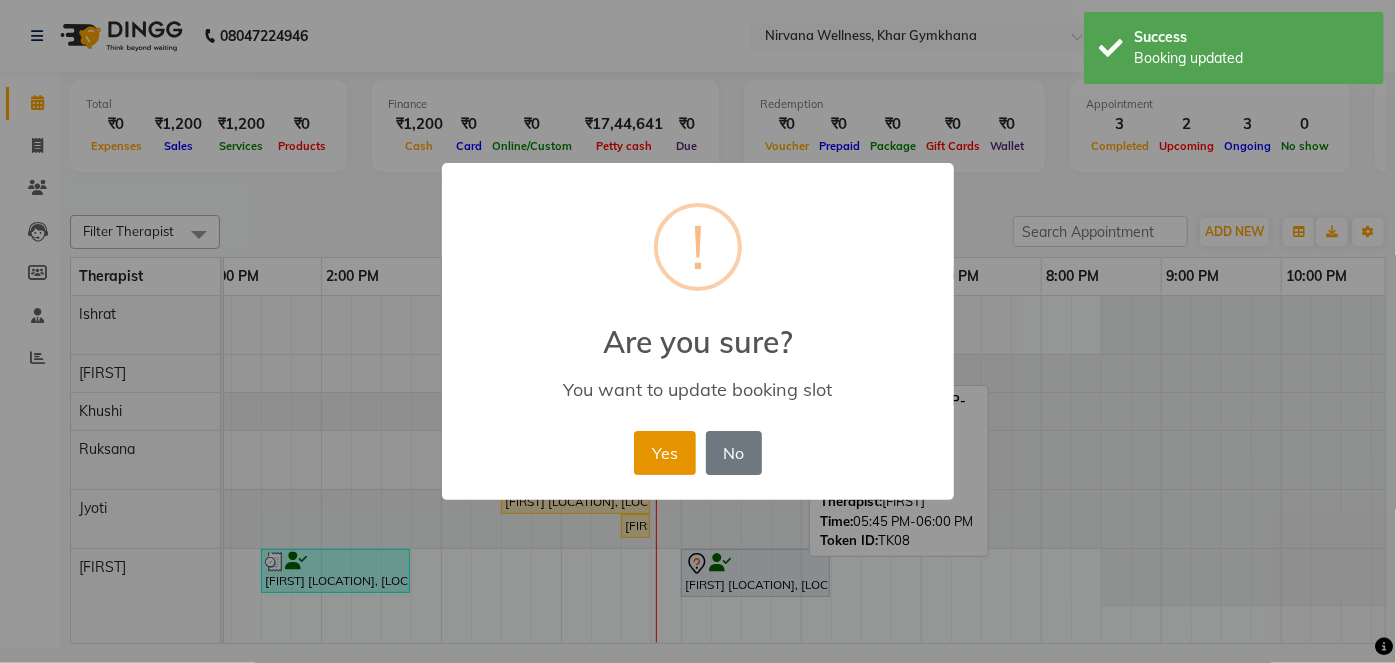 click on "Yes" at bounding box center (664, 453) 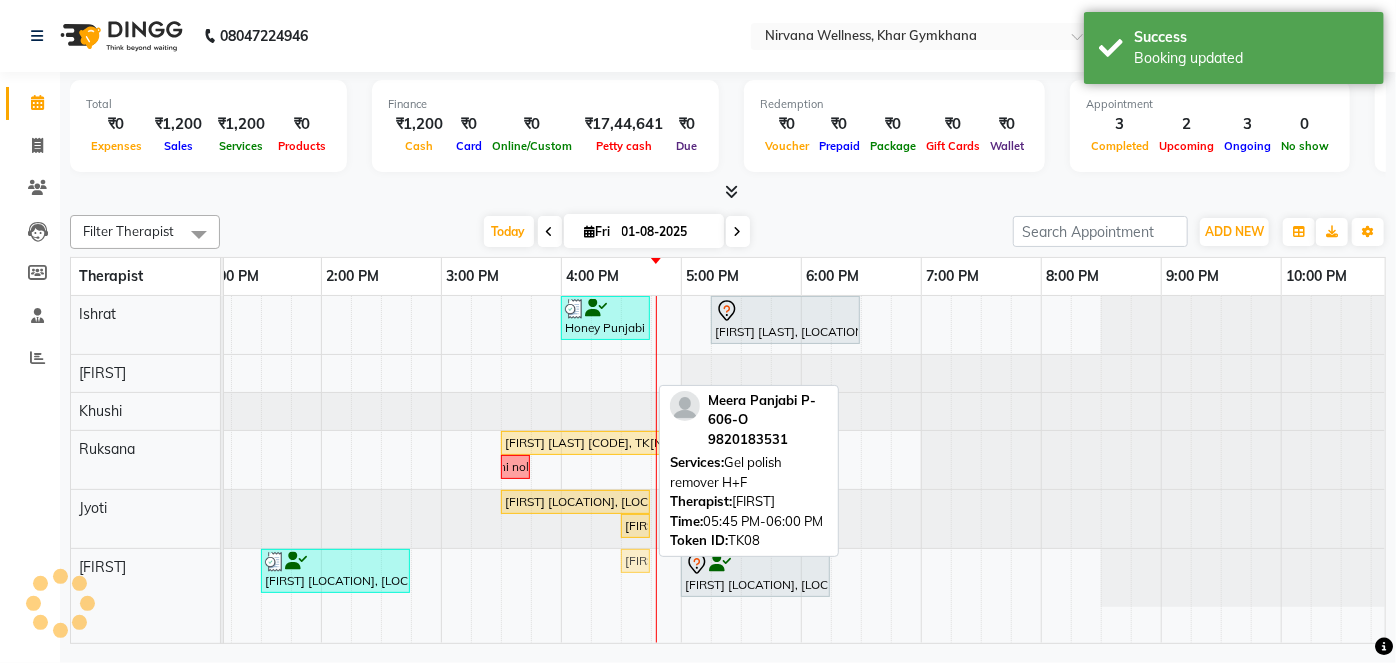 drag, startPoint x: 642, startPoint y: 518, endPoint x: 645, endPoint y: 542, distance: 24.186773 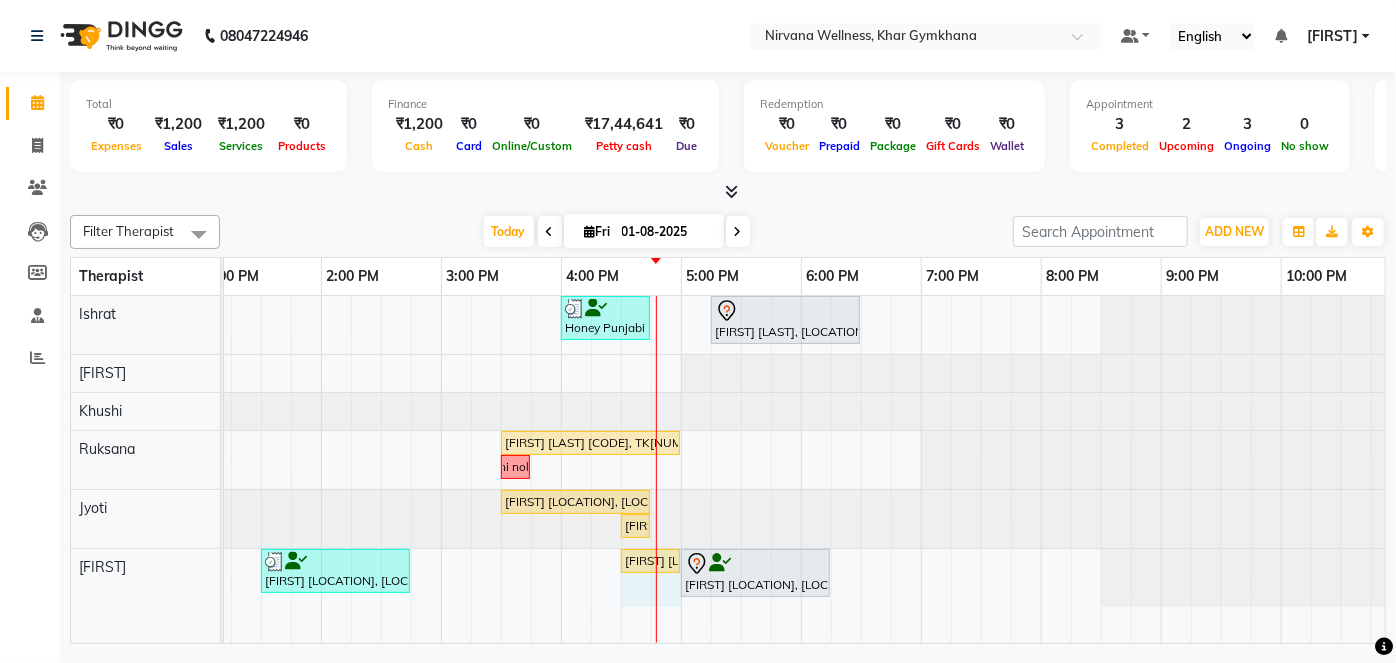 drag, startPoint x: 648, startPoint y: 556, endPoint x: 661, endPoint y: 558, distance: 13.152946 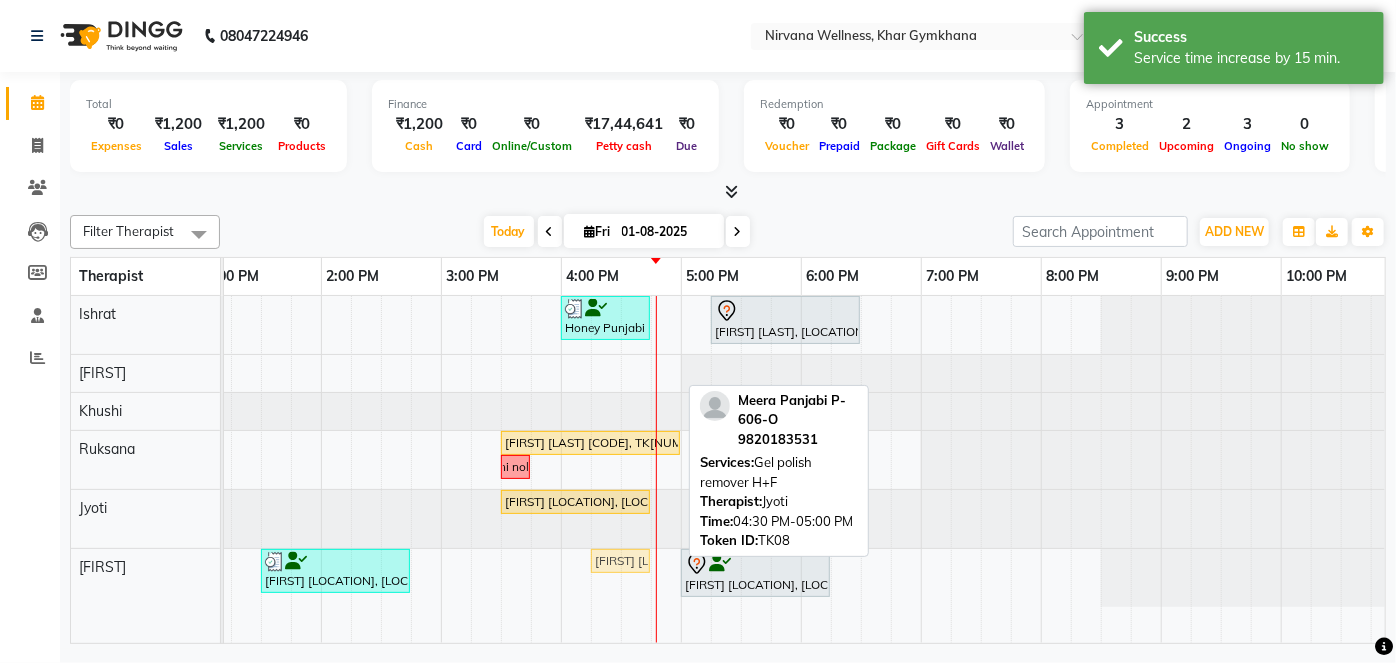 drag, startPoint x: 646, startPoint y: 523, endPoint x: 610, endPoint y: 567, distance: 56.85068 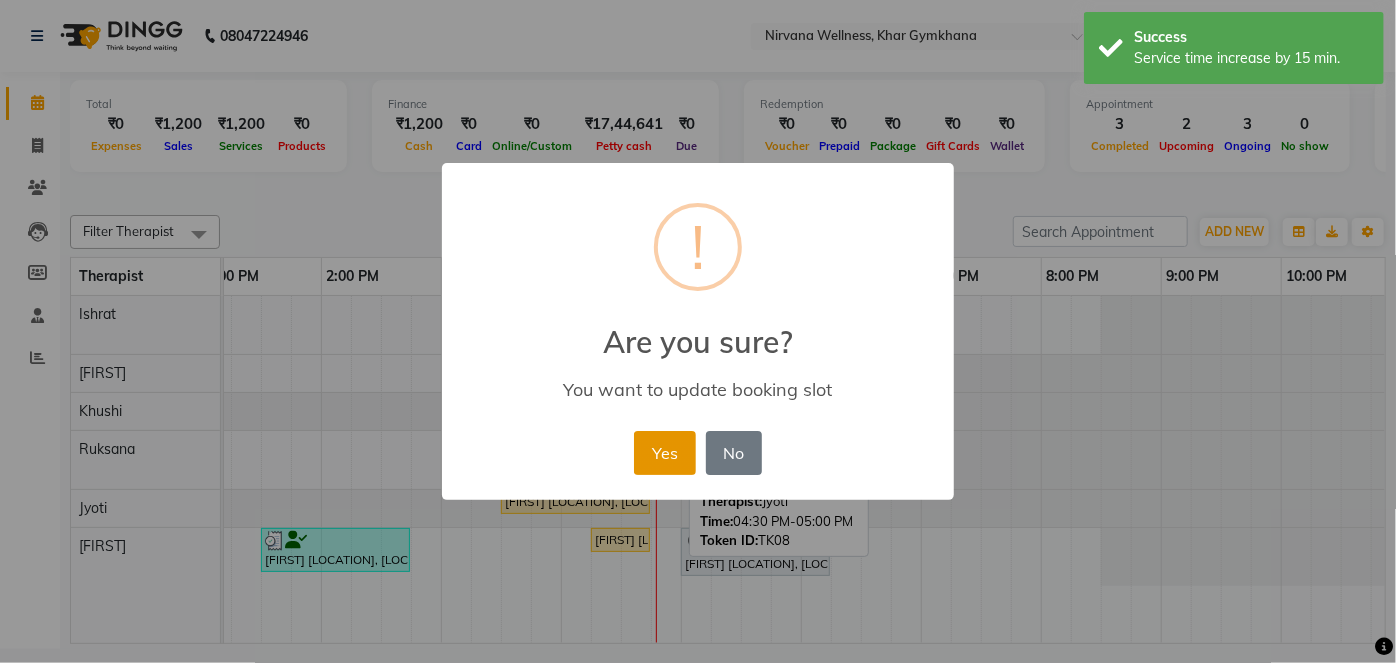 click on "Yes" at bounding box center (664, 453) 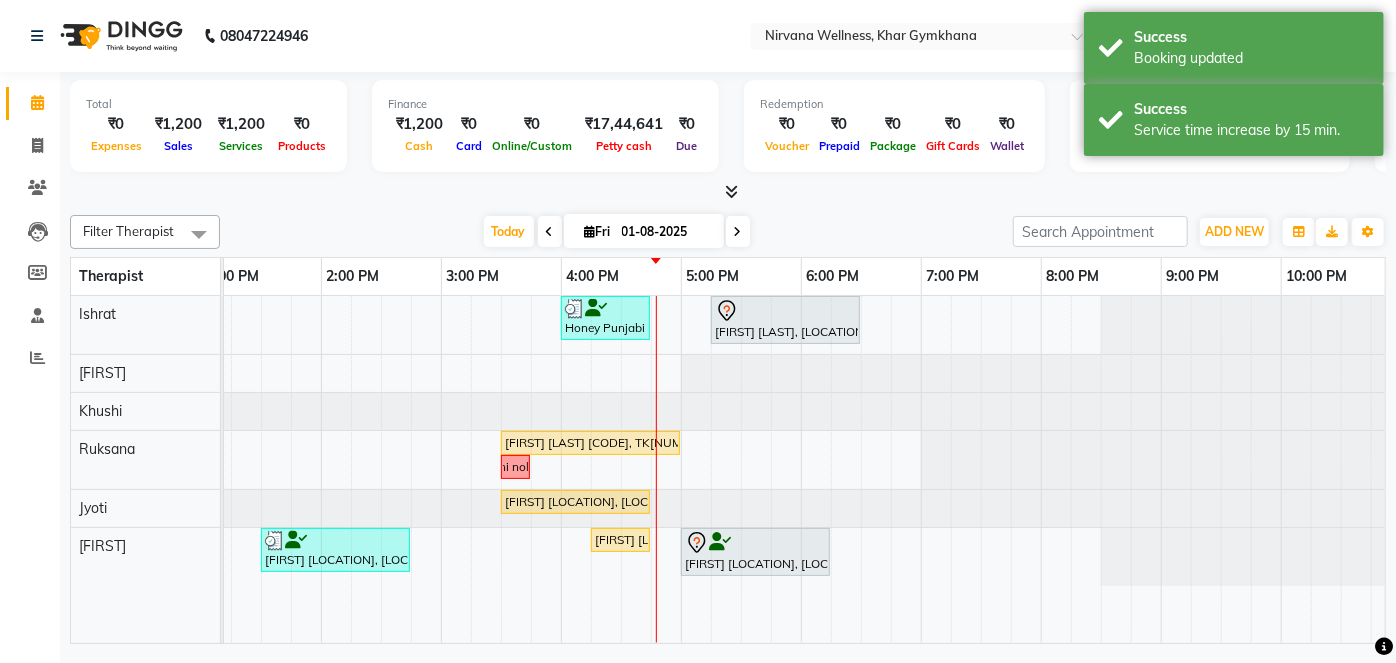 click on "[FIRST] [LAST] [CODE], TK[NUMBER], [TIME]-[TIME], Back Massage     Honey Punjabi [LAST] [CODE], TK[NUMBER], [TIME]-[TIME], Head Neck  & Shoulder             [FIRST] Temporary, TK[NUMBER], [TIME]-[TIME], Swedish / Aroma / Deep tissue- 60 min    [FIRST] [LAST] [CODE], TK[NUMBER], [TIME]-[TIME], Combo Offer Menicure+Pedicure  Meni nilofar     Seema [CODE], TK[NUMBER], [TIME]-[TIME], Swedish / Aroma / Deep tissue- 60 min     Seema M-[NUMBER]-O, TK[NUMBER], [TIME]-[TIME], Swedish / Aroma / Deep tissue- 60 min    [FIRST] [LAST] S-[NUMBER]-O, TK[NUMBER], [TIME]-[TIME], Swedish / Aroma / Deep tissue- 60 min" at bounding box center [441, 469] 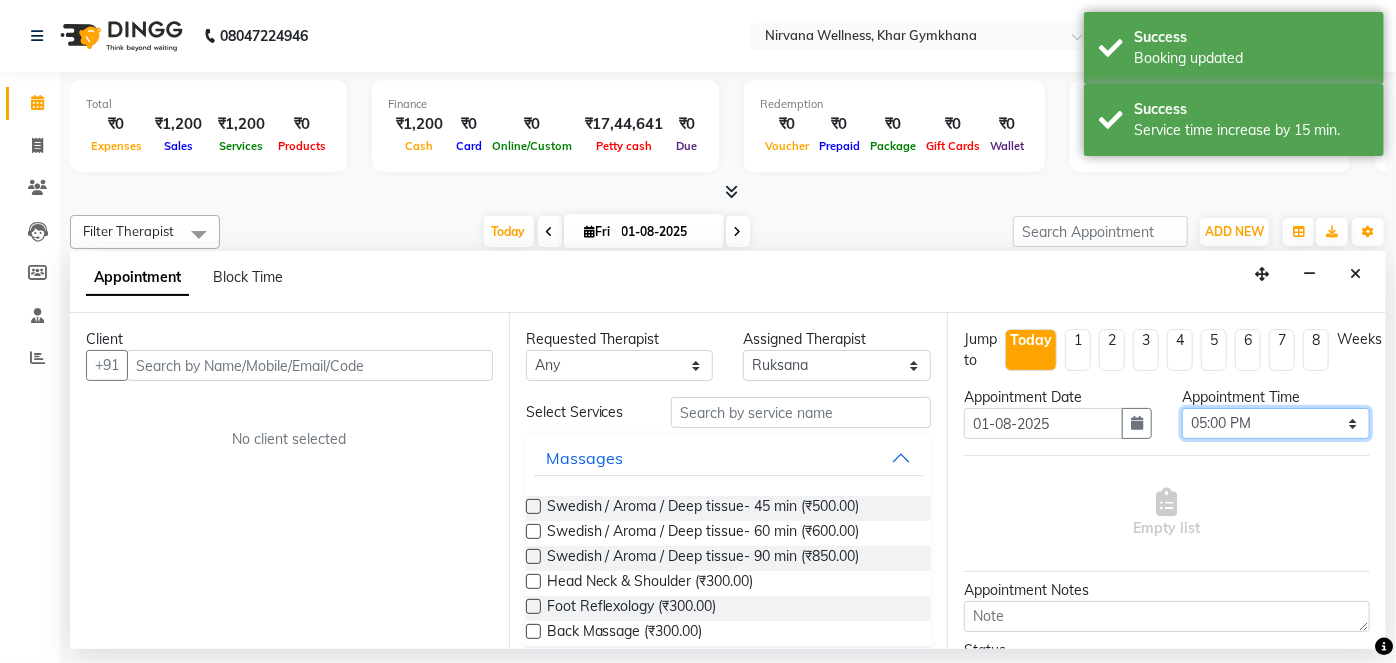 click on "Select 08:00 AM 08:15 AM 08:30 AM 08:45 AM 09:00 AM 09:15 AM 09:30 AM 09:45 AM 10:00 AM 10:15 AM 10:30 AM 10:45 AM 11:00 AM 11:15 AM 11:30 AM 11:45 AM 12:00 PM 12:15 PM 12:30 PM 12:45 PM 01:00 PM 01:15 PM 01:30 PM 01:45 PM 02:00 PM 02:15 PM 02:30 PM 02:45 PM 03:00 PM 03:15 PM 03:30 PM 03:45 PM 04:00 PM 04:15 PM 04:30 PM 04:45 PM 05:00 PM 05:15 PM 05:30 PM 05:45 PM 06:00 PM 06:15 PM 06:30 PM 06:45 PM 07:00 PM 07:15 PM 07:30 PM 07:45 PM 08:00 PM 08:15 PM 08:30 PM 08:45 PM 09:00 PM 09:15 PM 09:30 PM 09:45 PM 10:00 PM" at bounding box center [1276, 423] 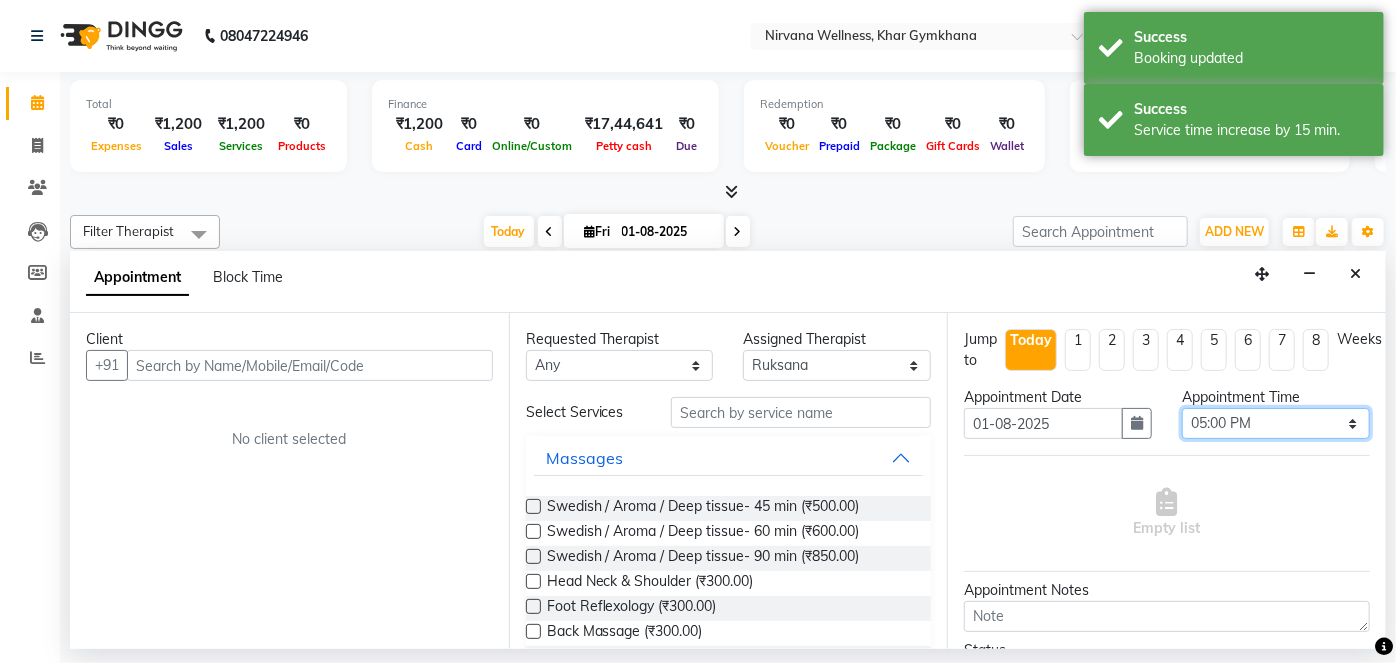 select on "1035" 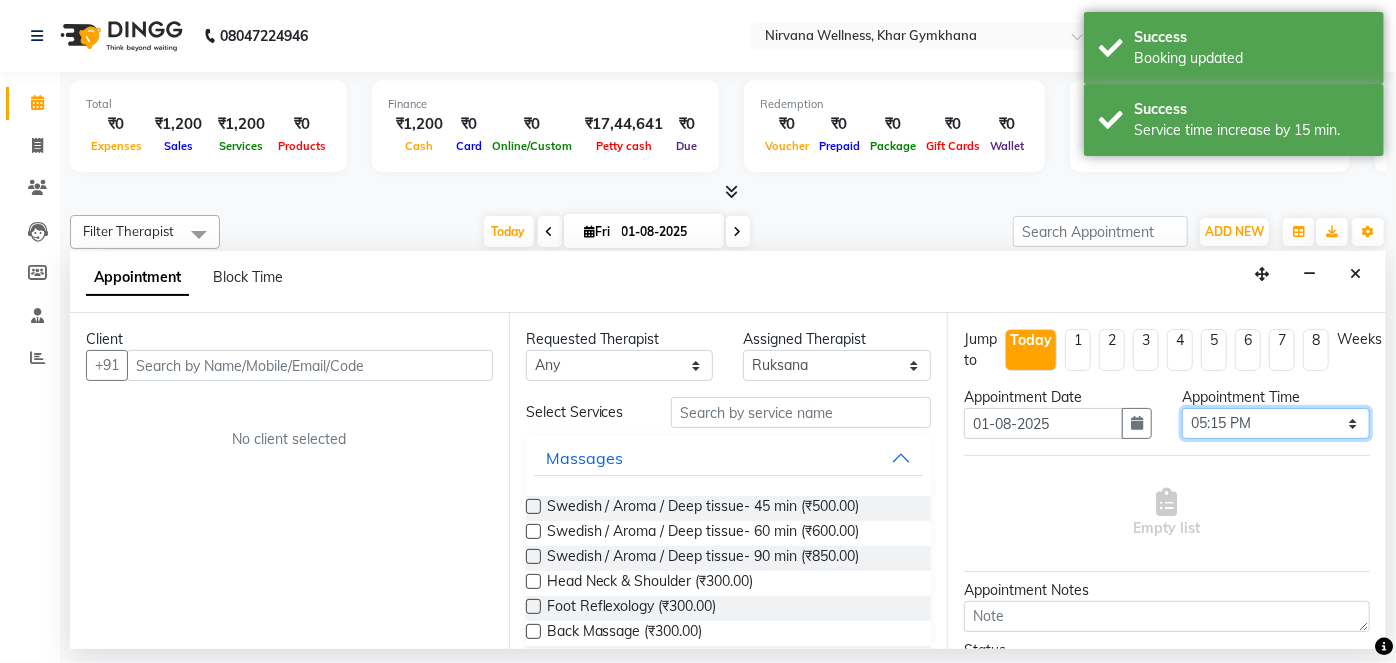 click on "Select 08:00 AM 08:15 AM 08:30 AM 08:45 AM 09:00 AM 09:15 AM 09:30 AM 09:45 AM 10:00 AM 10:15 AM 10:30 AM 10:45 AM 11:00 AM 11:15 AM 11:30 AM 11:45 AM 12:00 PM 12:15 PM 12:30 PM 12:45 PM 01:00 PM 01:15 PM 01:30 PM 01:45 PM 02:00 PM 02:15 PM 02:30 PM 02:45 PM 03:00 PM 03:15 PM 03:30 PM 03:45 PM 04:00 PM 04:15 PM 04:30 PM 04:45 PM 05:00 PM 05:15 PM 05:30 PM 05:45 PM 06:00 PM 06:15 PM 06:30 PM 06:45 PM 07:00 PM 07:15 PM 07:30 PM 07:45 PM 08:00 PM 08:15 PM 08:30 PM 08:45 PM 09:00 PM 09:15 PM 09:30 PM 09:45 PM 10:00 PM" at bounding box center [1276, 423] 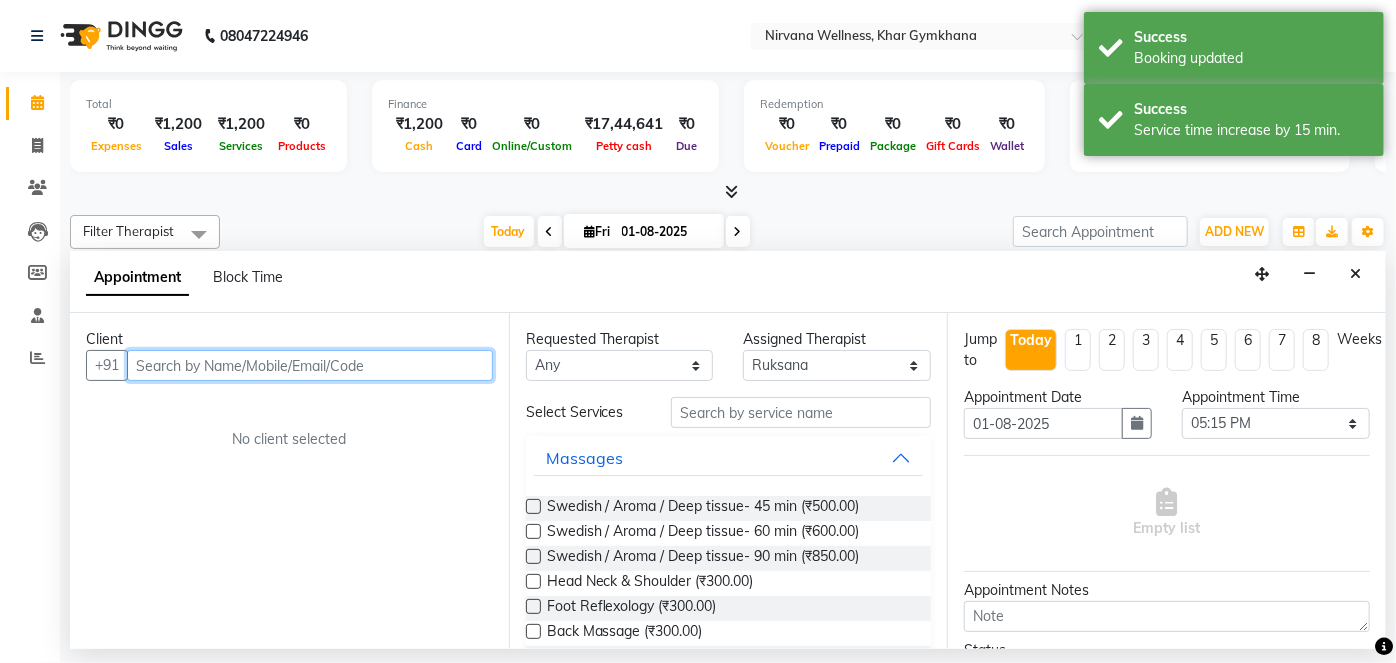 click at bounding box center (310, 365) 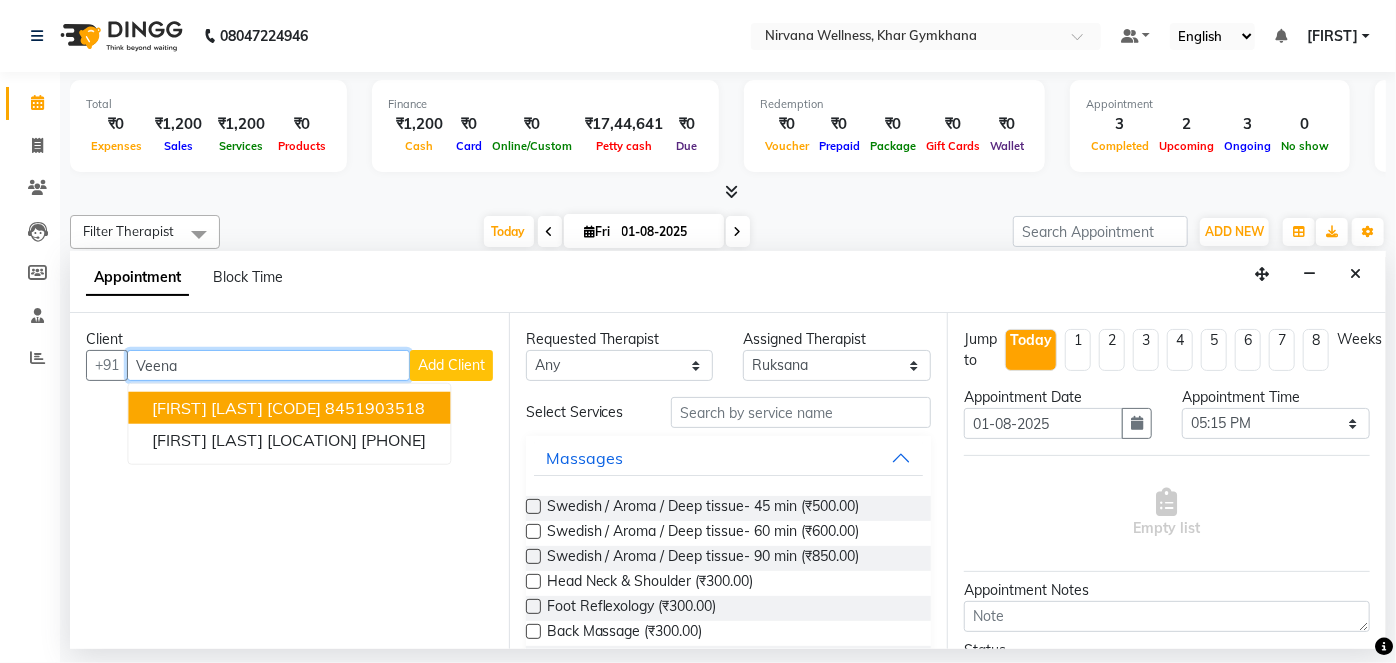 click on "[FIRST] [LAST] [CODE]" at bounding box center [236, 408] 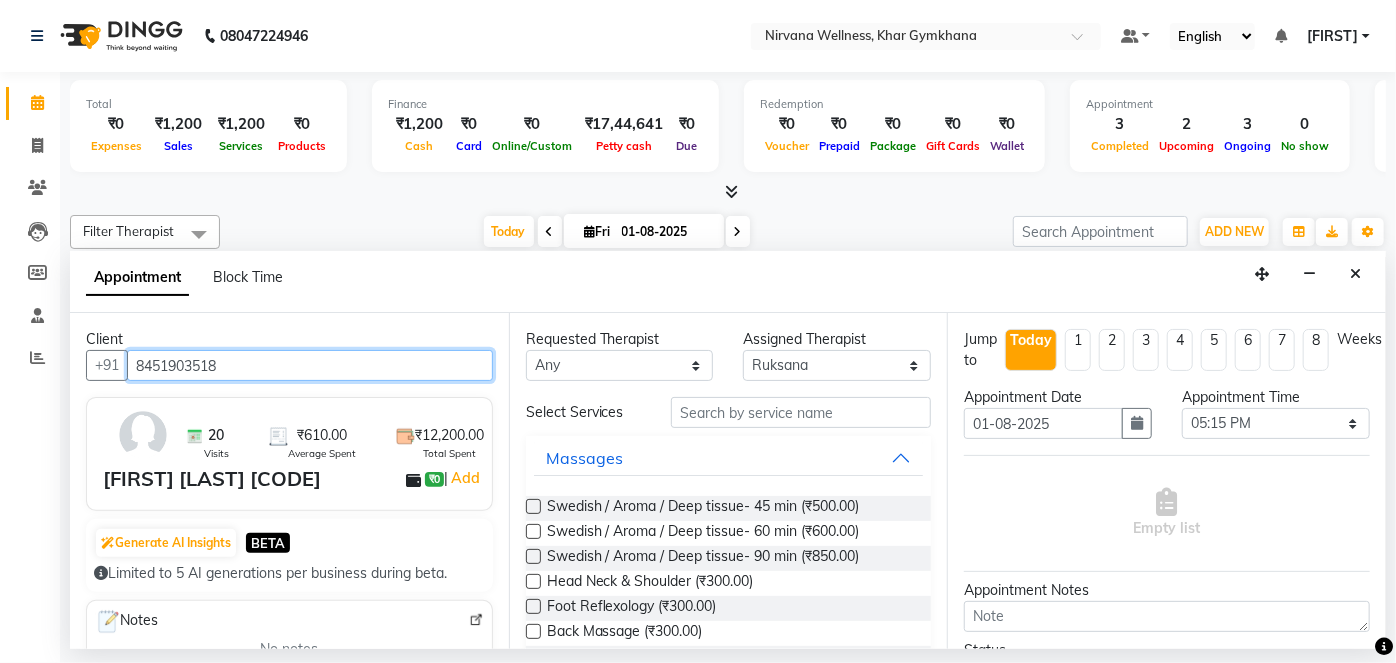 type on "8451903518" 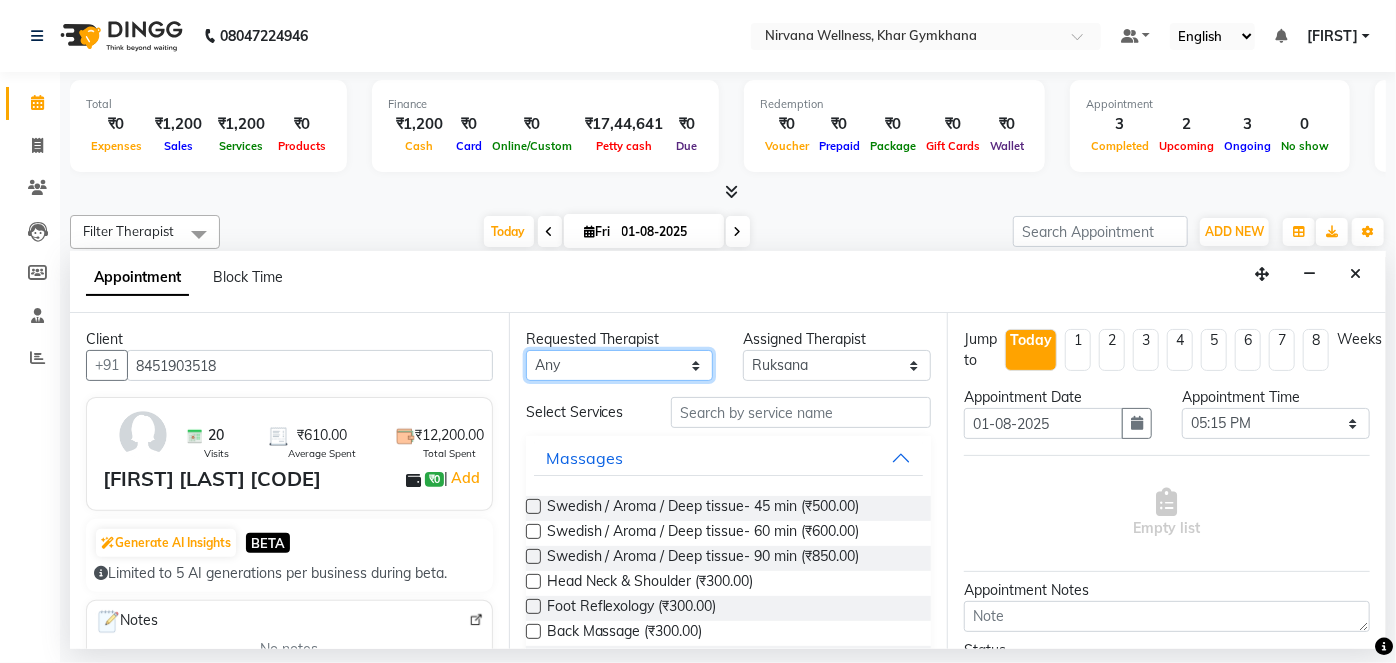 click on "Any [FIRST] [FIRST] [FIRST] [FIRST]  [FIRST]" at bounding box center (620, 365) 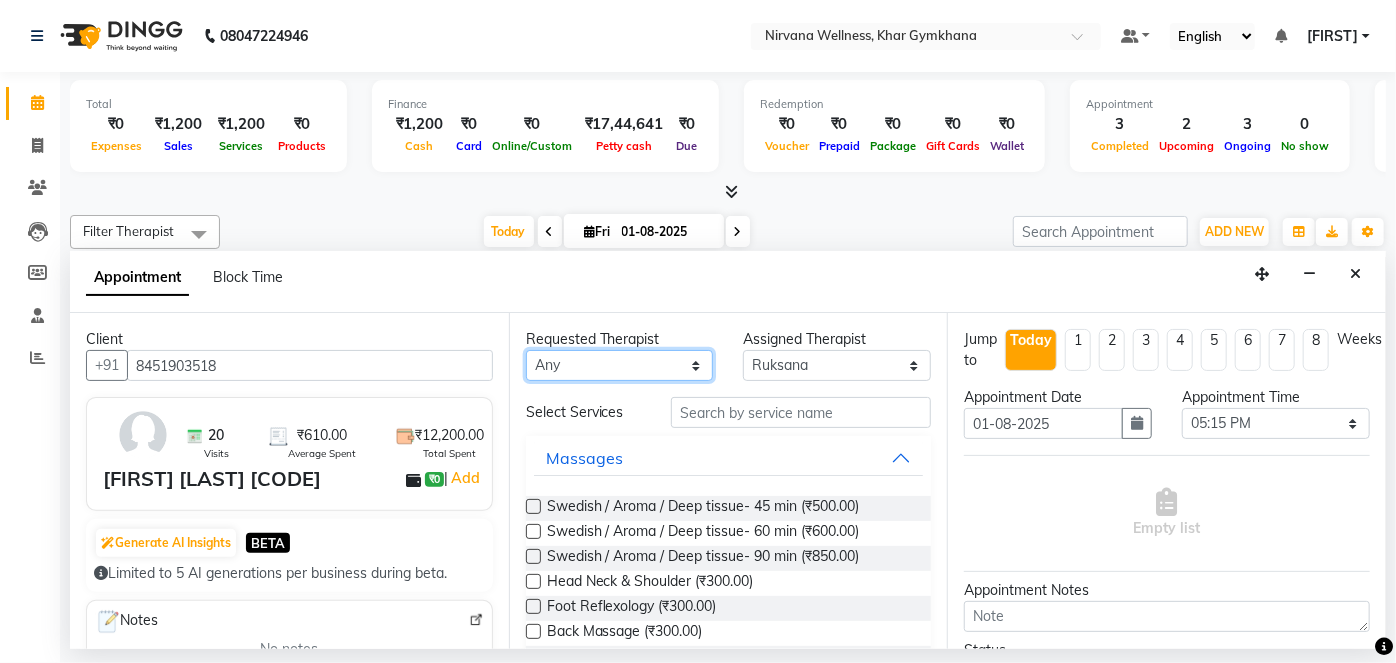 select on "72486" 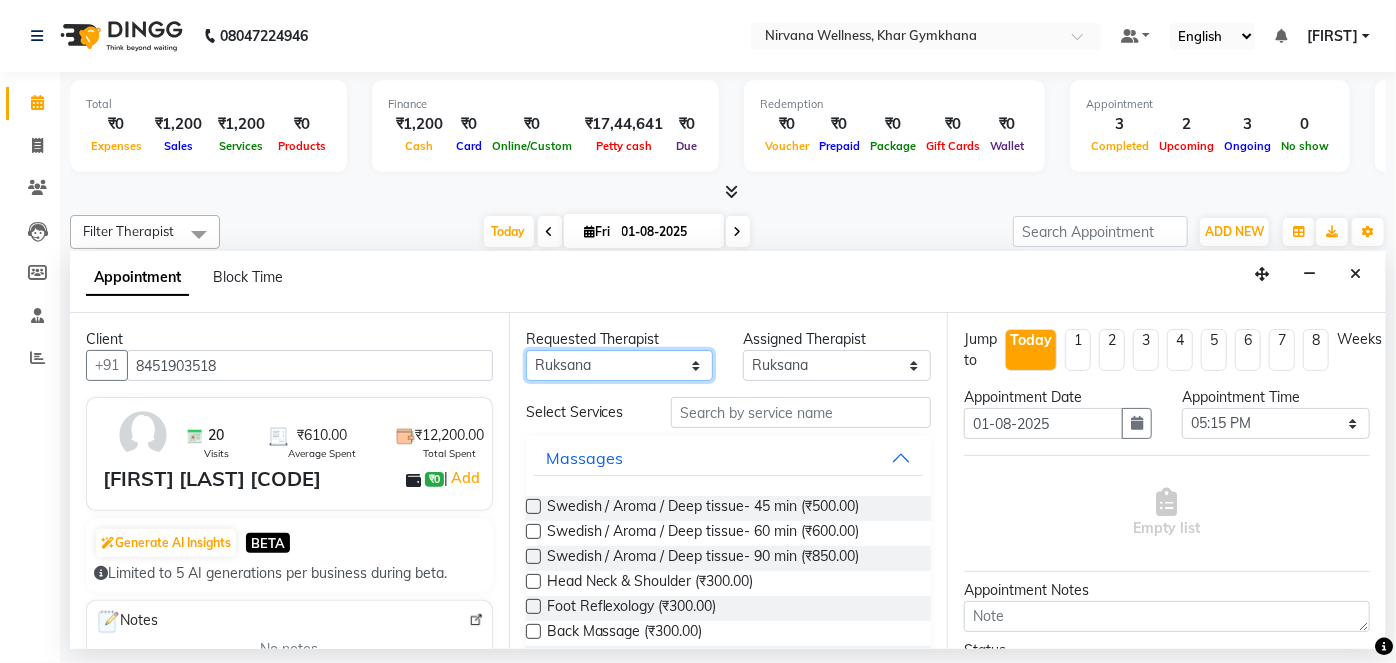 click on "Any [FIRST] [FIRST] [FIRST] [FIRST]  [FIRST]" at bounding box center [620, 365] 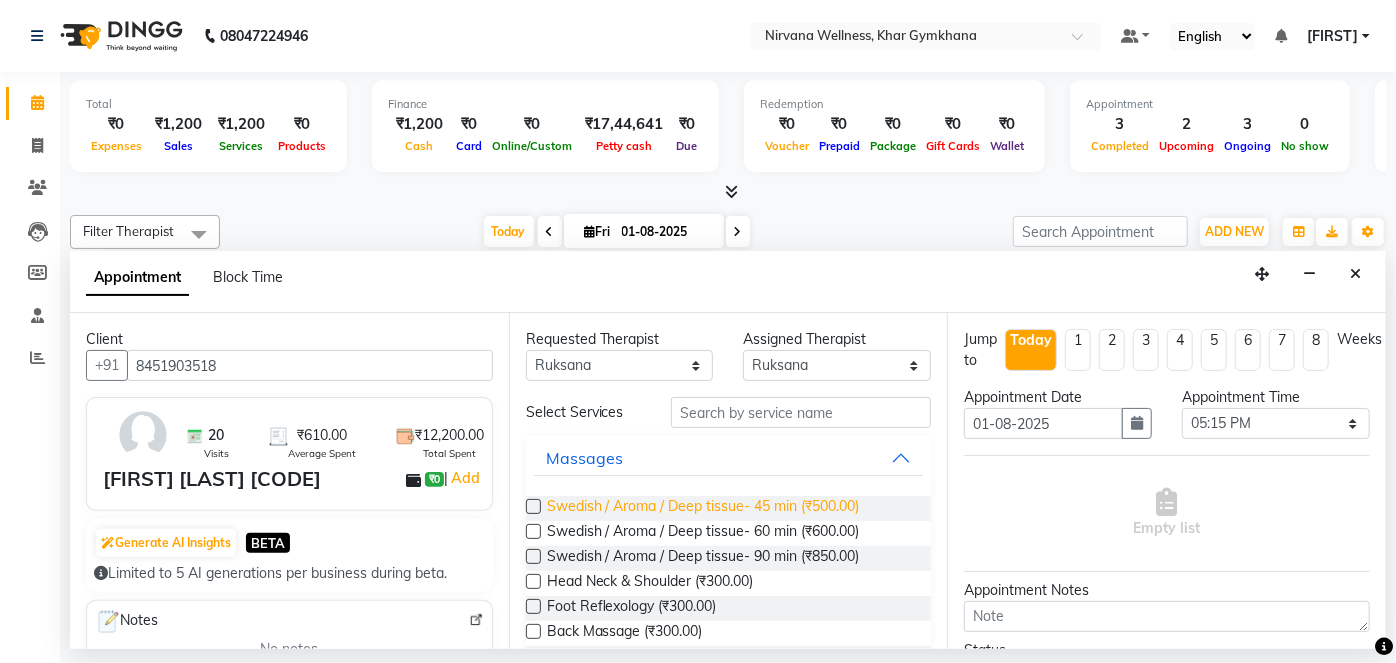 click on "Swedish / Aroma / Deep tissue- 45 min (₹500.00)" at bounding box center [703, 508] 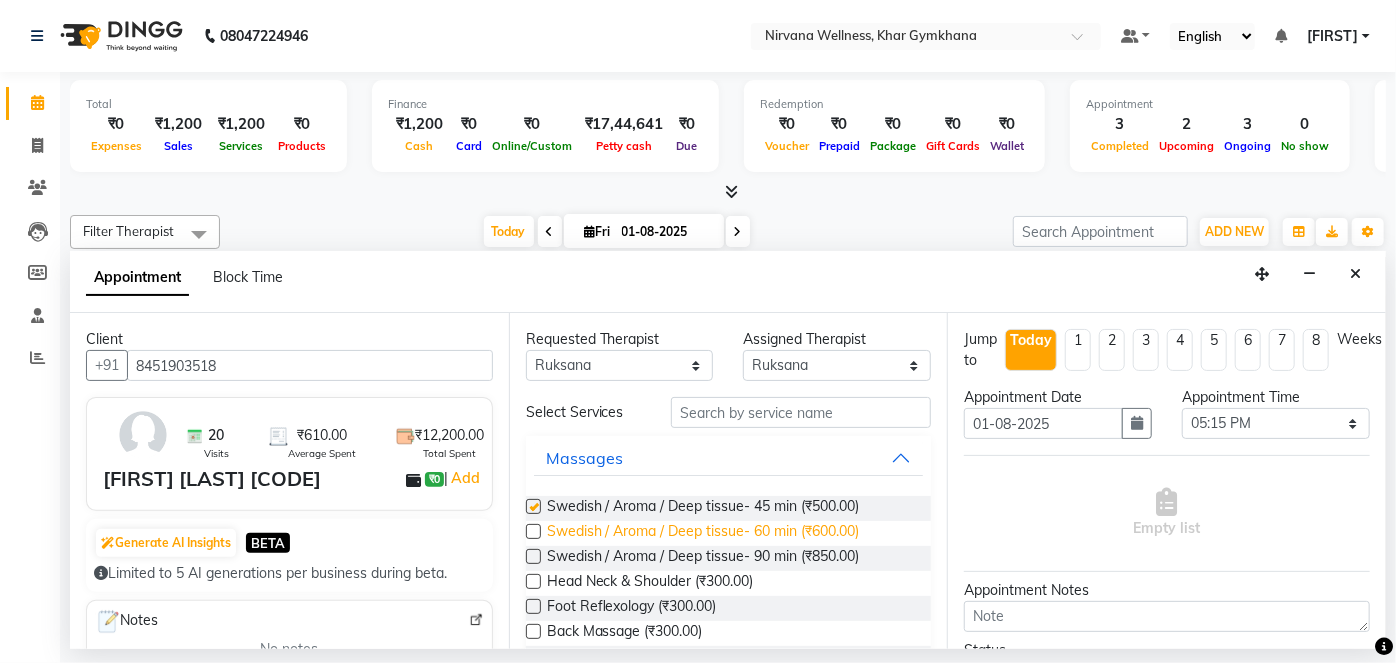 checkbox on "false" 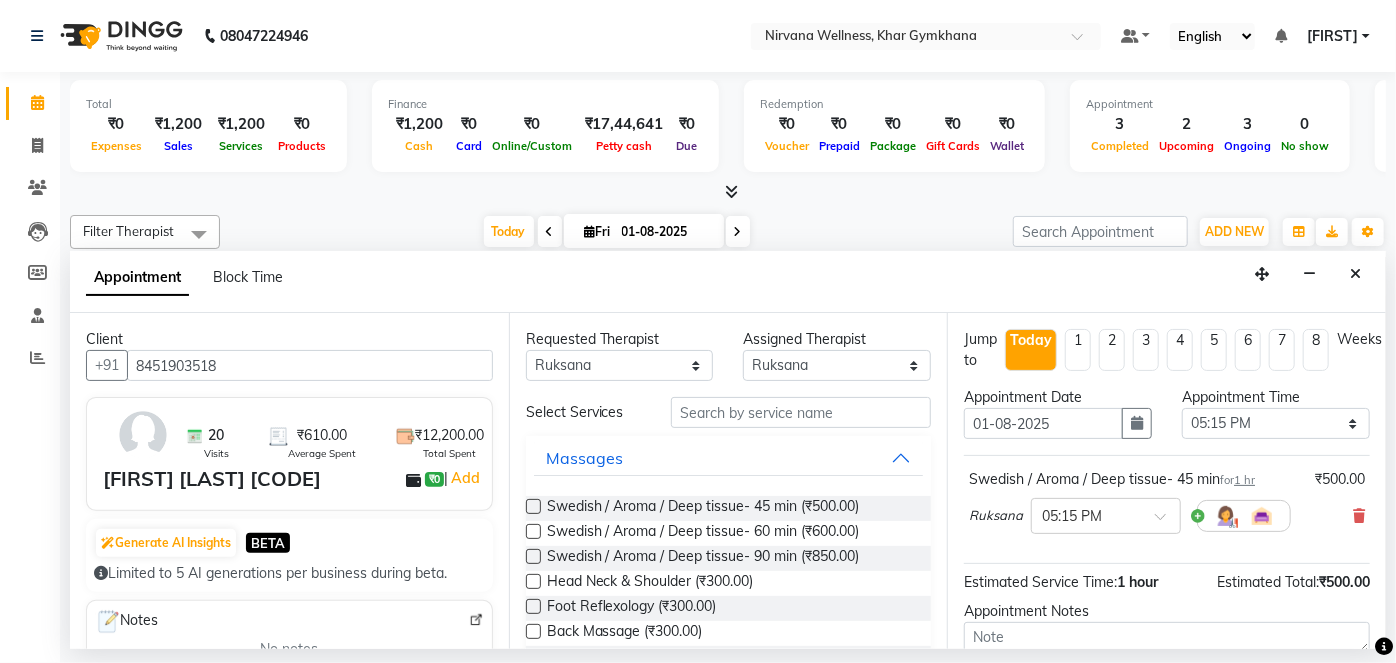 click on "Swedish / Aroma / Deep tissue- 45 min   for  1 hr ₹500.00 [LAST]  × 05:15 PM" at bounding box center [1167, 505] 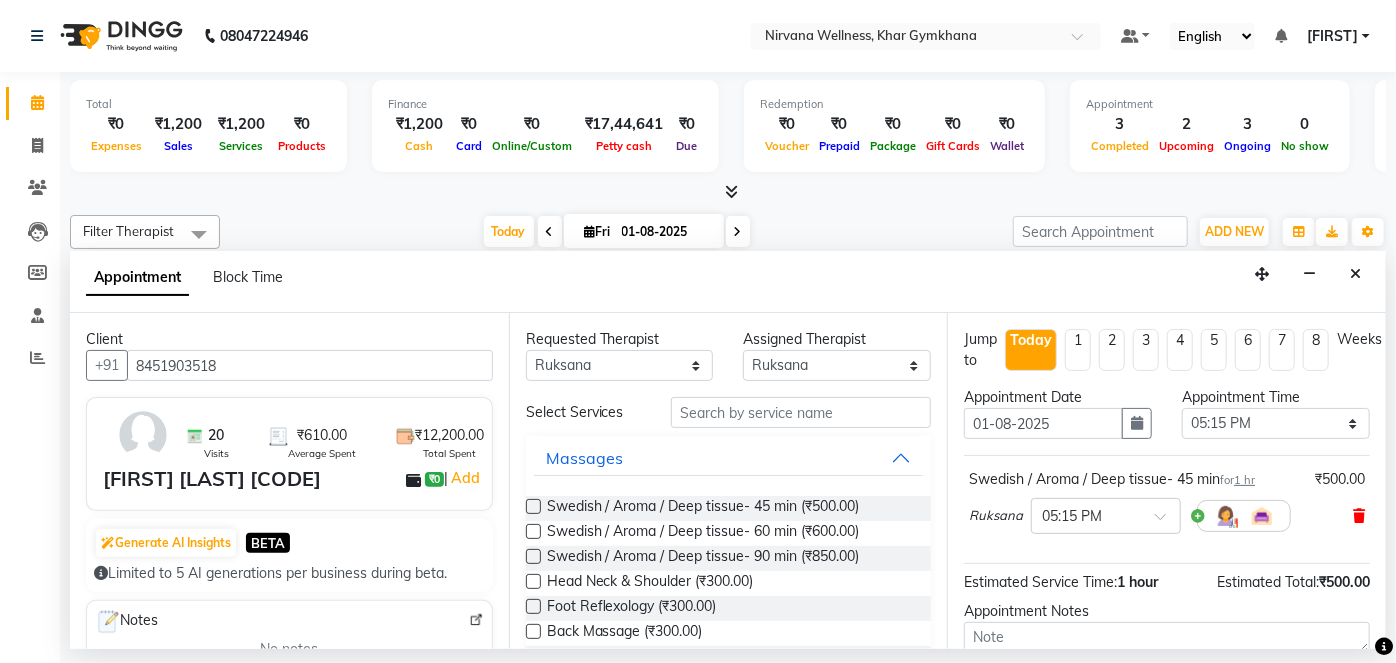 click at bounding box center [1359, 516] 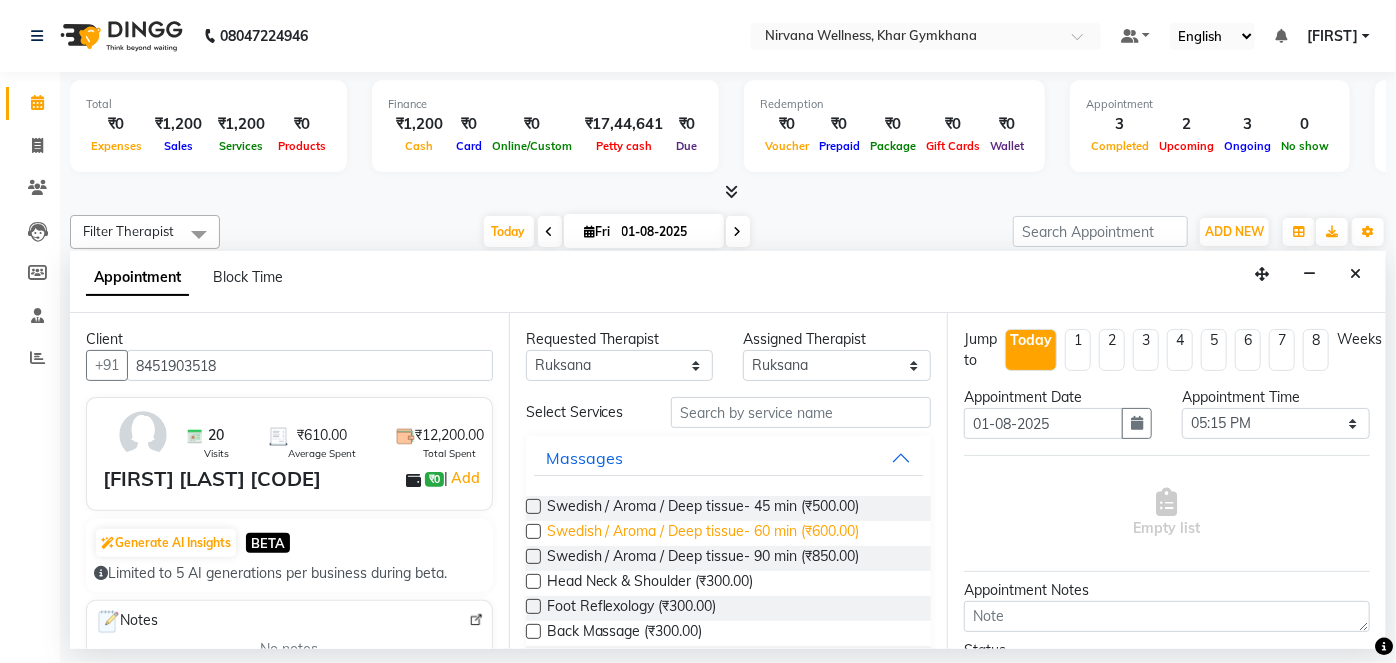 click on "Swedish / Aroma / Deep tissue- 60 min (₹600.00)" at bounding box center (703, 533) 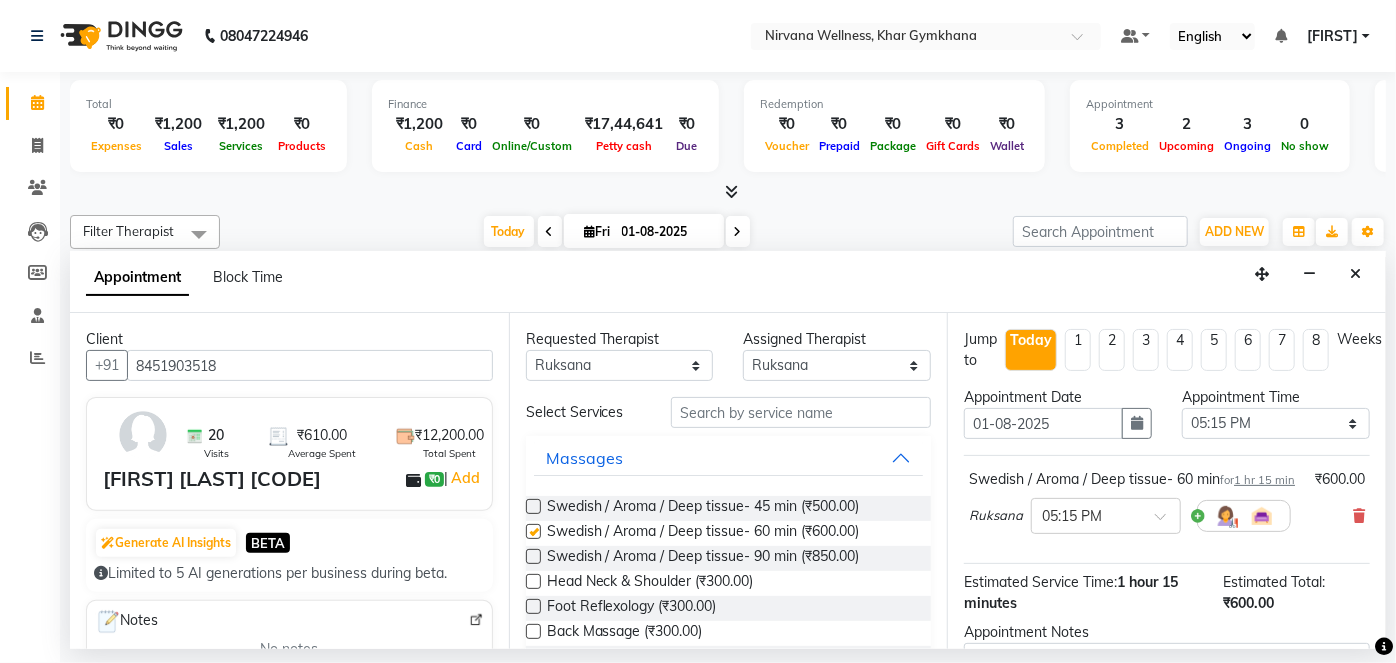 checkbox on "false" 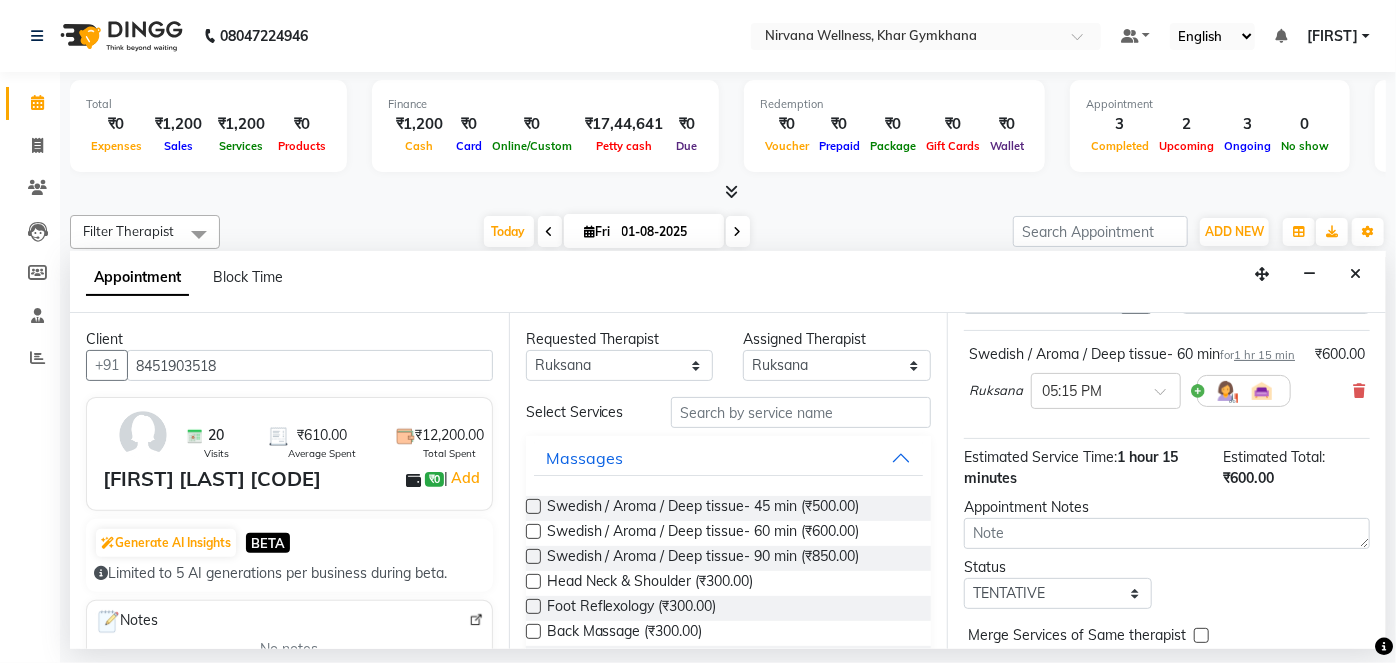 scroll, scrollTop: 231, scrollLeft: 0, axis: vertical 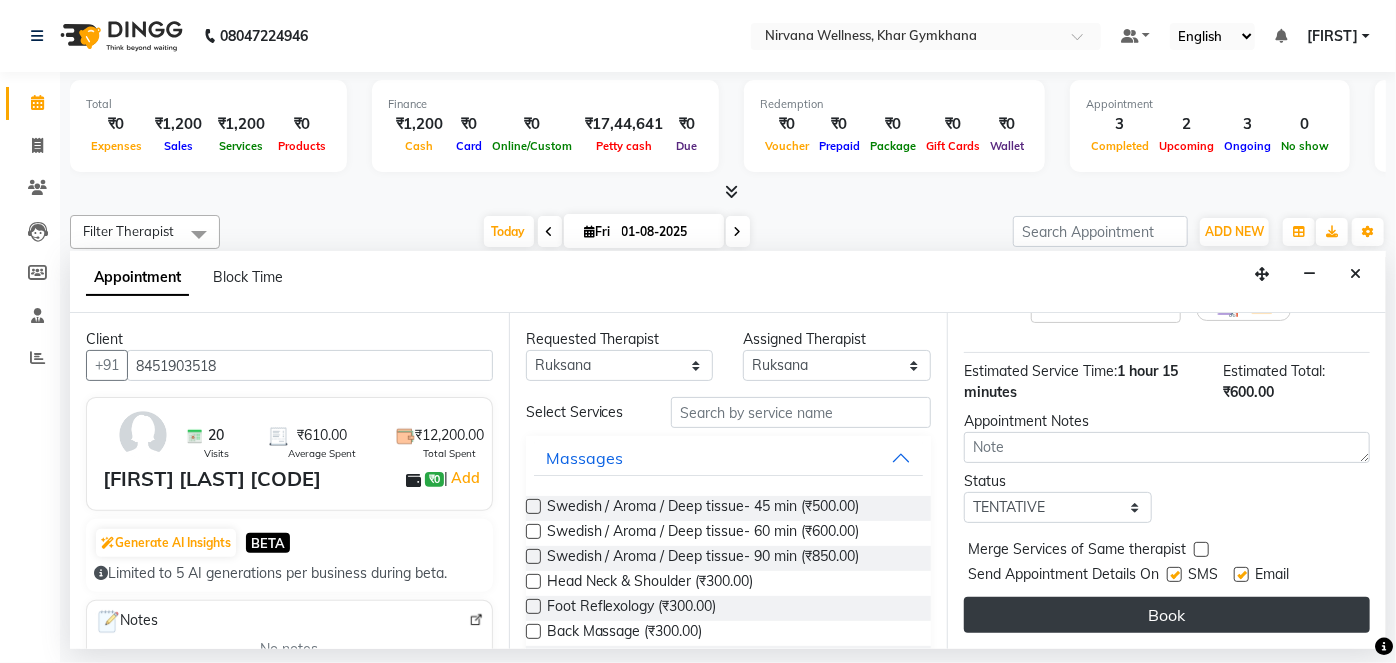 click on "Book" at bounding box center (1167, 615) 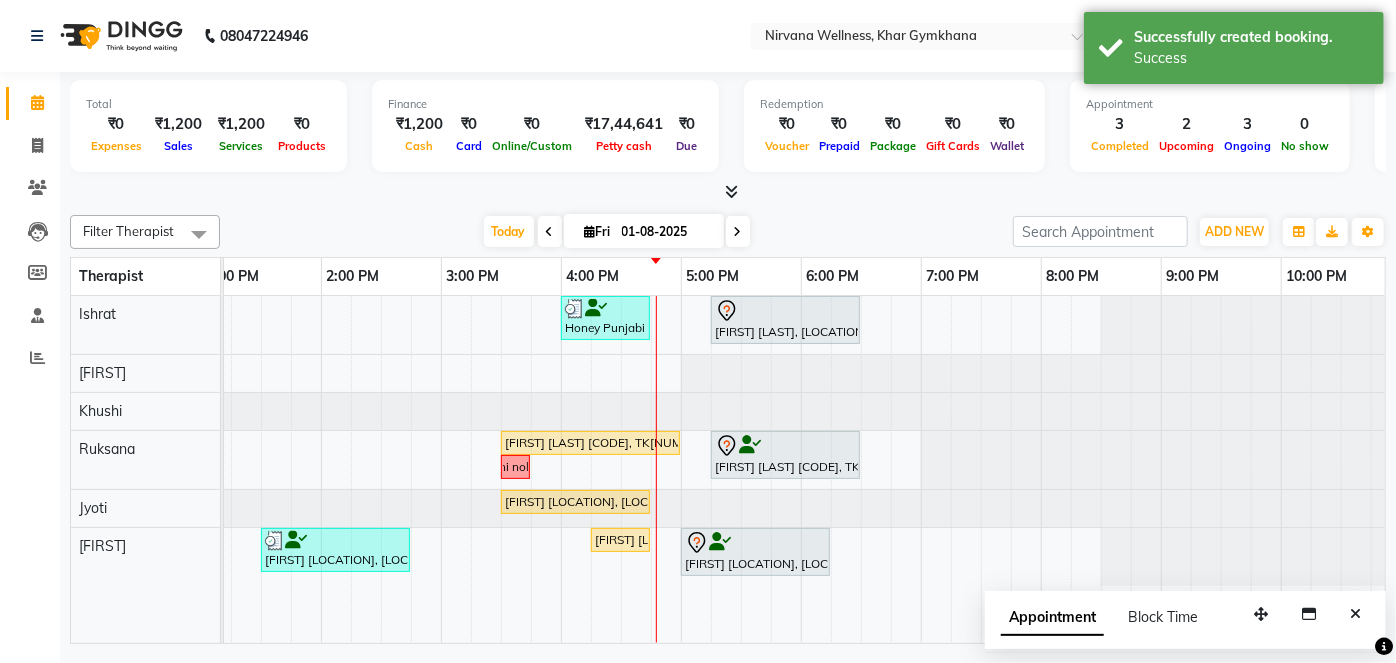 scroll, scrollTop: 0, scrollLeft: 771, axis: horizontal 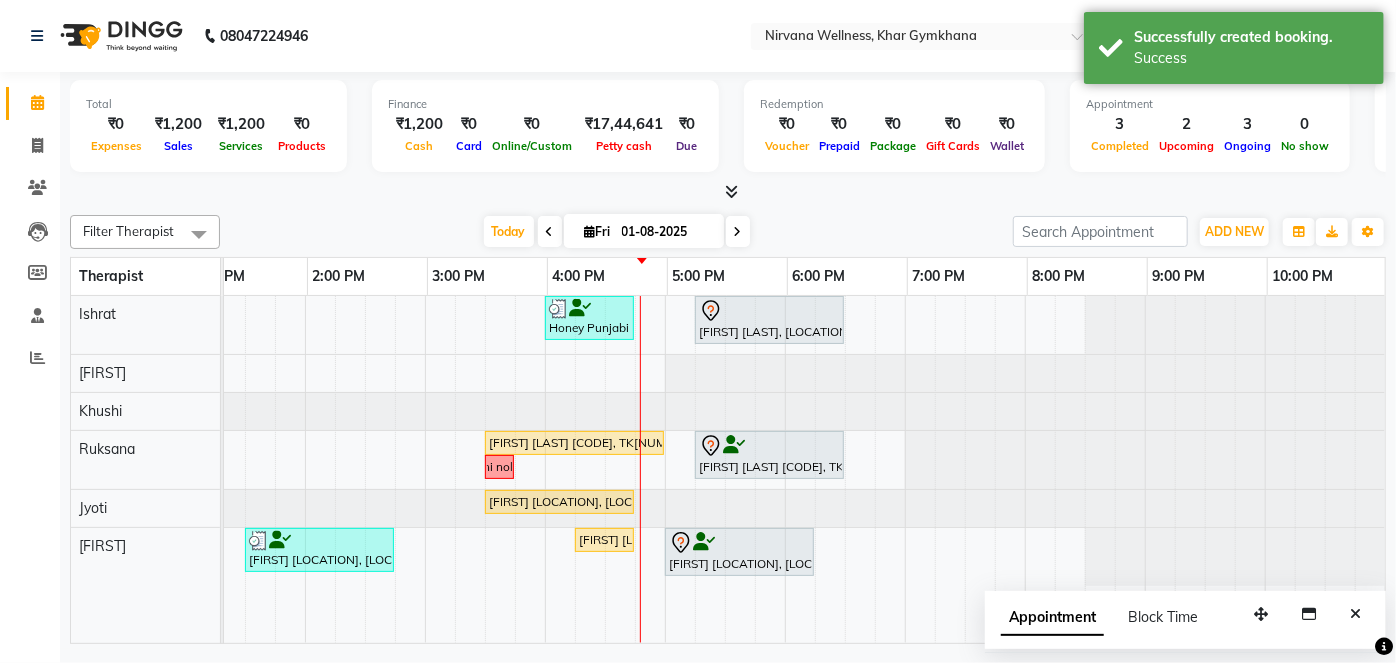click at bounding box center (1355, 614) 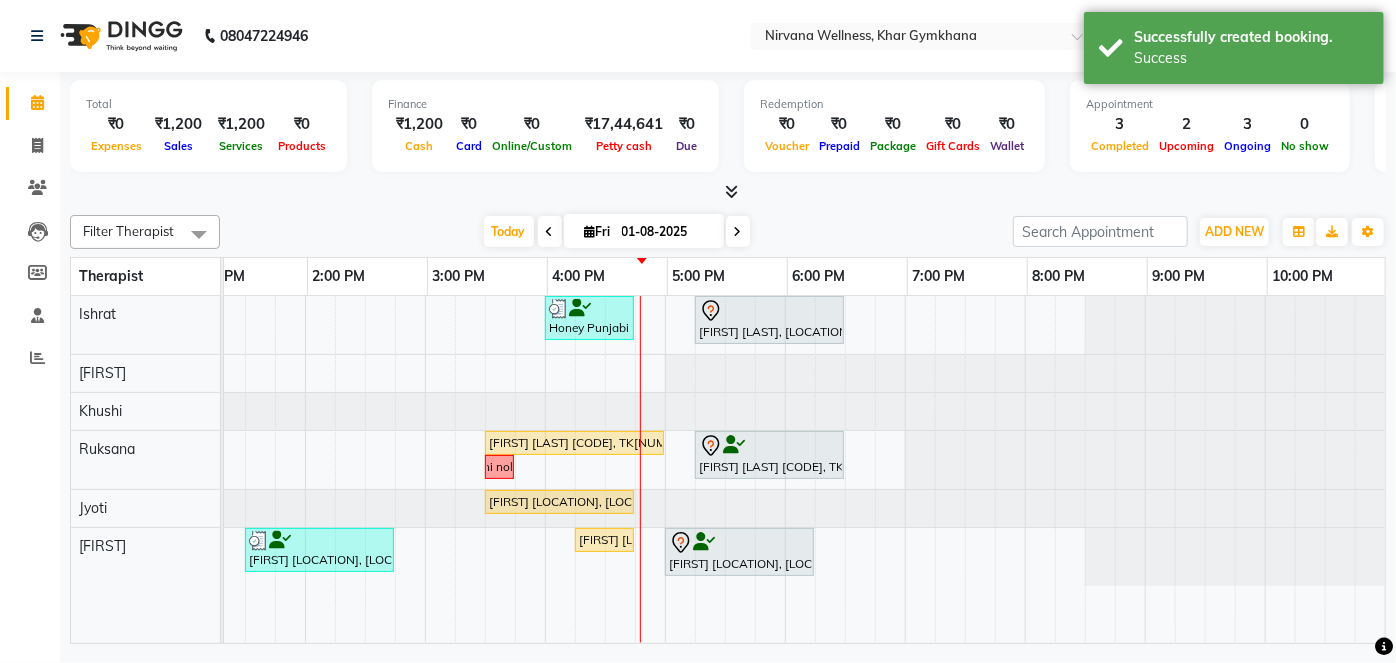 scroll, scrollTop: 0, scrollLeft: 706, axis: horizontal 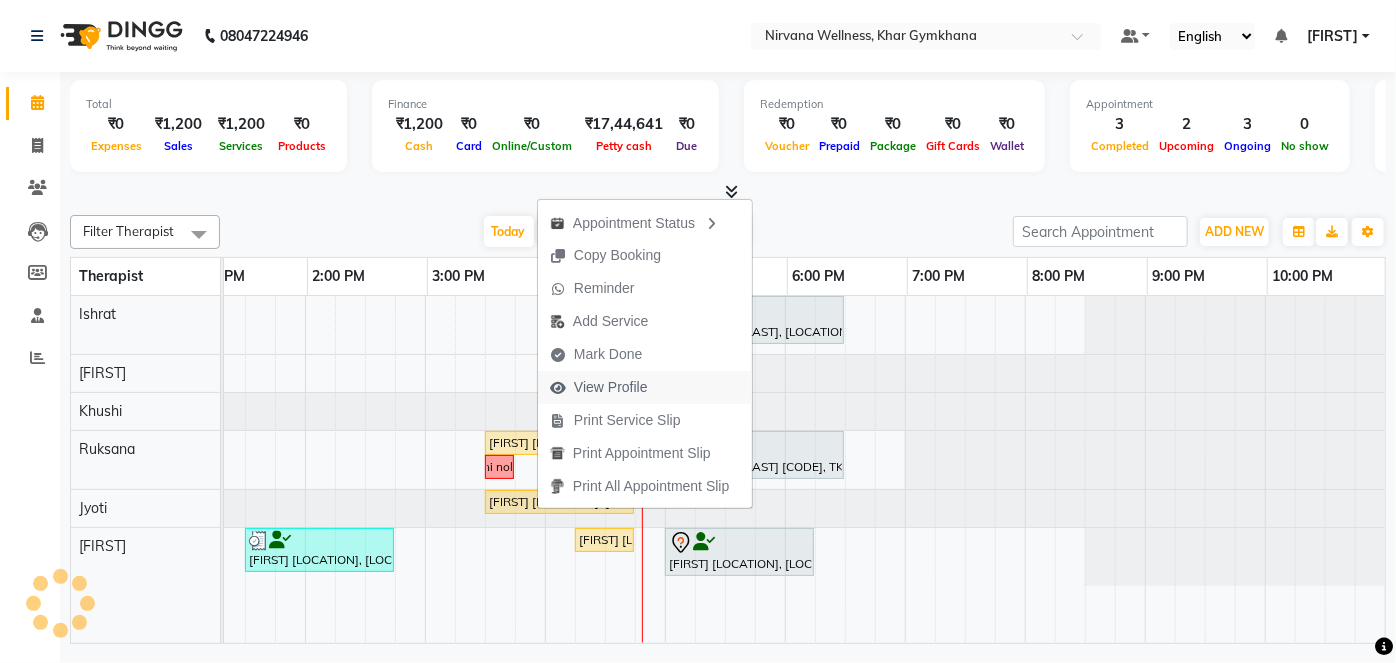 click on "View Profile" at bounding box center (611, 387) 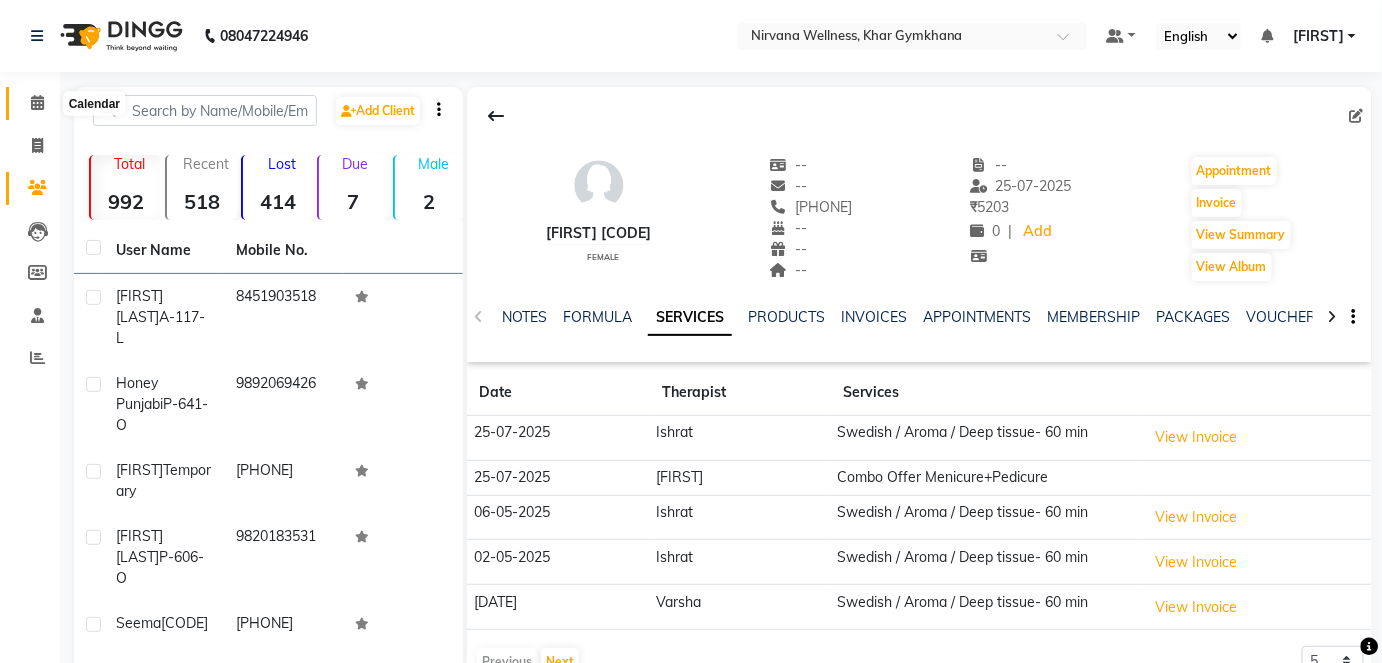 click 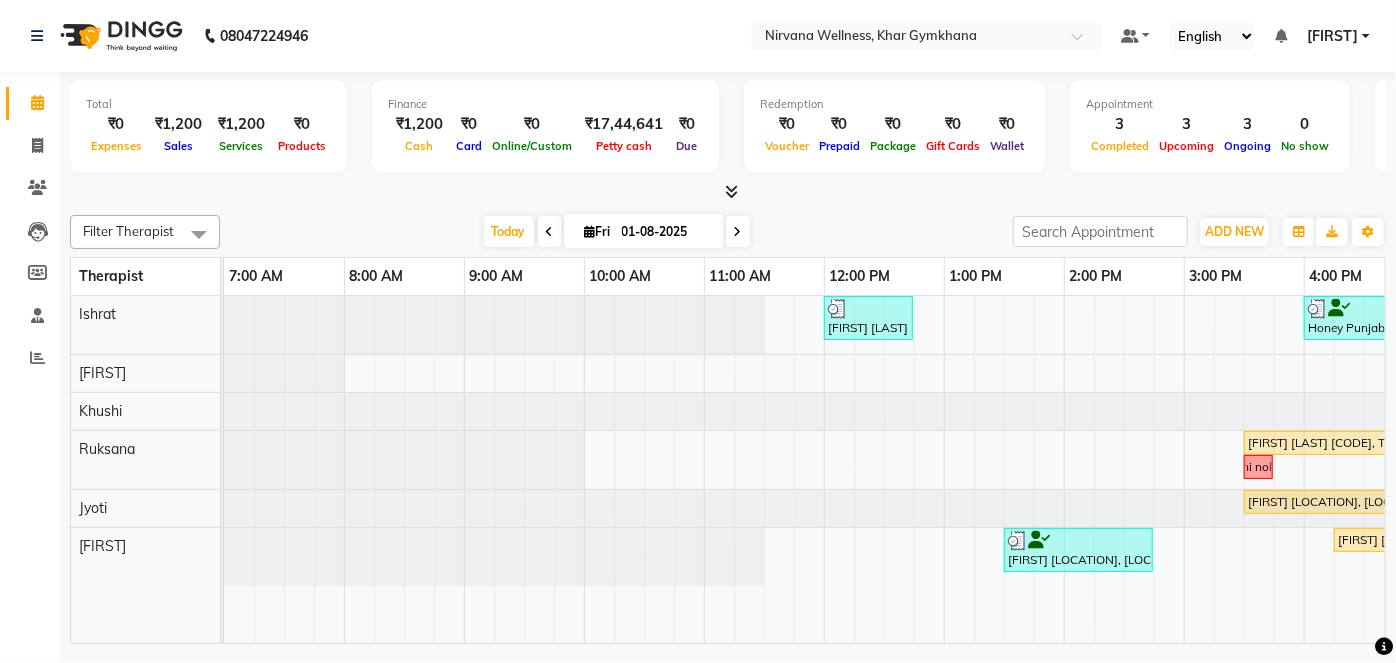 scroll, scrollTop: 0, scrollLeft: 514, axis: horizontal 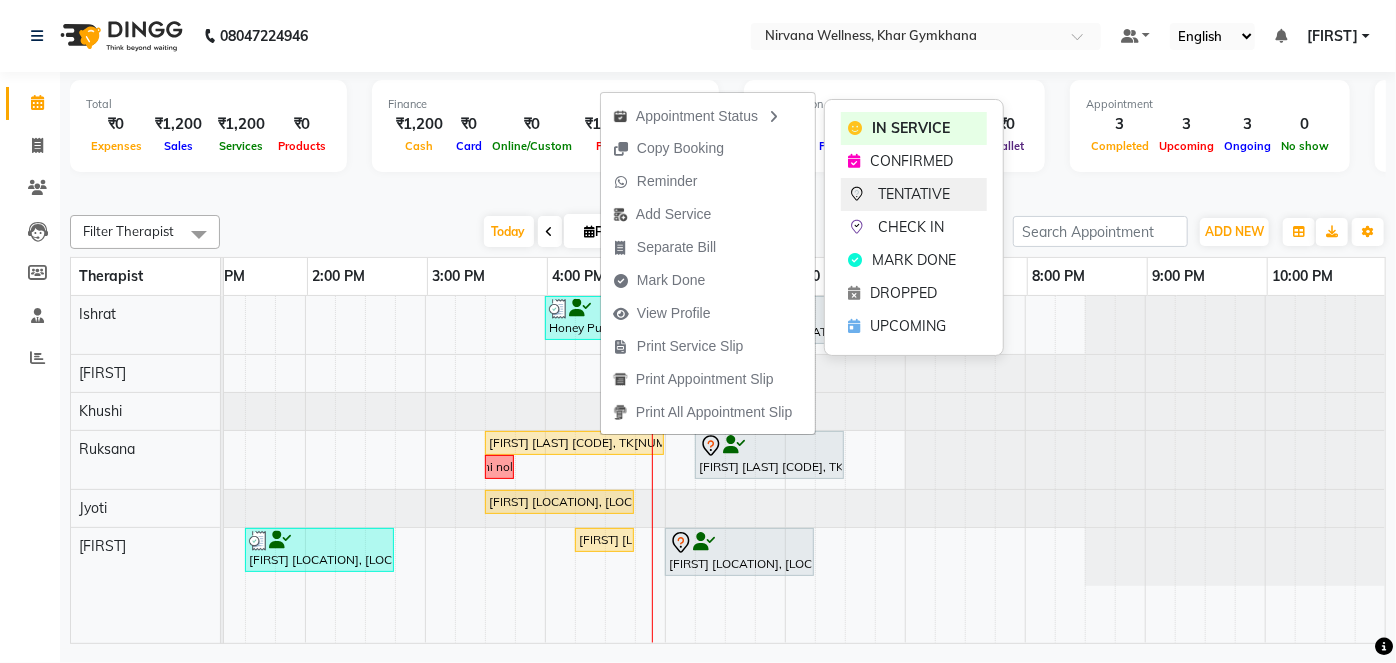 click on "TENTATIVE" 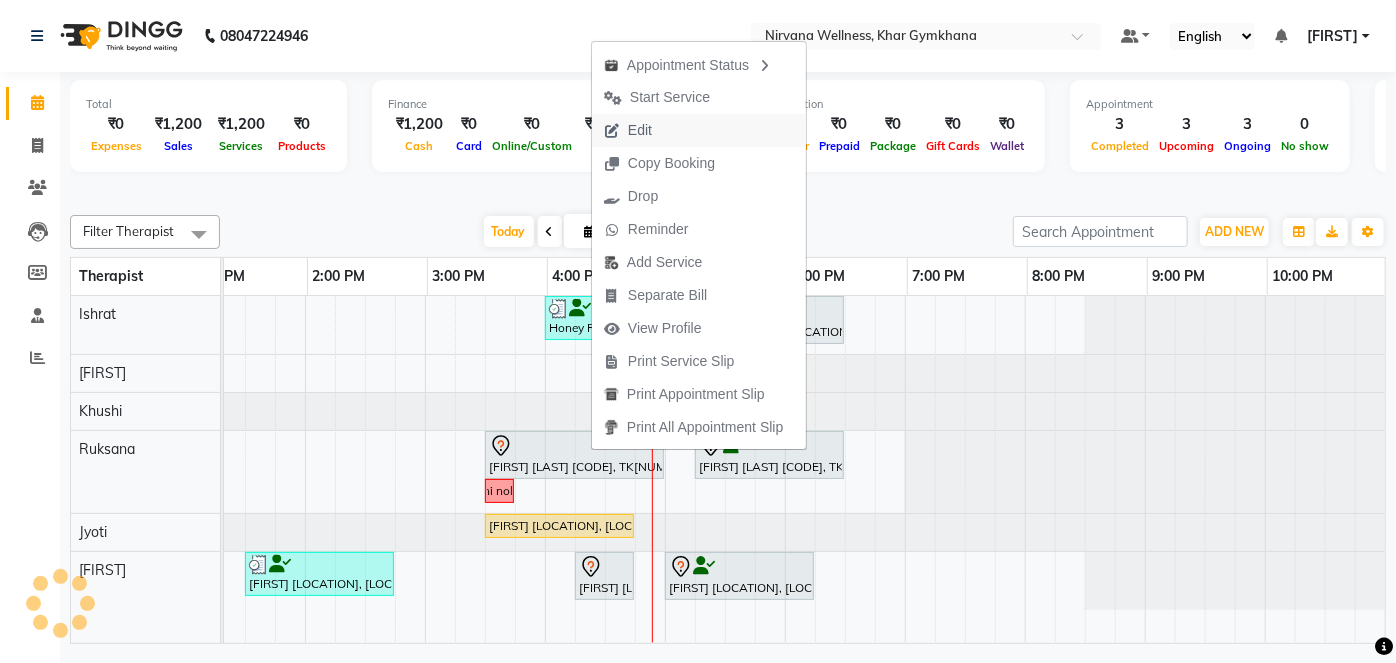 click on "Edit" at bounding box center (699, 130) 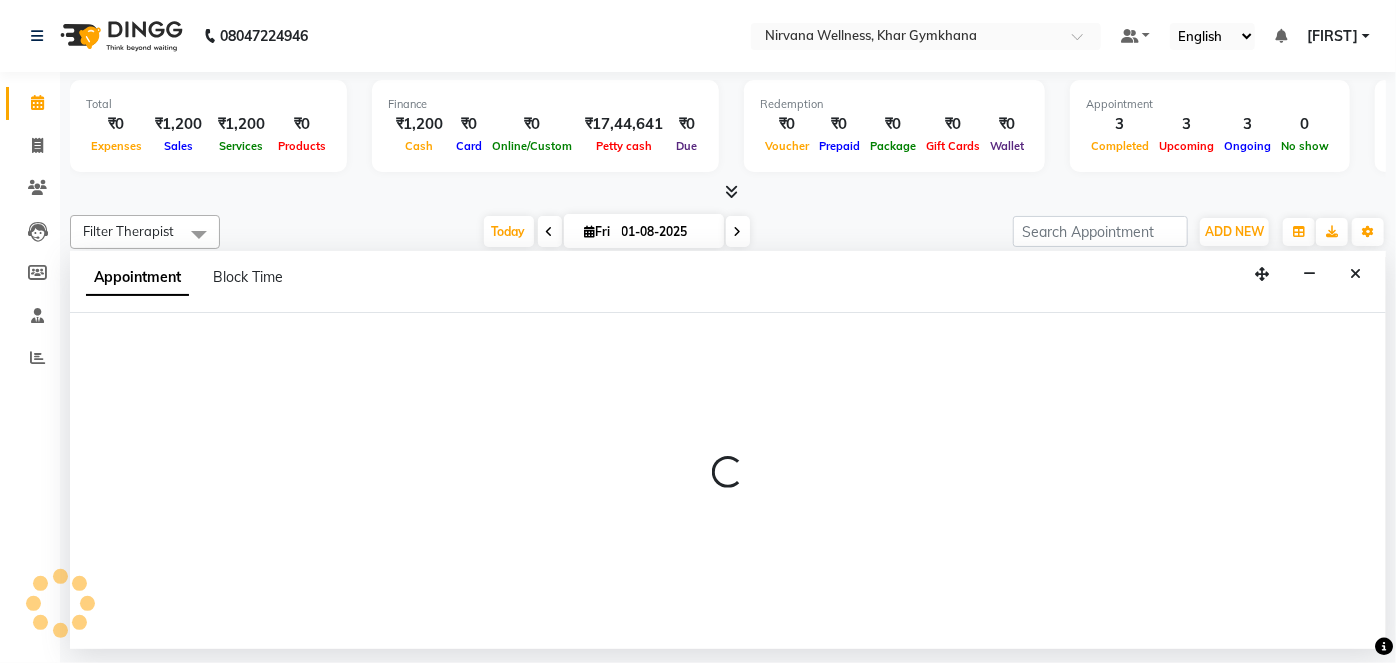 select on "tentative" 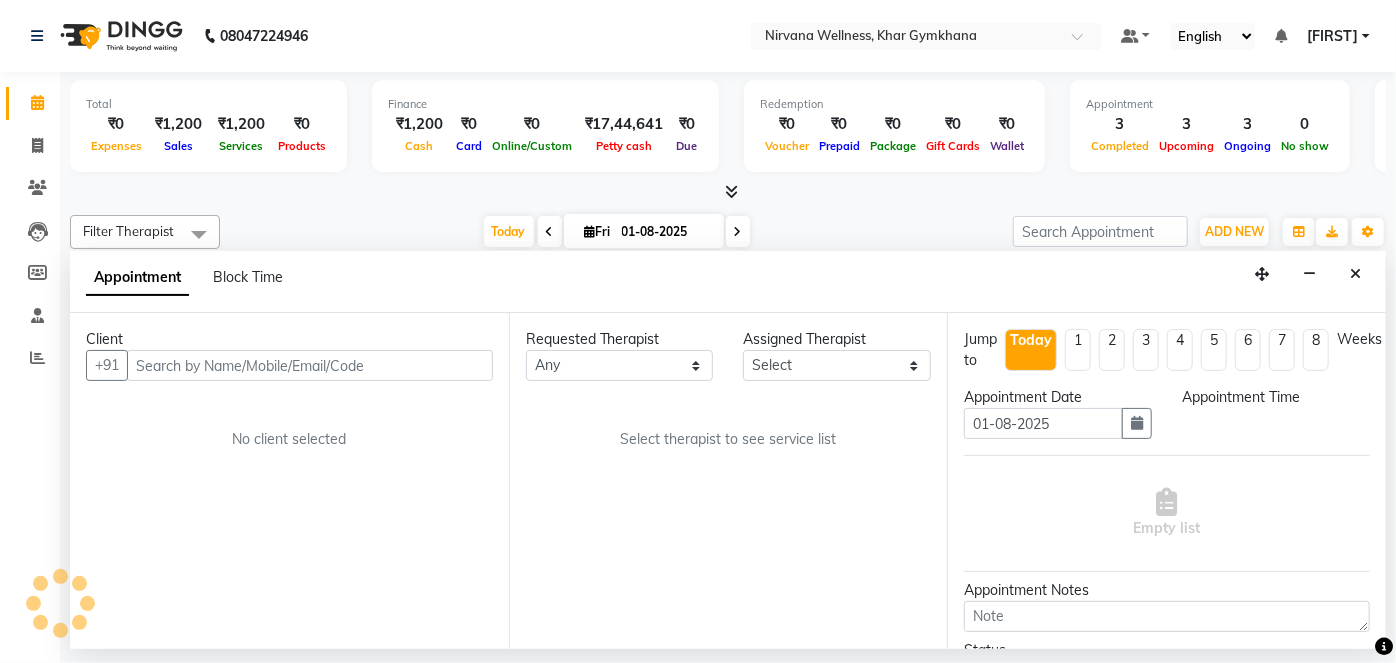 select on "79305" 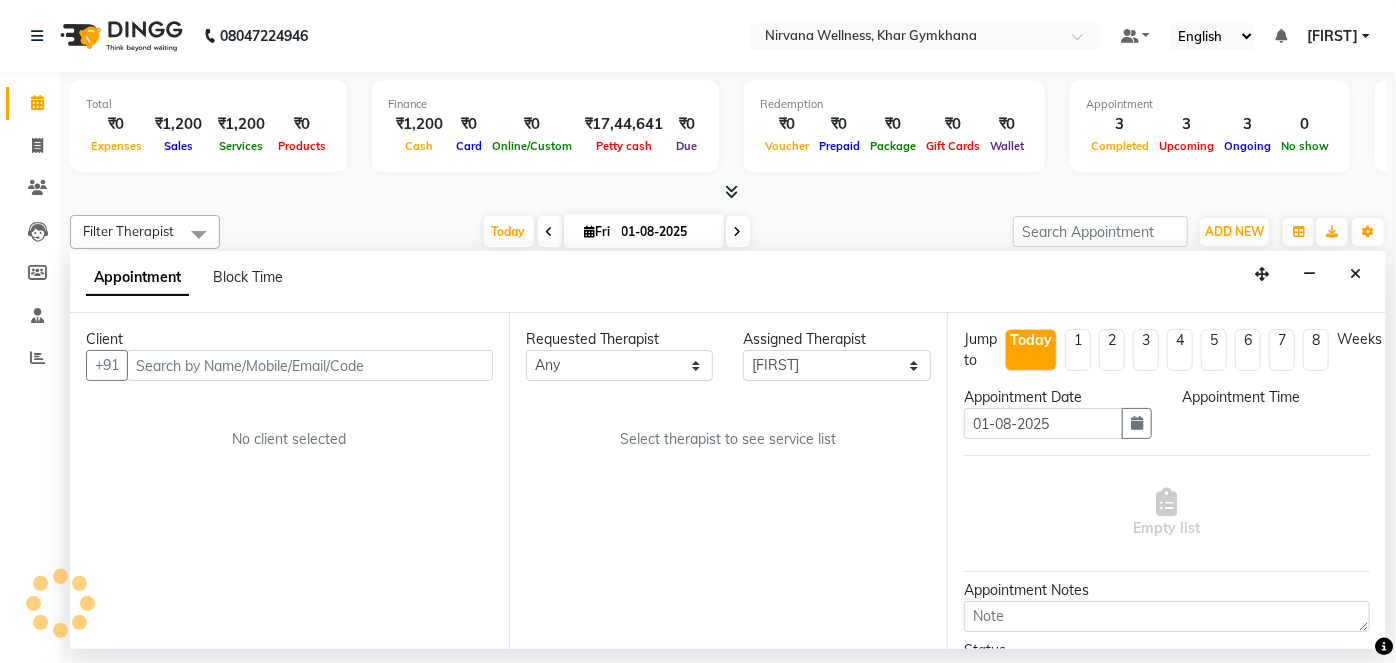scroll, scrollTop: 0, scrollLeft: 757, axis: horizontal 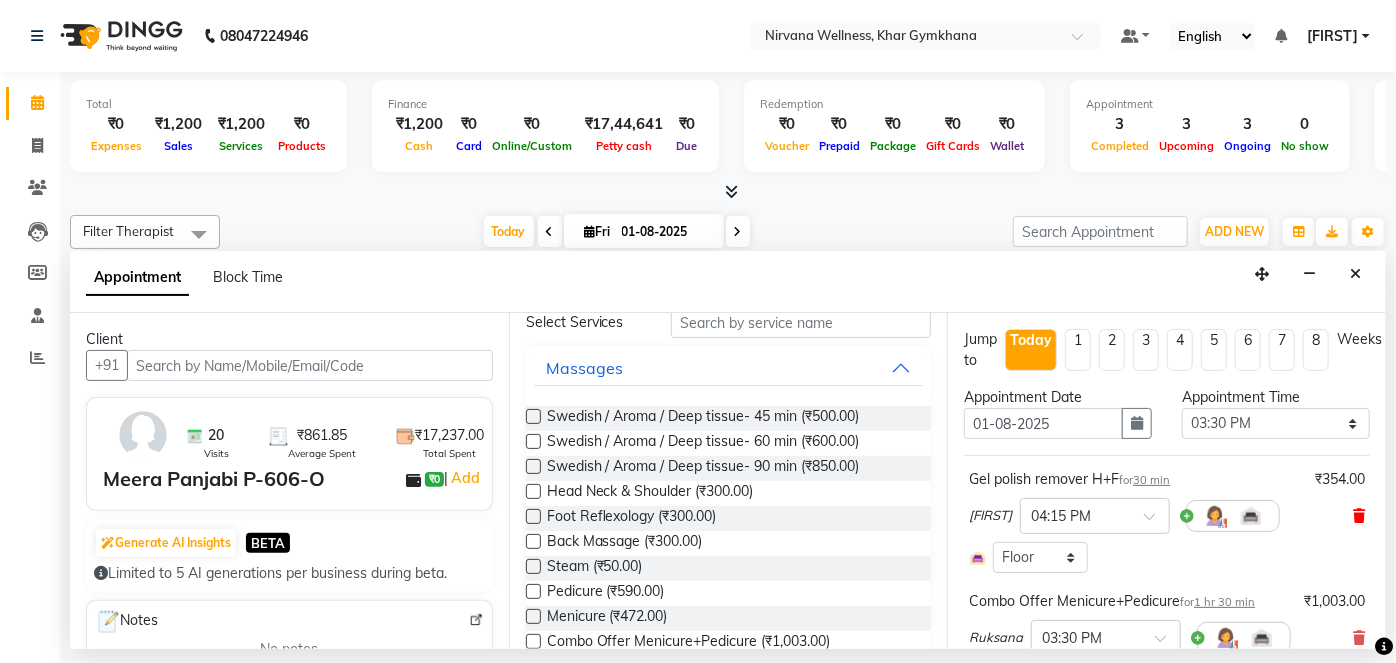 click at bounding box center [1359, 516] 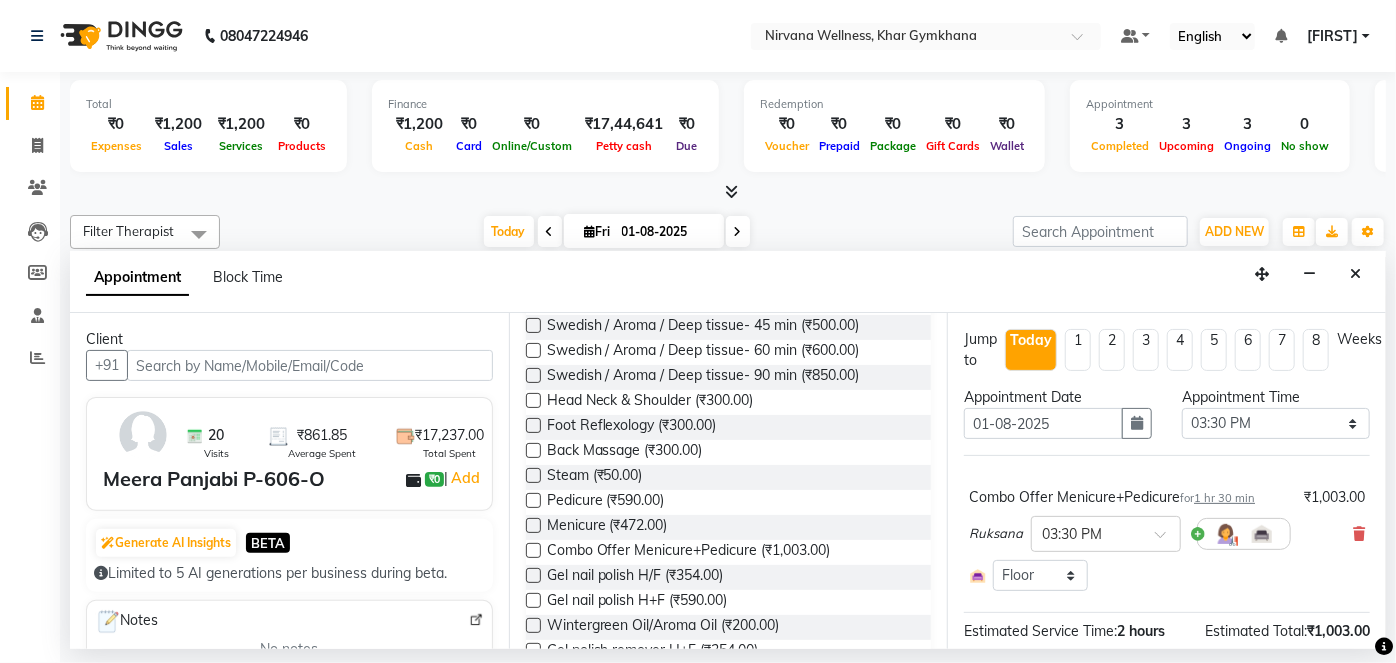 scroll, scrollTop: 272, scrollLeft: 0, axis: vertical 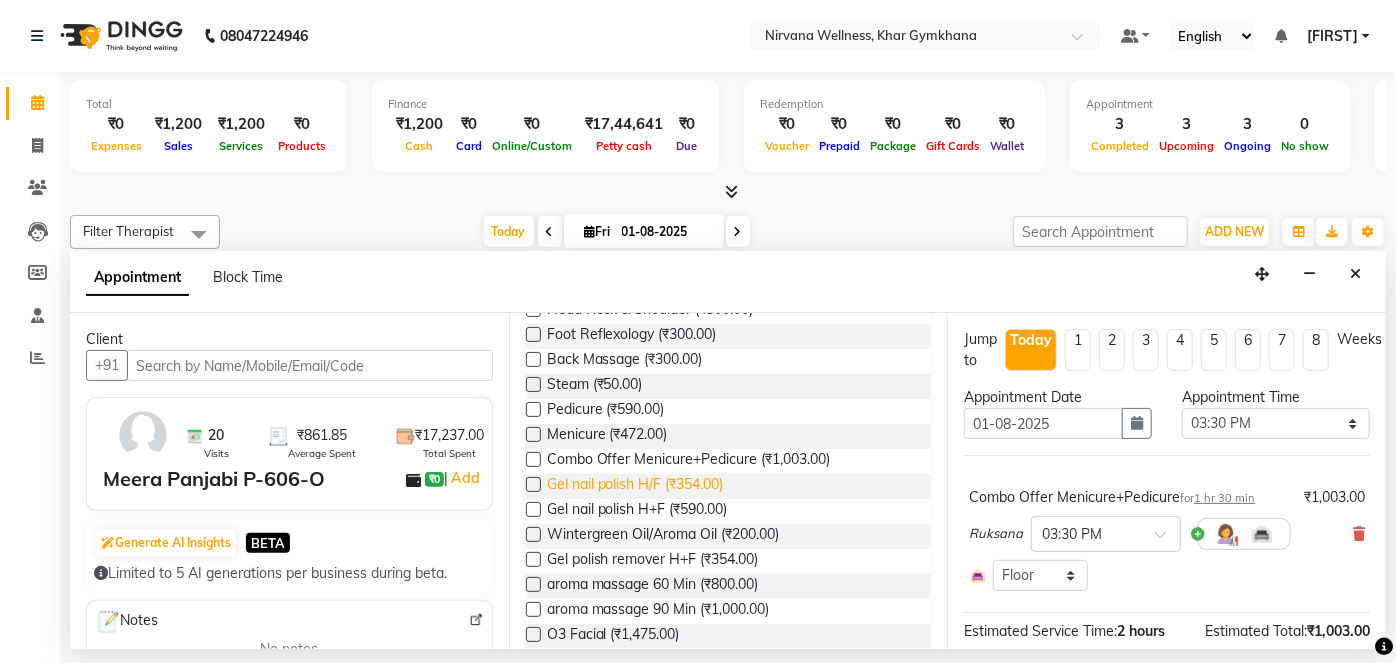 click on "Gel nail polish H/F (₹354.00)" at bounding box center [635, 486] 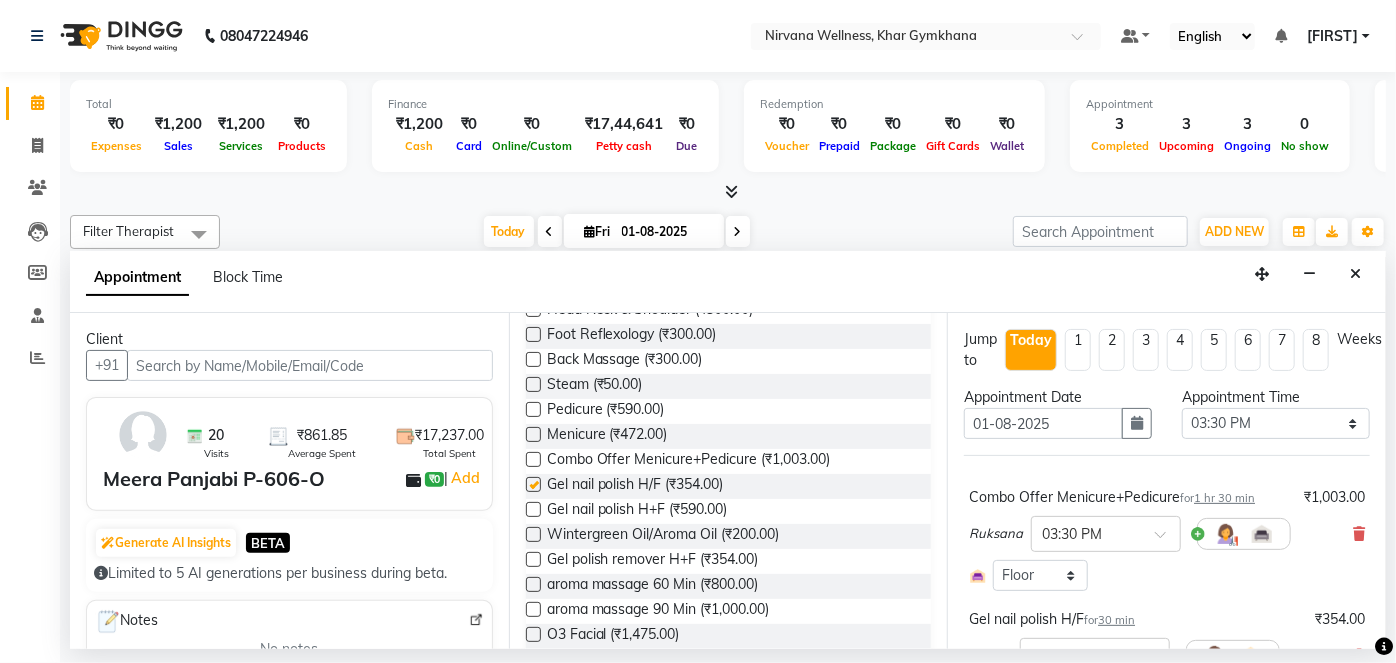 checkbox on "false" 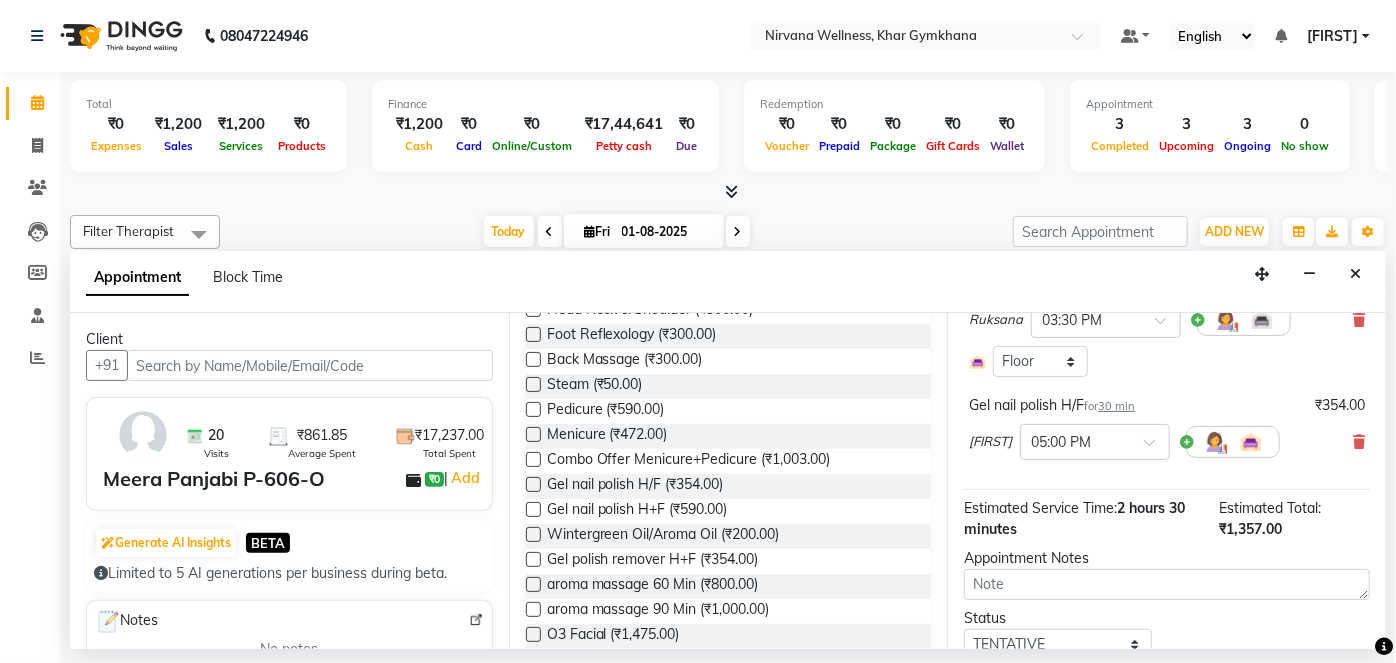 scroll, scrollTop: 292, scrollLeft: 0, axis: vertical 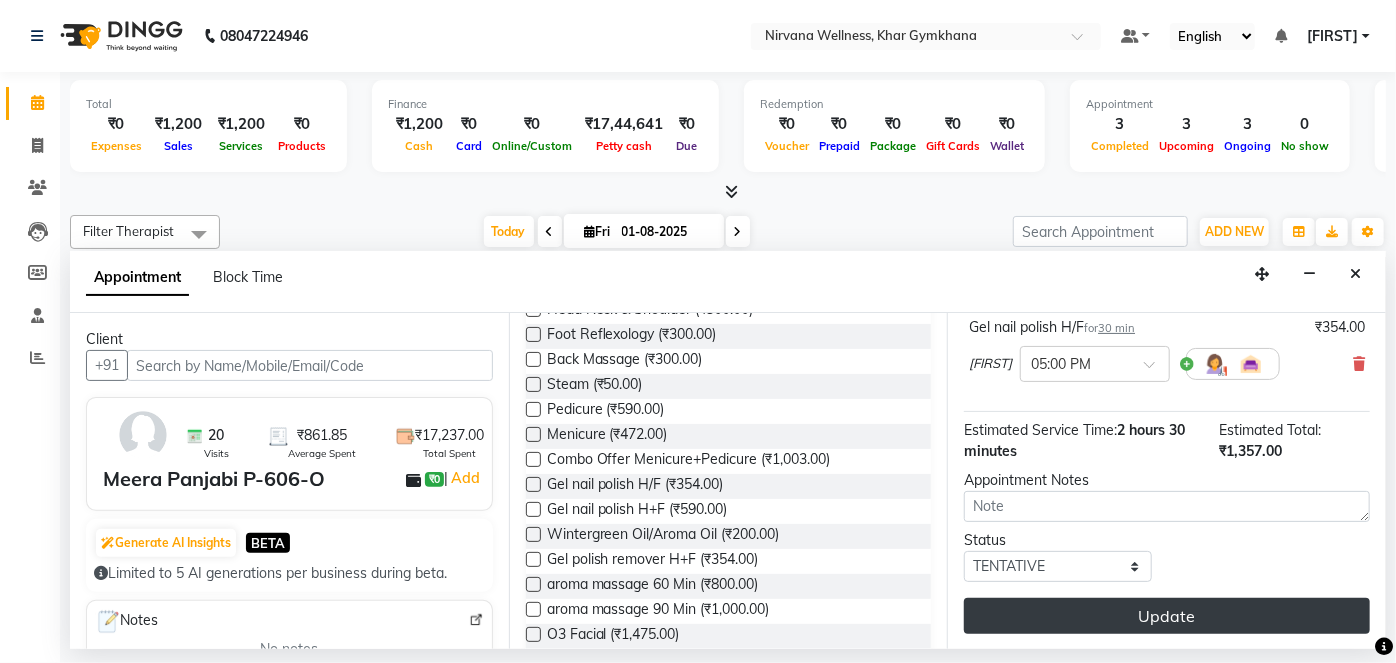 click on "Update" at bounding box center [1167, 616] 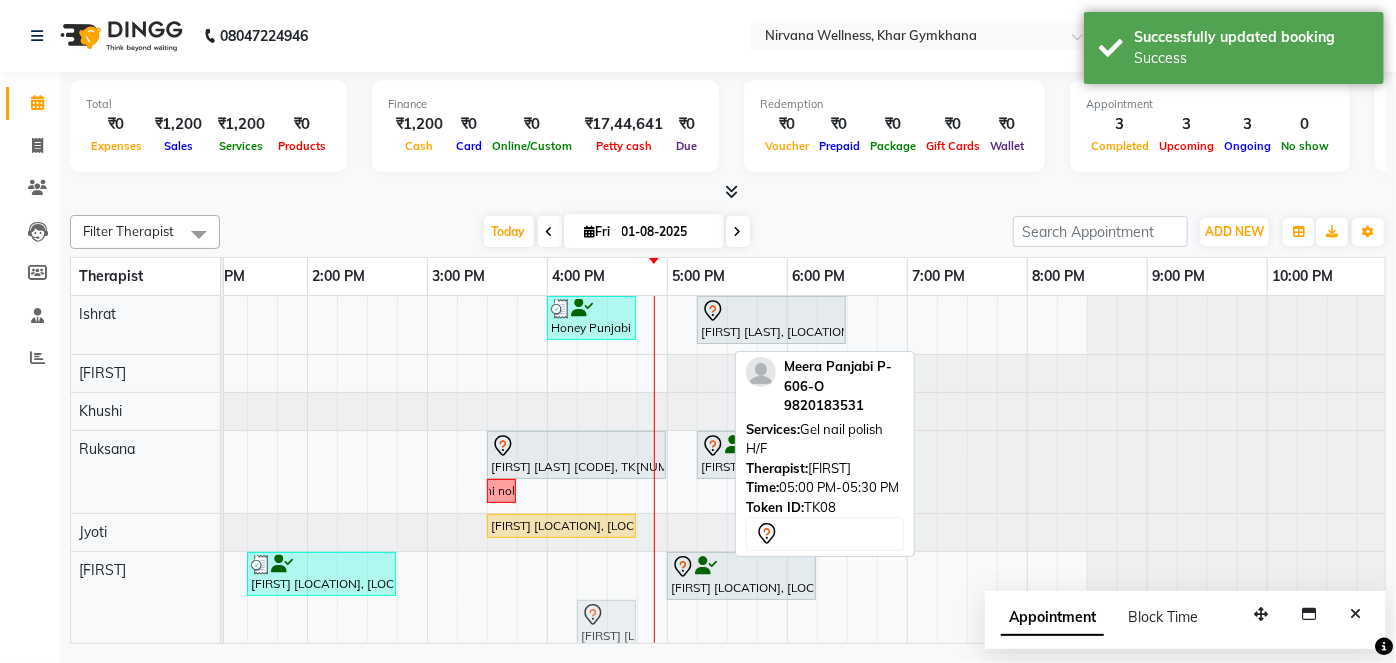 drag, startPoint x: 686, startPoint y: 607, endPoint x: 582, endPoint y: 547, distance: 120.06665 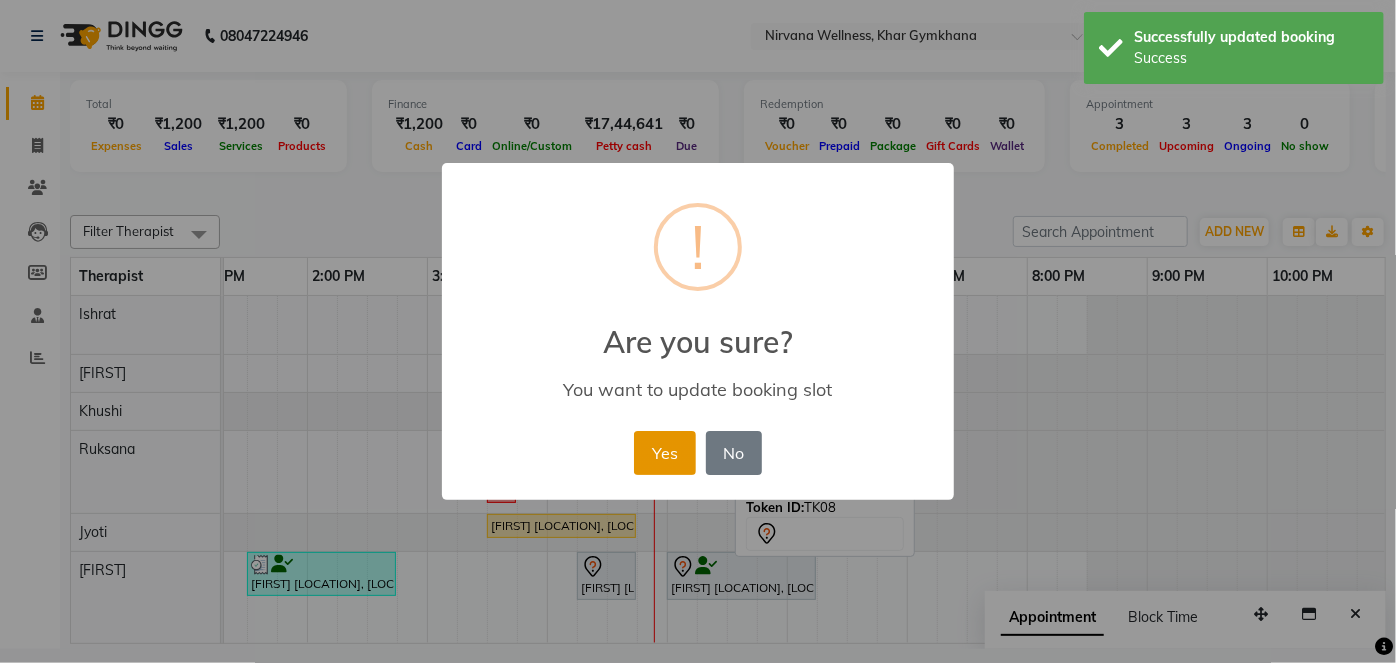 click on "Yes" at bounding box center (664, 453) 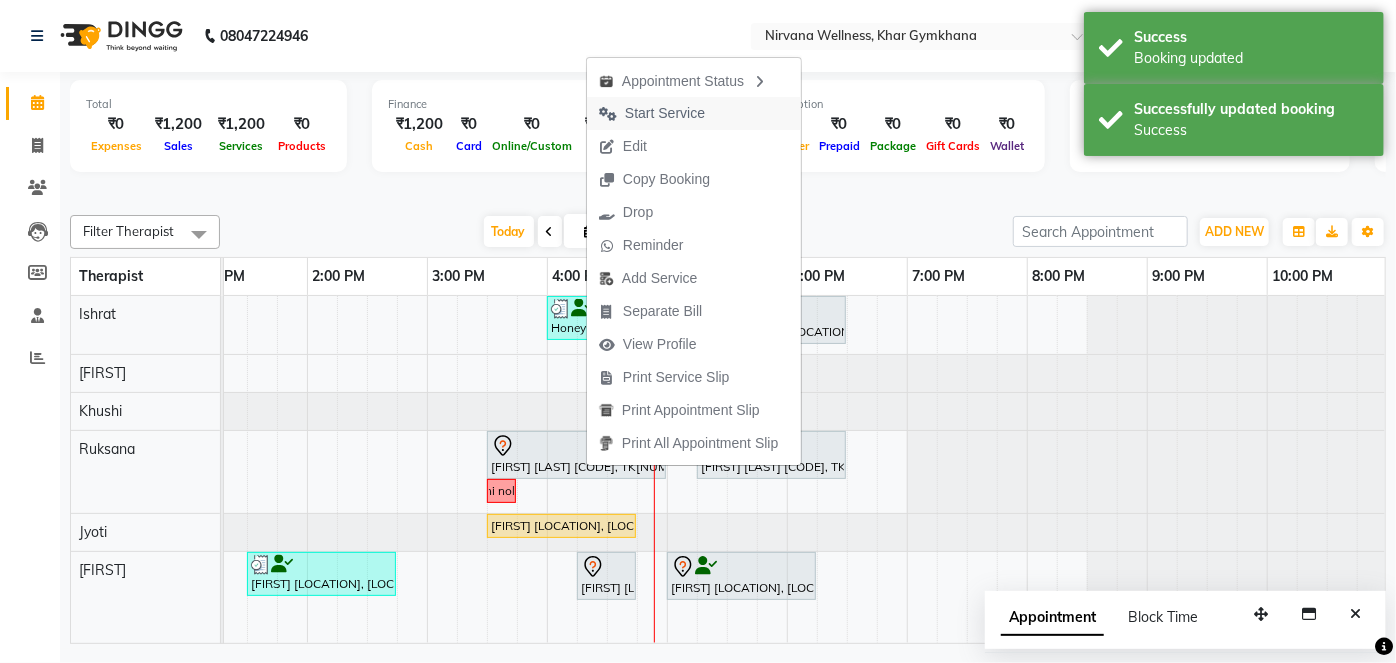 click on "Start Service" at bounding box center [665, 113] 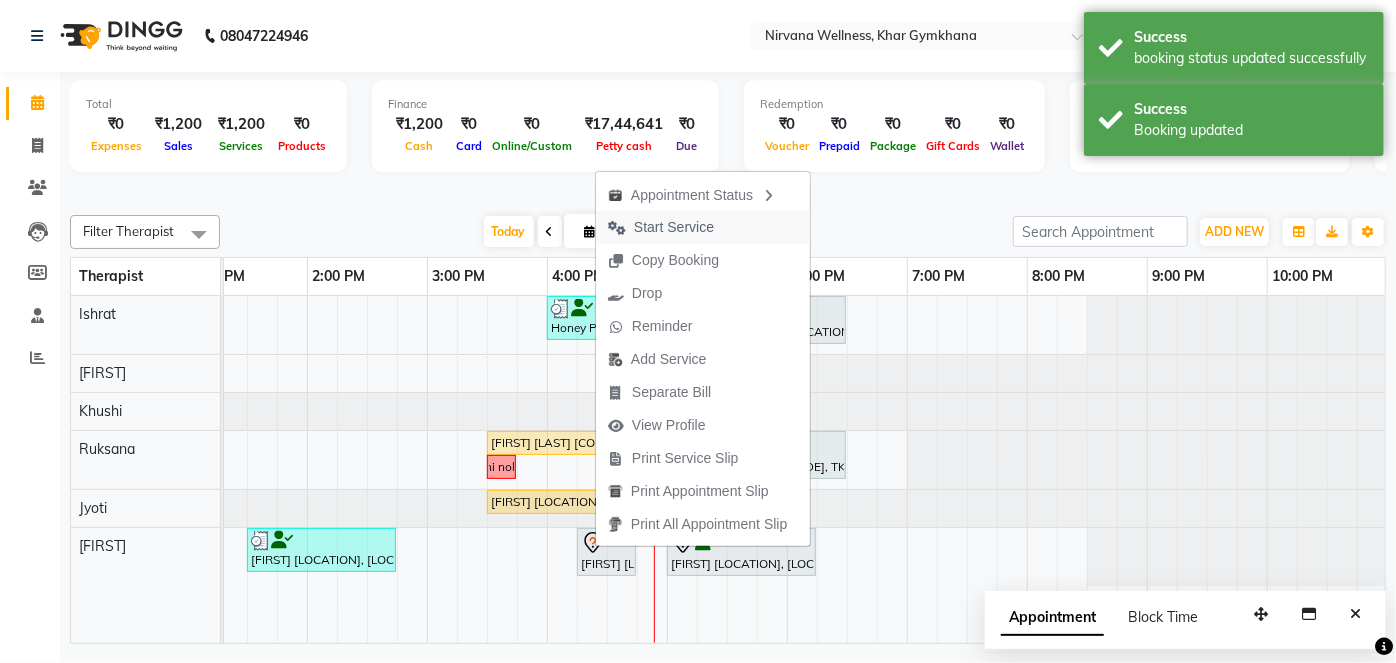 click on "Start Service" at bounding box center [661, 227] 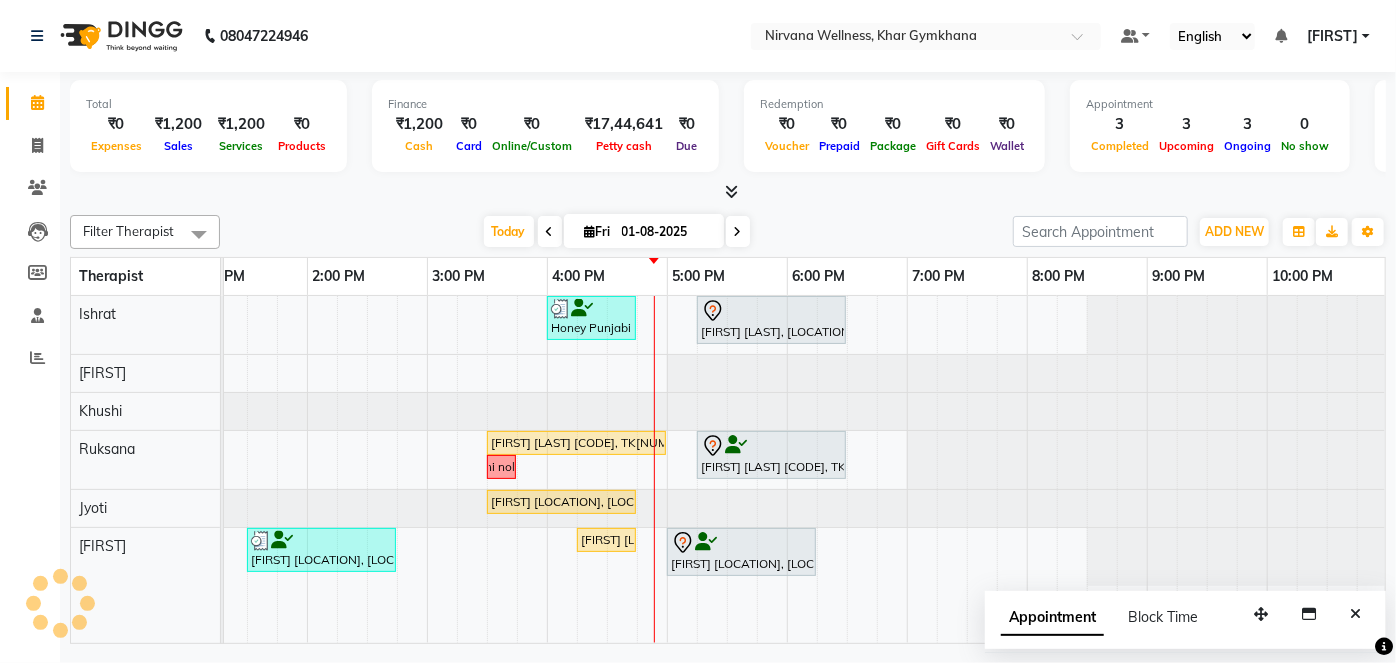 scroll, scrollTop: 0, scrollLeft: 771, axis: horizontal 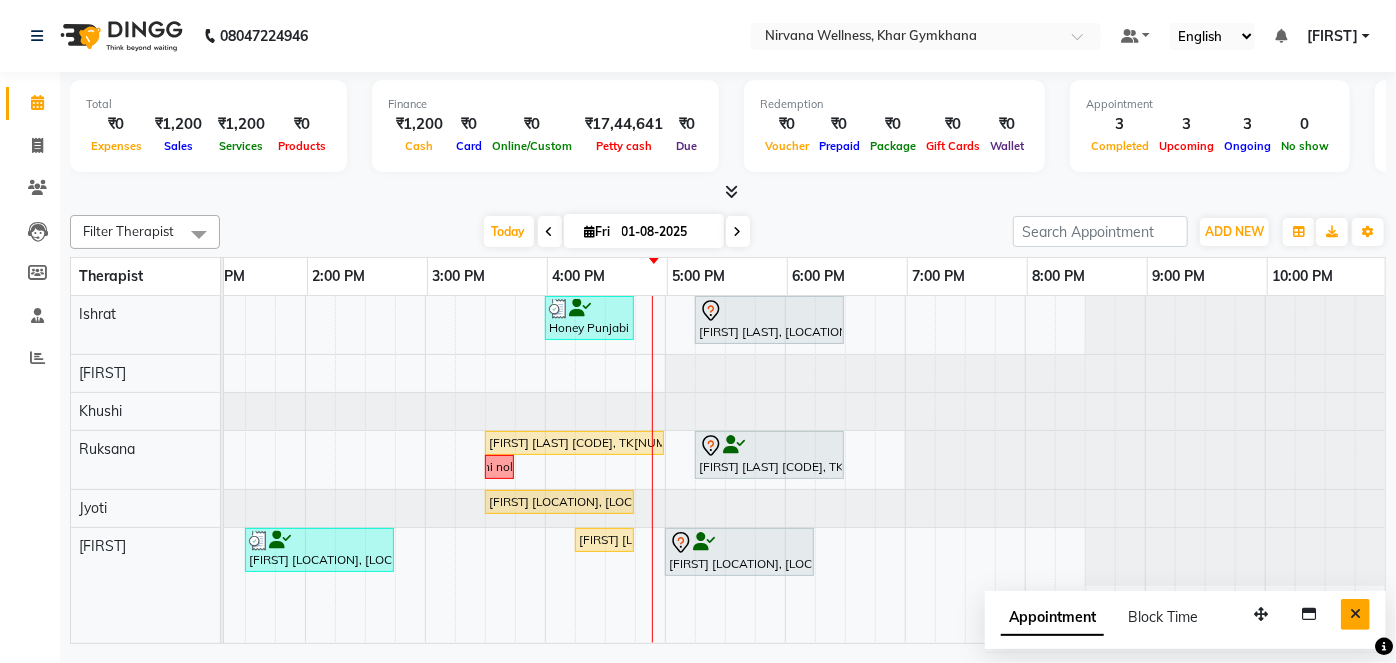 click at bounding box center (1355, 614) 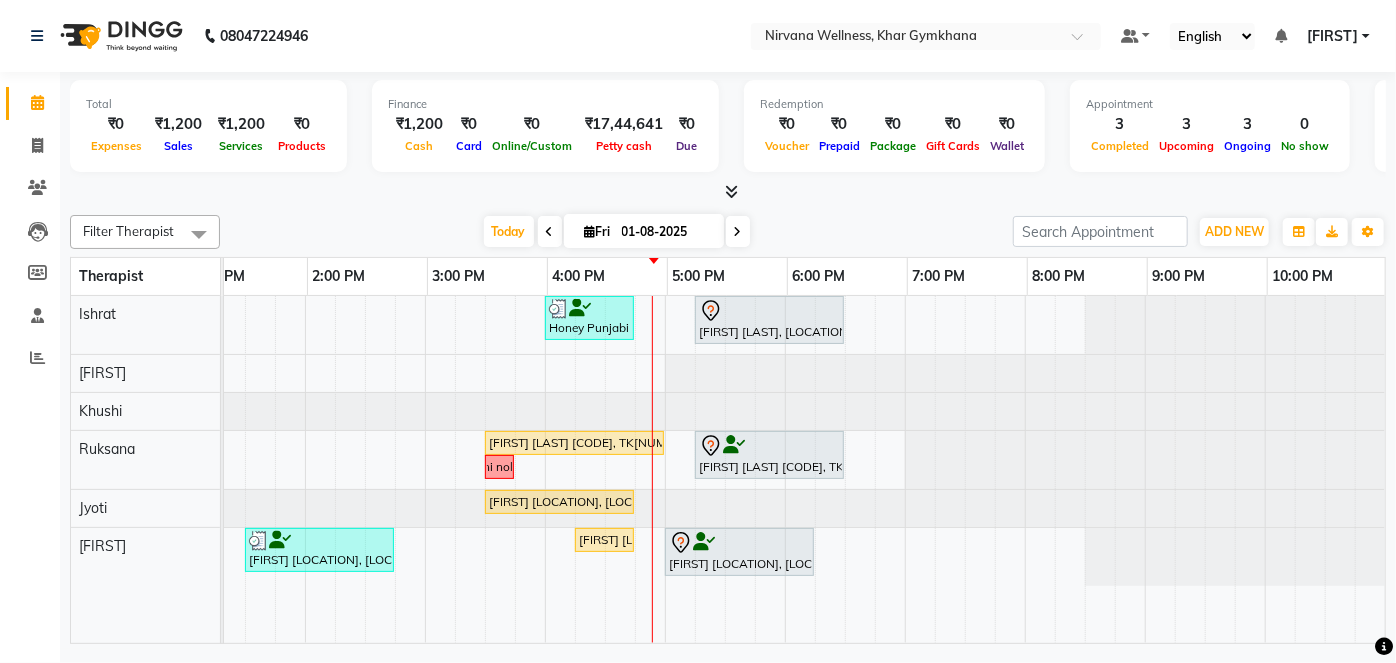 scroll, scrollTop: 0, scrollLeft: 751, axis: horizontal 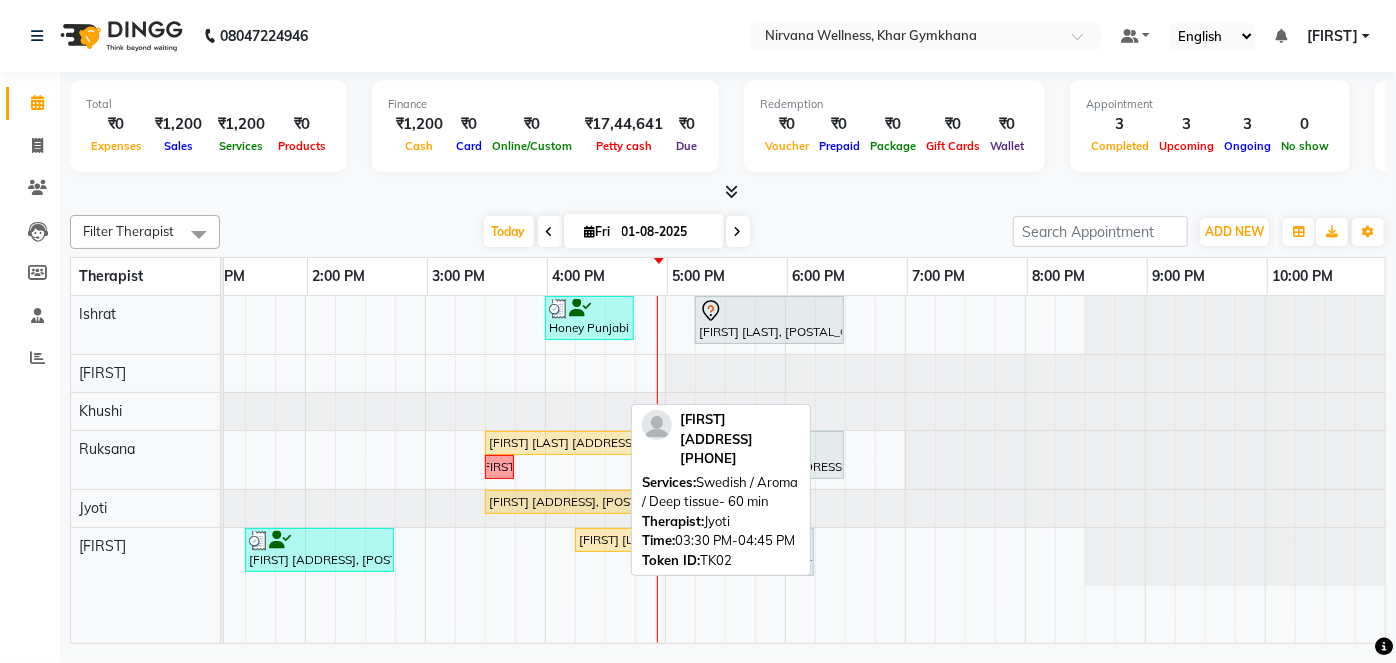 click on "[FIRST] [ADDRESS], [POSTAL_CODE], [TIME]-[TIME], [SERVICE]" at bounding box center [559, 502] 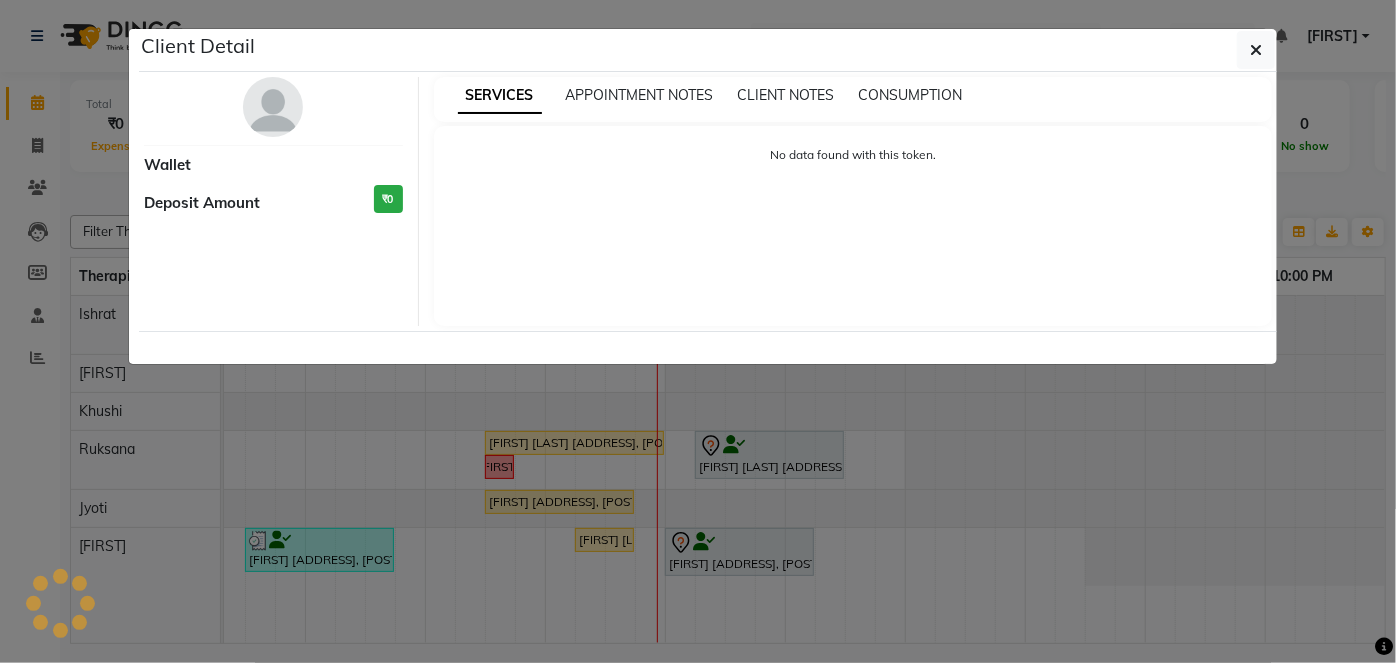 select on "1" 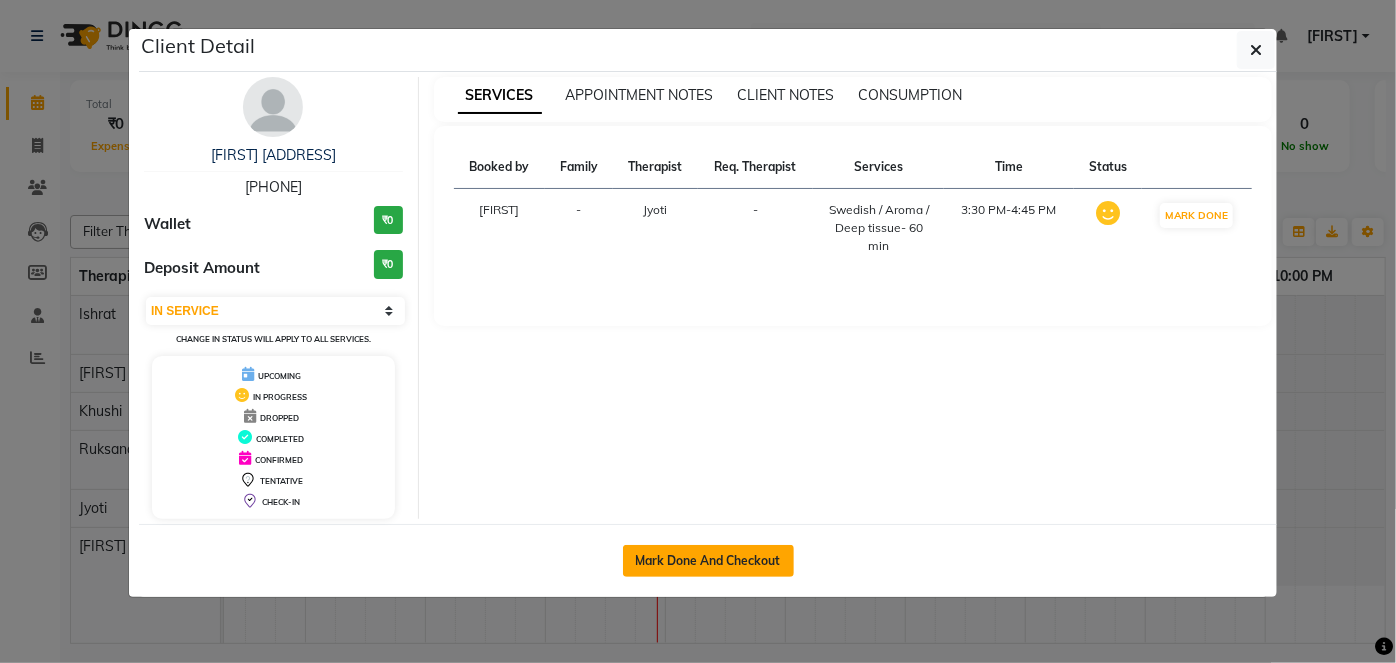 click on "Mark Done And Checkout" 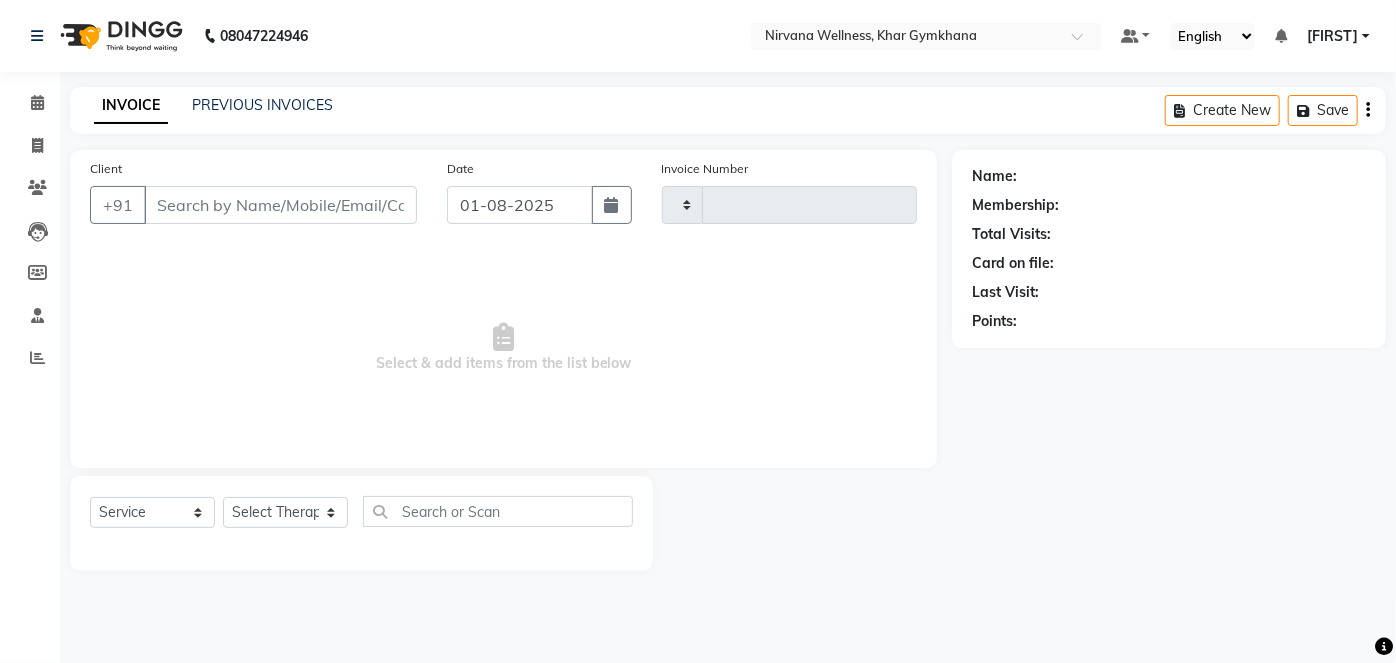 type on "1667" 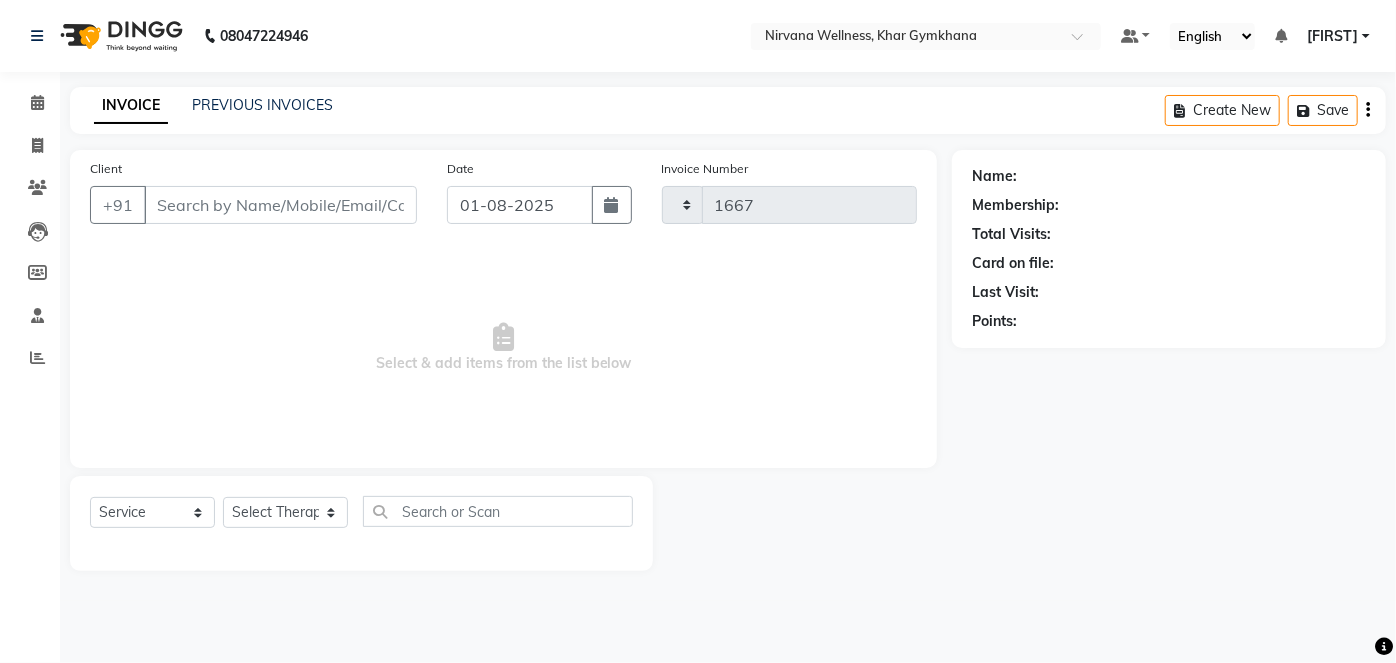select on "3" 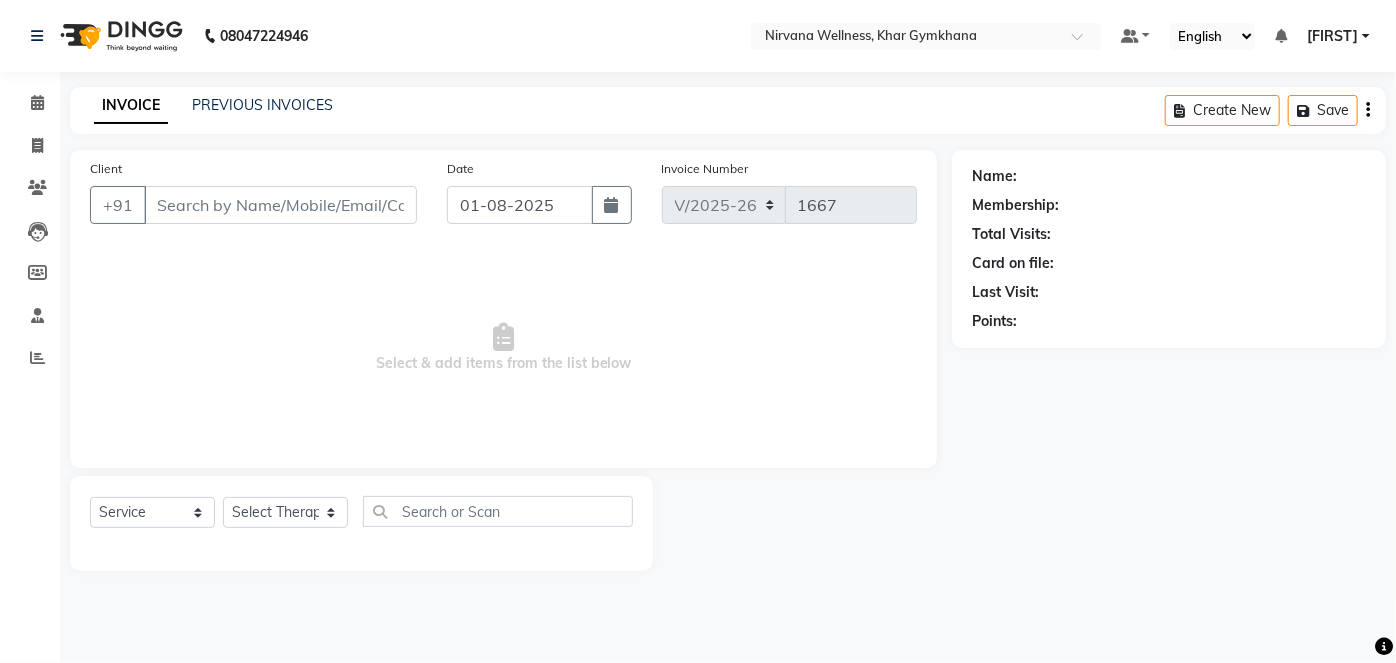 type on "[PHONE]" 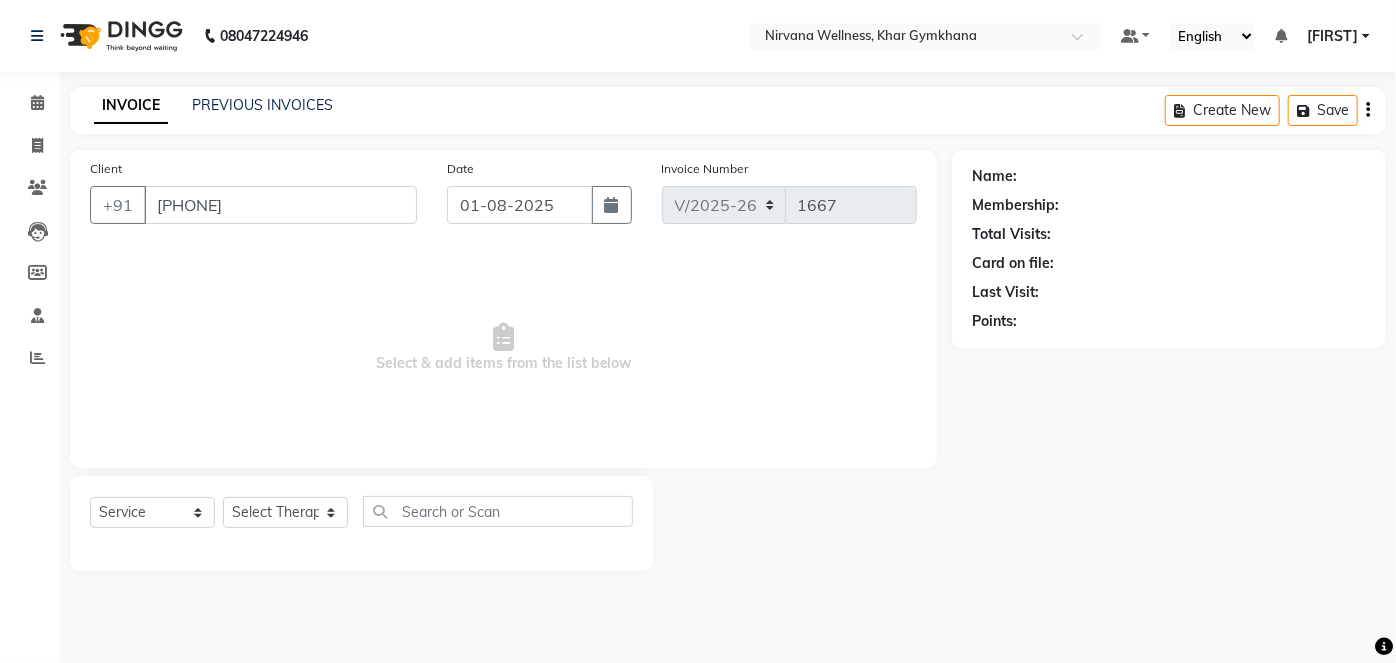 select on "78895" 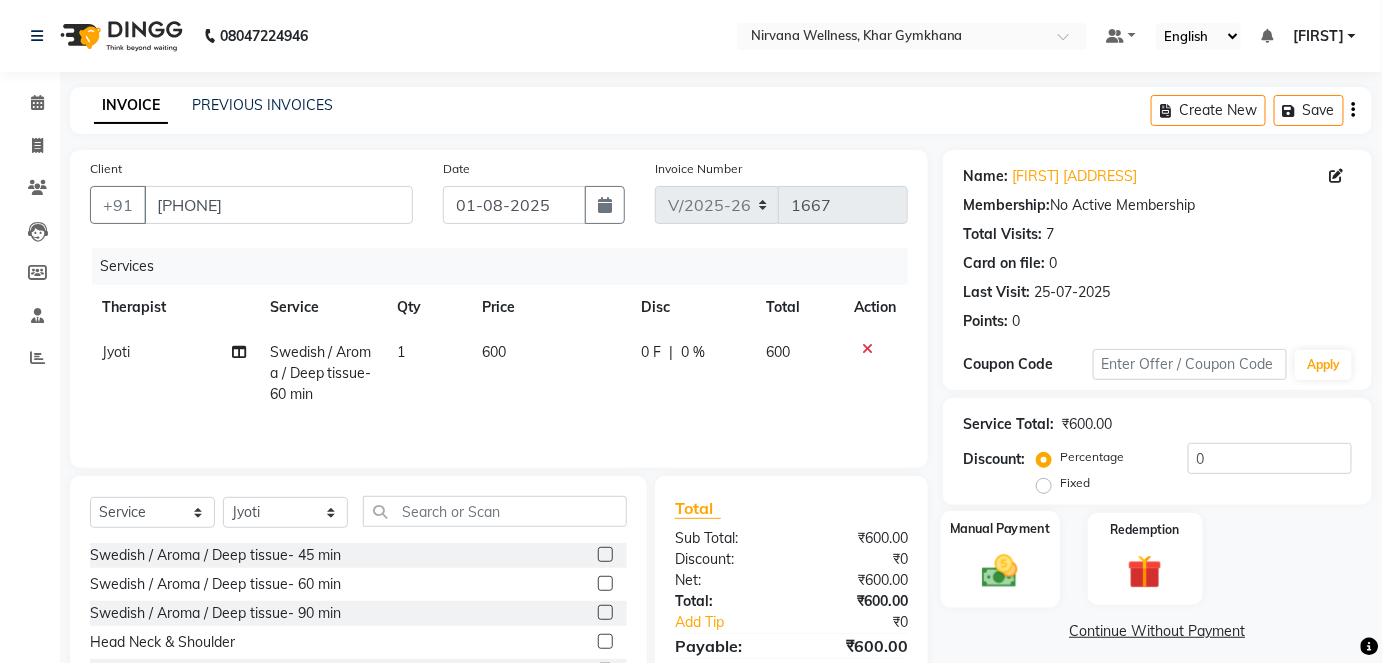 click 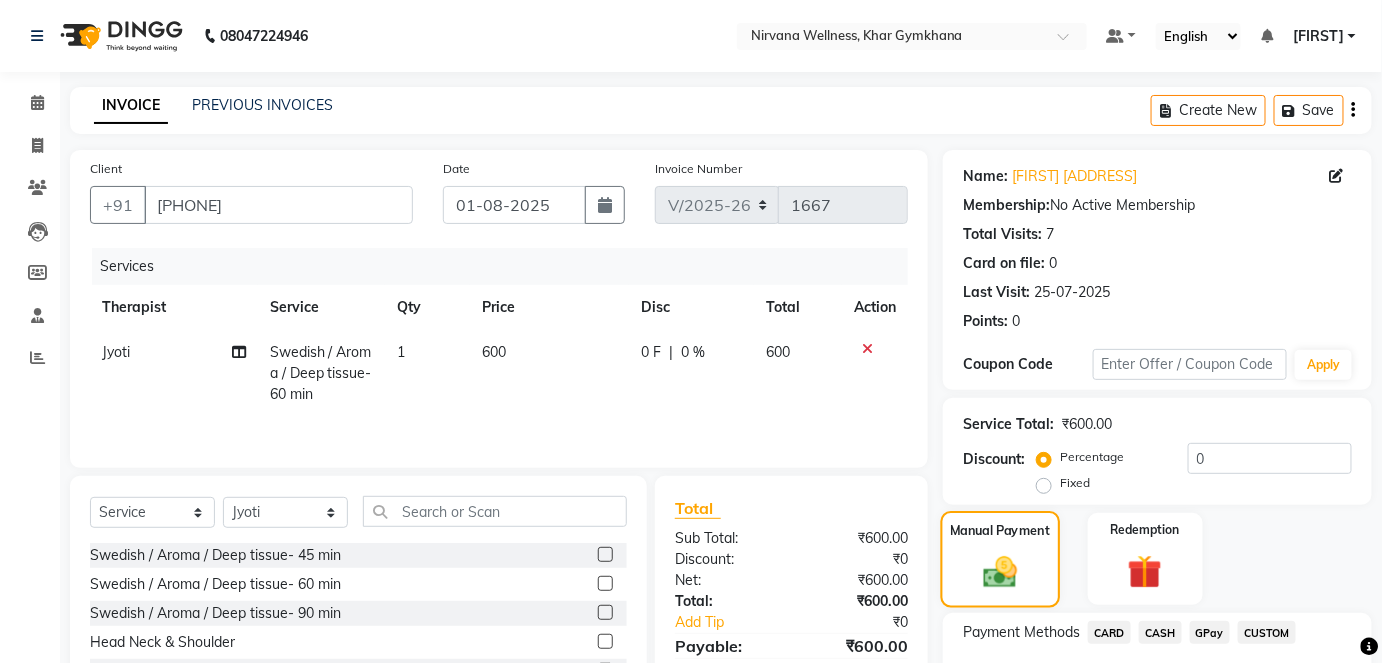 scroll, scrollTop: 140, scrollLeft: 0, axis: vertical 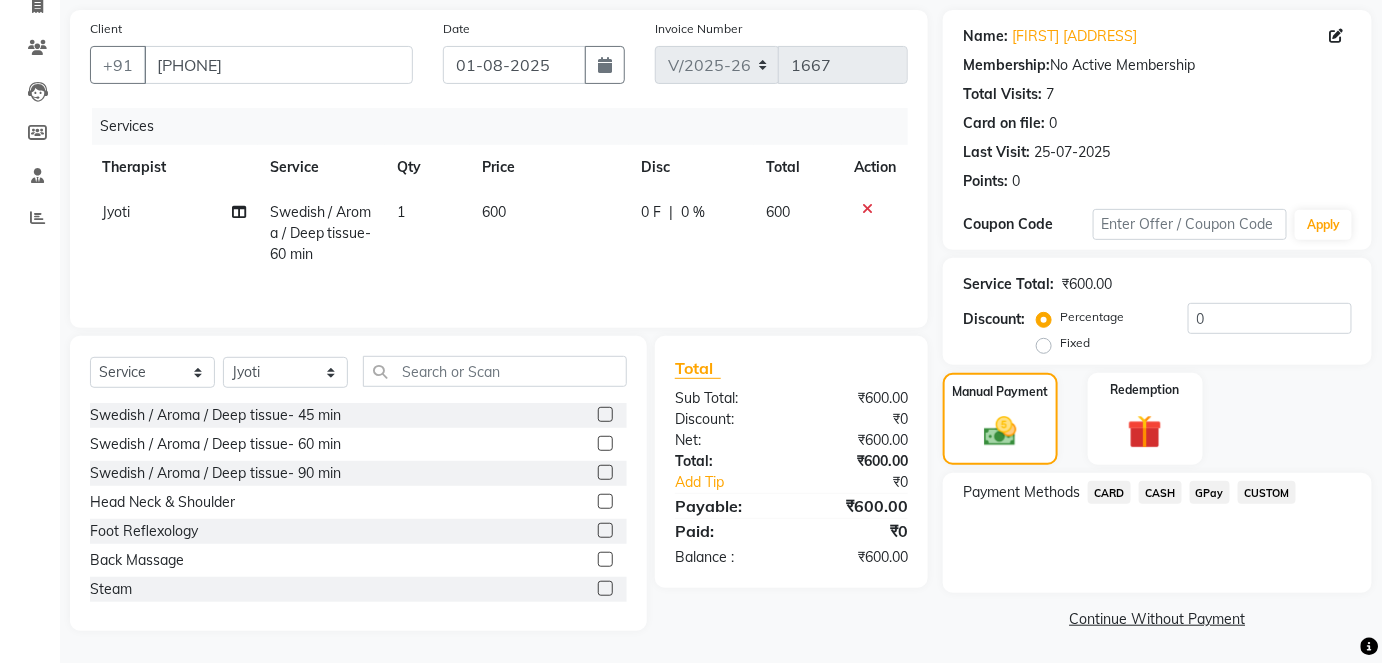 click on "CASH" 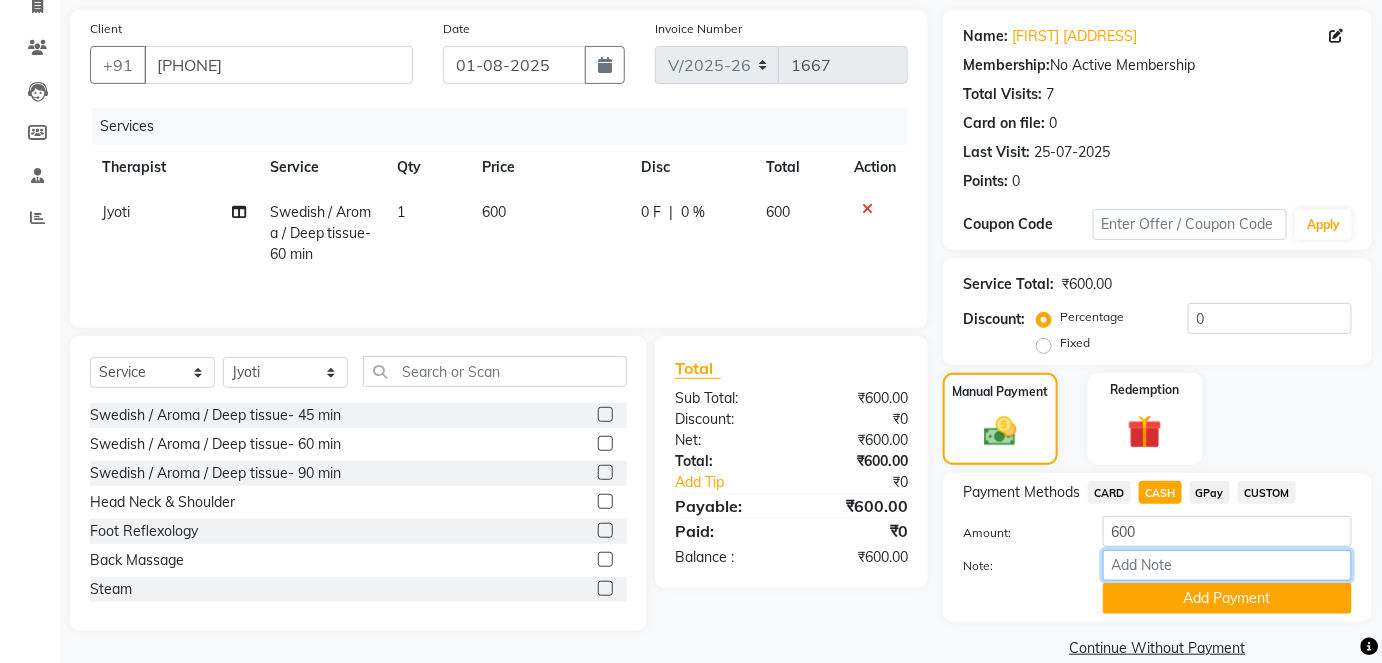 click on "Note:" at bounding box center [1227, 565] 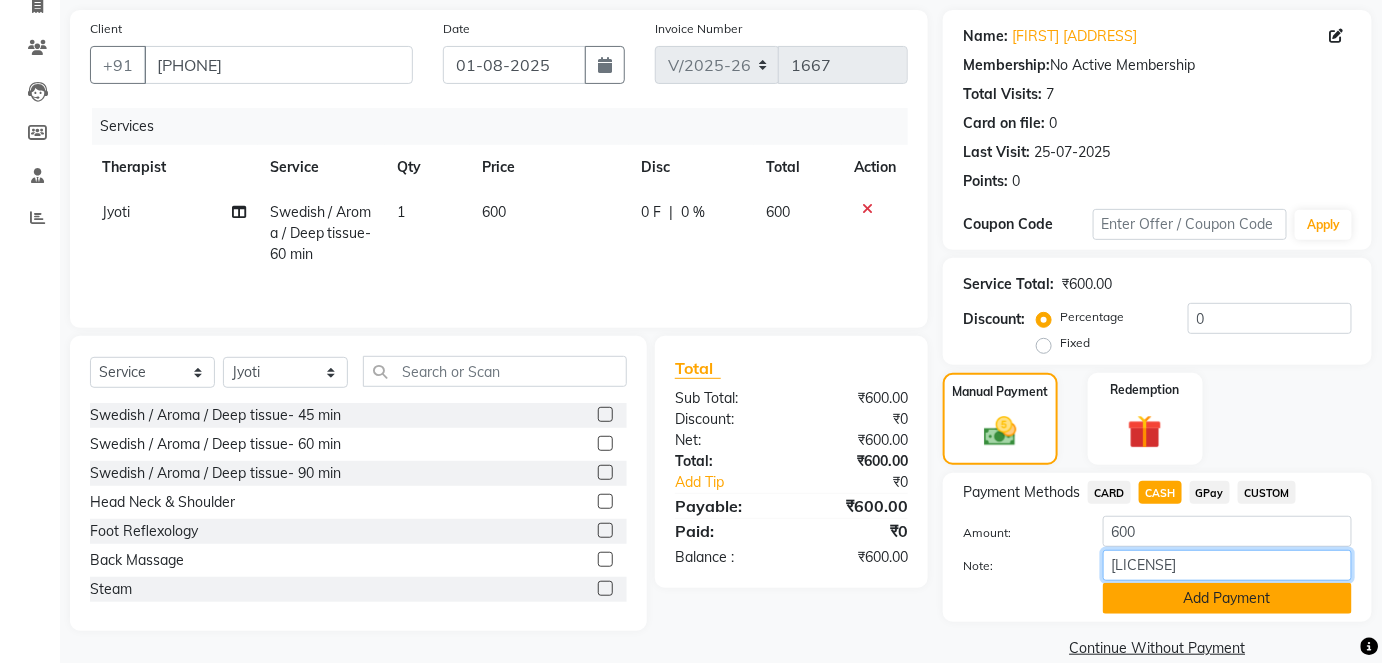 type on "[LICENSE]" 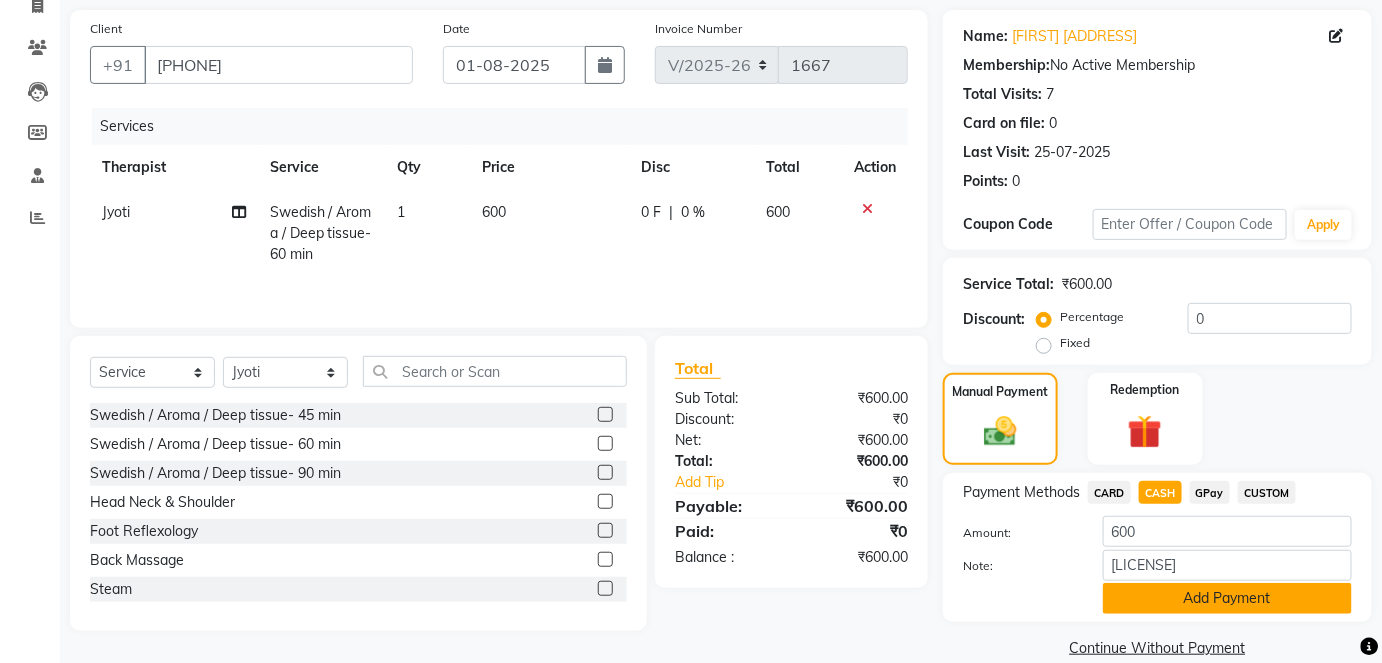 click on "Add Payment" 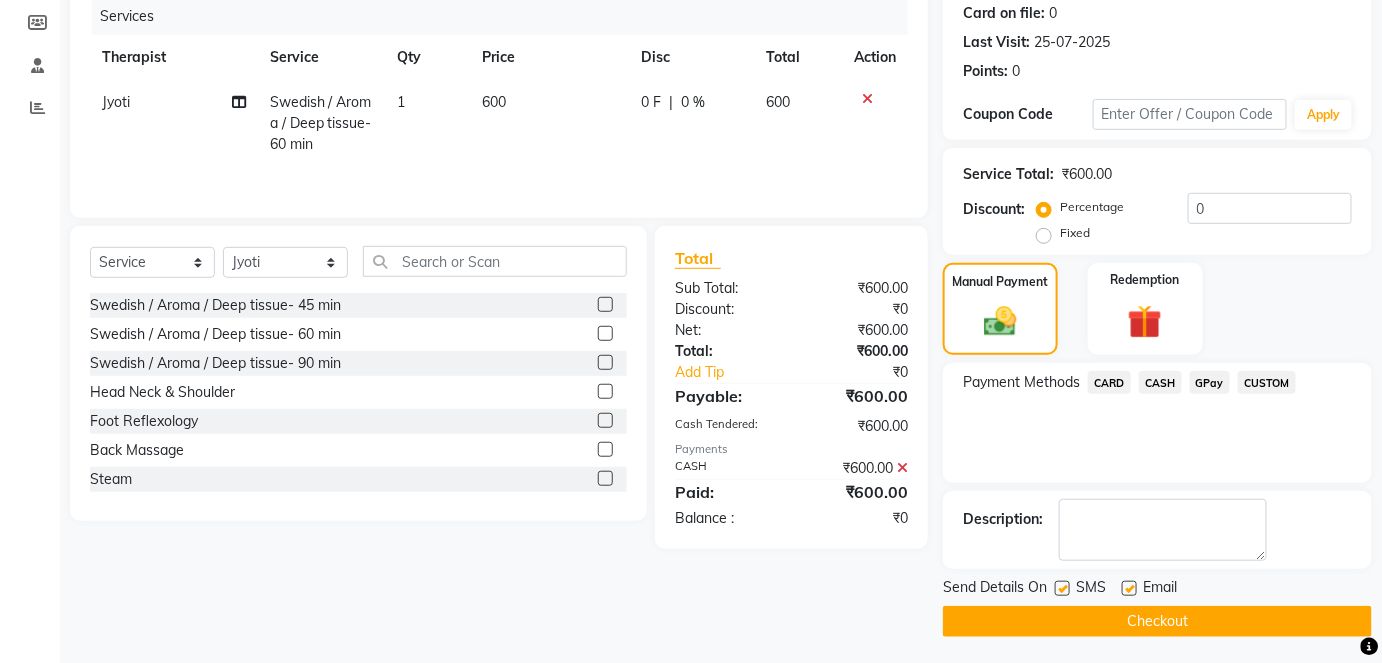 scroll, scrollTop: 252, scrollLeft: 0, axis: vertical 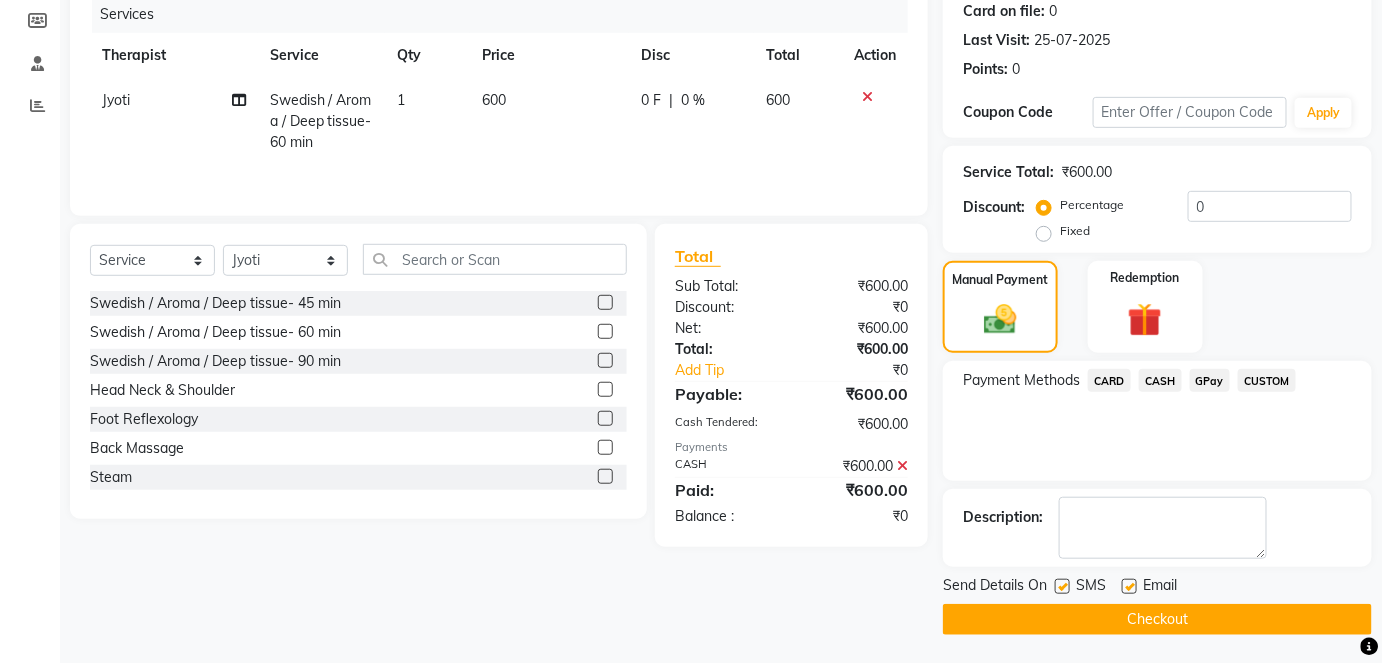 click on "Checkout" 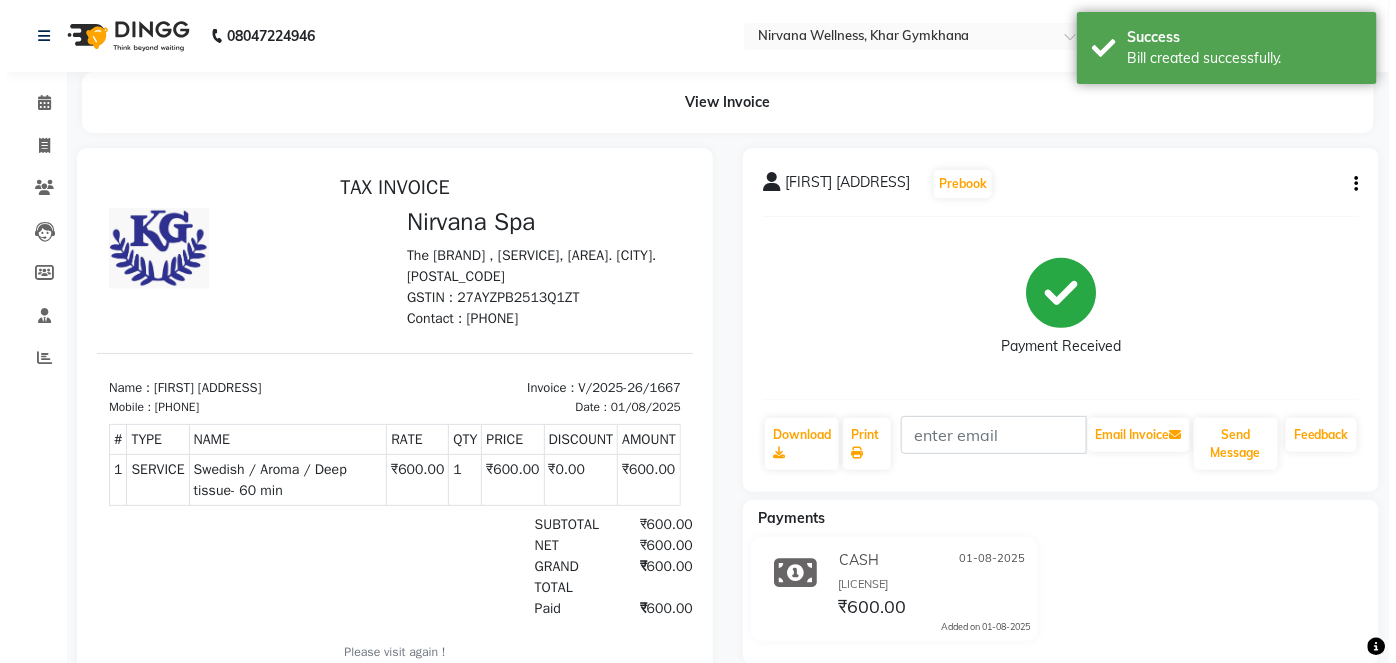 scroll, scrollTop: 0, scrollLeft: 0, axis: both 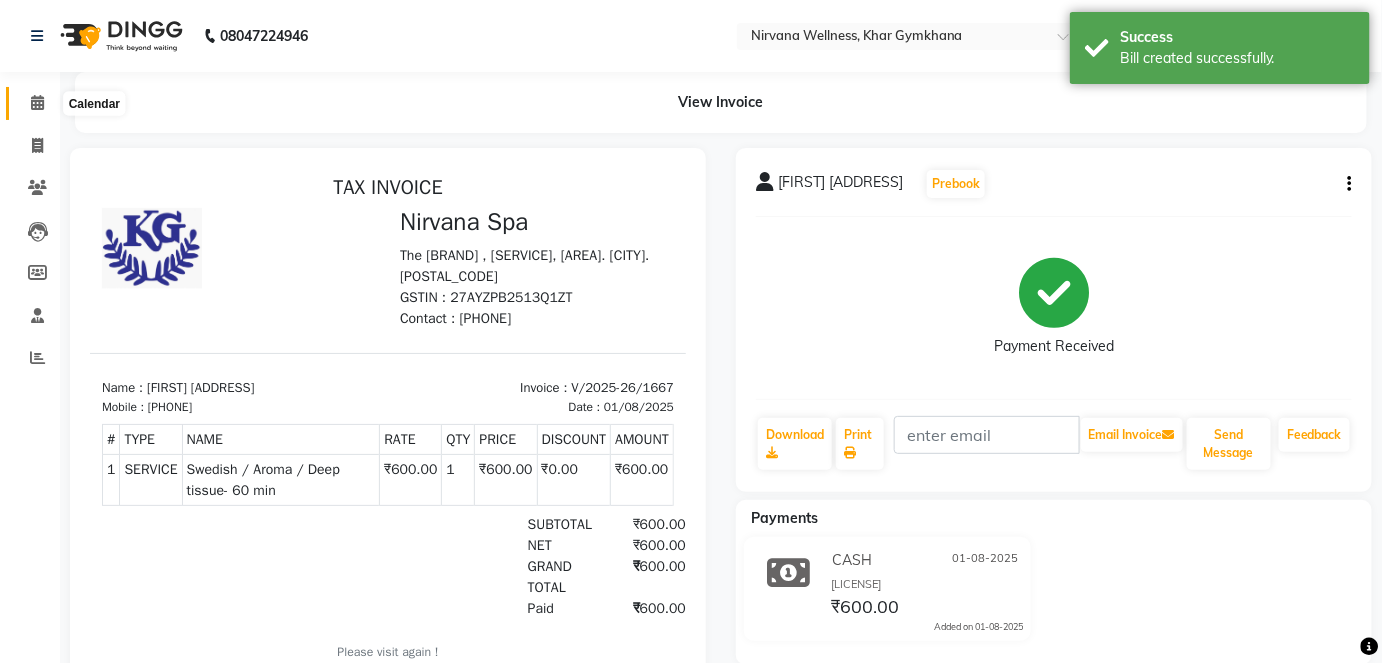 click 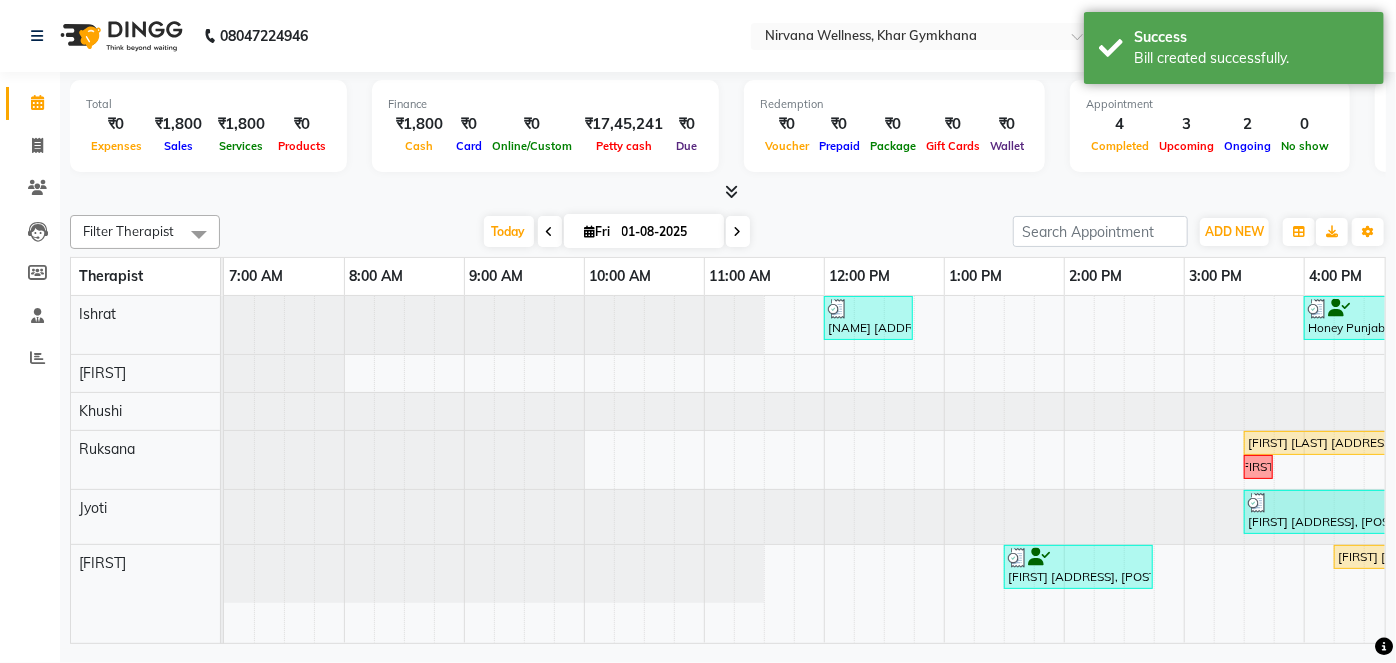 scroll, scrollTop: 0, scrollLeft: 277, axis: horizontal 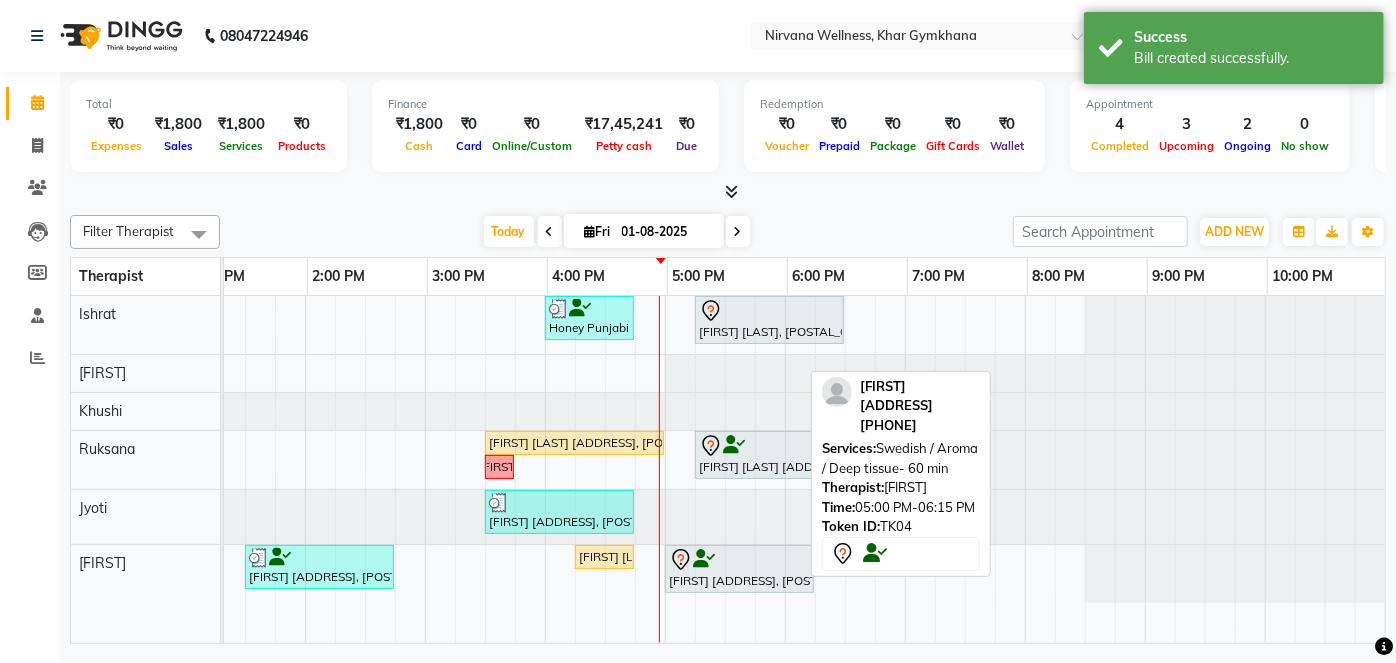 click on "[FIRST] [LOCATION], [LOCATION], [TIME]-[TIME], Swedish / Aroma / Deep tissue- 60 min" at bounding box center [739, 569] 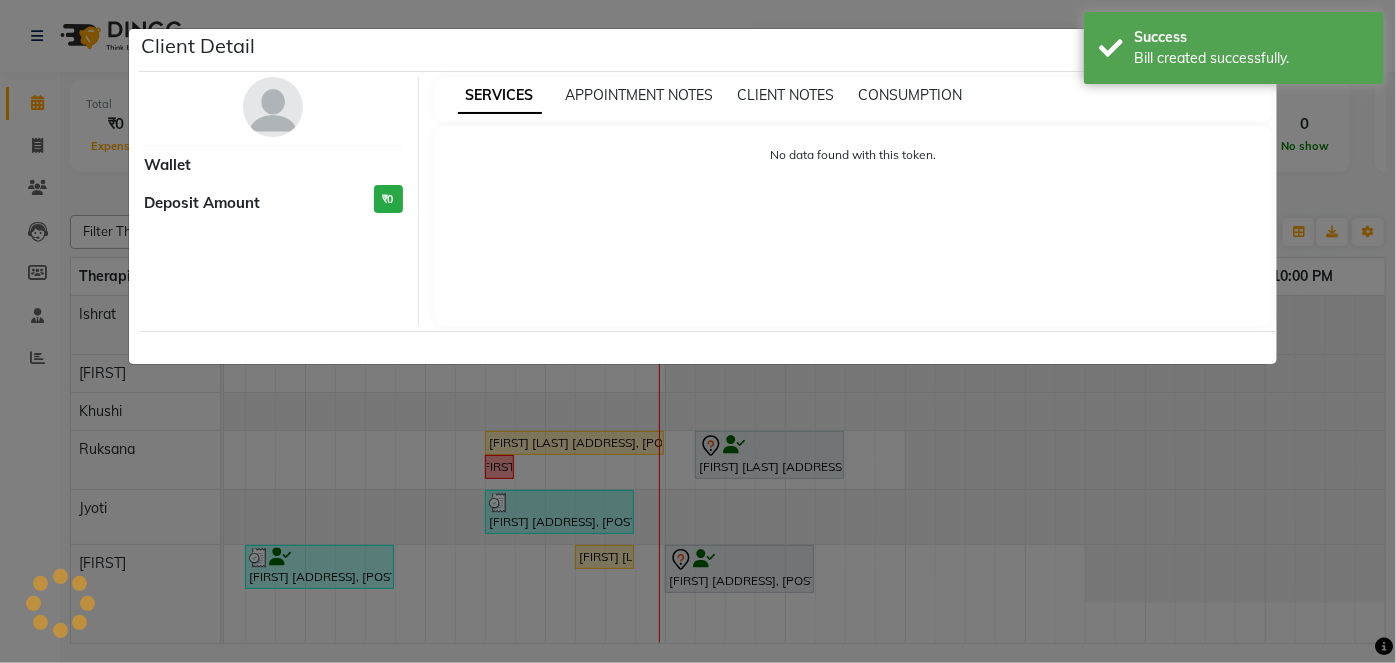 click on "Client Detail     Wallet Deposit Amount  ₹0  SERVICES APPOINTMENT NOTES CLIENT NOTES CONSUMPTION No data found with this token." 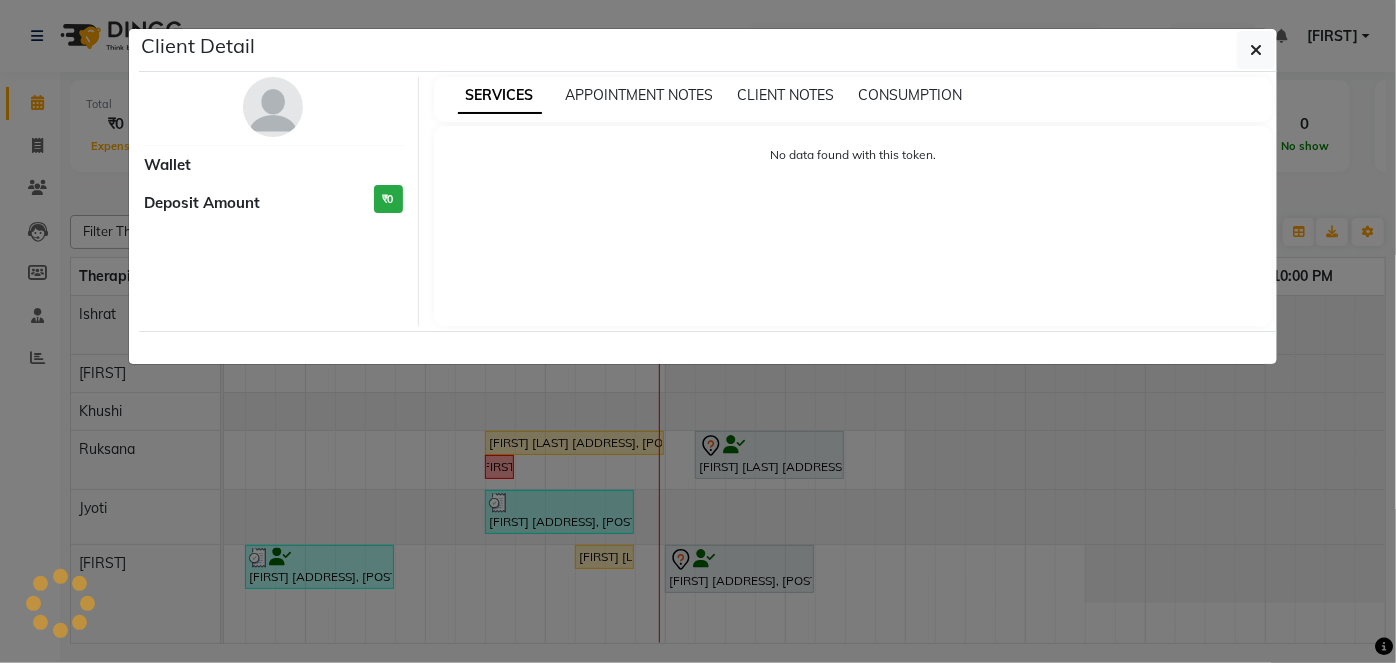 select on "7" 